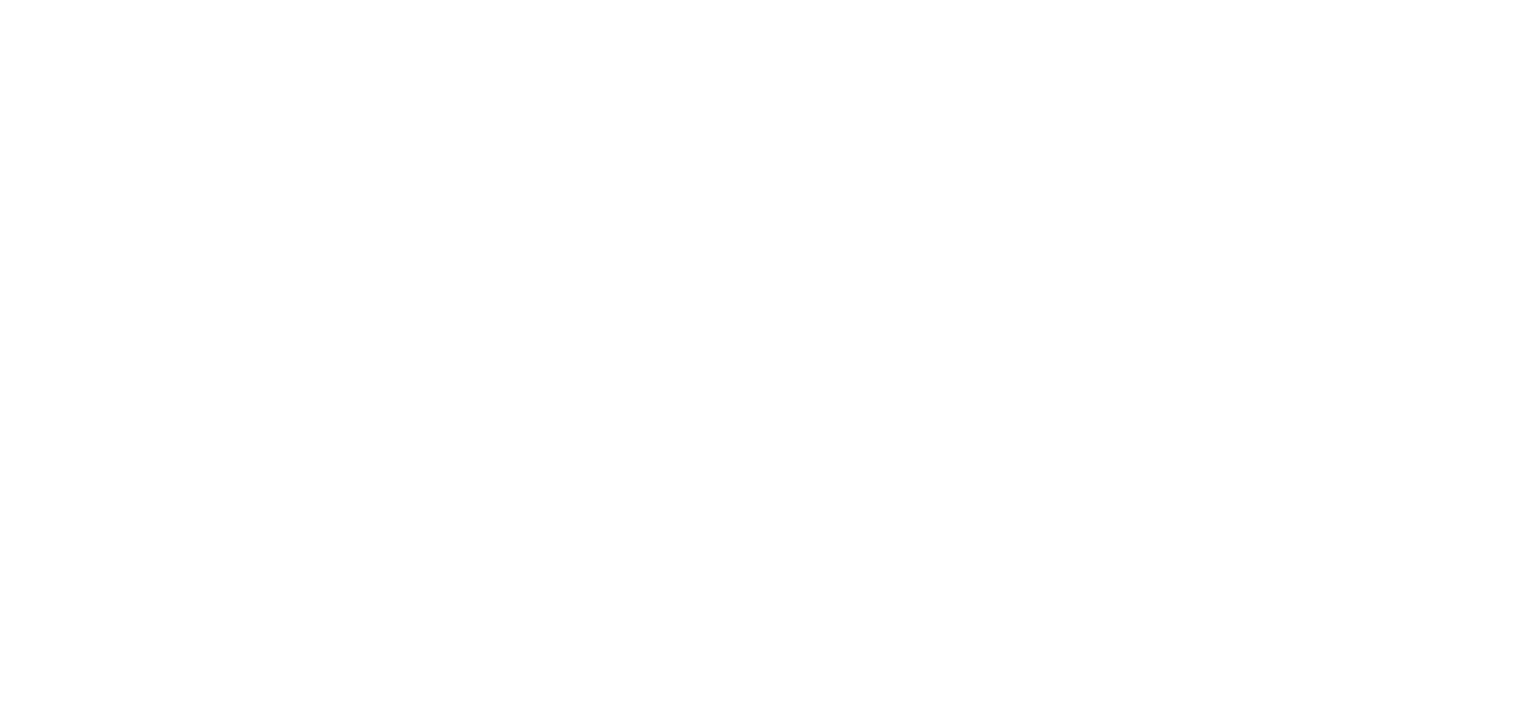 drag, startPoint x: 0, startPoint y: 0, endPoint x: 1112, endPoint y: 425, distance: 1190.4491 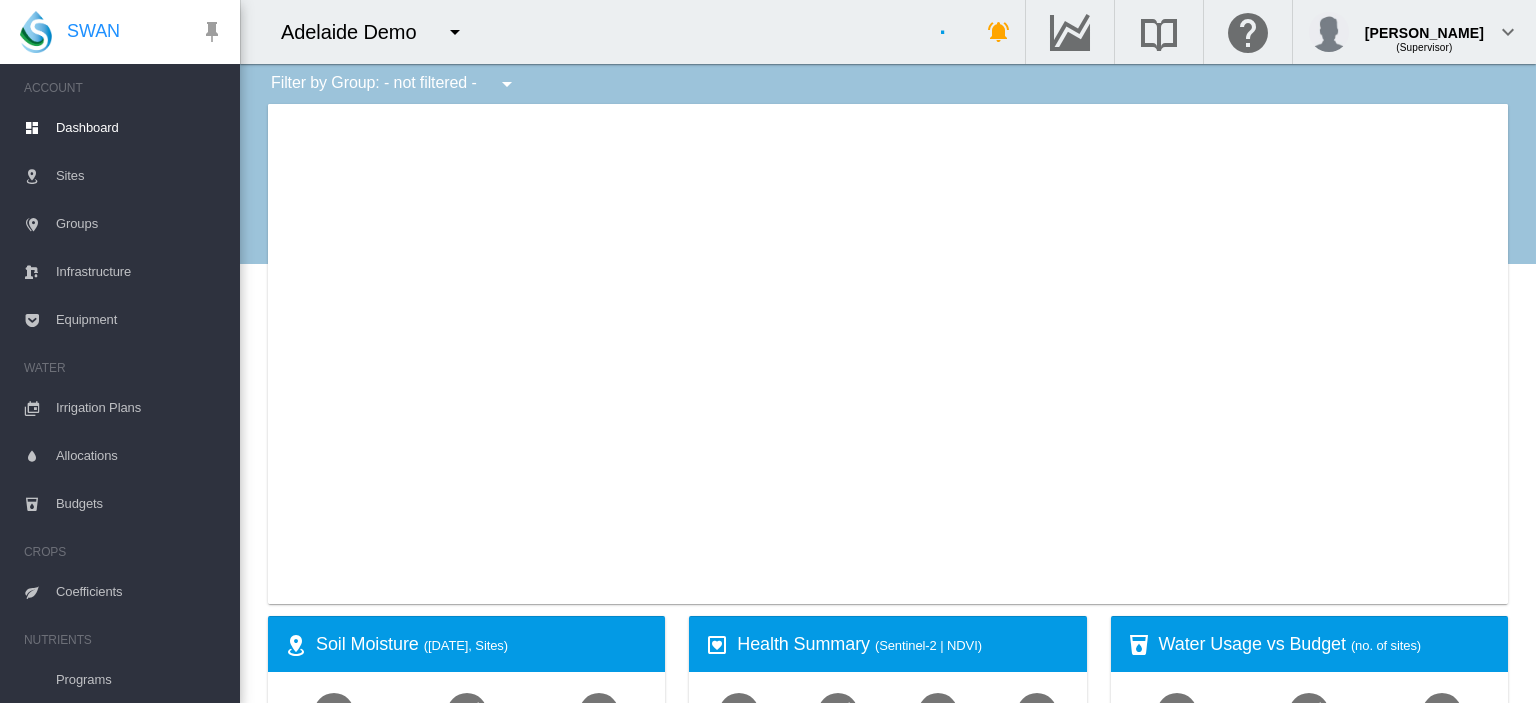 scroll, scrollTop: 0, scrollLeft: 0, axis: both 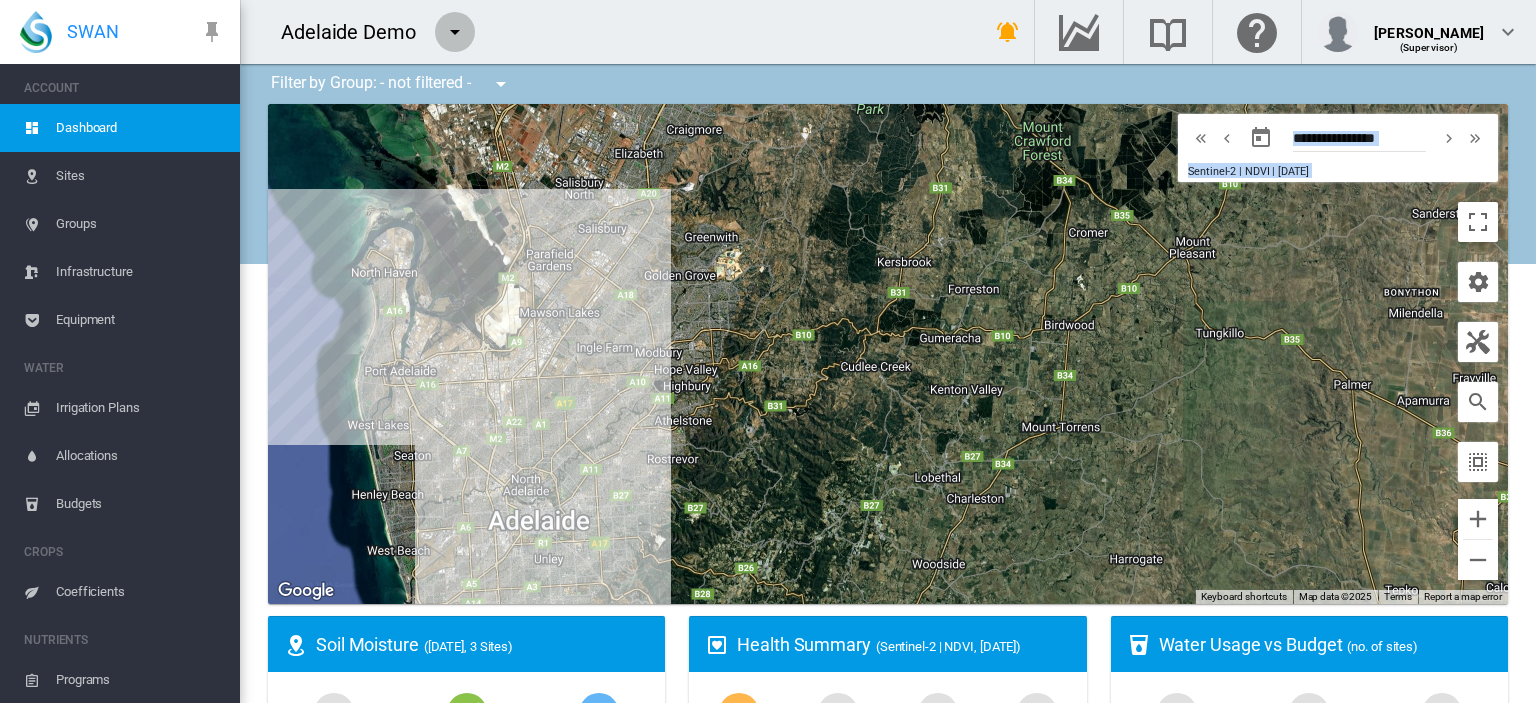 click at bounding box center (455, 32) 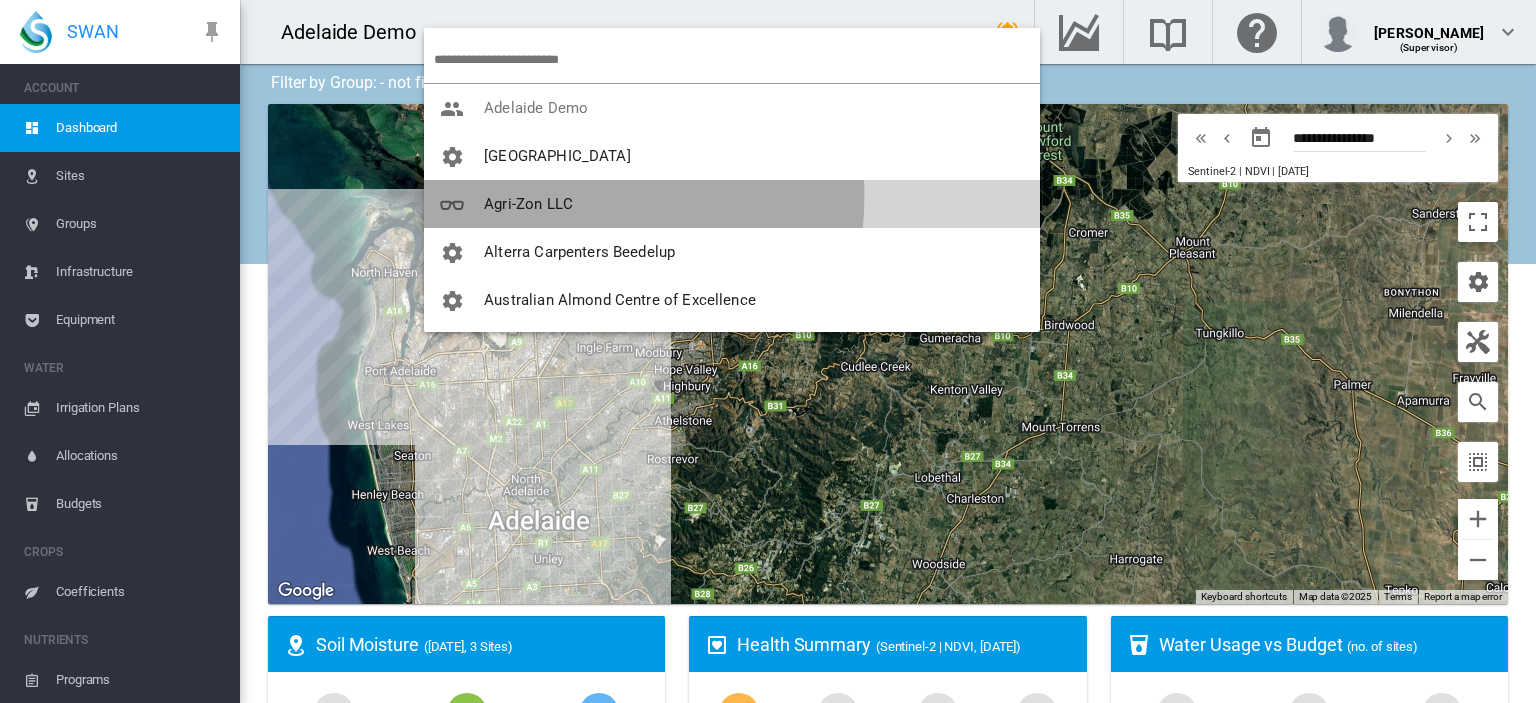 click on "Agri-Zon LLC" at bounding box center [528, 204] 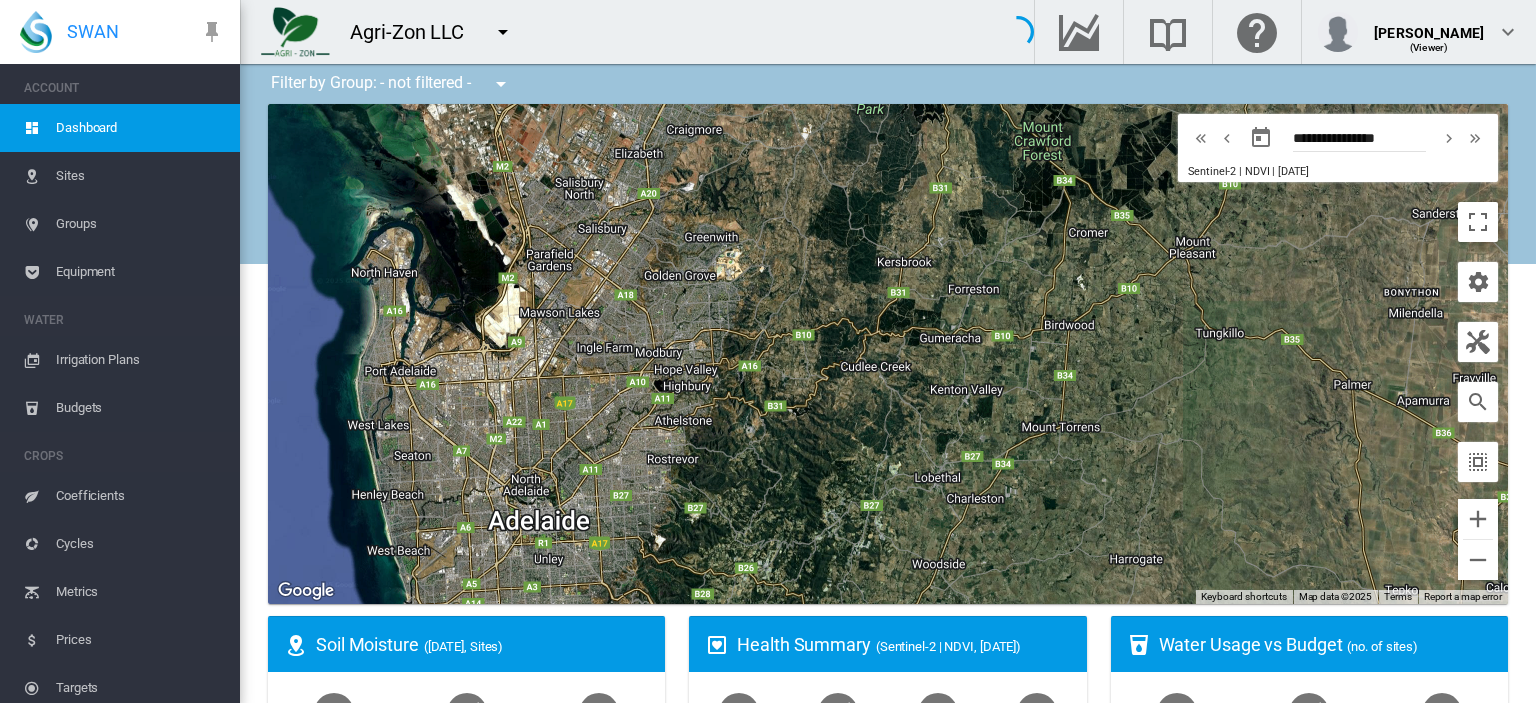 type on "**********" 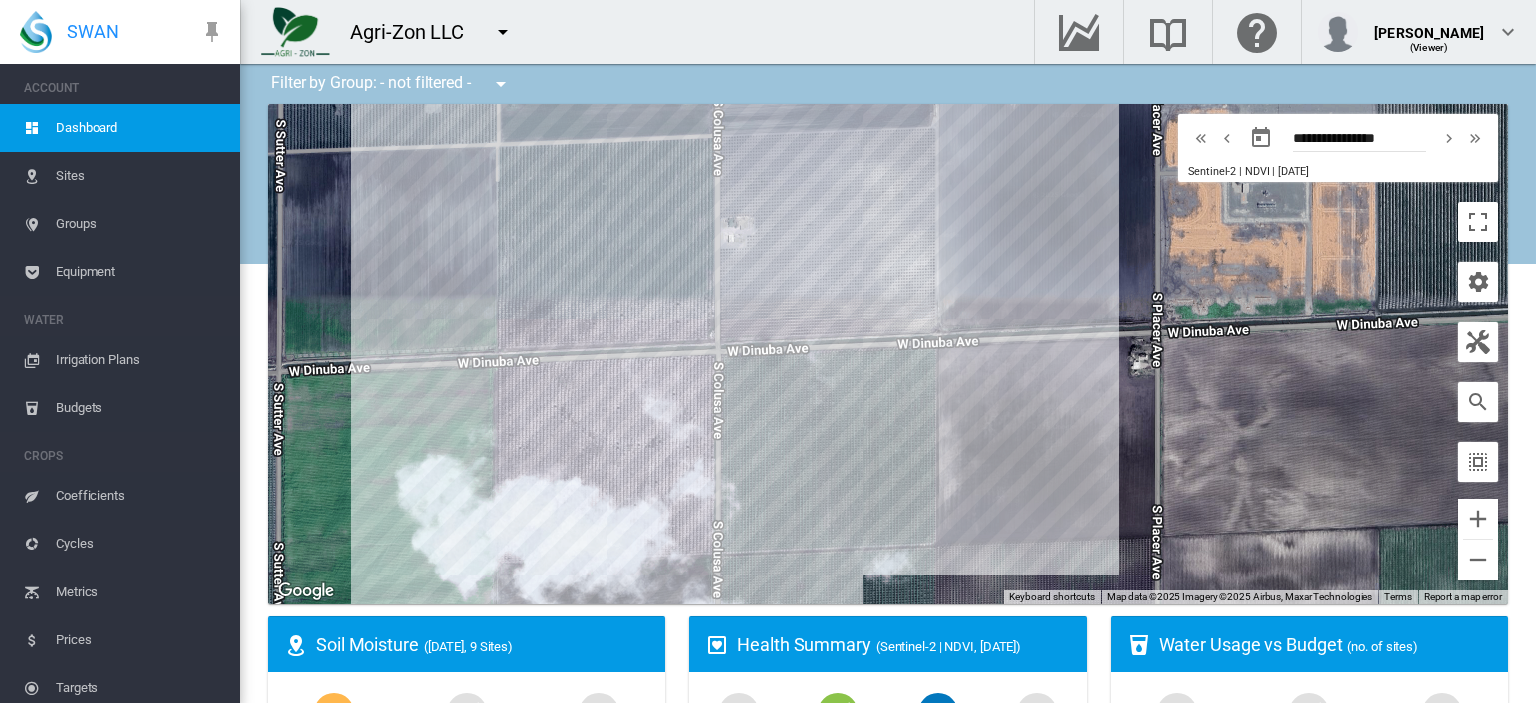 click on "Coefficients" at bounding box center [140, 496] 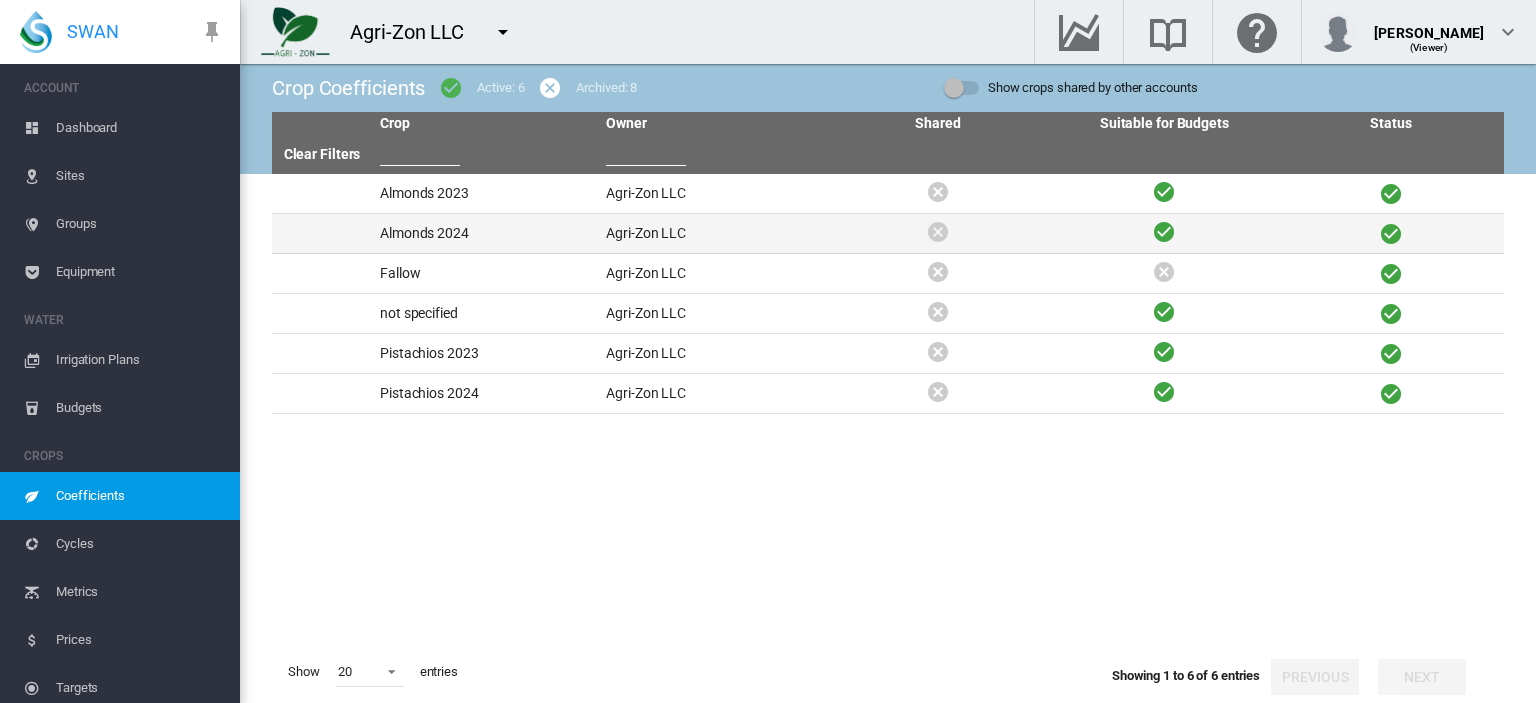 click on "Almonds 2024" at bounding box center [485, 233] 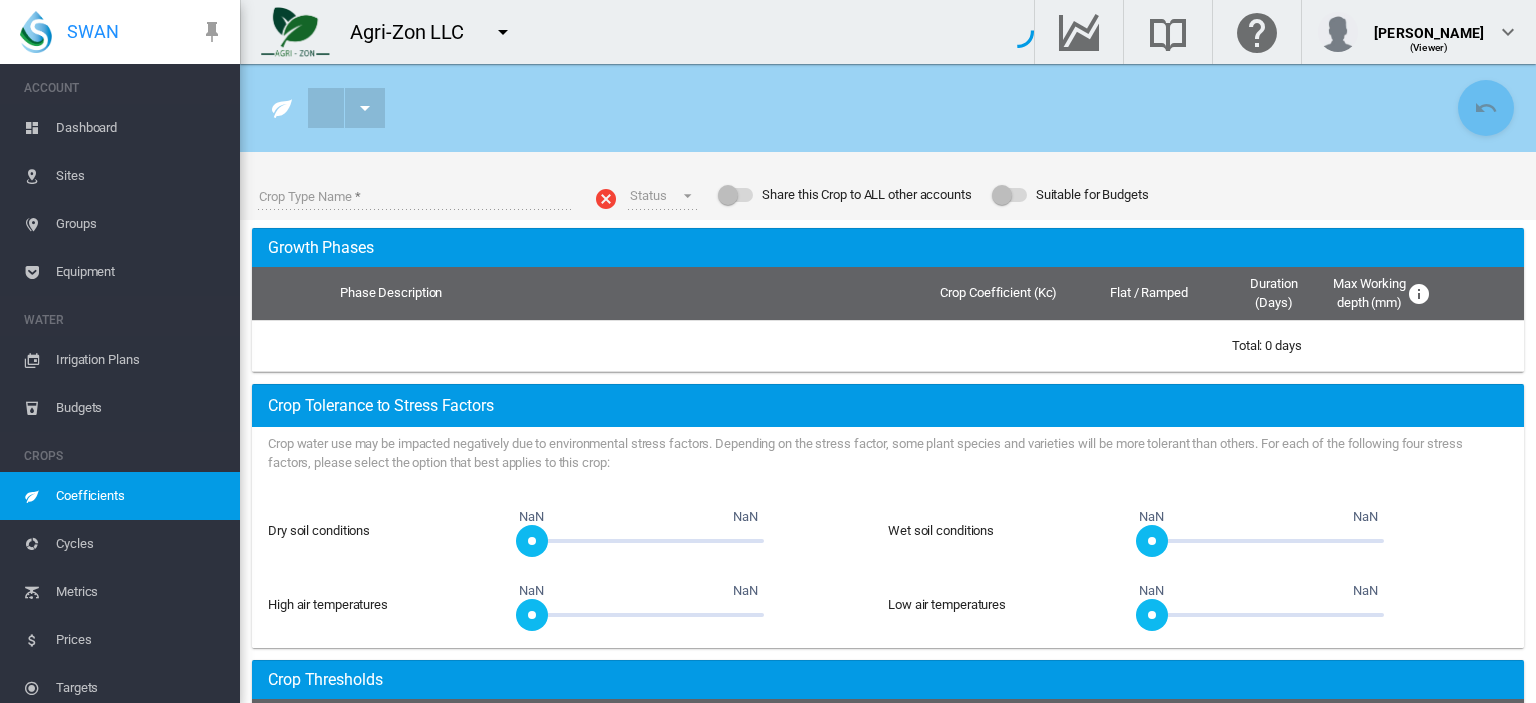 type on "**********" 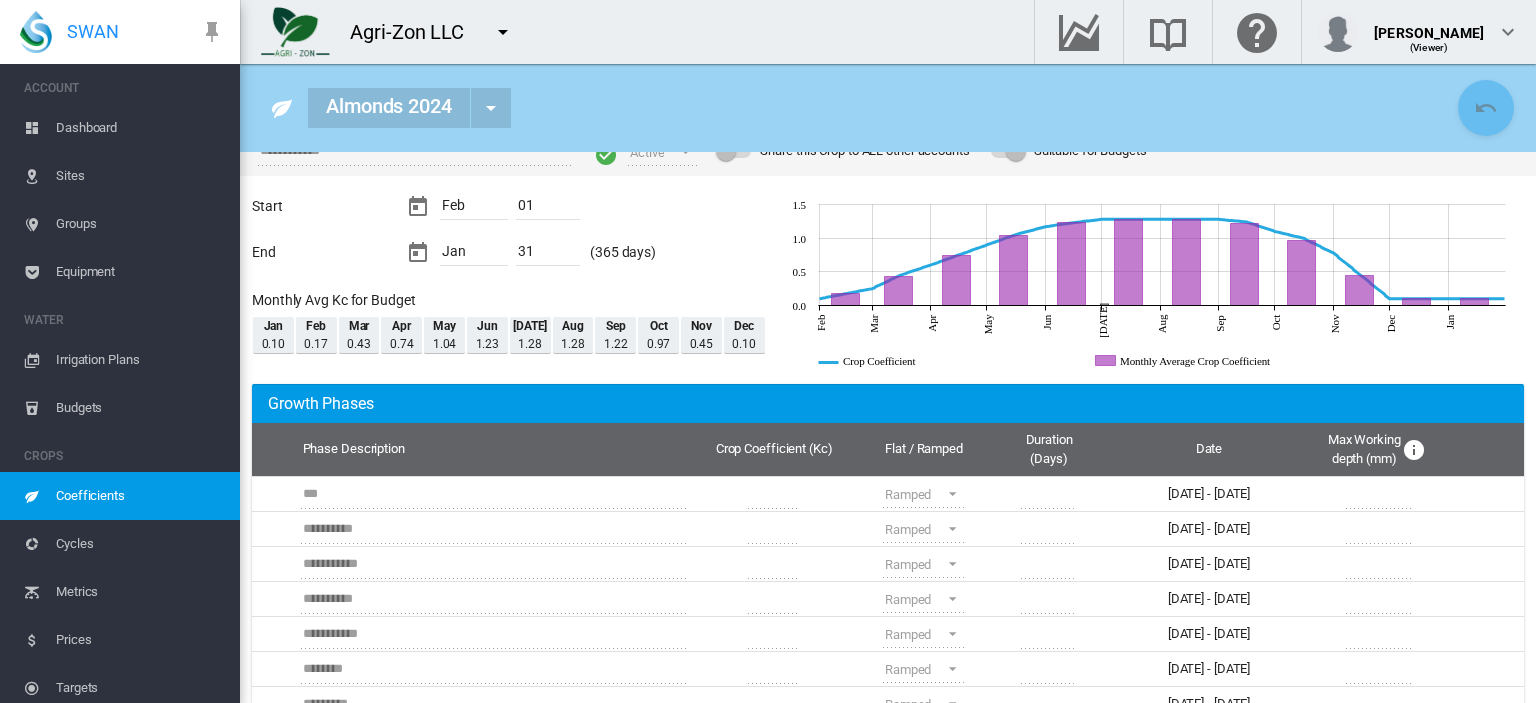 scroll, scrollTop: 0, scrollLeft: 0, axis: both 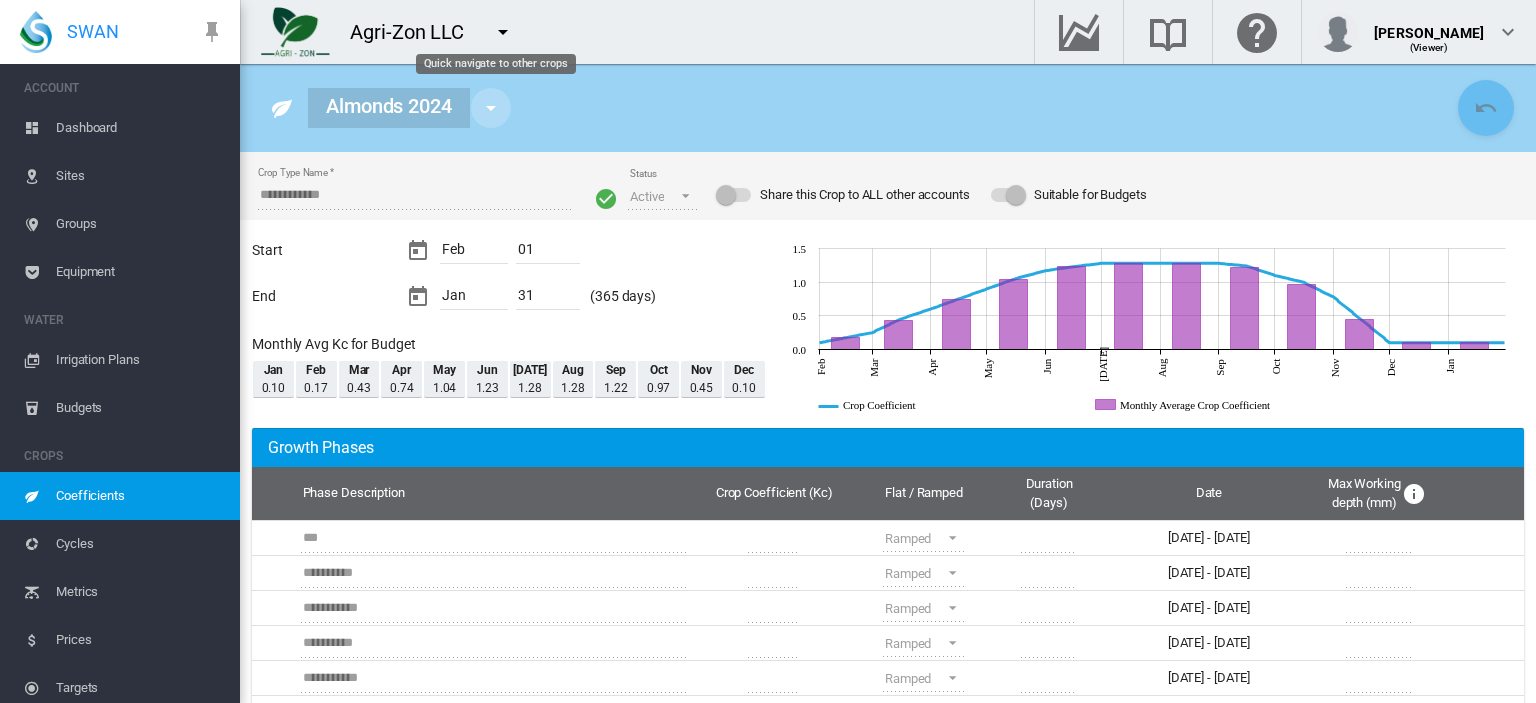 click at bounding box center (491, 108) 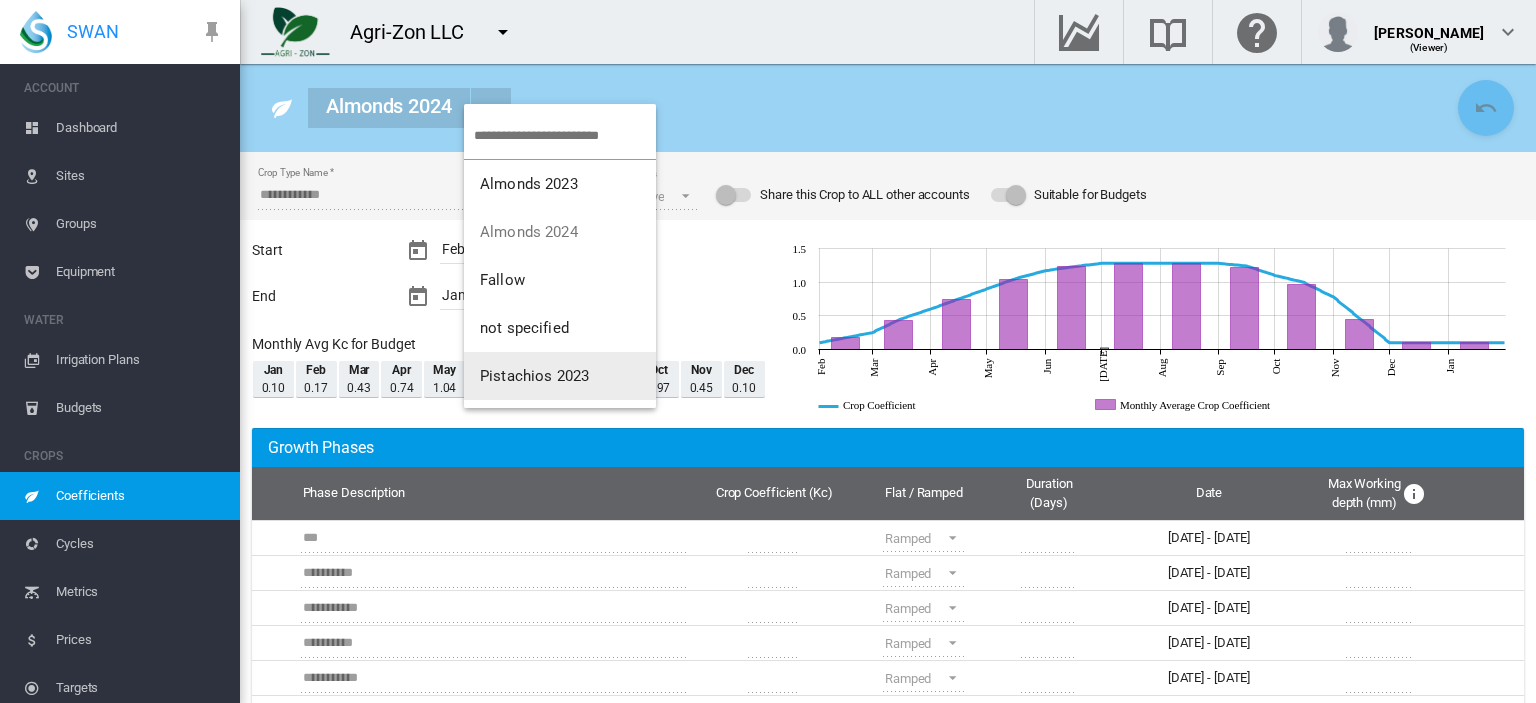 click on "Pistachios 2023" at bounding box center [534, 376] 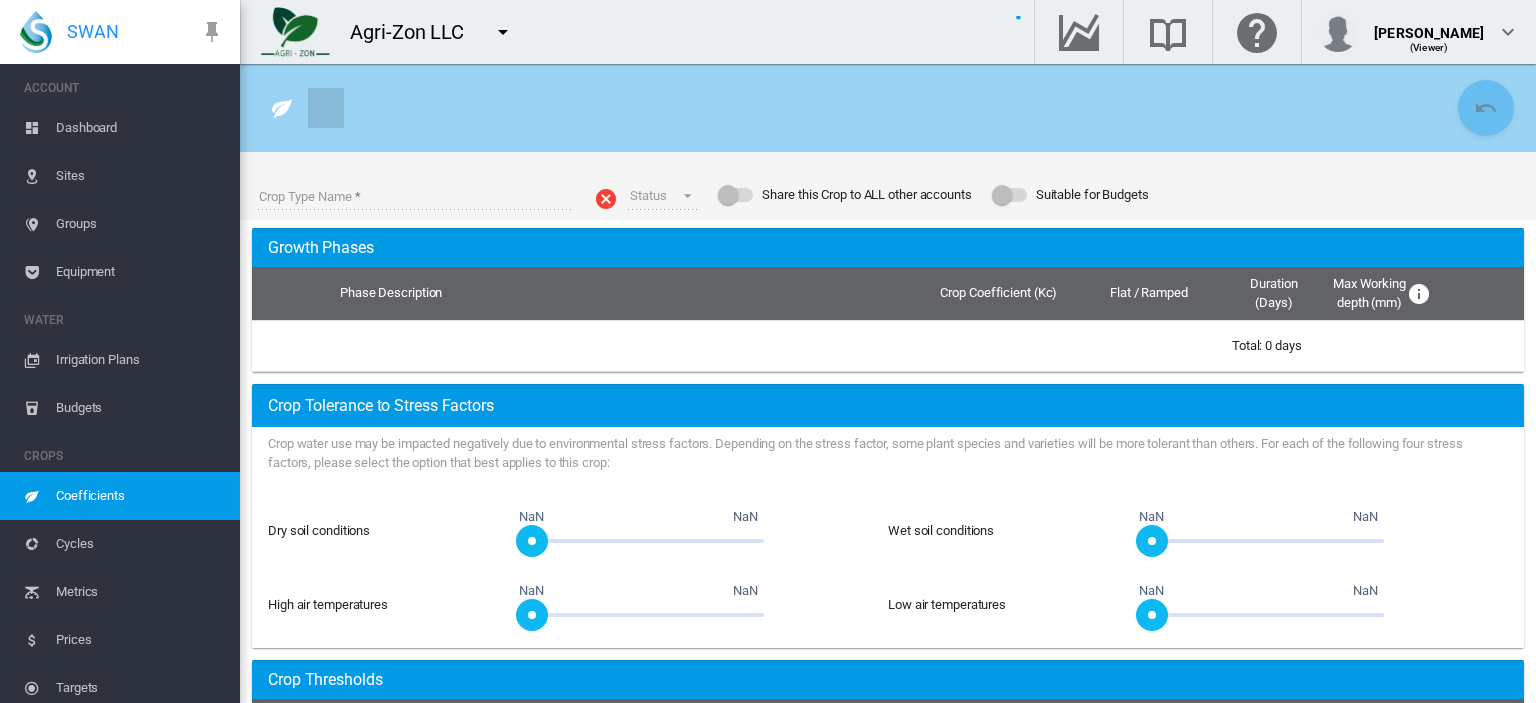 type on "**********" 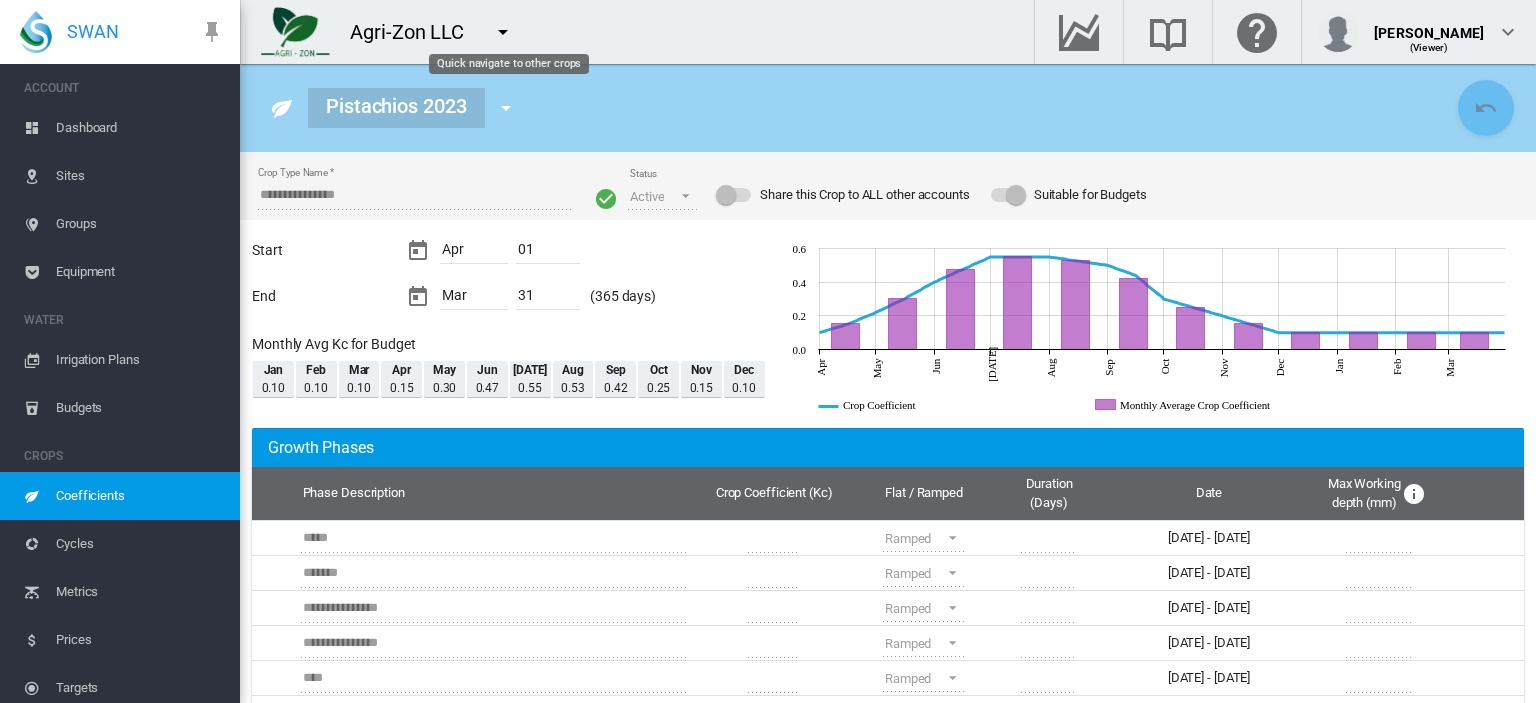 click at bounding box center [506, 108] 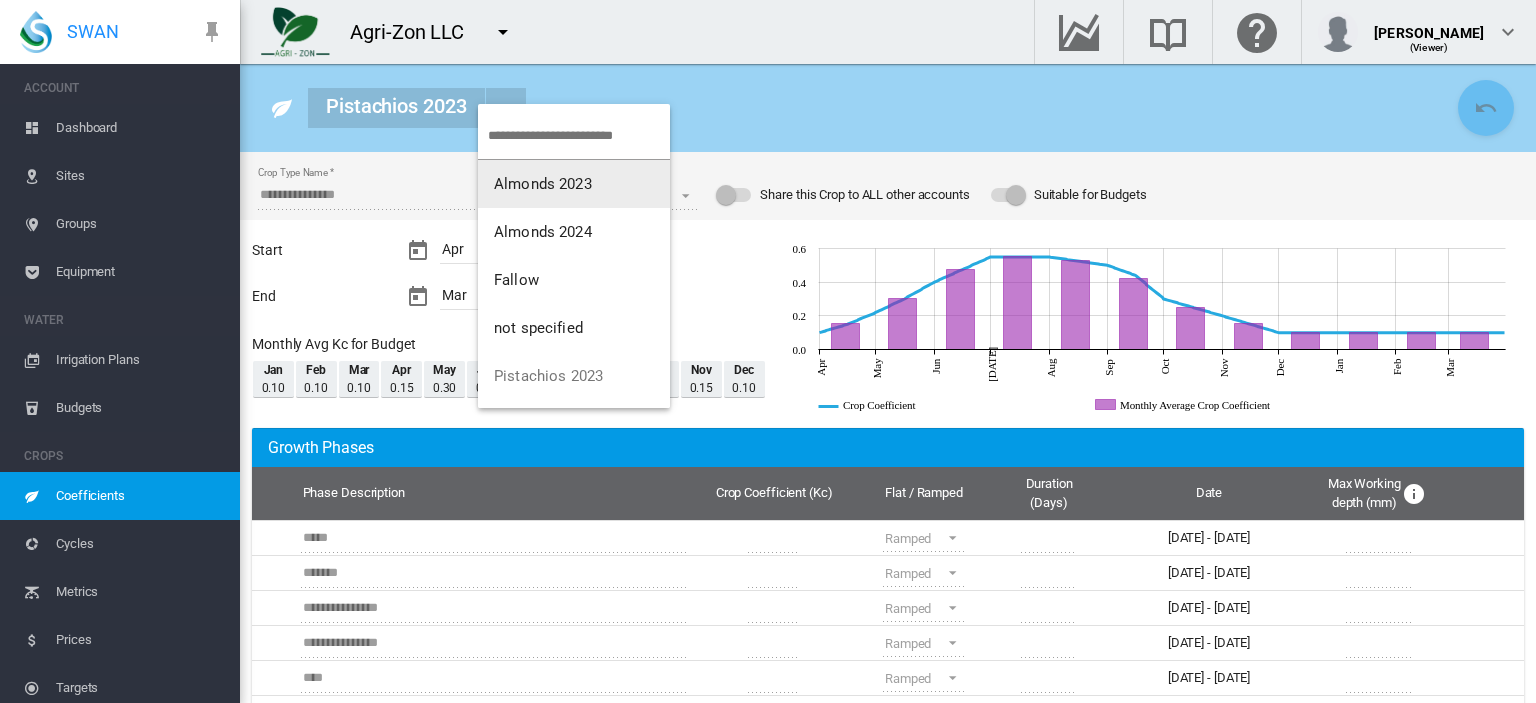 click on "Almonds 2023" at bounding box center [543, 184] 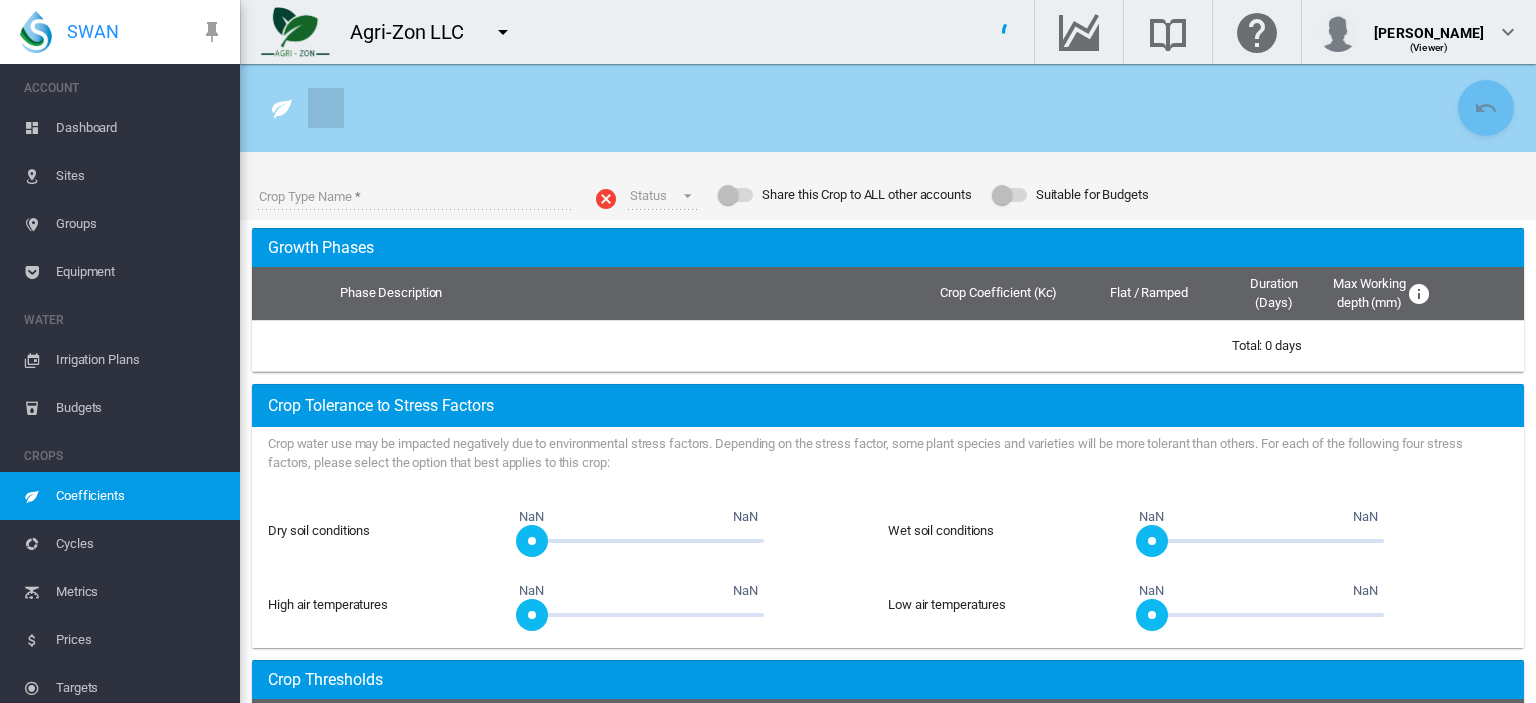 type on "**********" 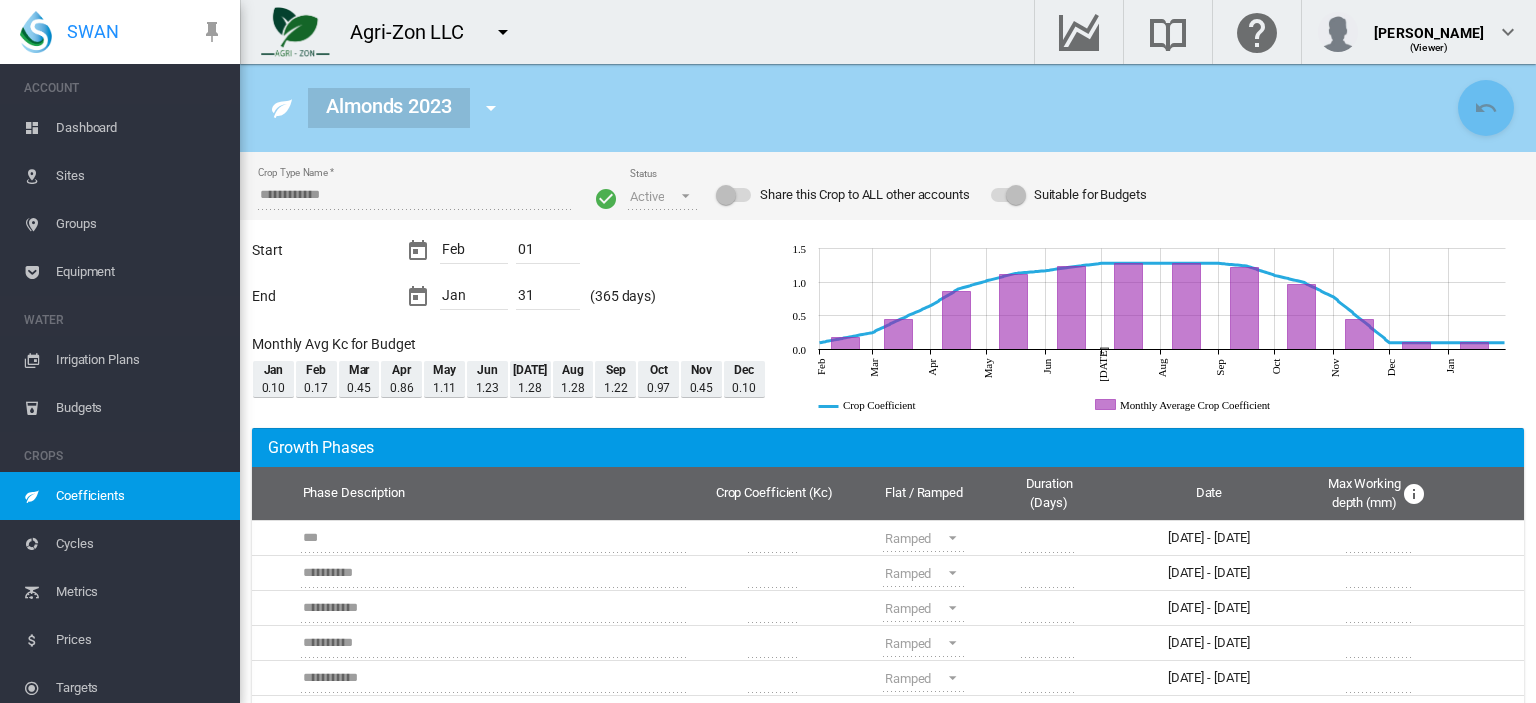 click at bounding box center (491, 108) 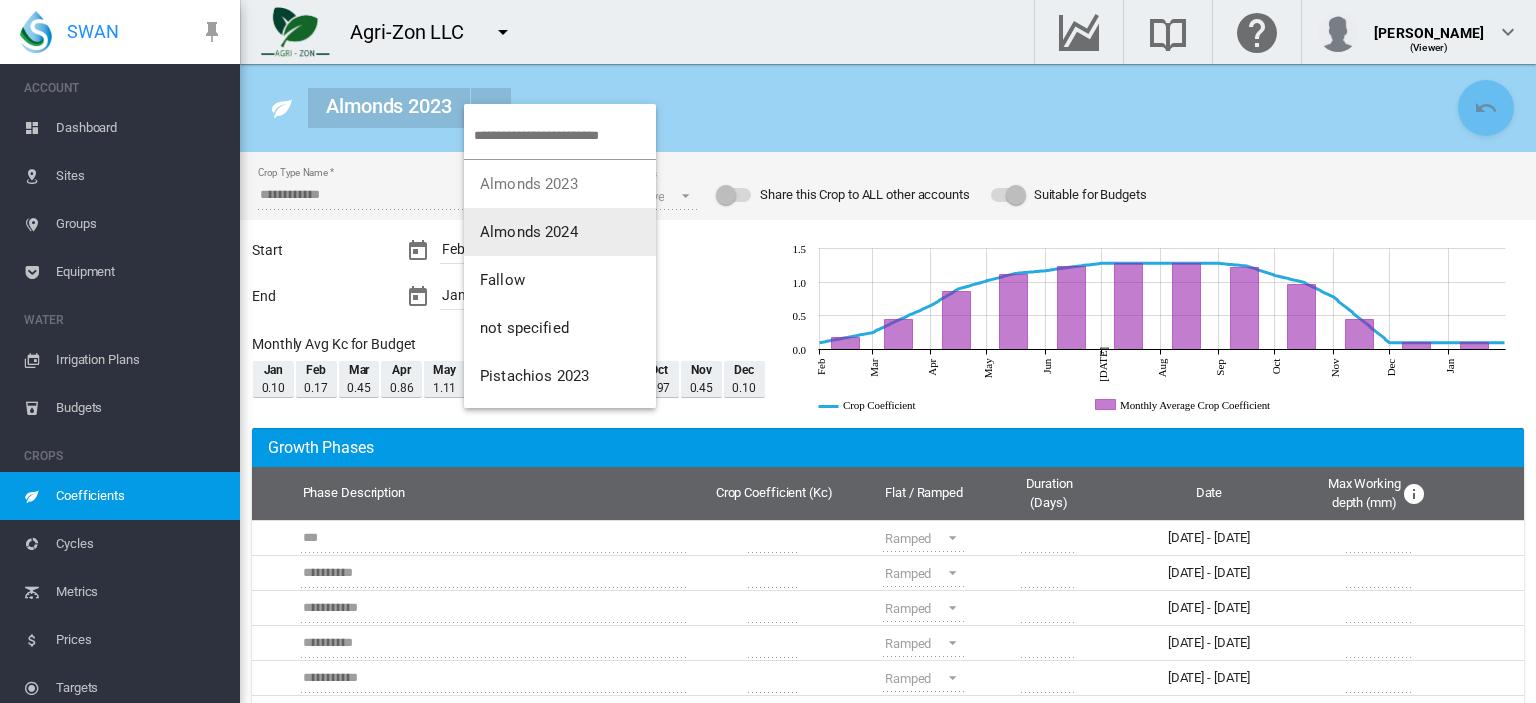 click on "Almonds 2024" at bounding box center (529, 232) 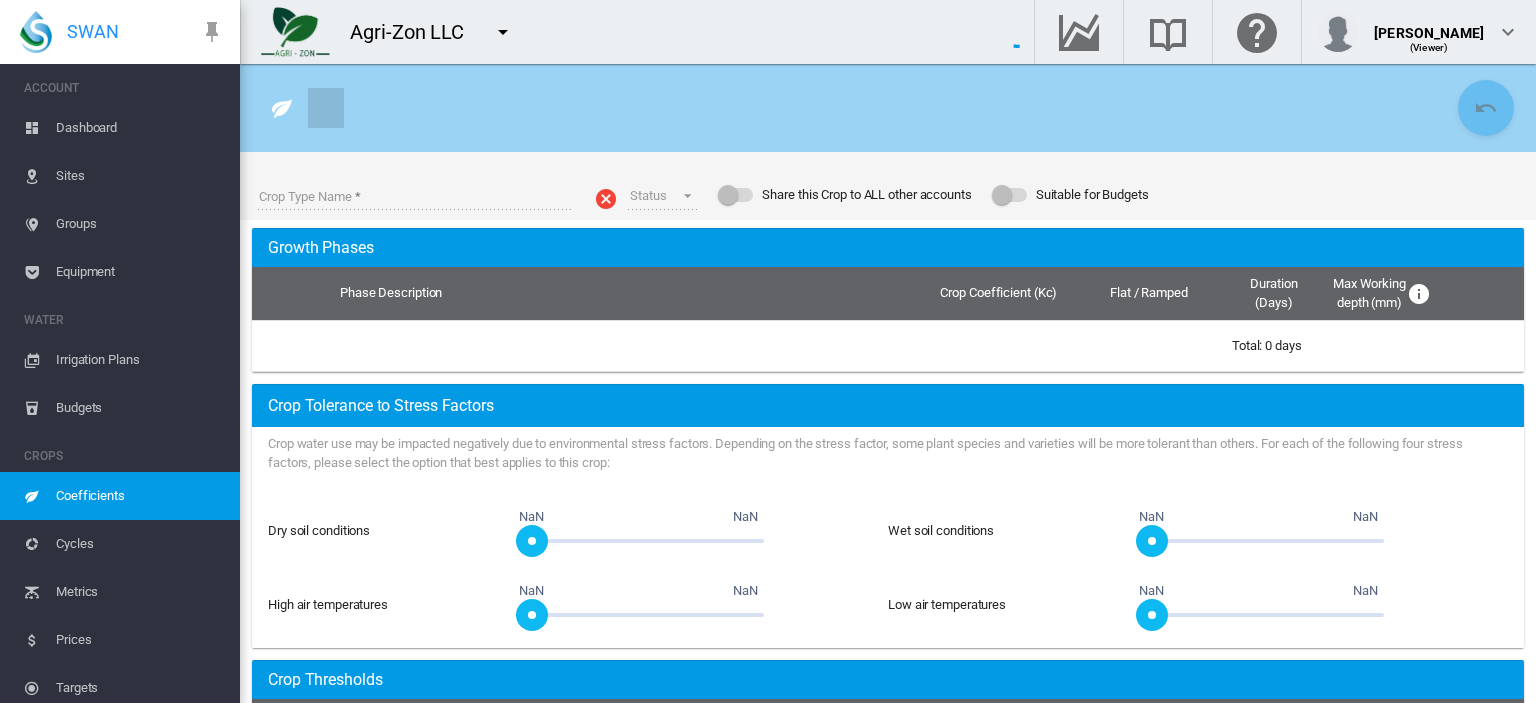 type on "**********" 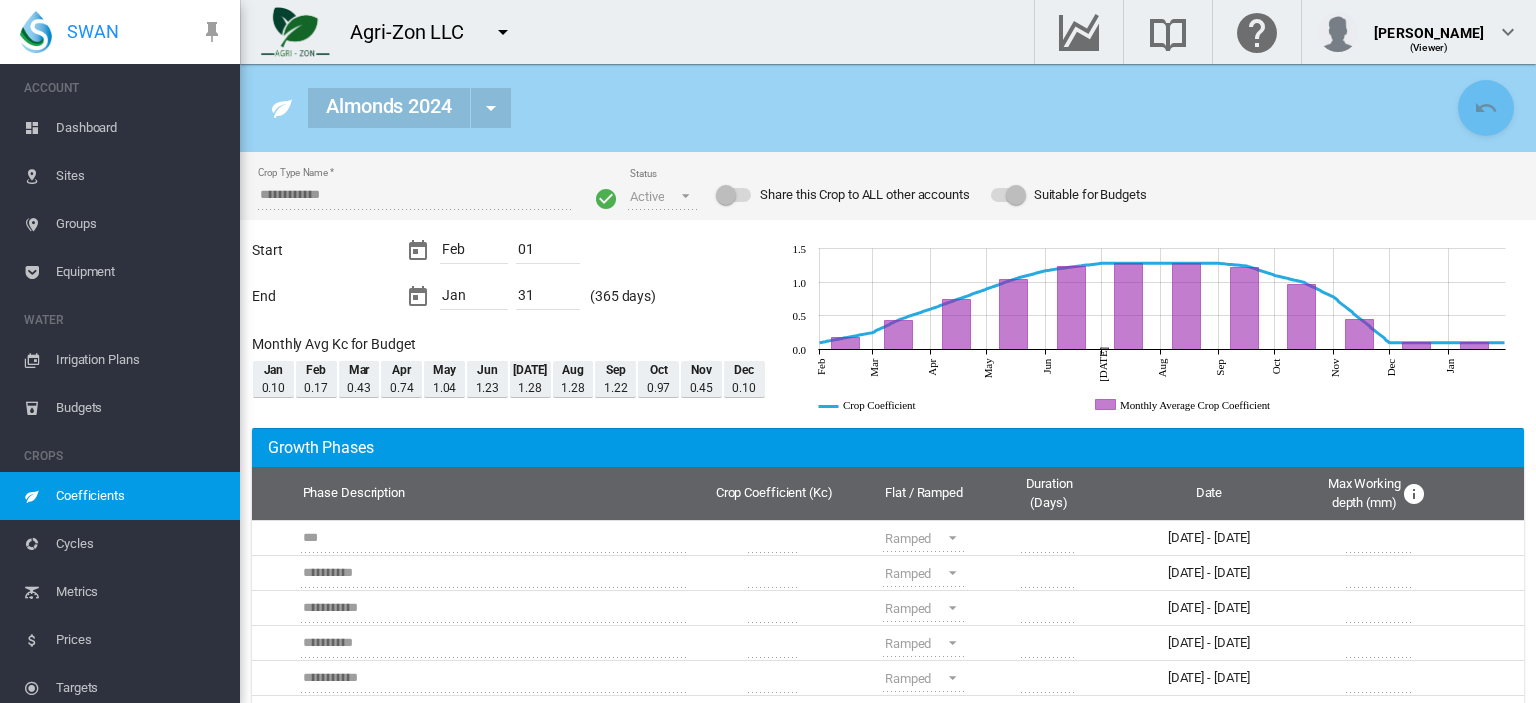 click on "Sites" at bounding box center [140, 176] 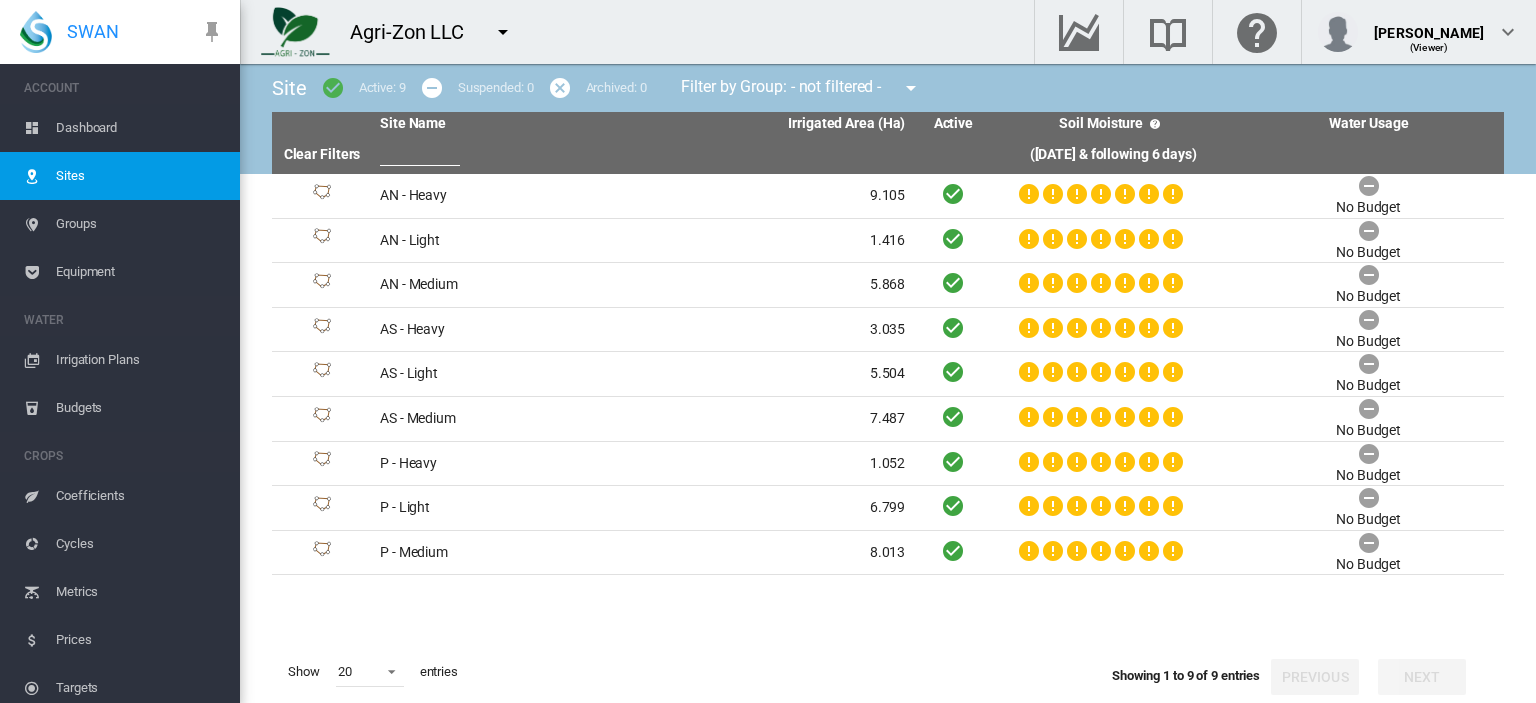 click on "Coefficients" at bounding box center (140, 496) 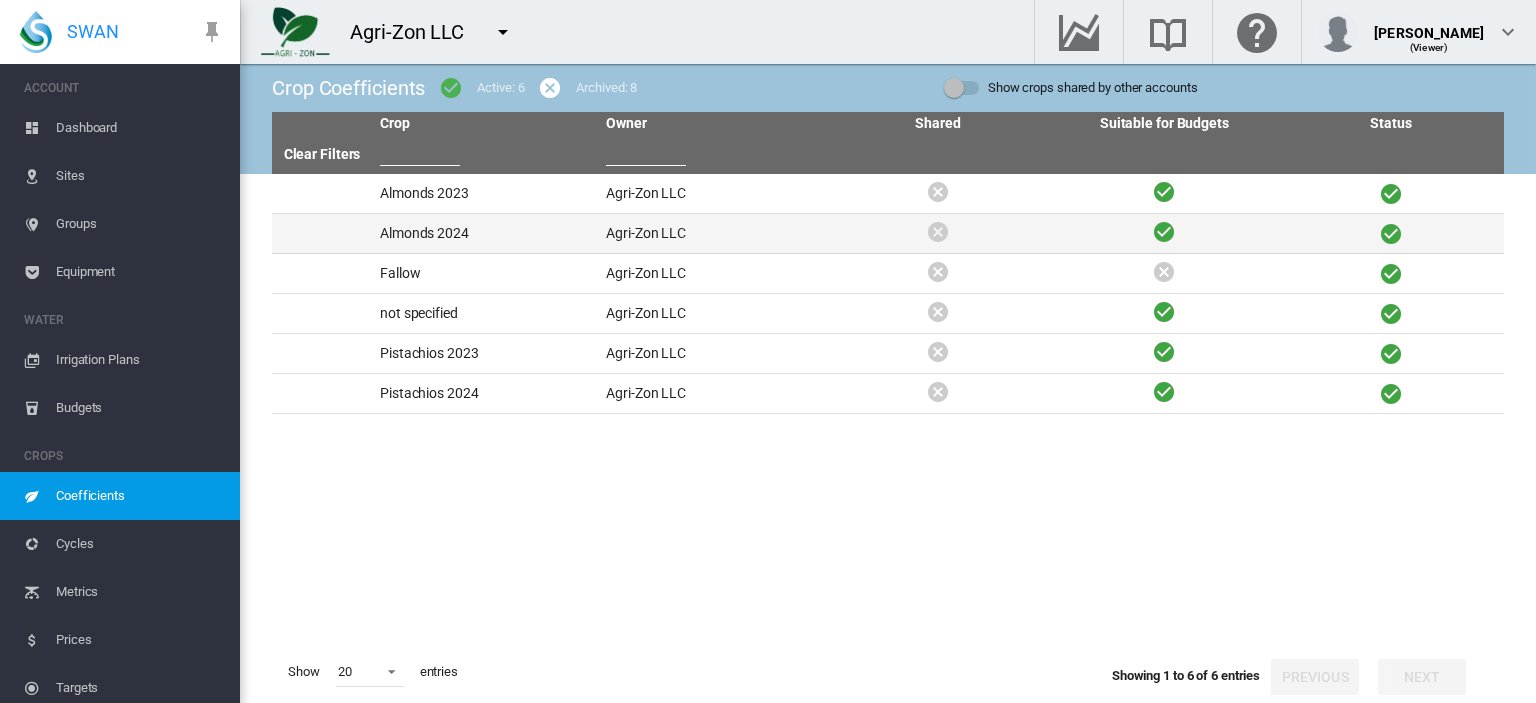 click on "Almonds 2024" at bounding box center (485, 233) 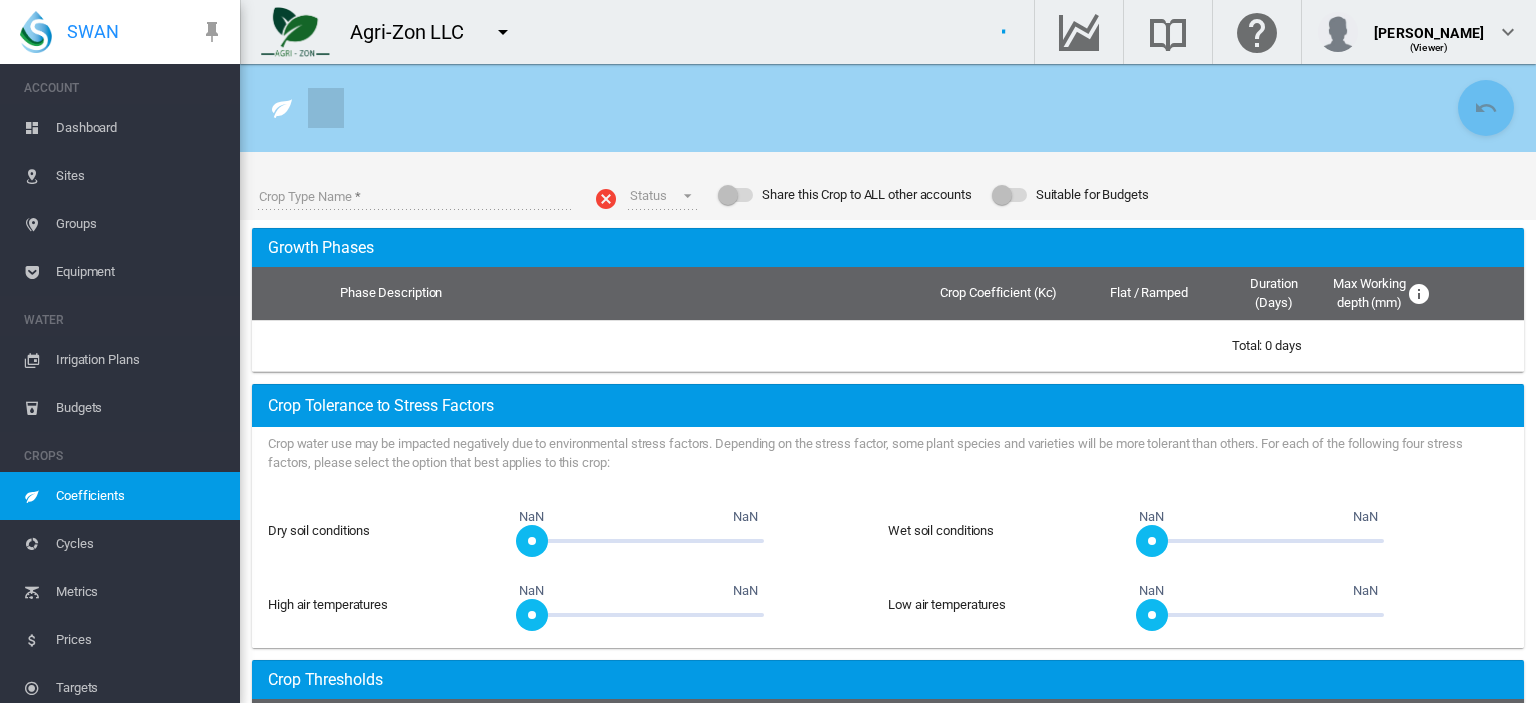 type on "**********" 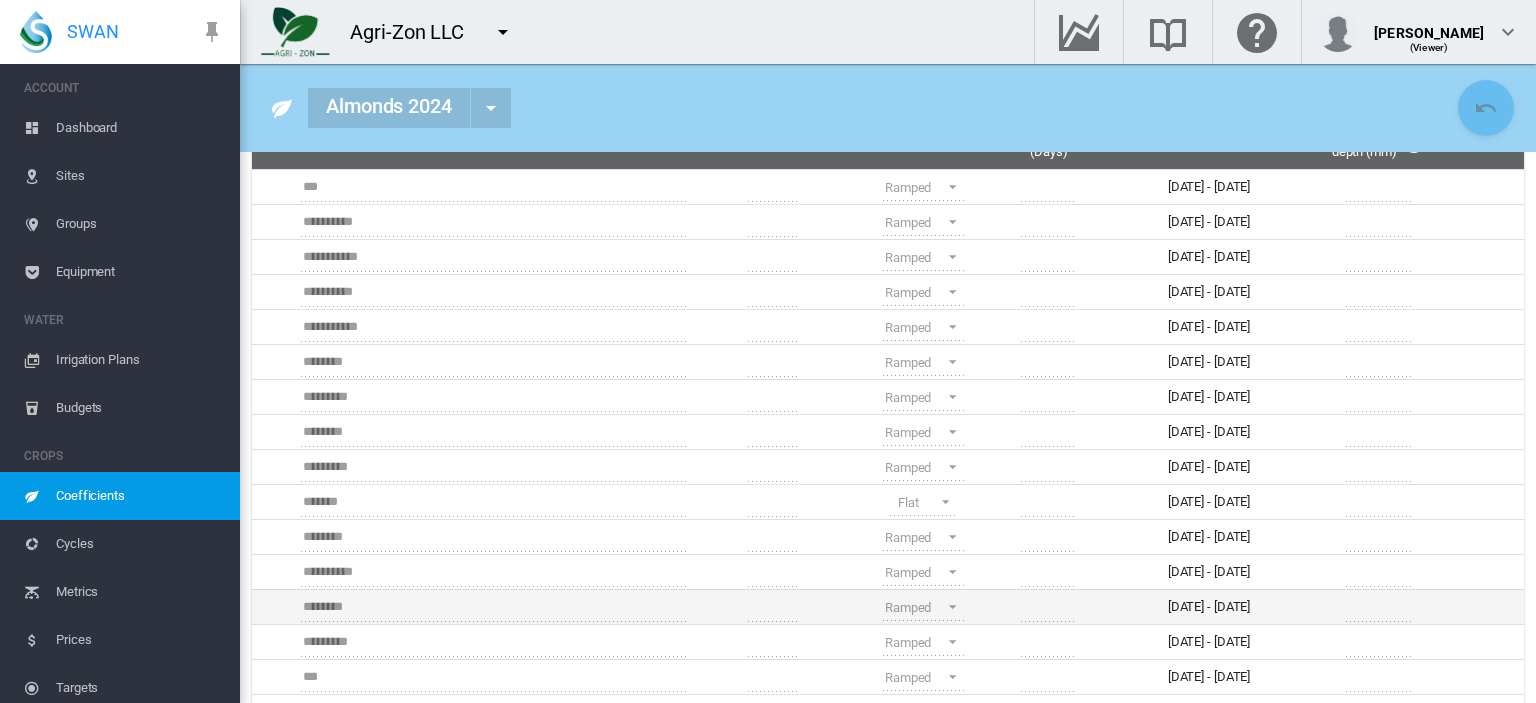scroll, scrollTop: 400, scrollLeft: 0, axis: vertical 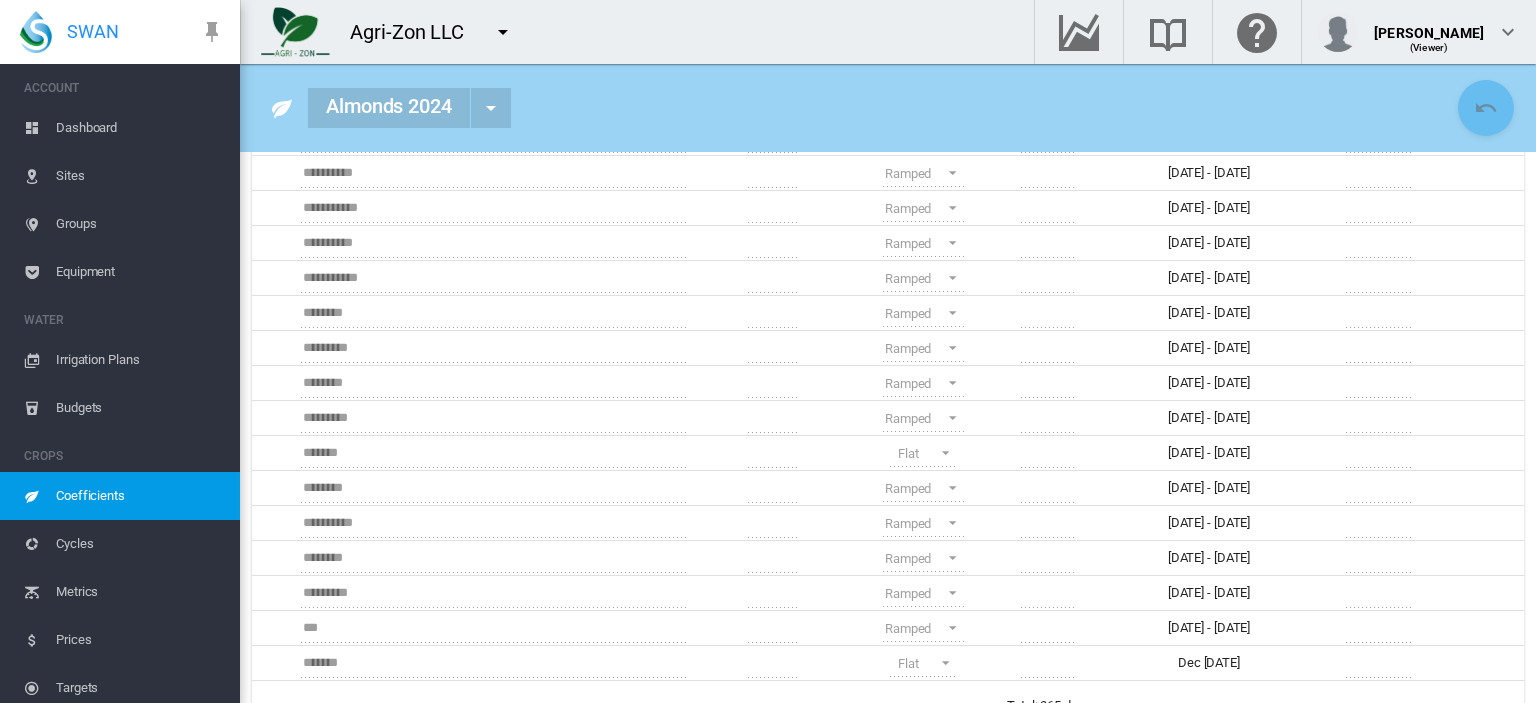 click on "Sites" at bounding box center [140, 176] 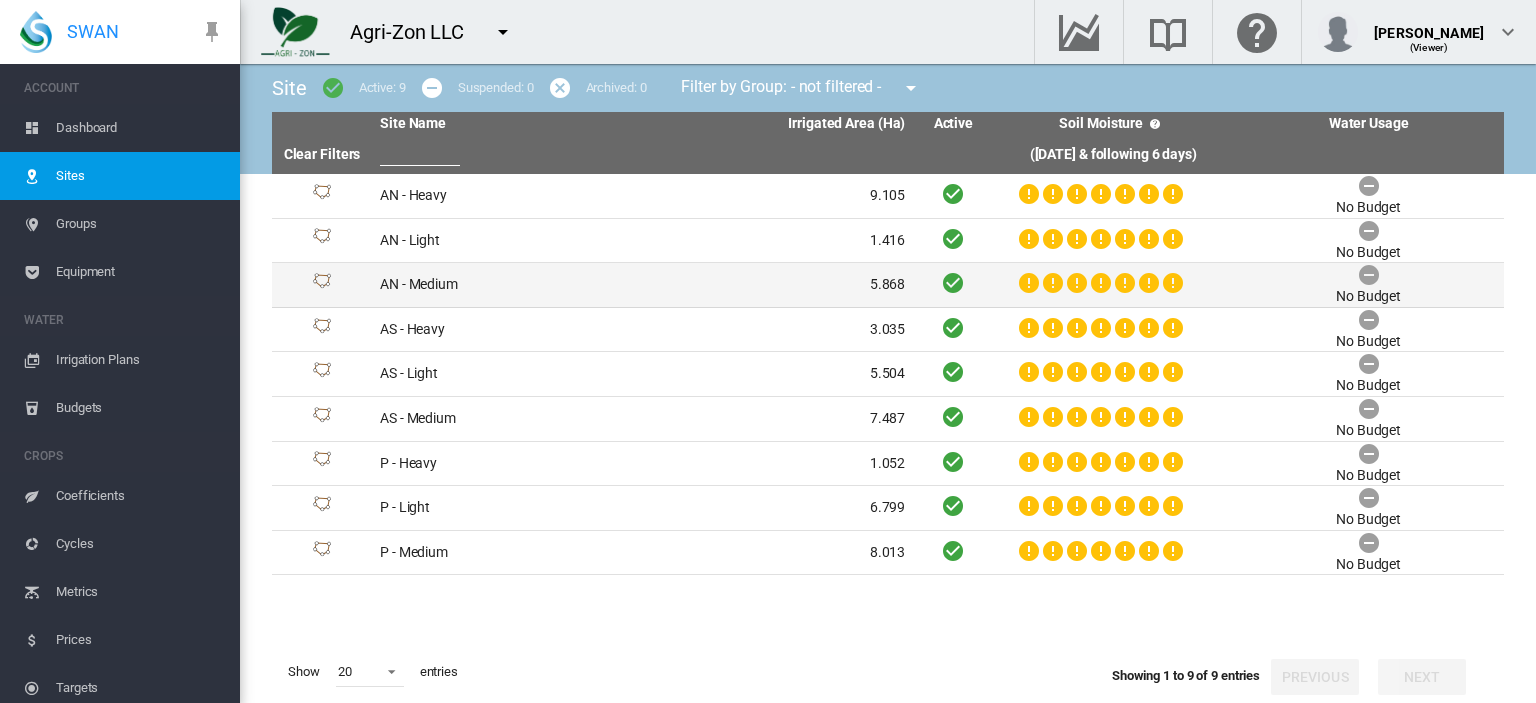 click on "AN - Medium" at bounding box center (507, 285) 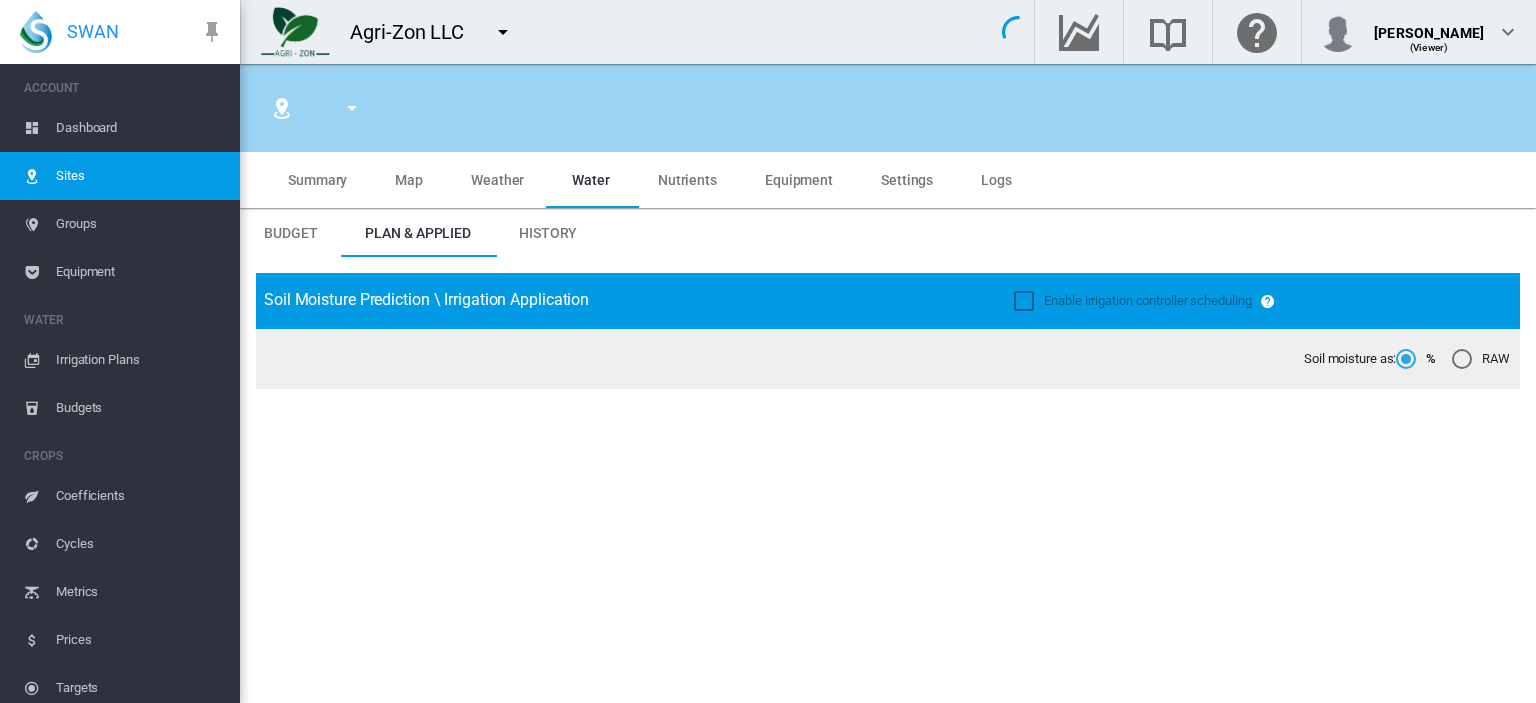 type on "**********" 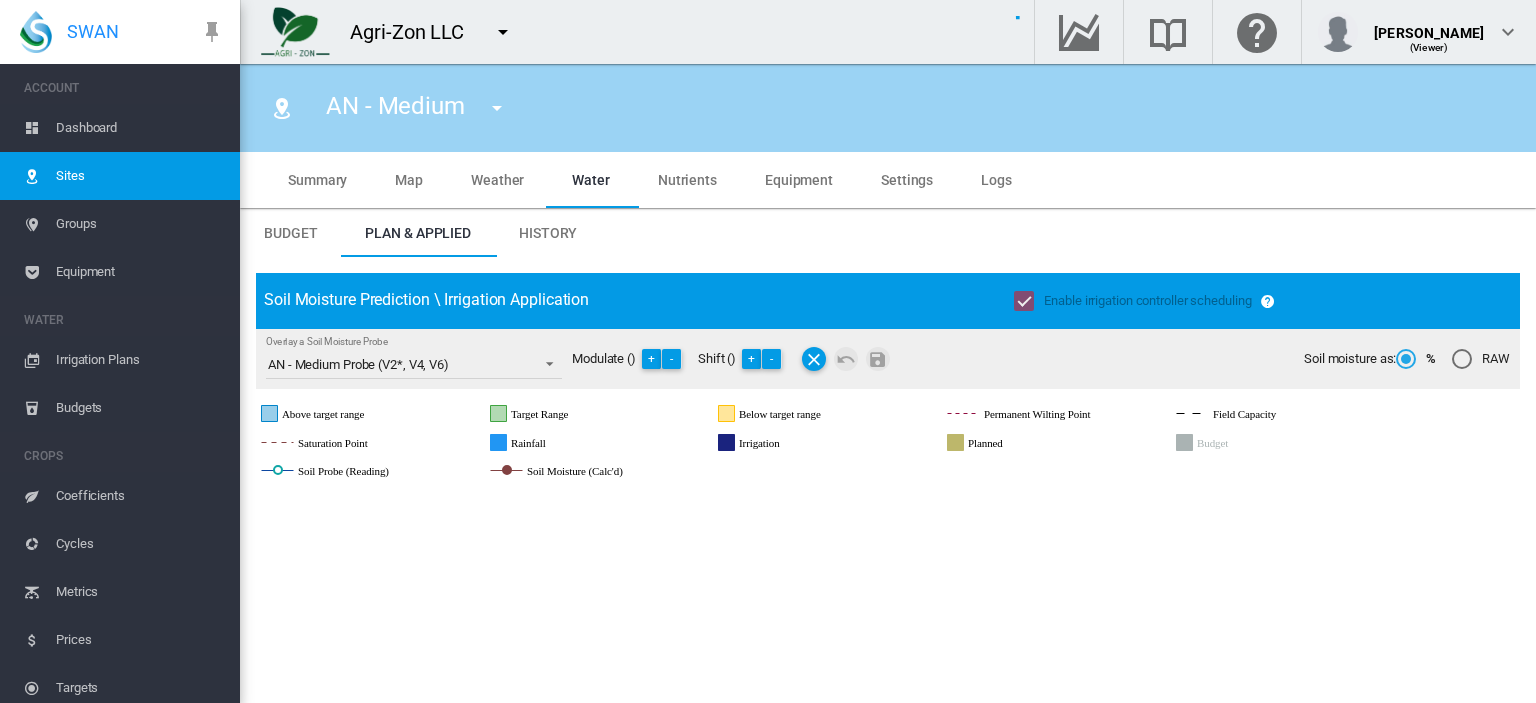 click on "History" at bounding box center [548, 233] 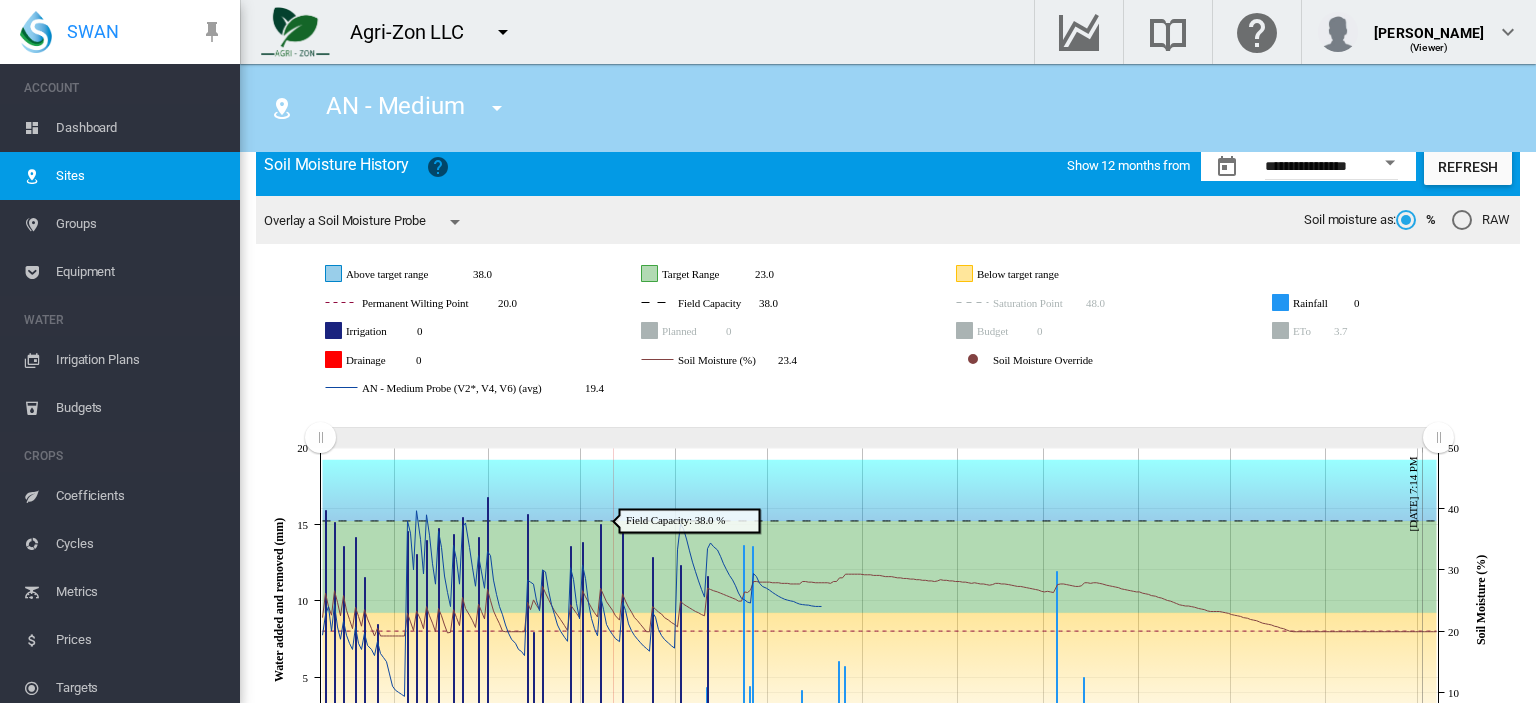 scroll, scrollTop: 200, scrollLeft: 0, axis: vertical 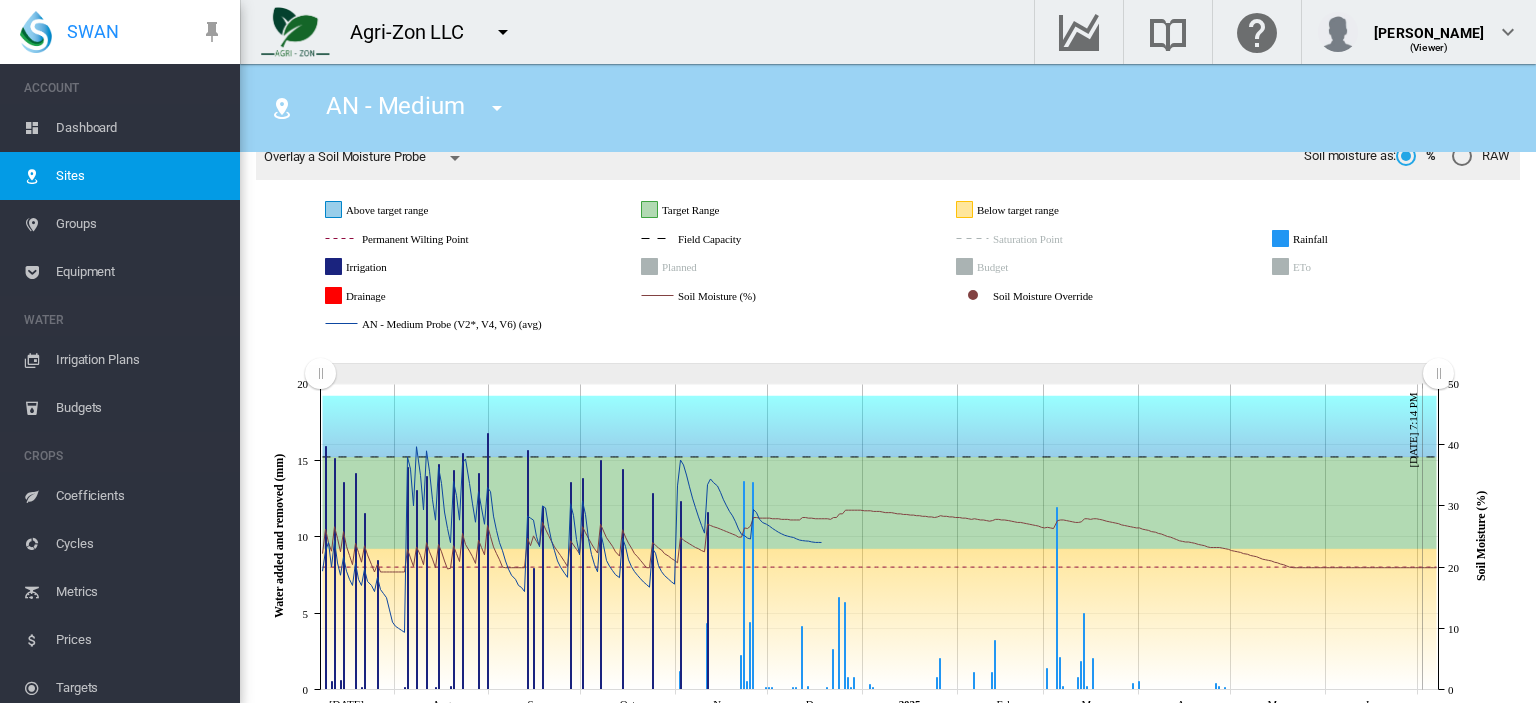click 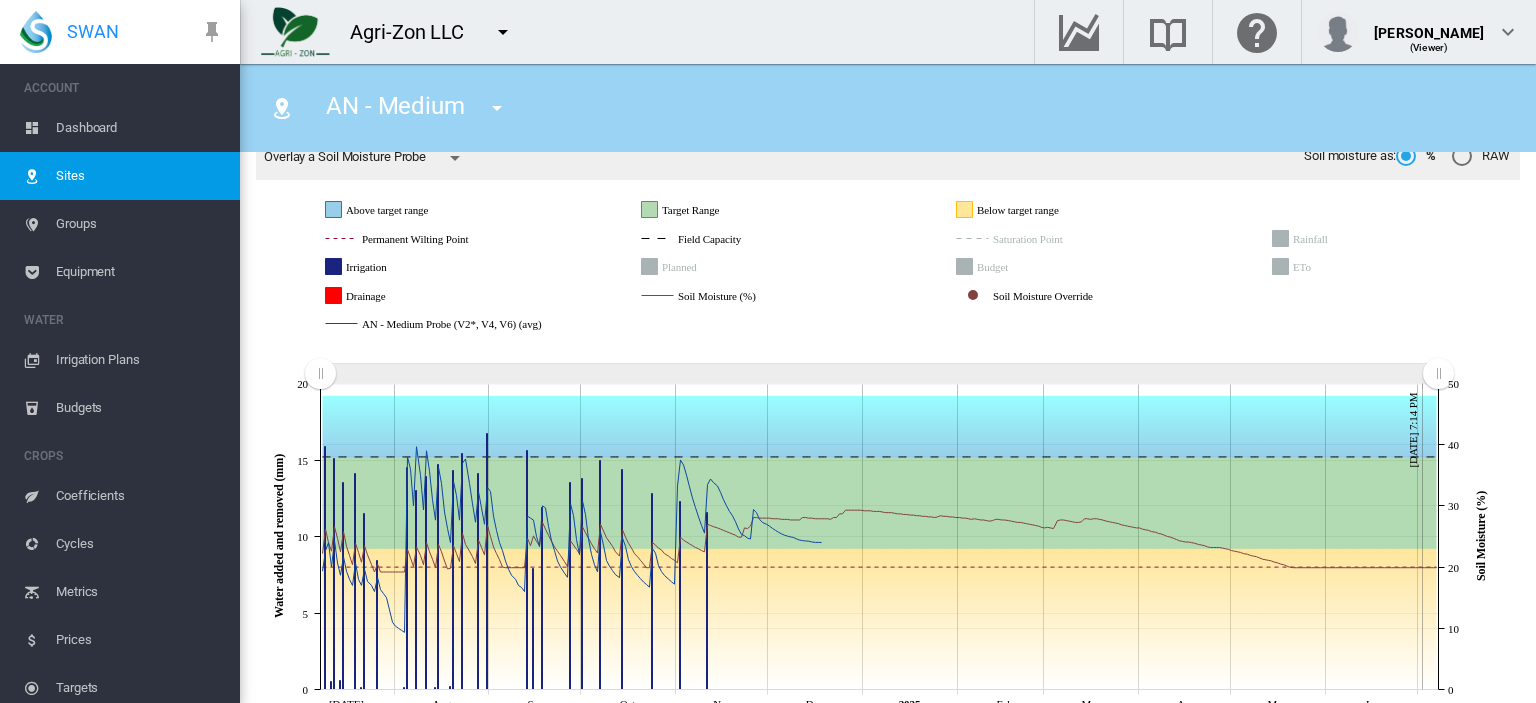 click 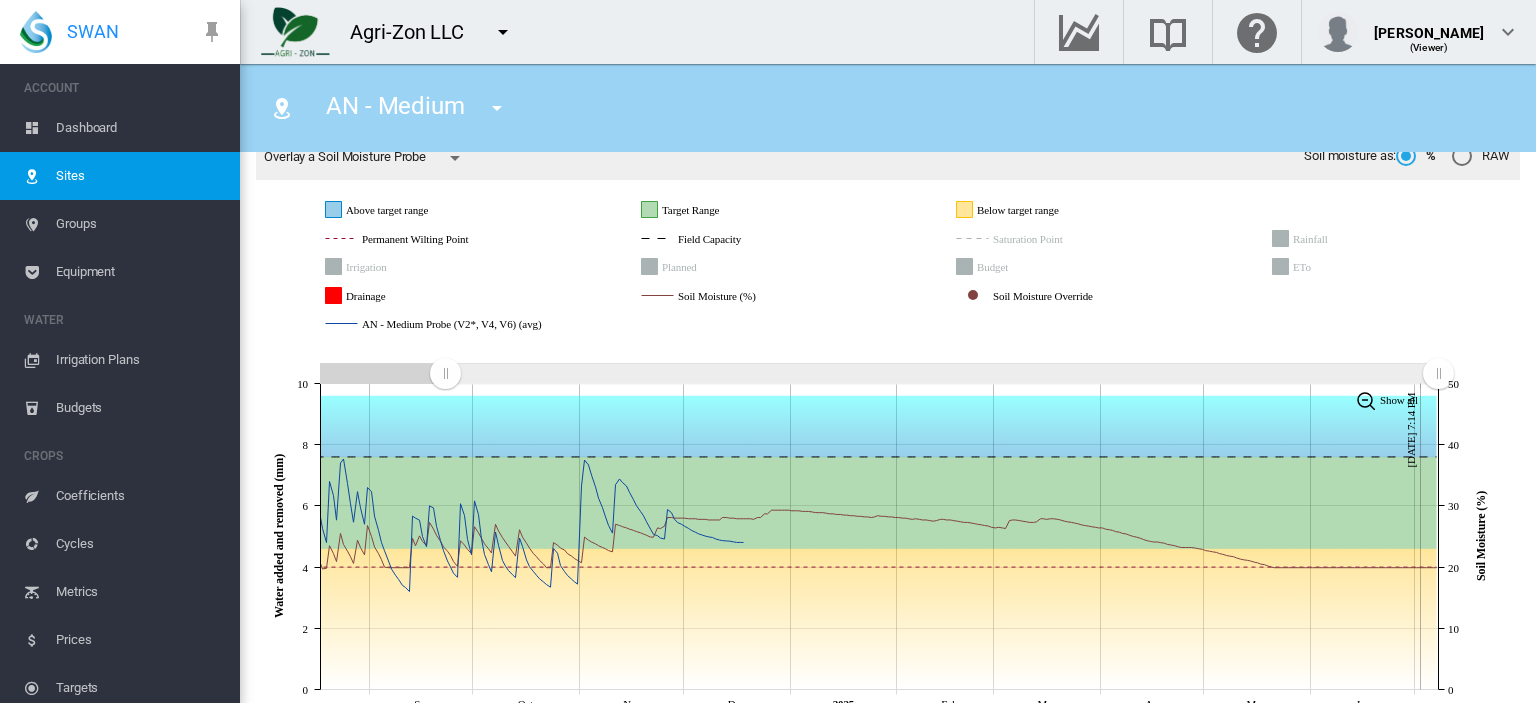 drag, startPoint x: 317, startPoint y: 375, endPoint x: 448, endPoint y: 361, distance: 131.74597 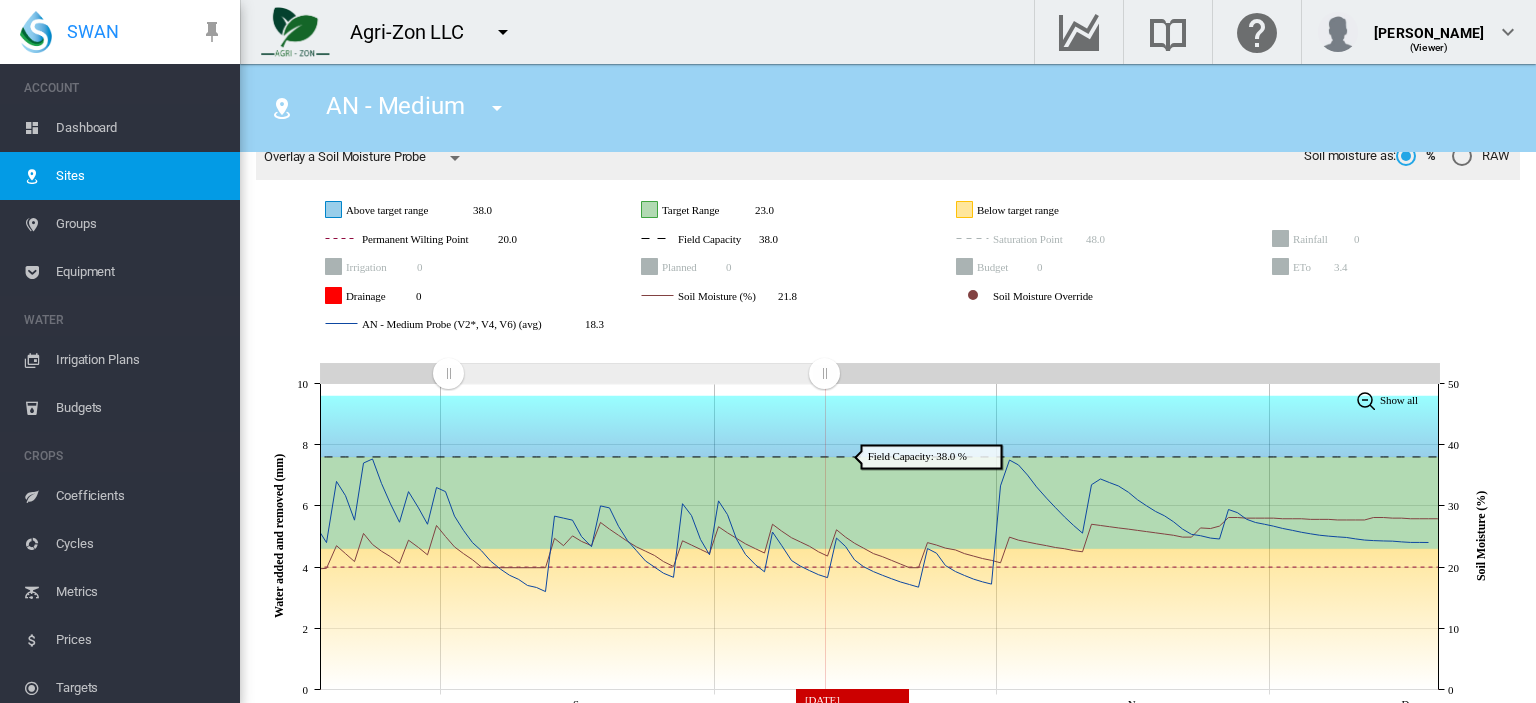 click on "JavaScript chart by amCharts 3.21.15 Sep Oct Nov Dec 0 2 4 6 8 10 Water added and removed (mm) 0 10 20 30 40 50 Soil Moisture (%) Show all" 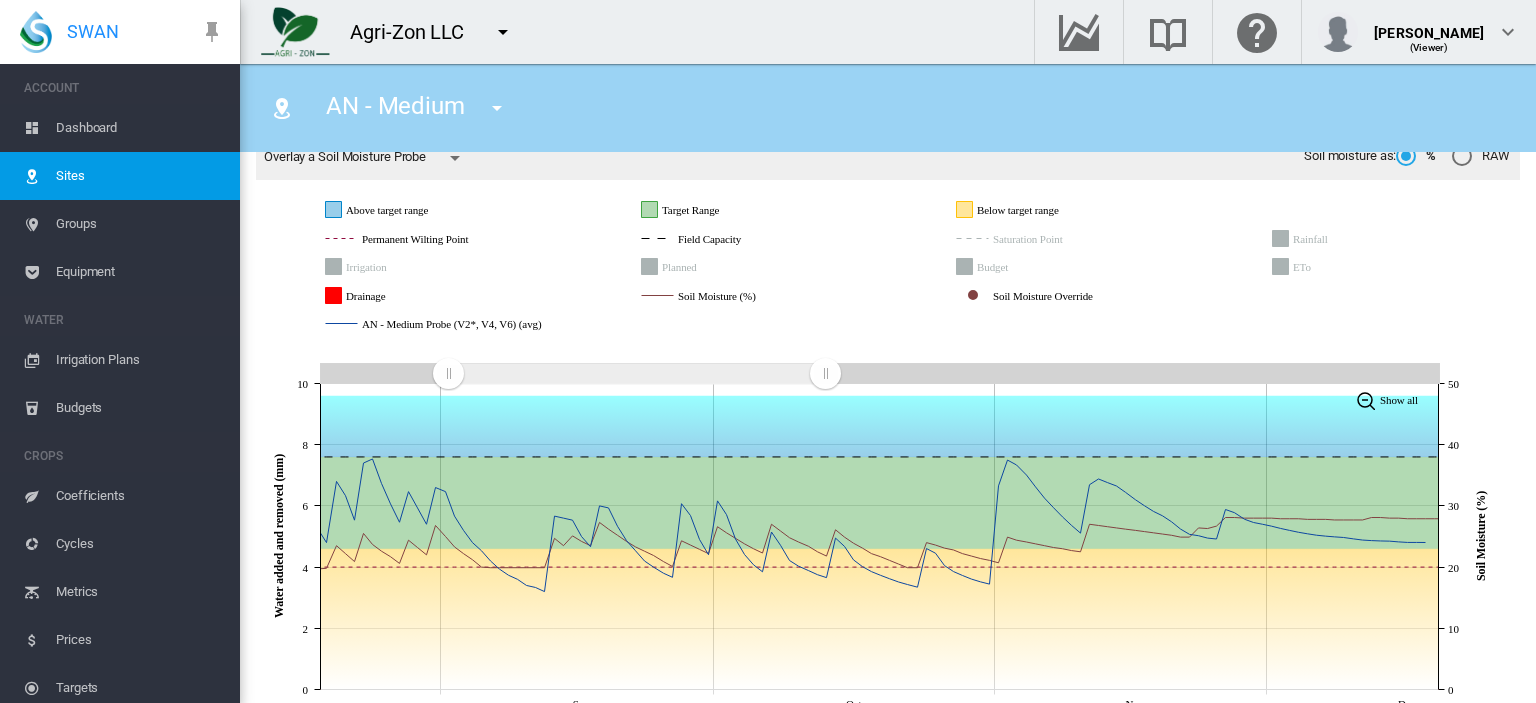 click 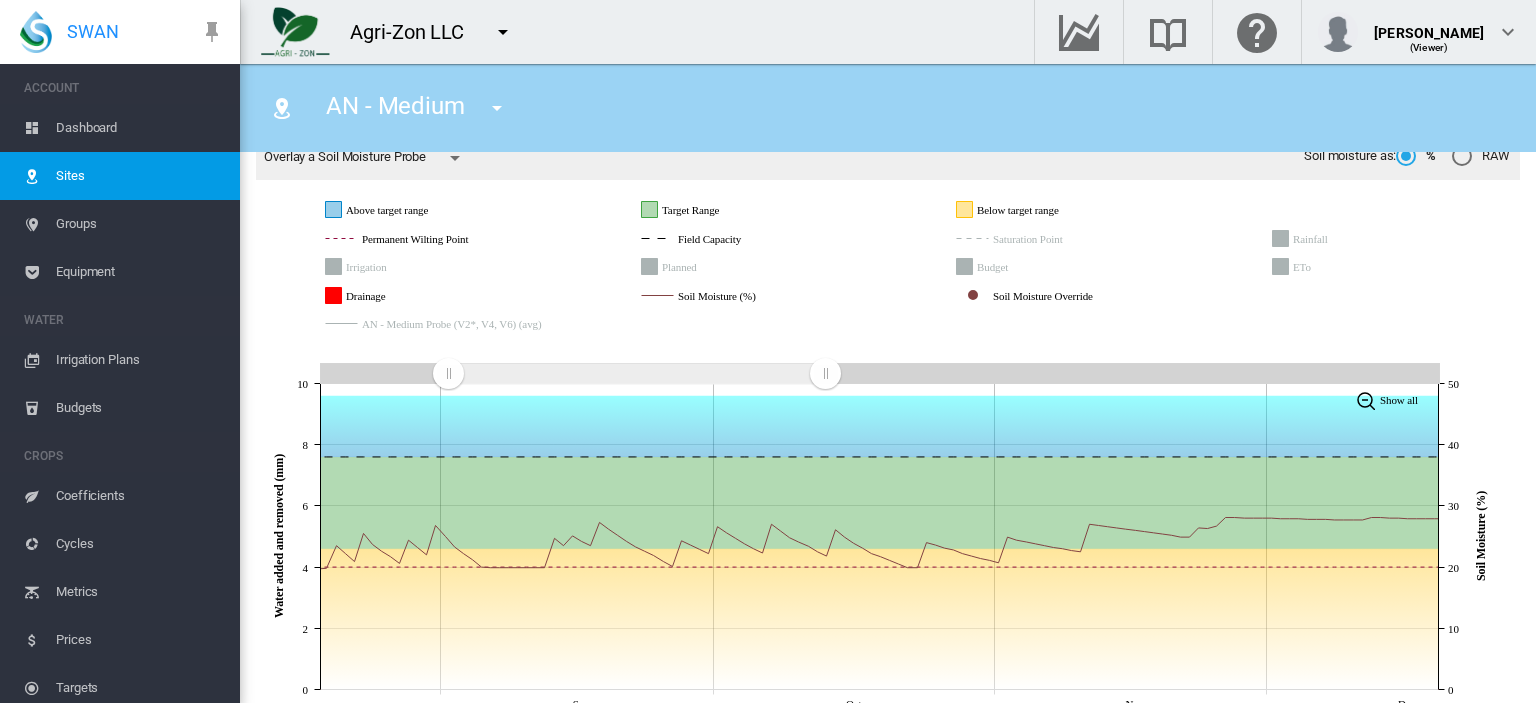 click 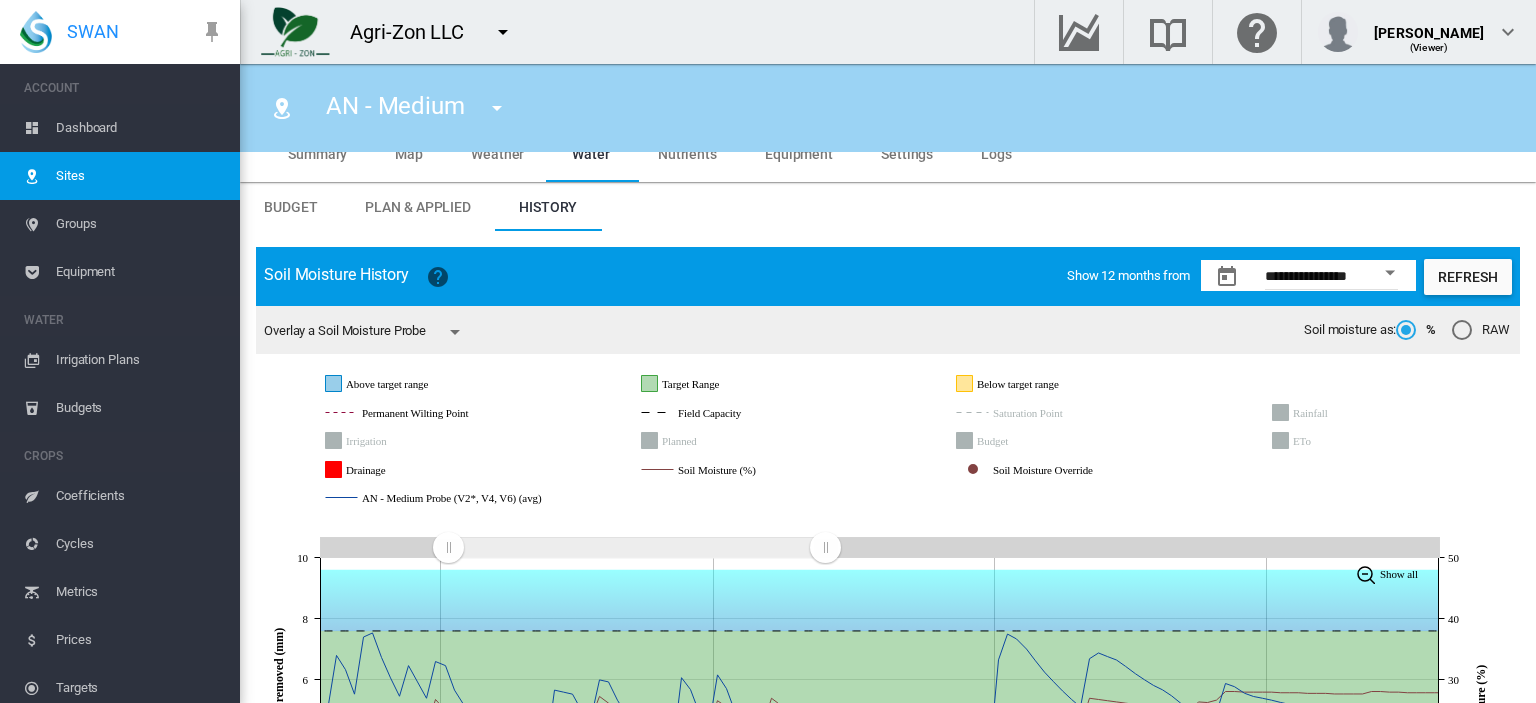 scroll, scrollTop: 0, scrollLeft: 0, axis: both 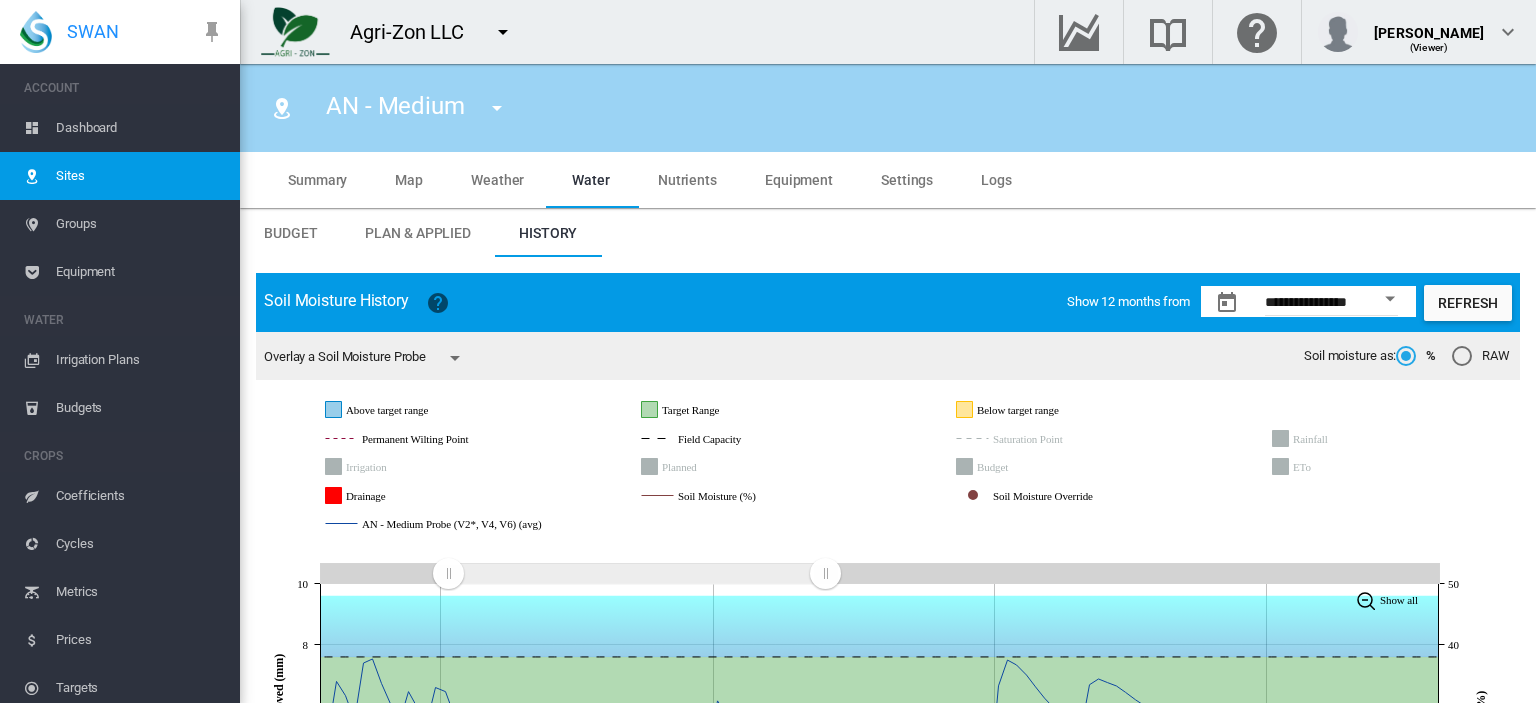 click at bounding box center (455, 358) 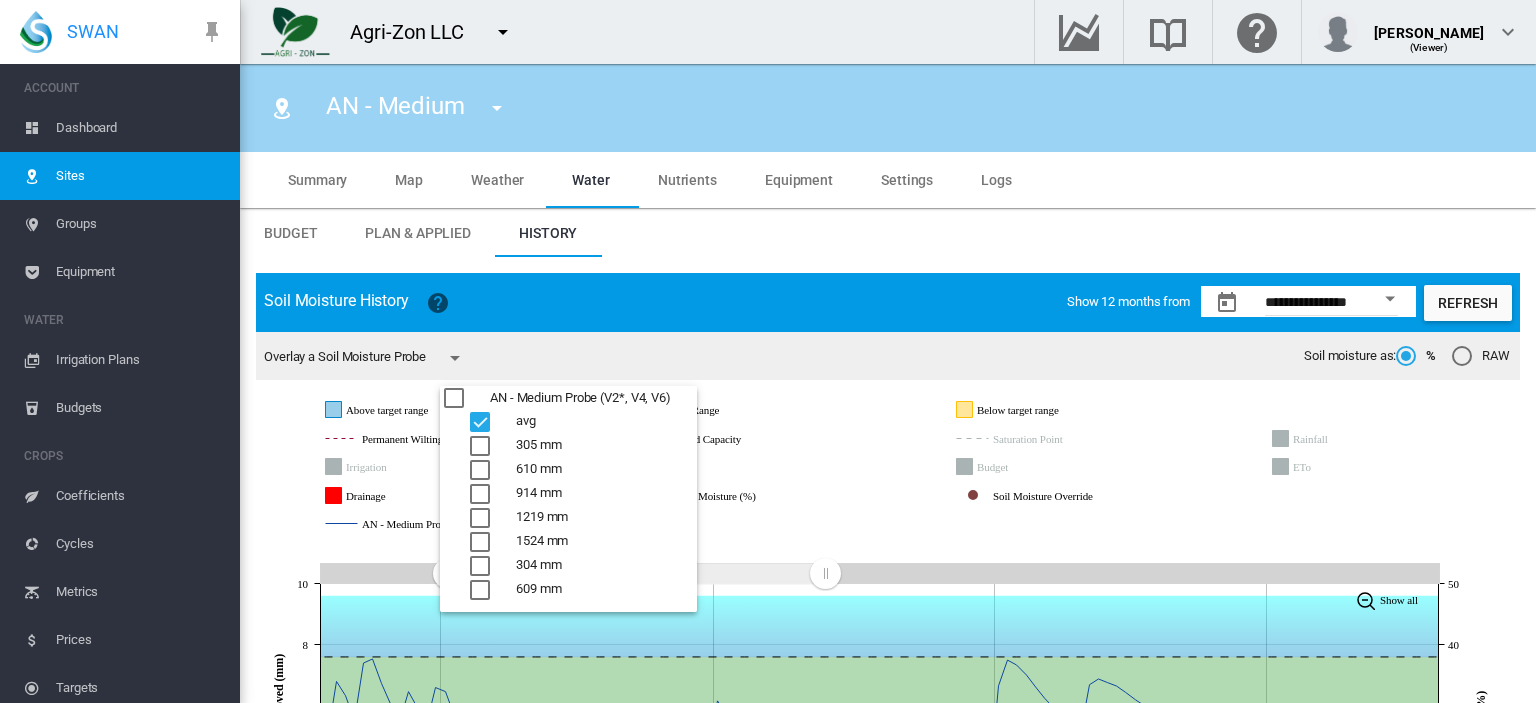 click at bounding box center (768, 351) 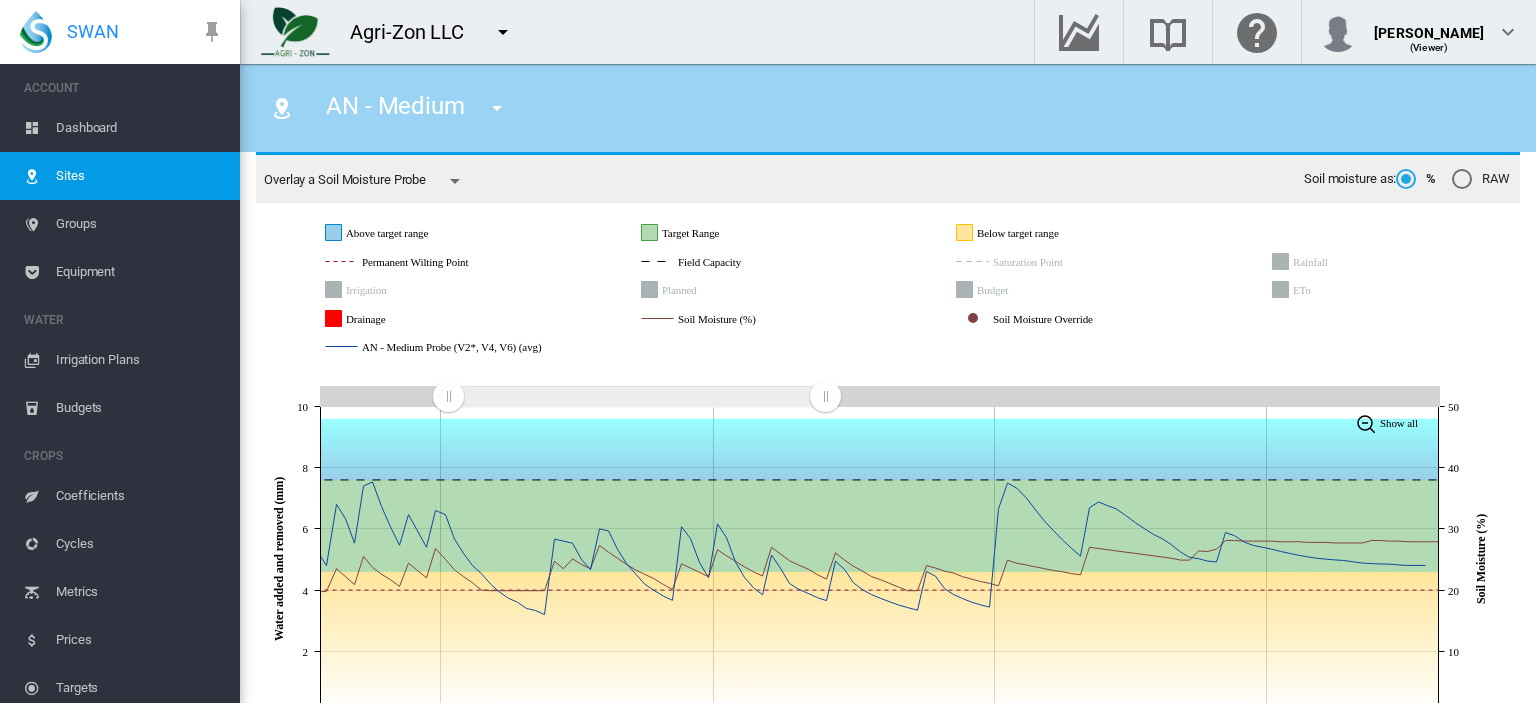 scroll, scrollTop: 200, scrollLeft: 0, axis: vertical 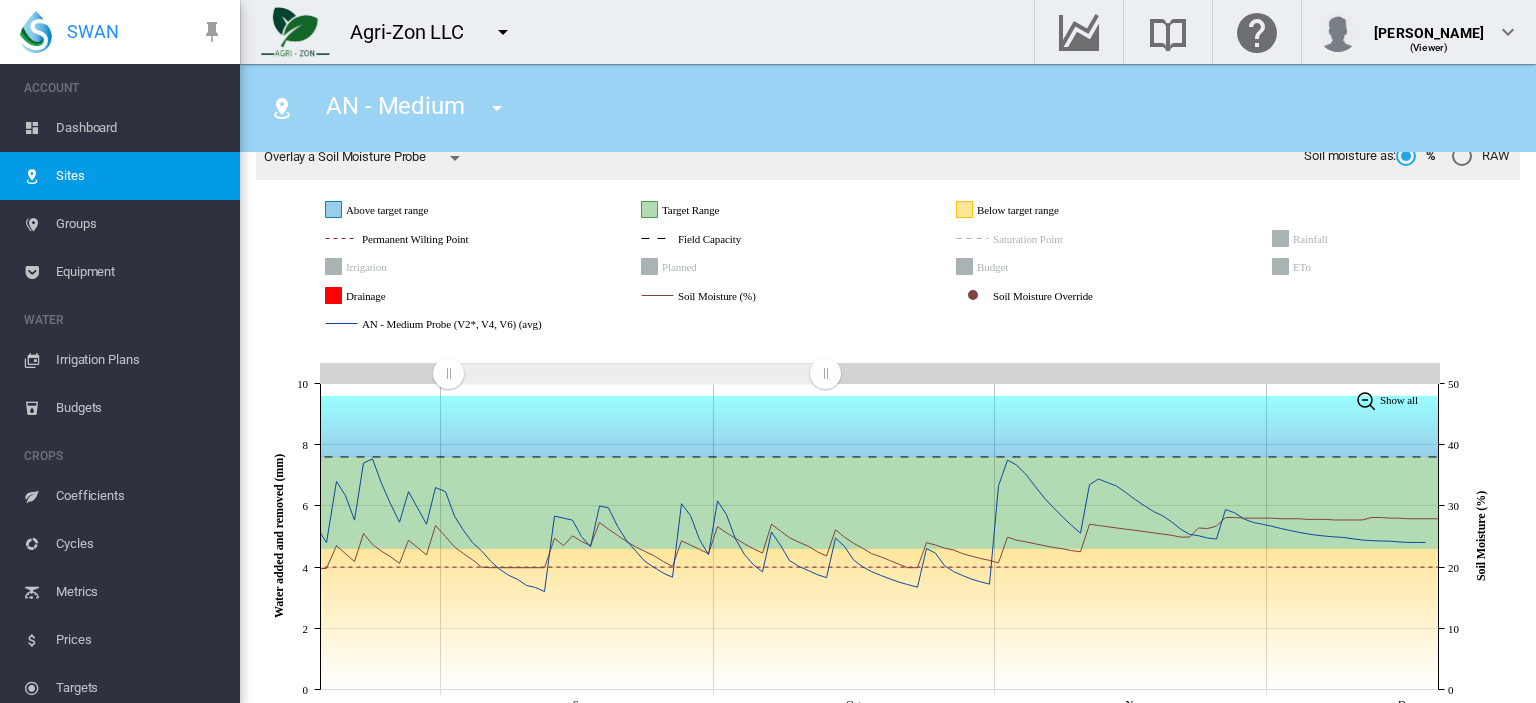 click 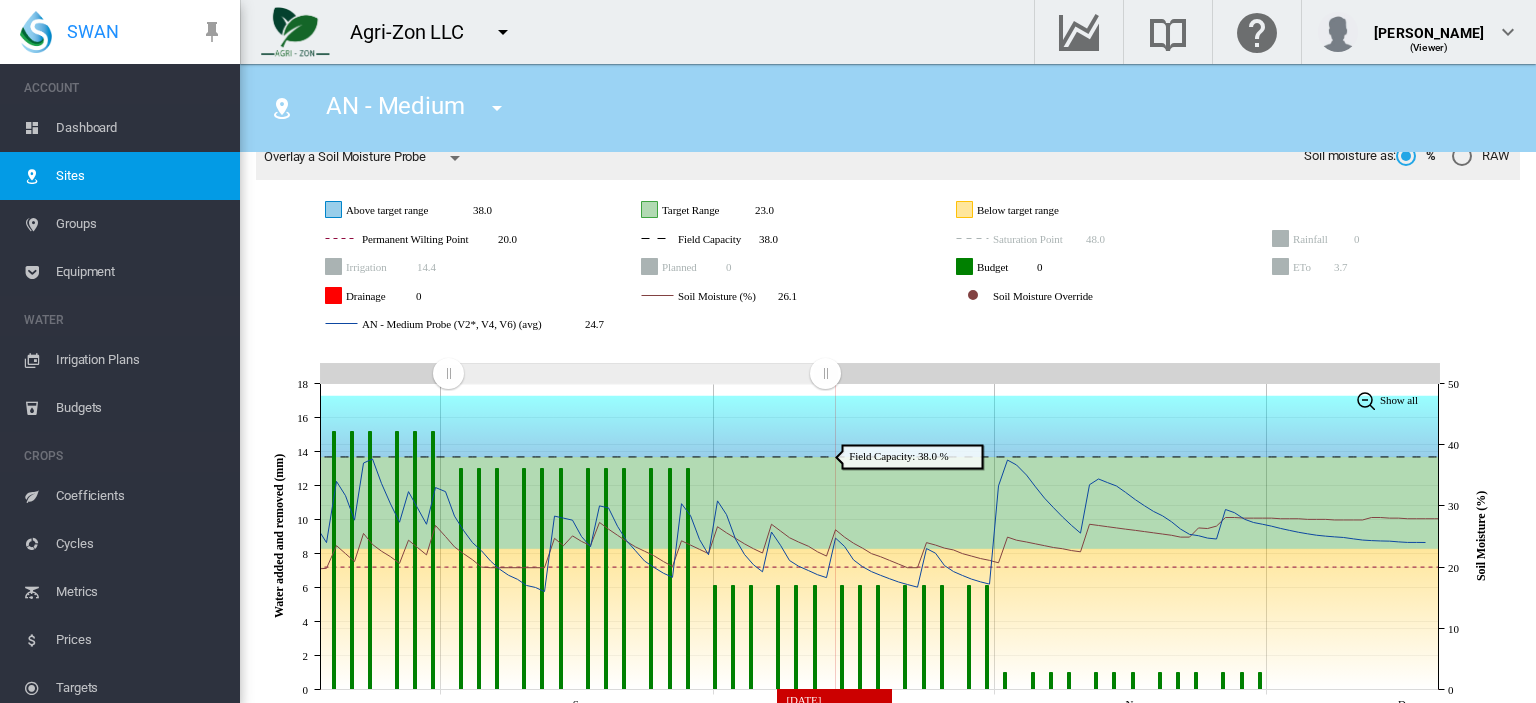 scroll, scrollTop: 232, scrollLeft: 0, axis: vertical 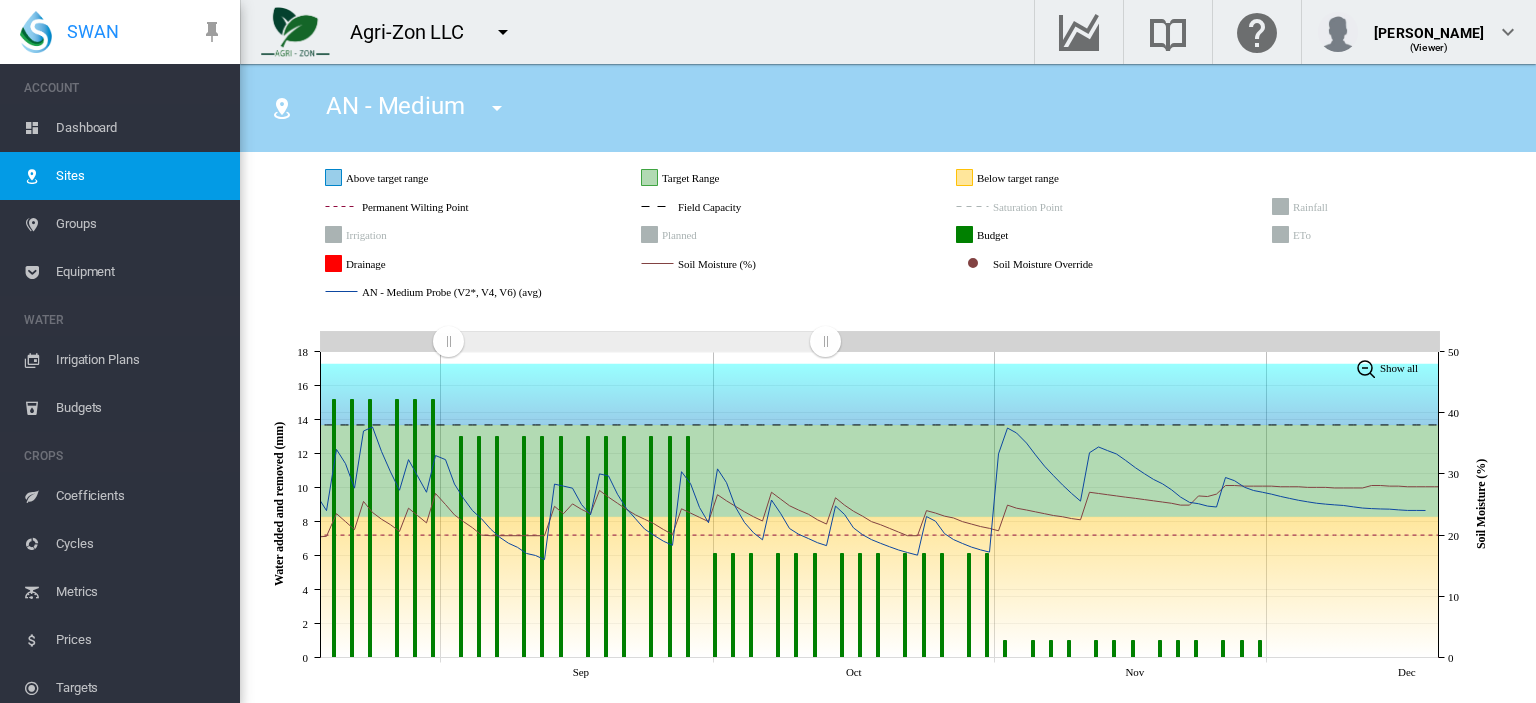 click 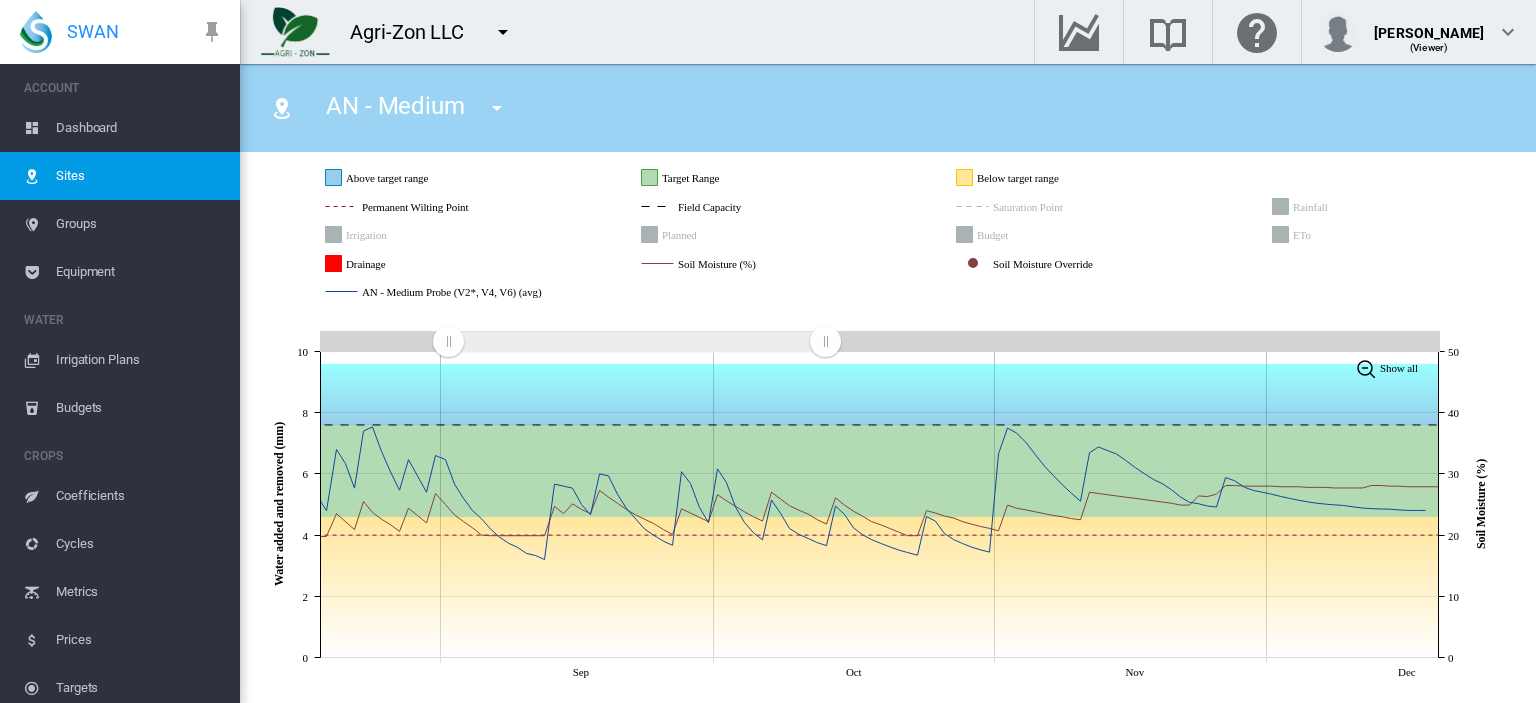 click 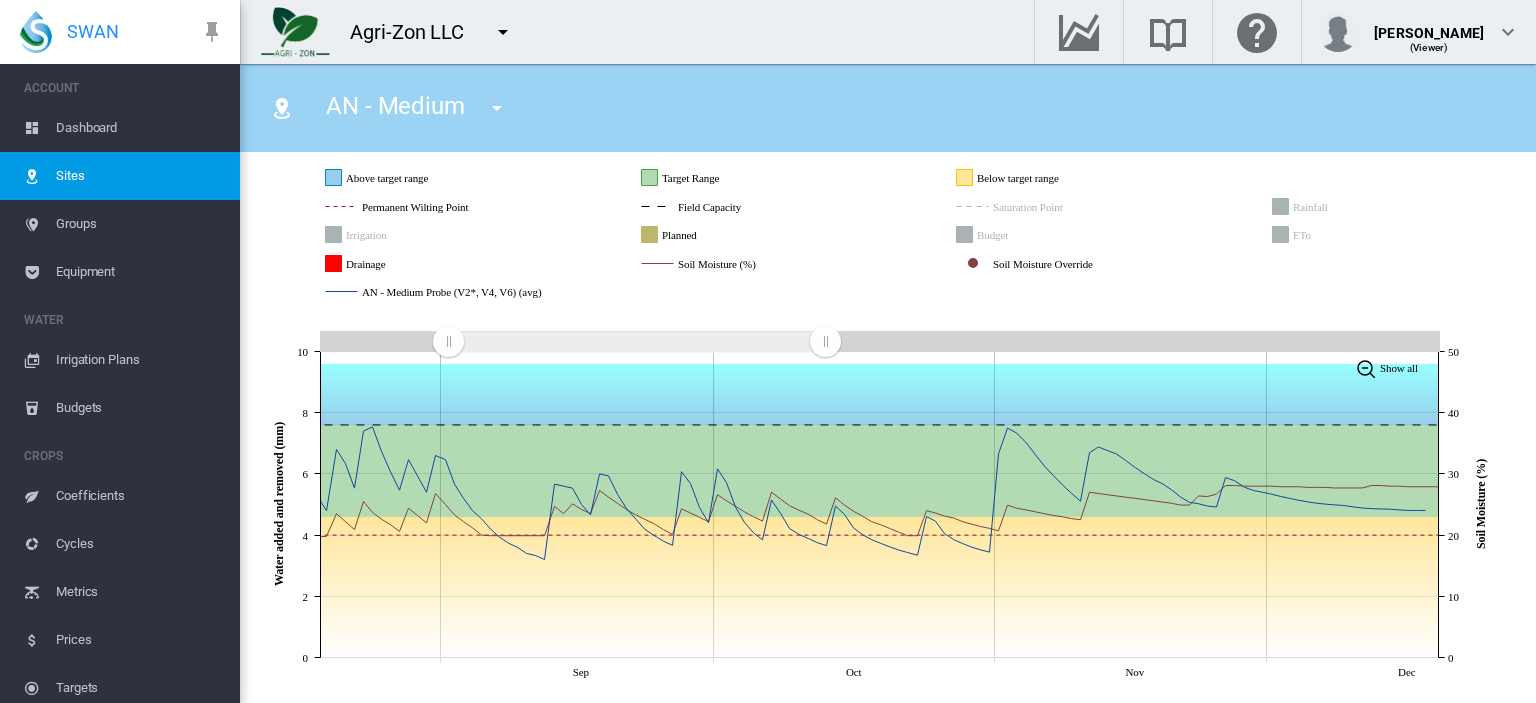 click 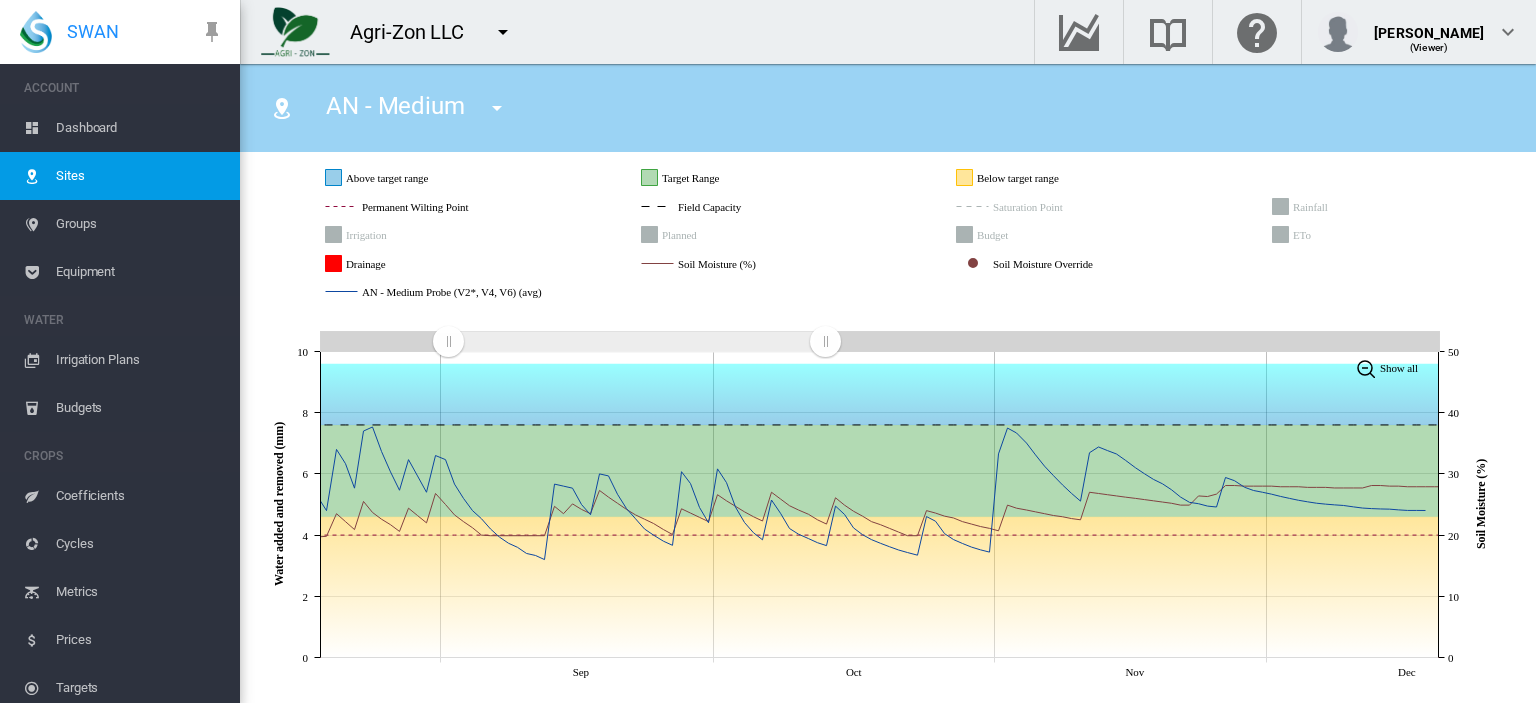click 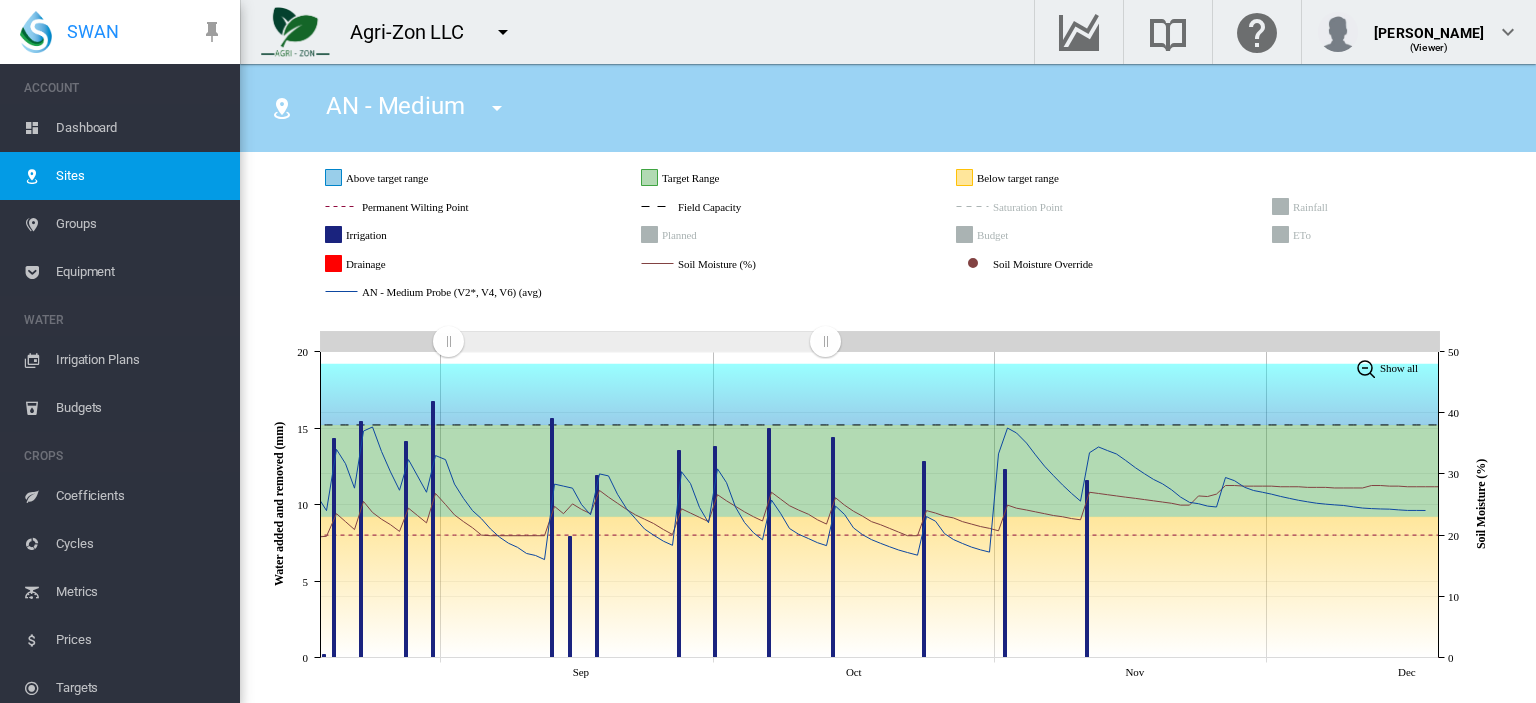 click 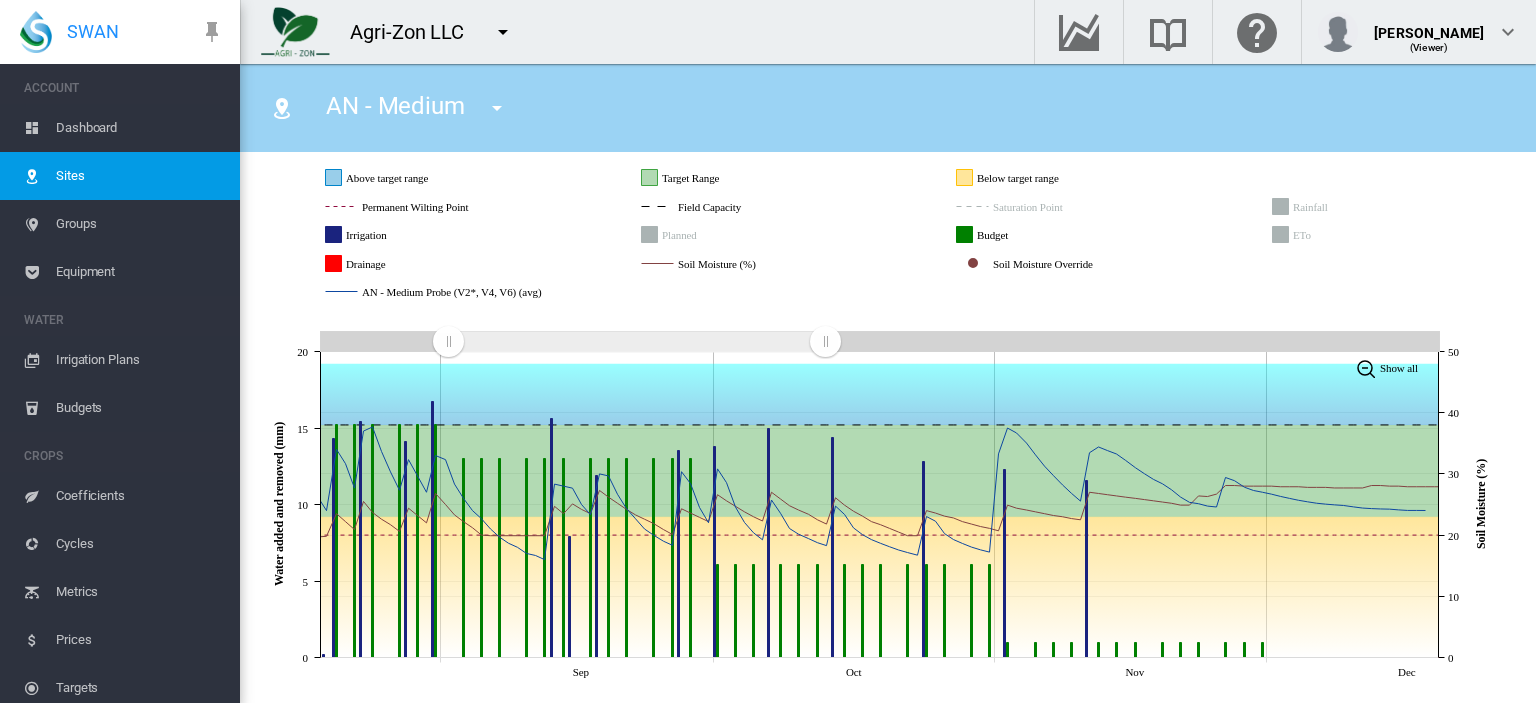 click 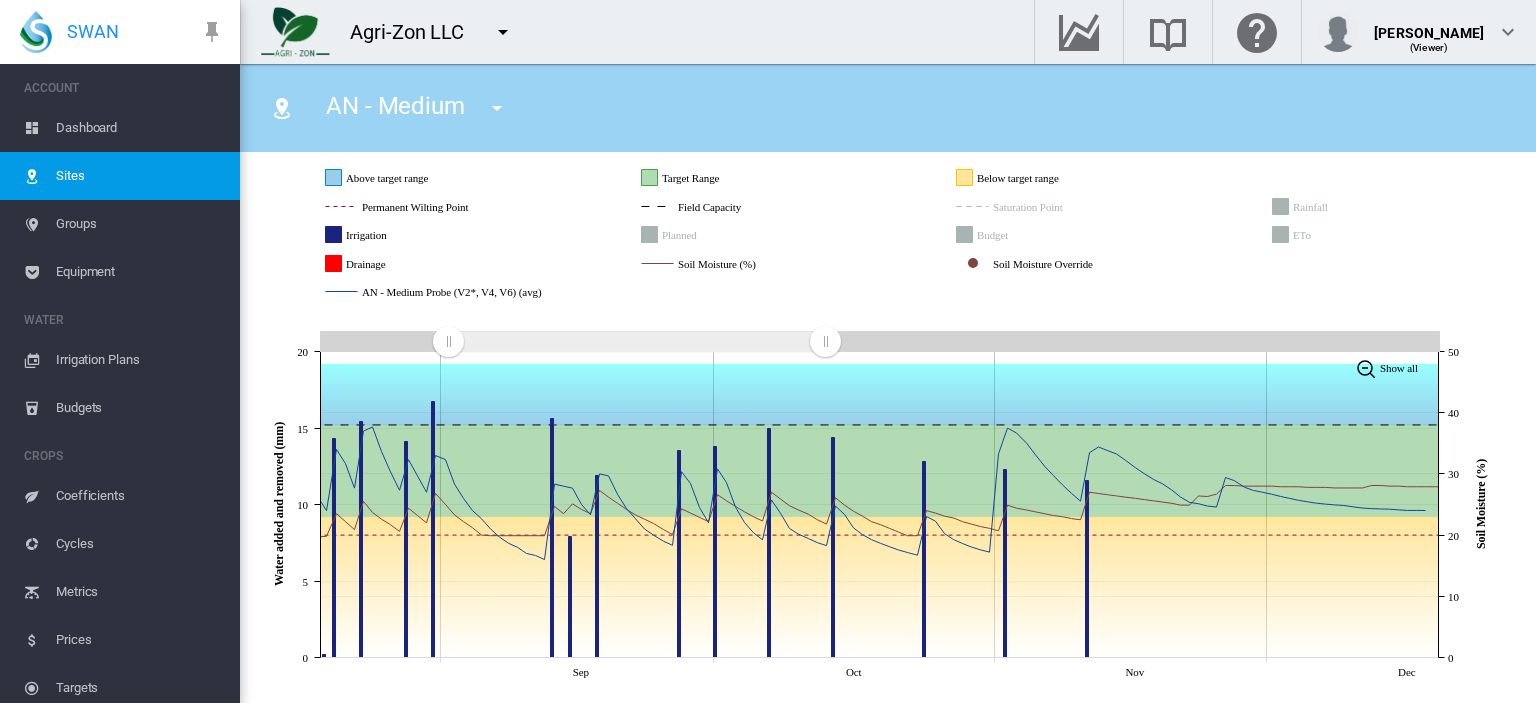 click 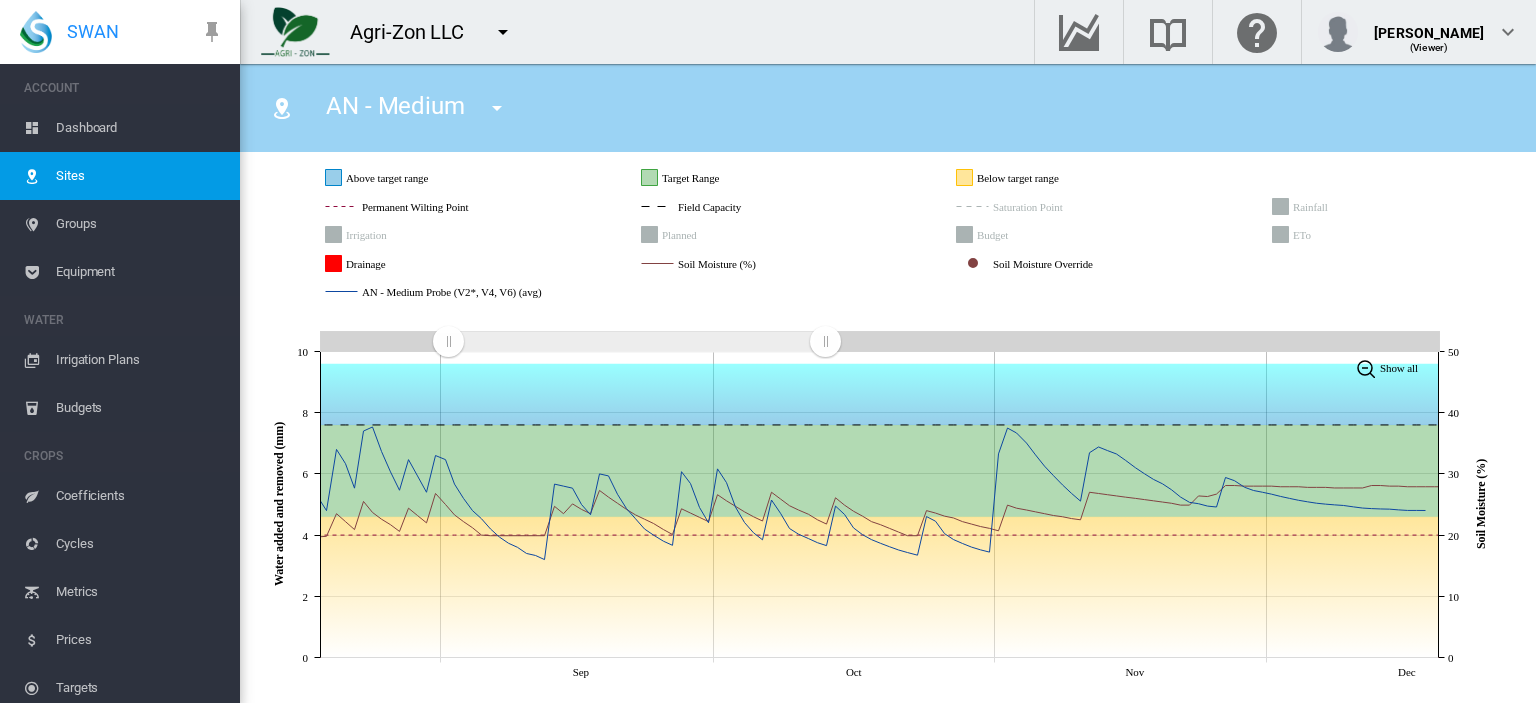 click 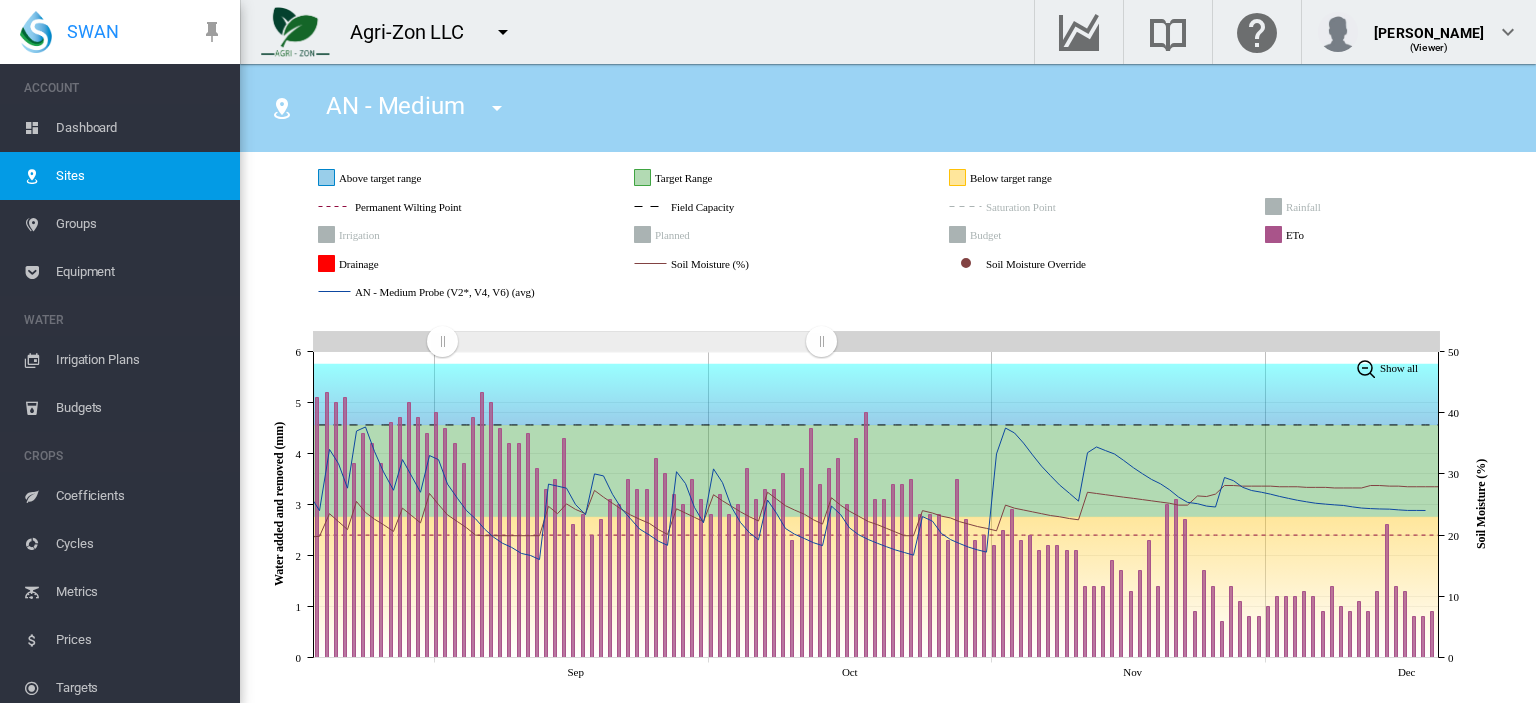 click 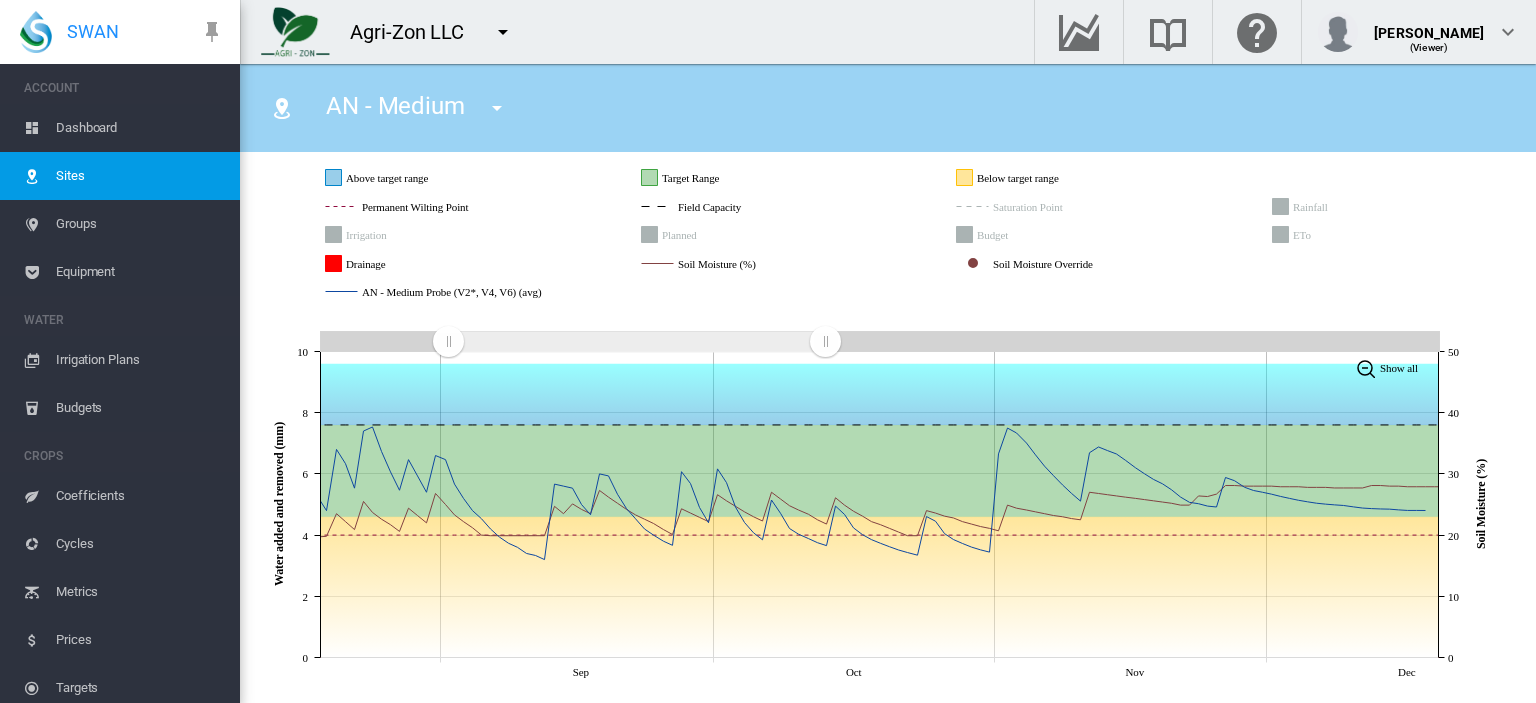click 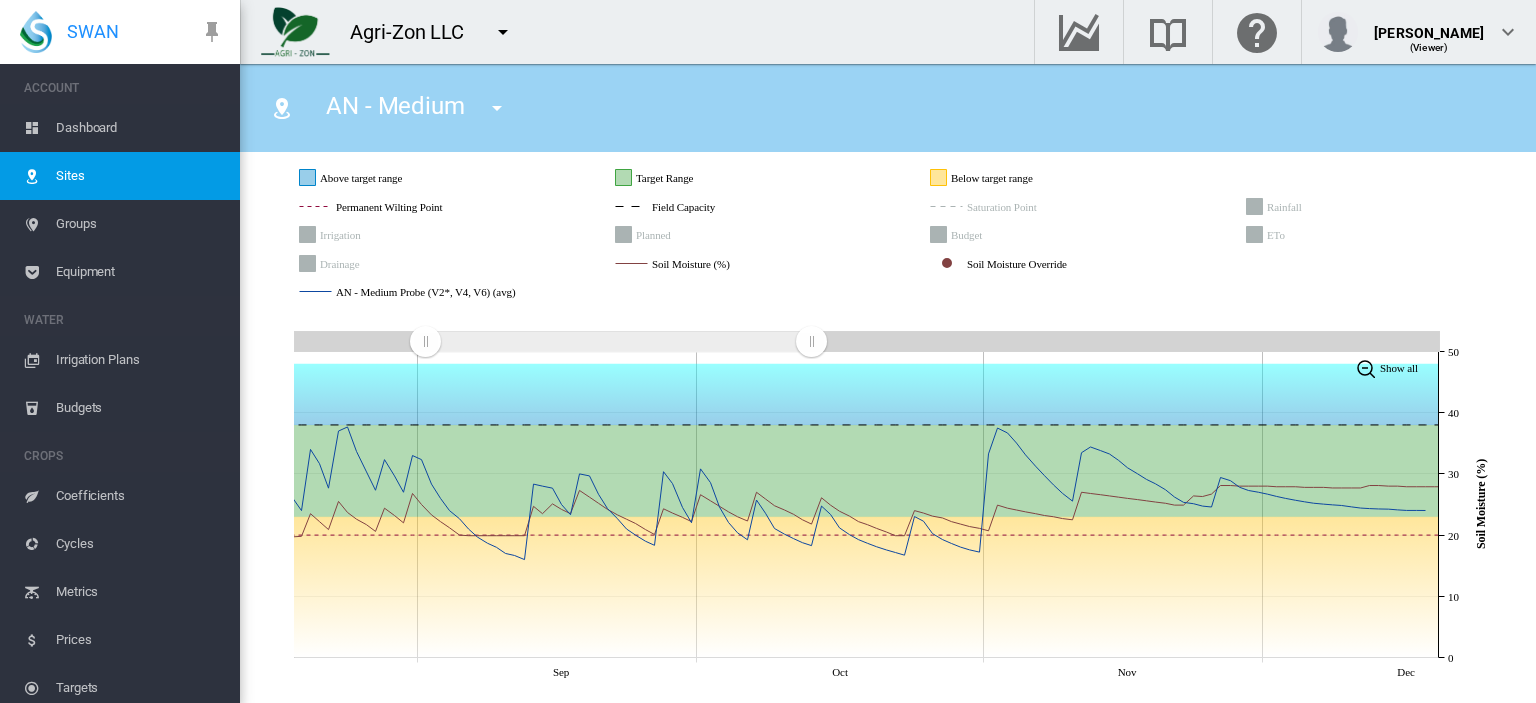 click 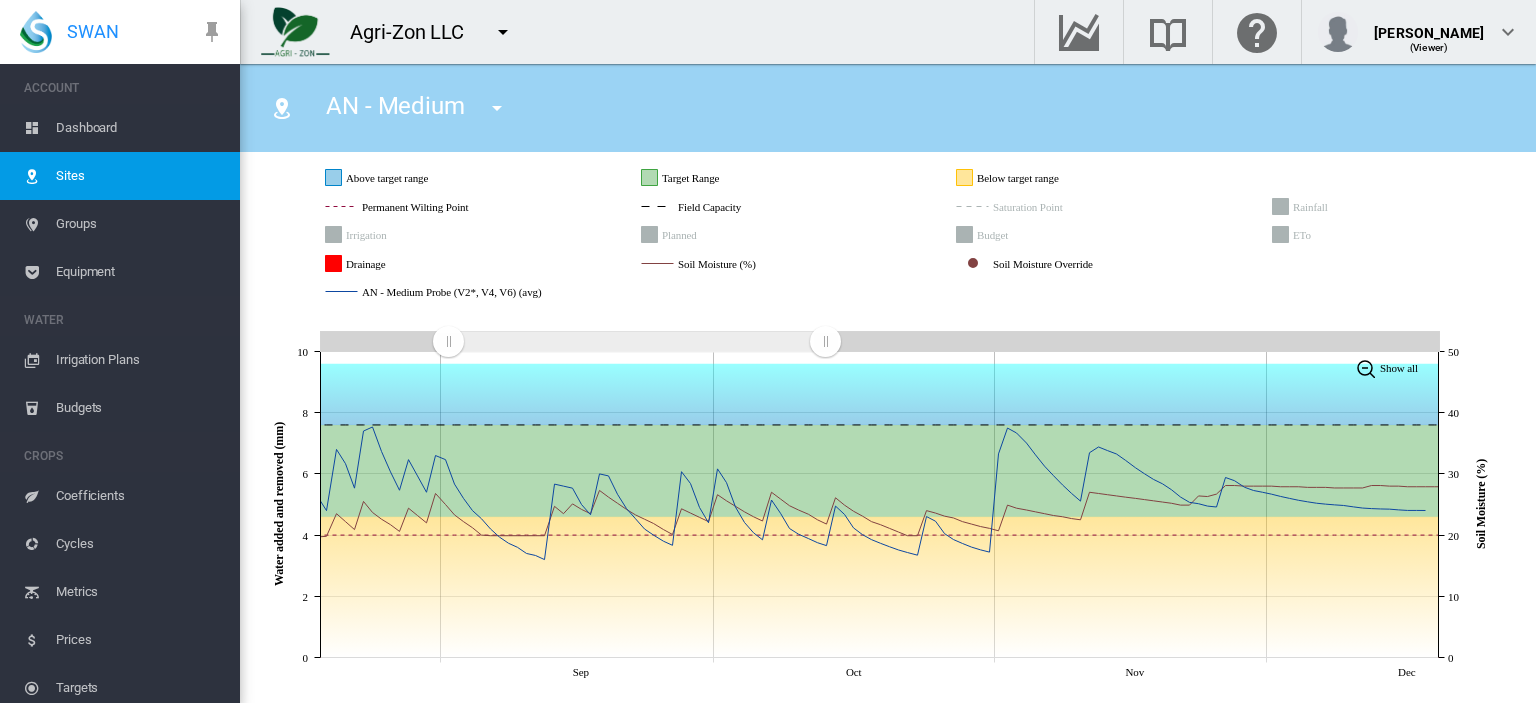 click 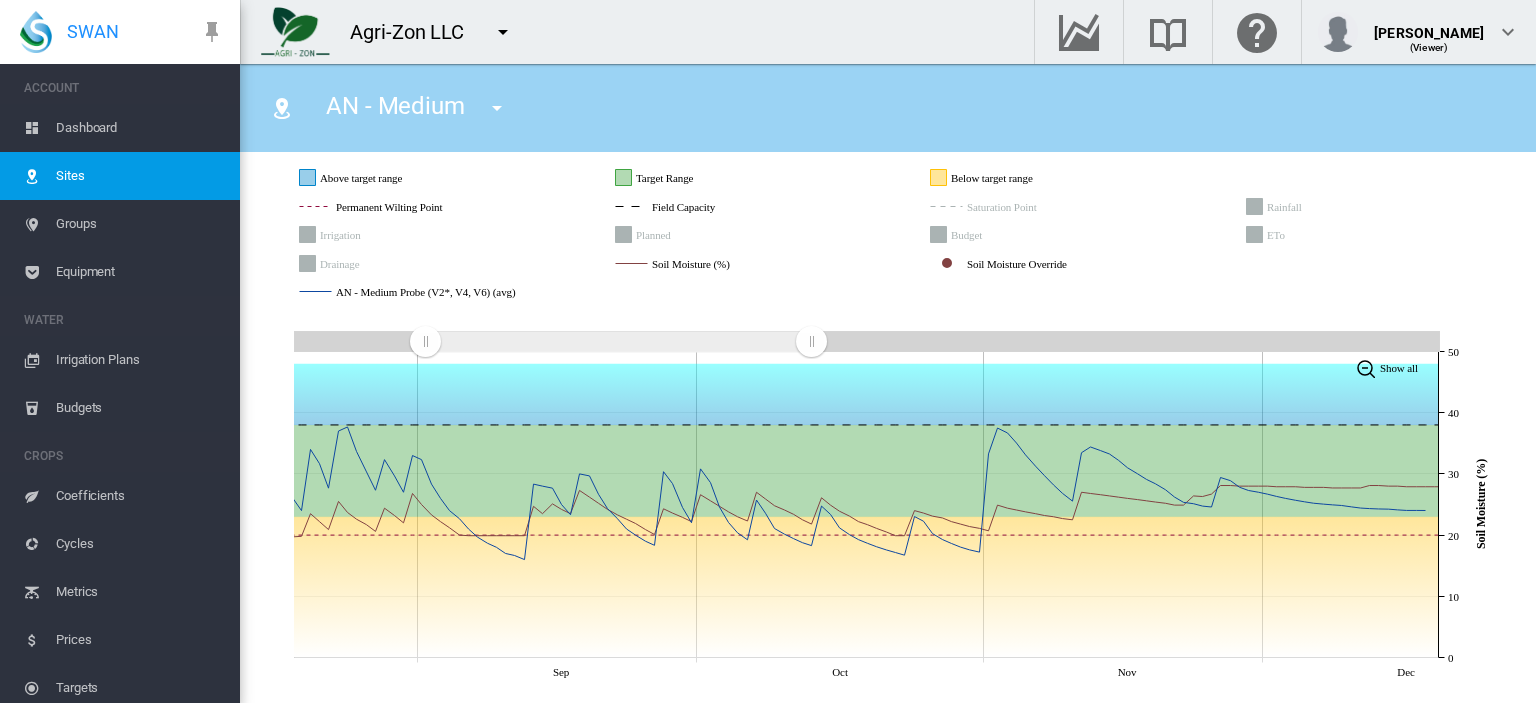 click 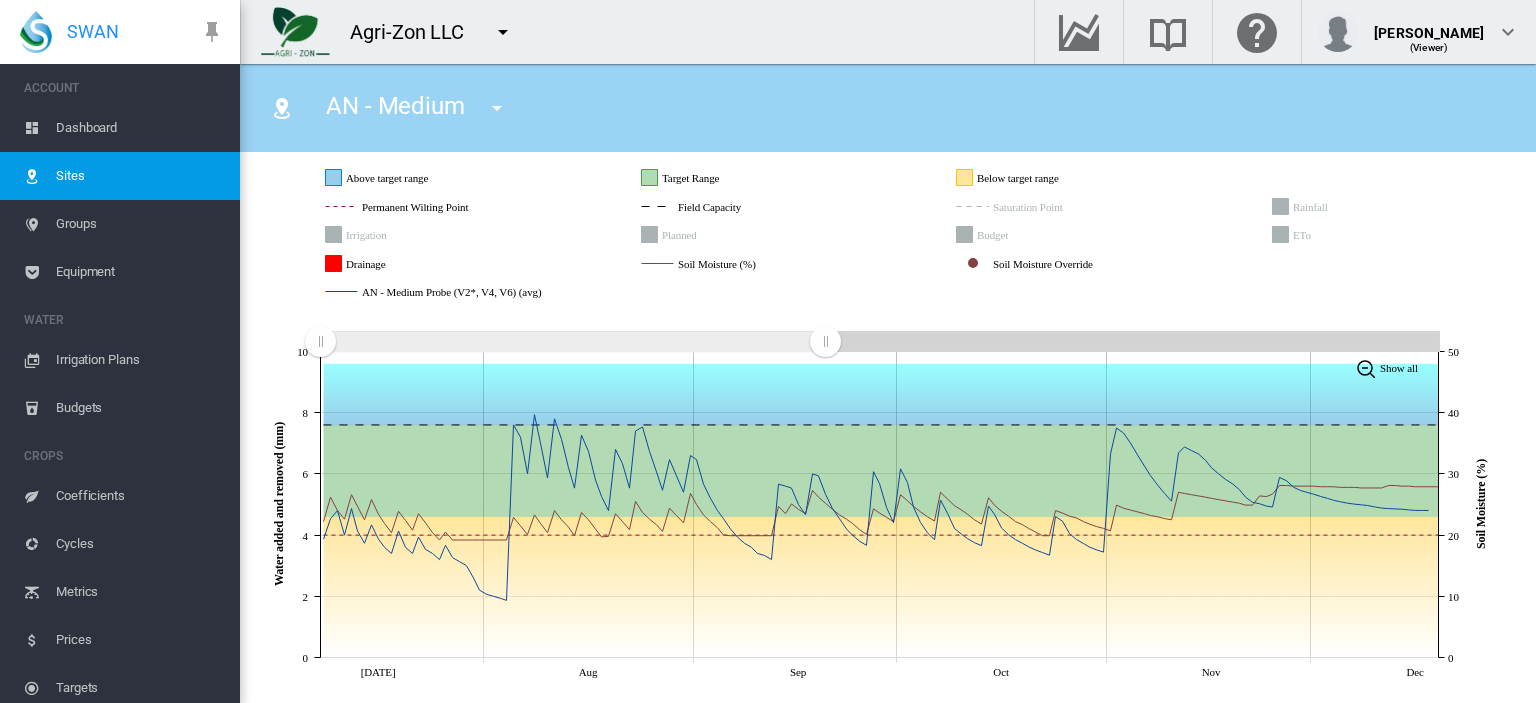 drag, startPoint x: 390, startPoint y: 339, endPoint x: 304, endPoint y: 343, distance: 86.09297 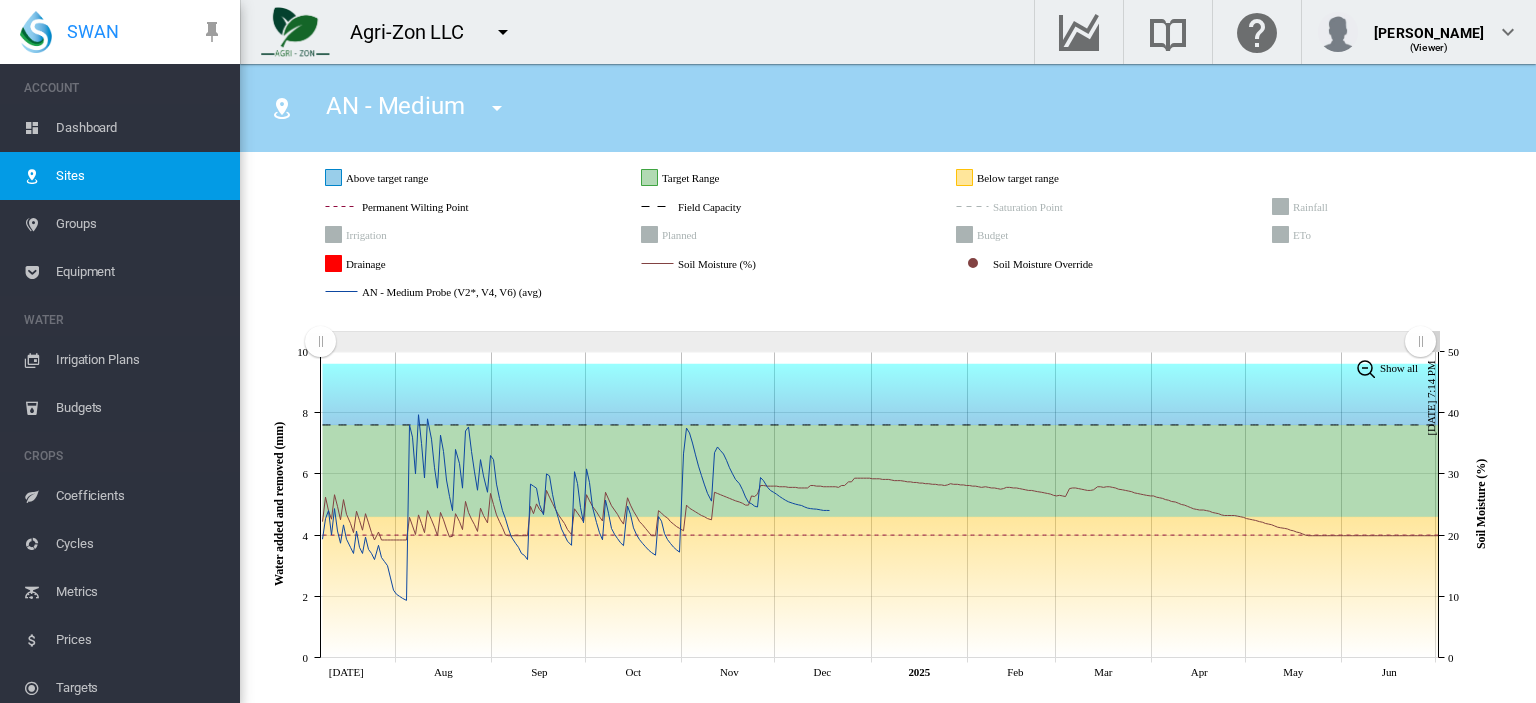 drag, startPoint x: 840, startPoint y: 333, endPoint x: 1422, endPoint y: 335, distance: 582.0034 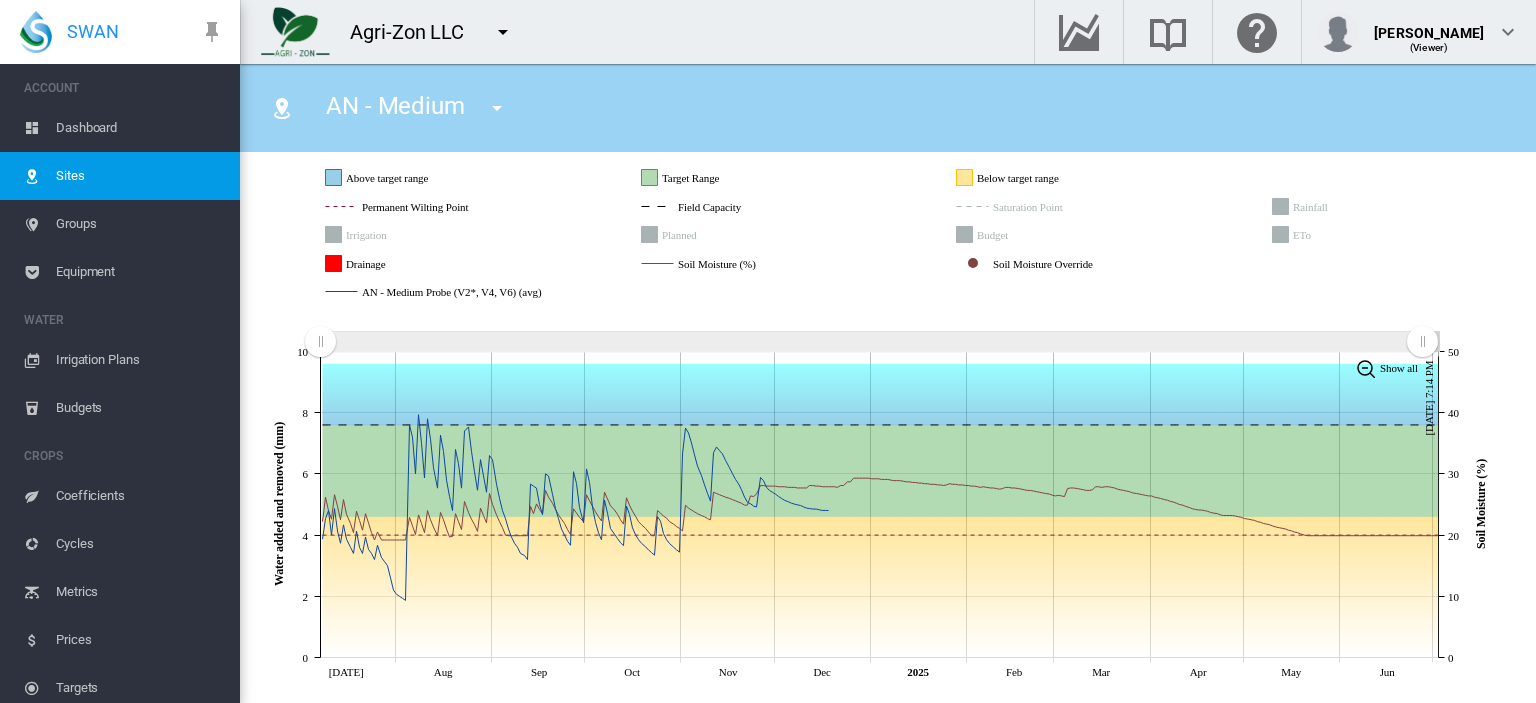 click on "Sites" at bounding box center [140, 176] 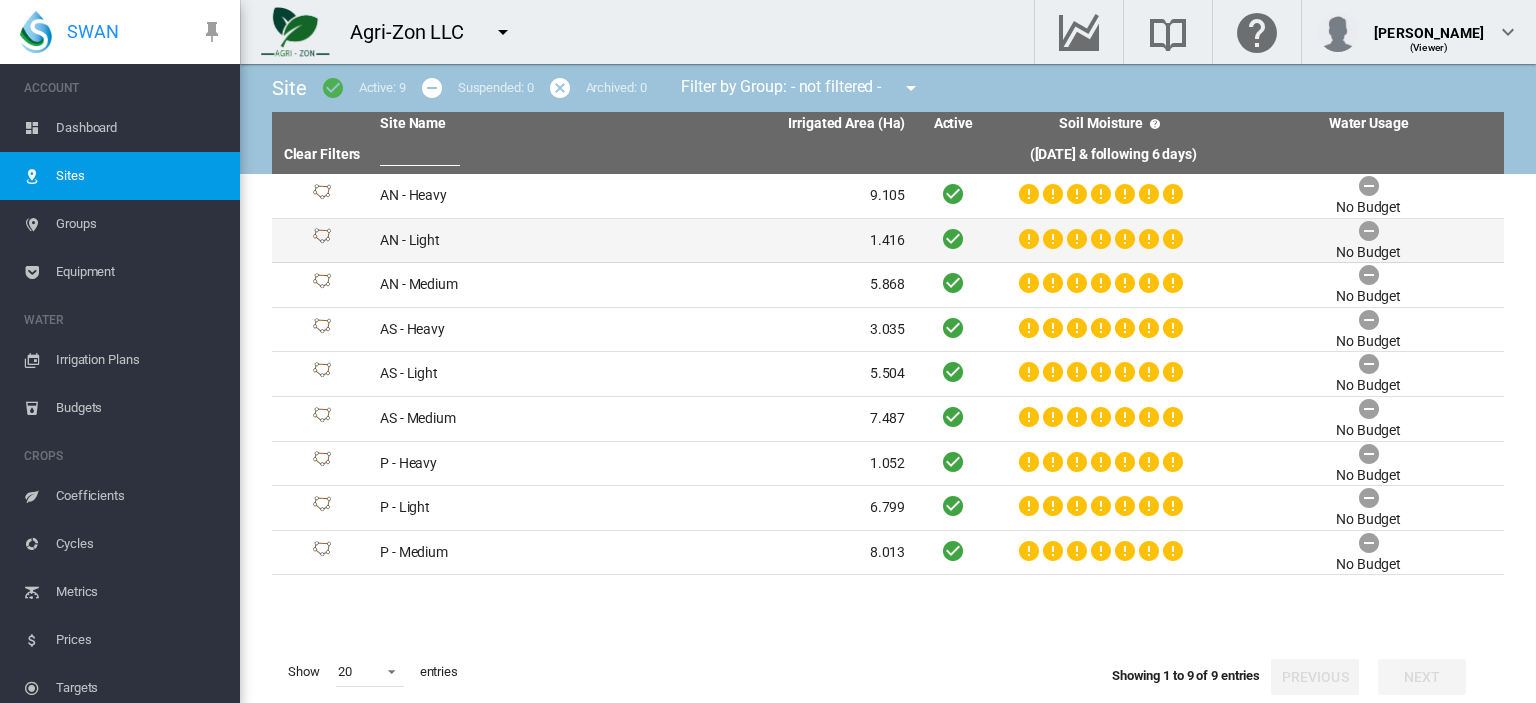 click on "AN - Light" at bounding box center (507, 241) 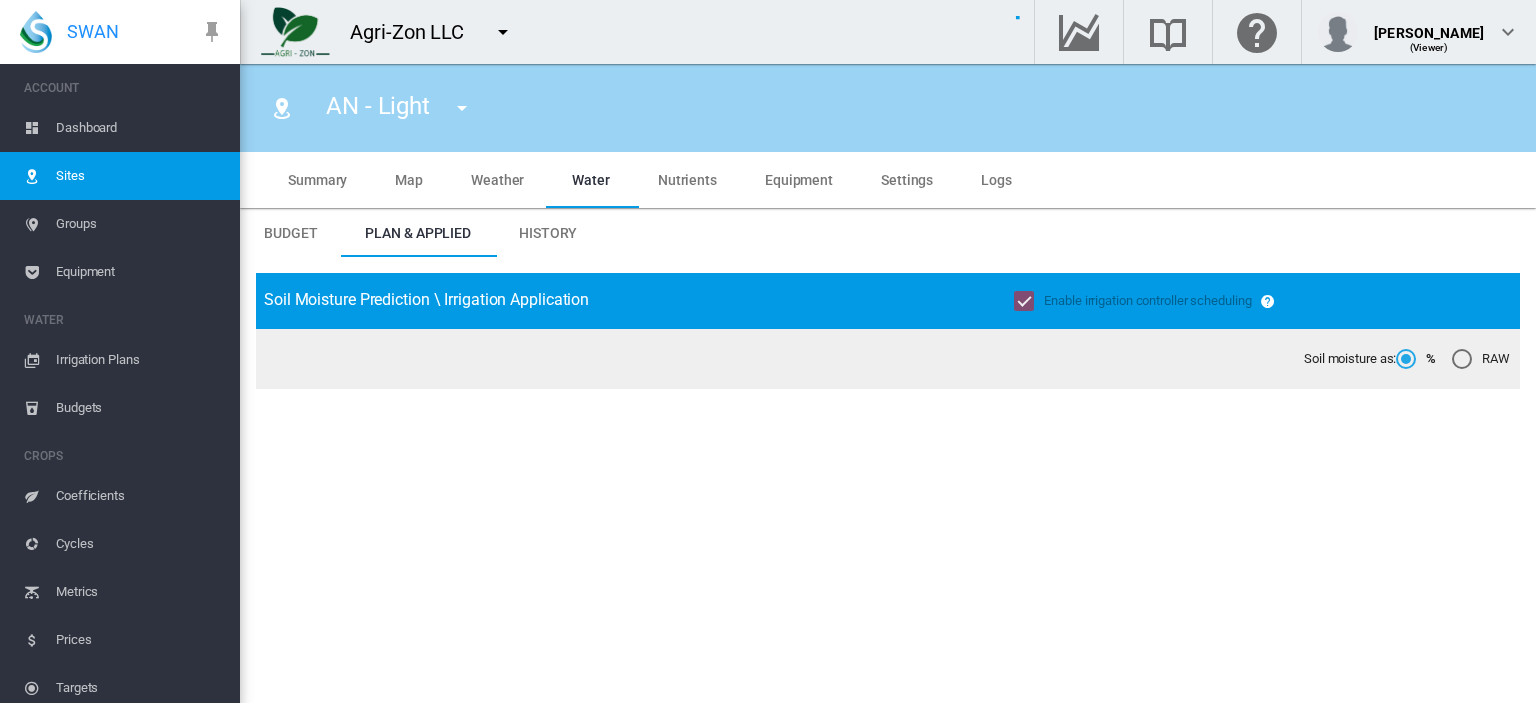 type on "**********" 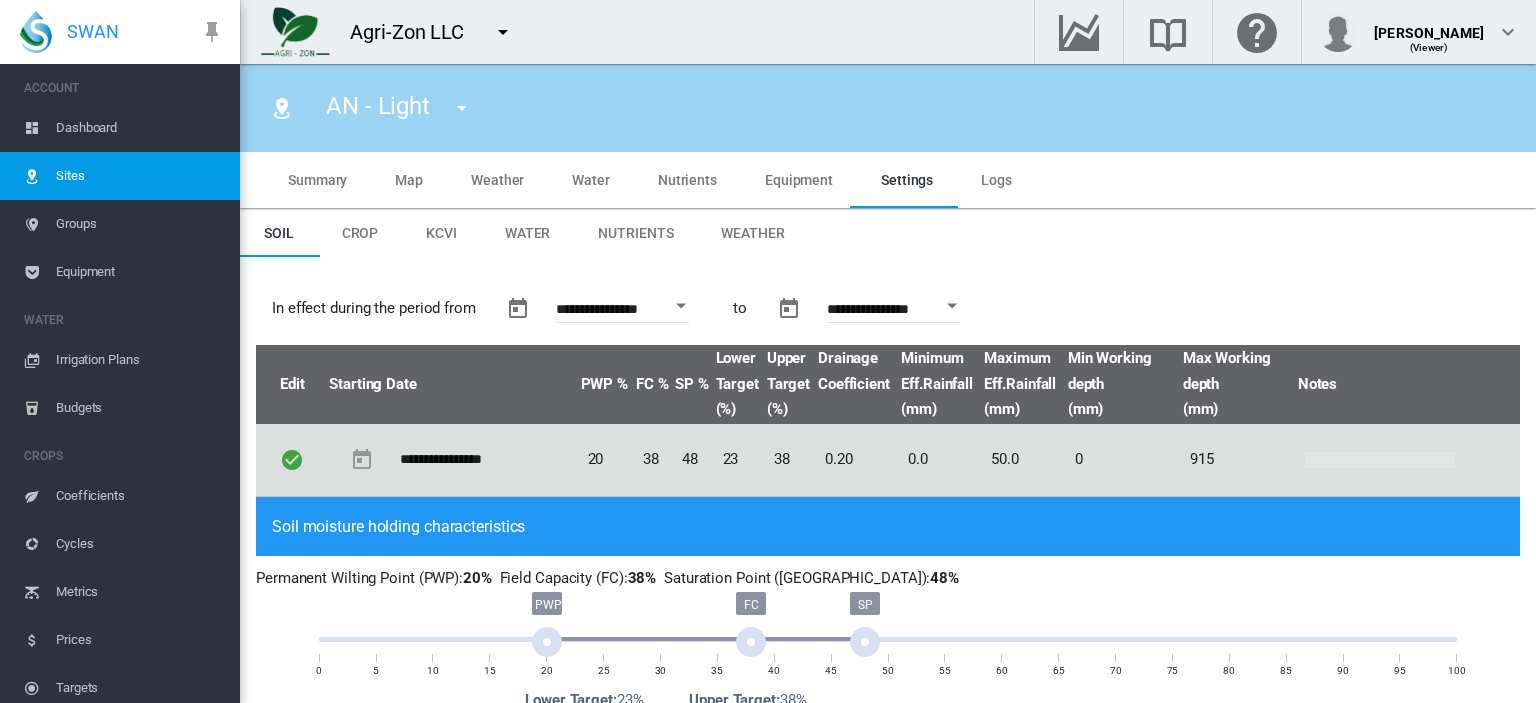 scroll, scrollTop: 0, scrollLeft: 0, axis: both 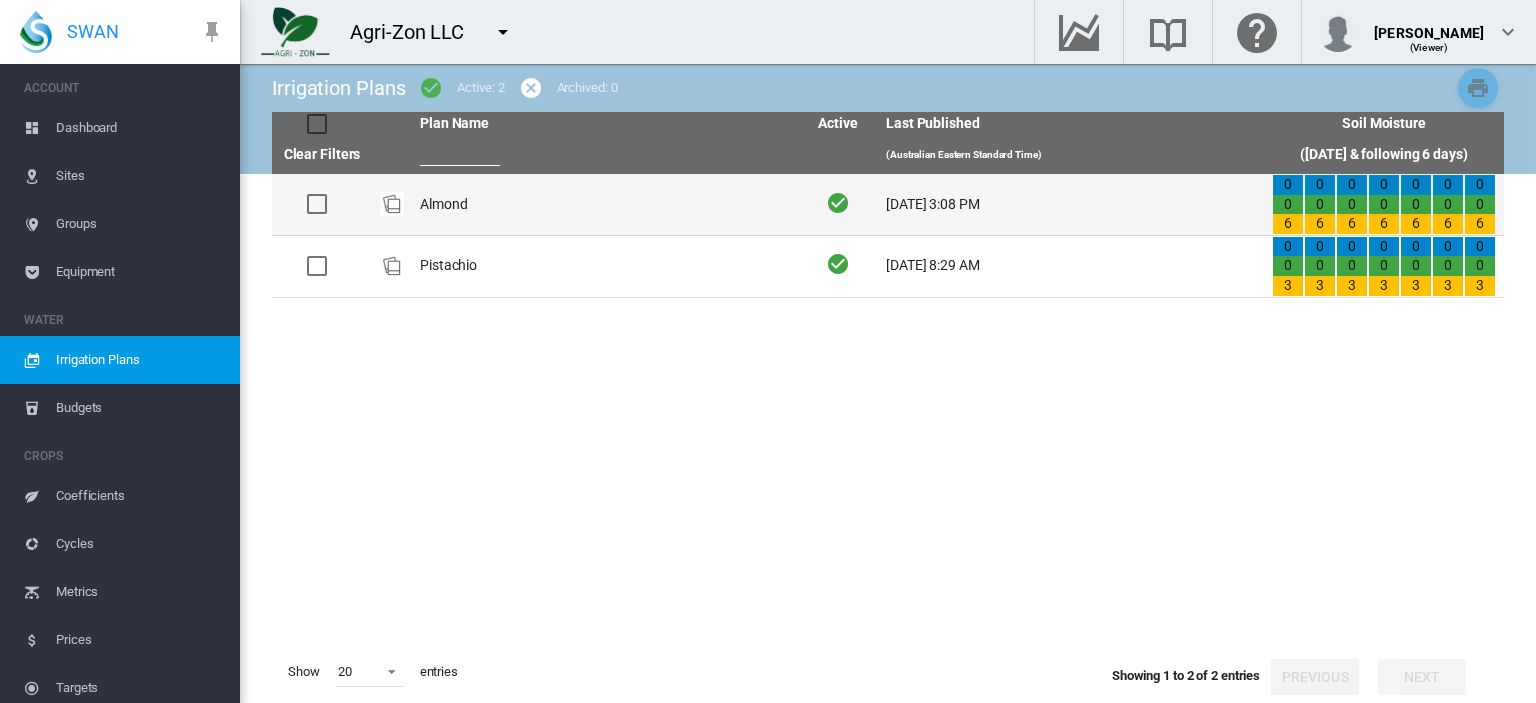 click on "Almond" at bounding box center [605, 204] 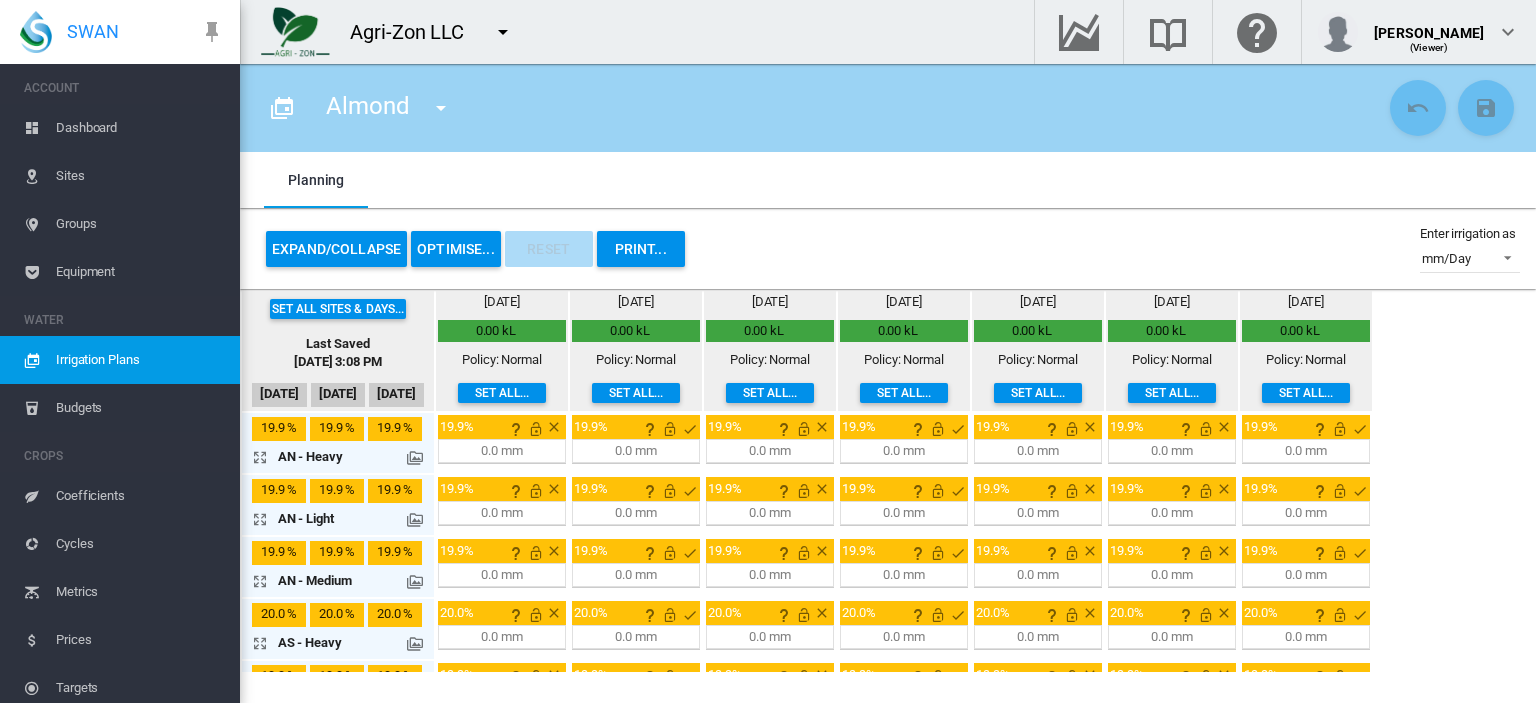 click at bounding box center (415, 458) 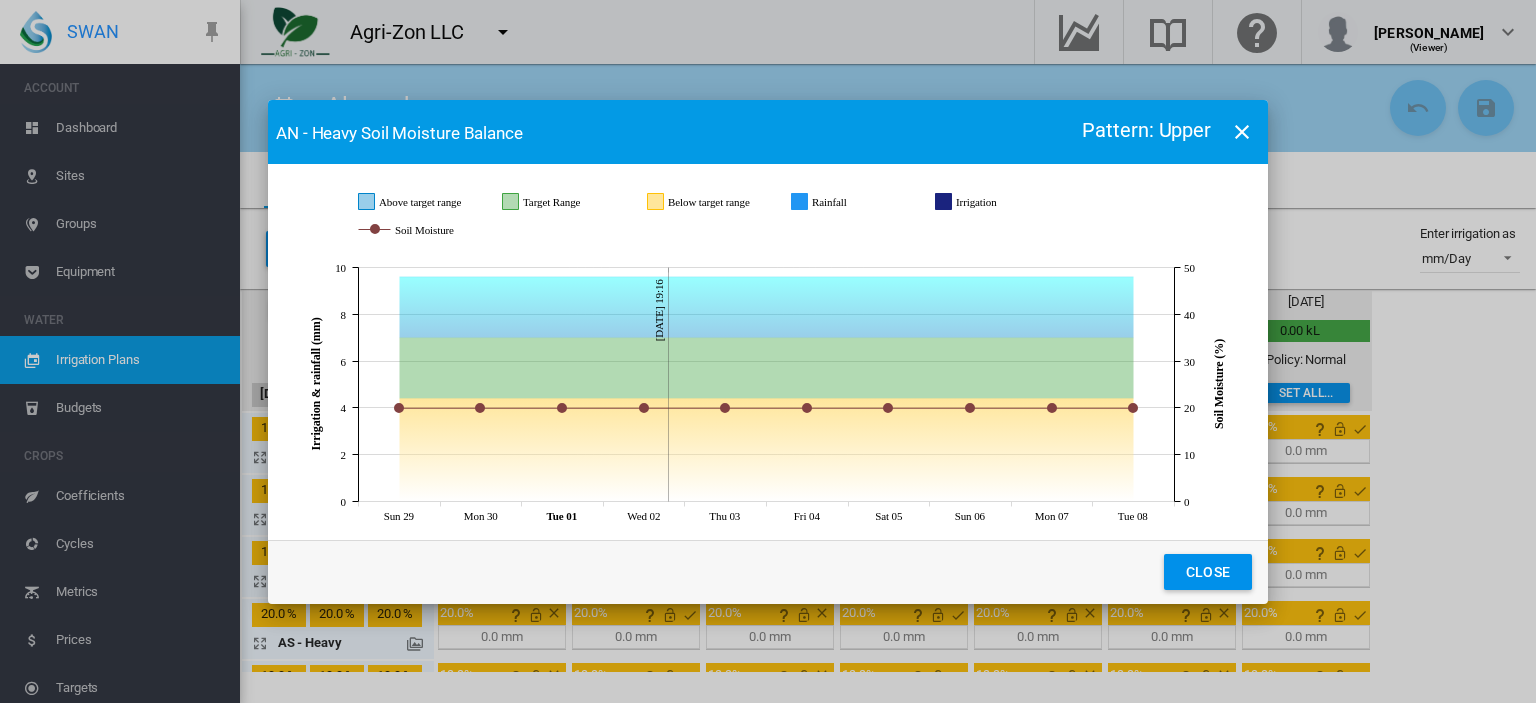 click on "Close" 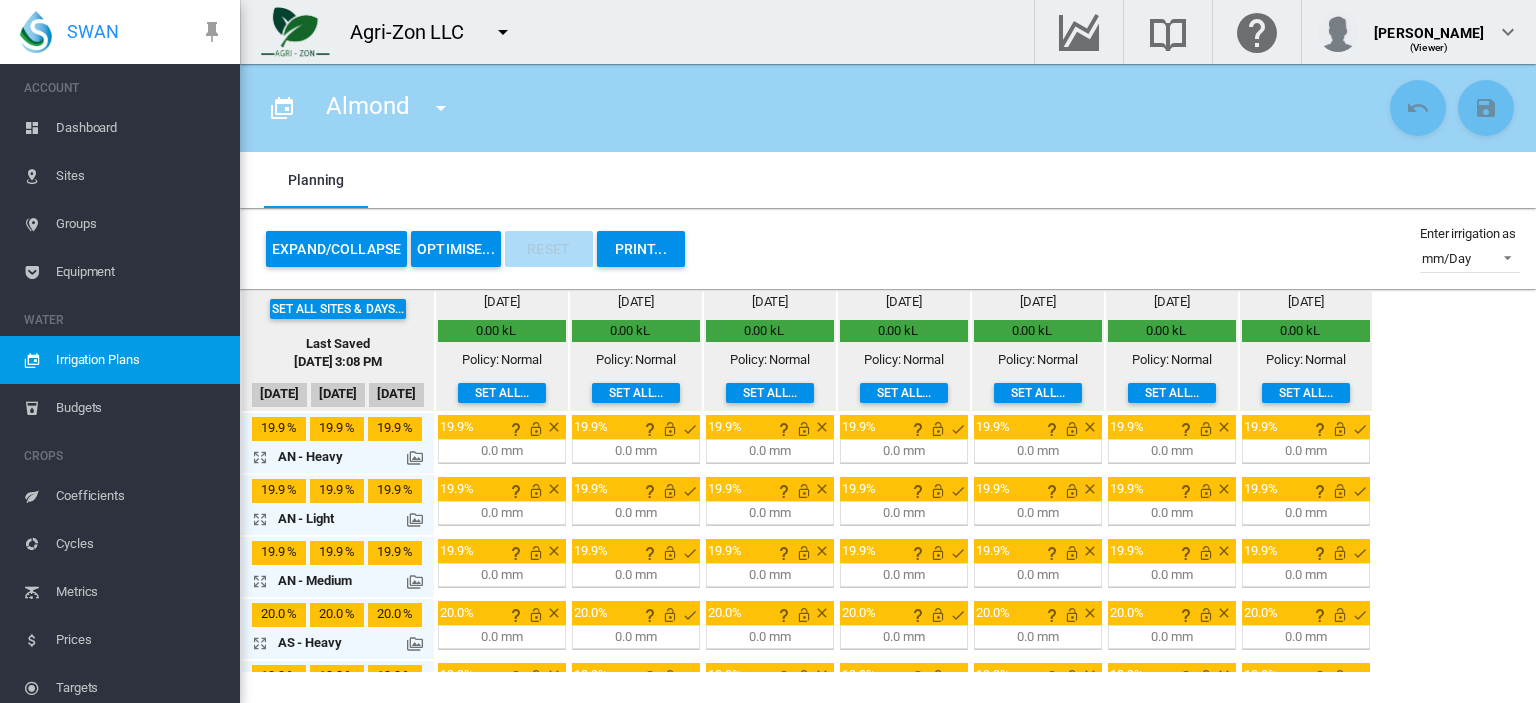 click on "OPTIMISE..." at bounding box center (456, 249) 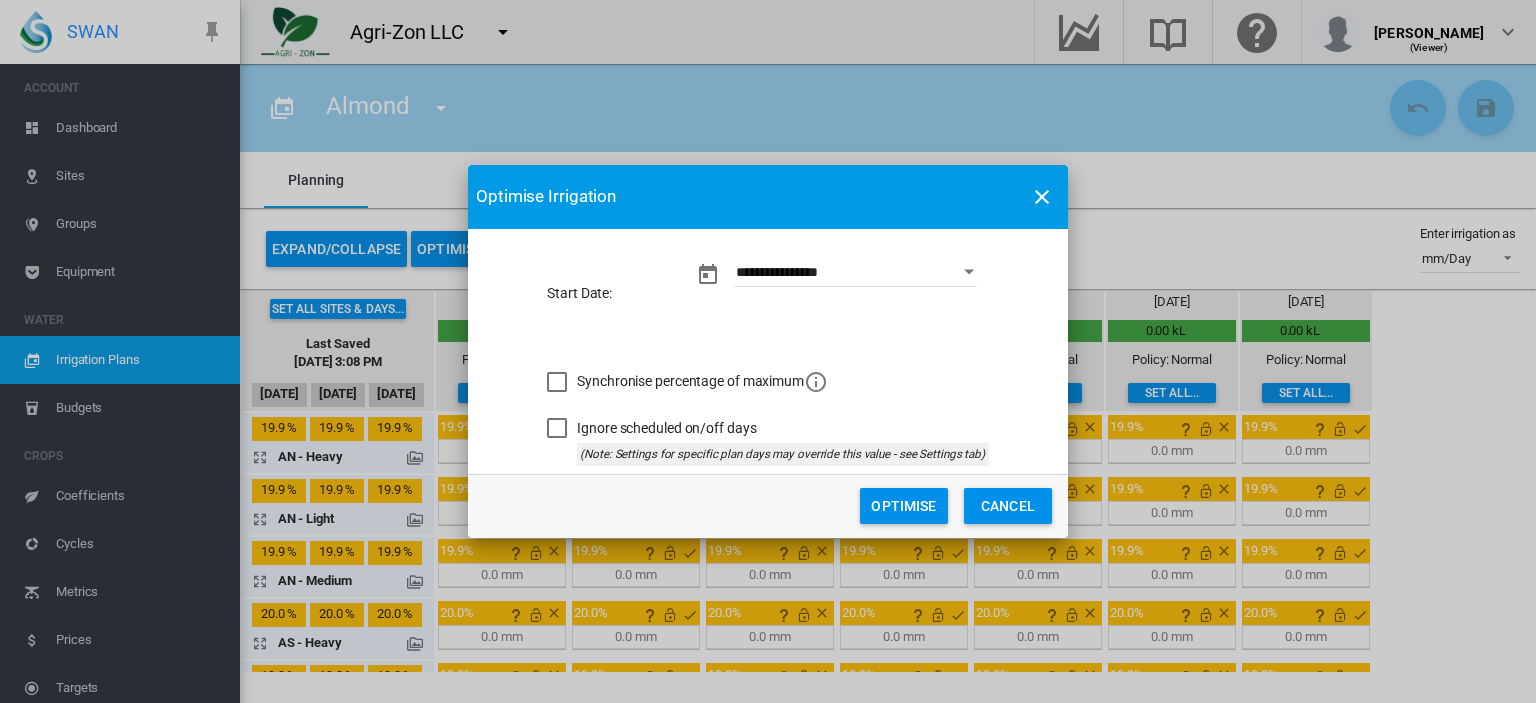 click on "Optimise" 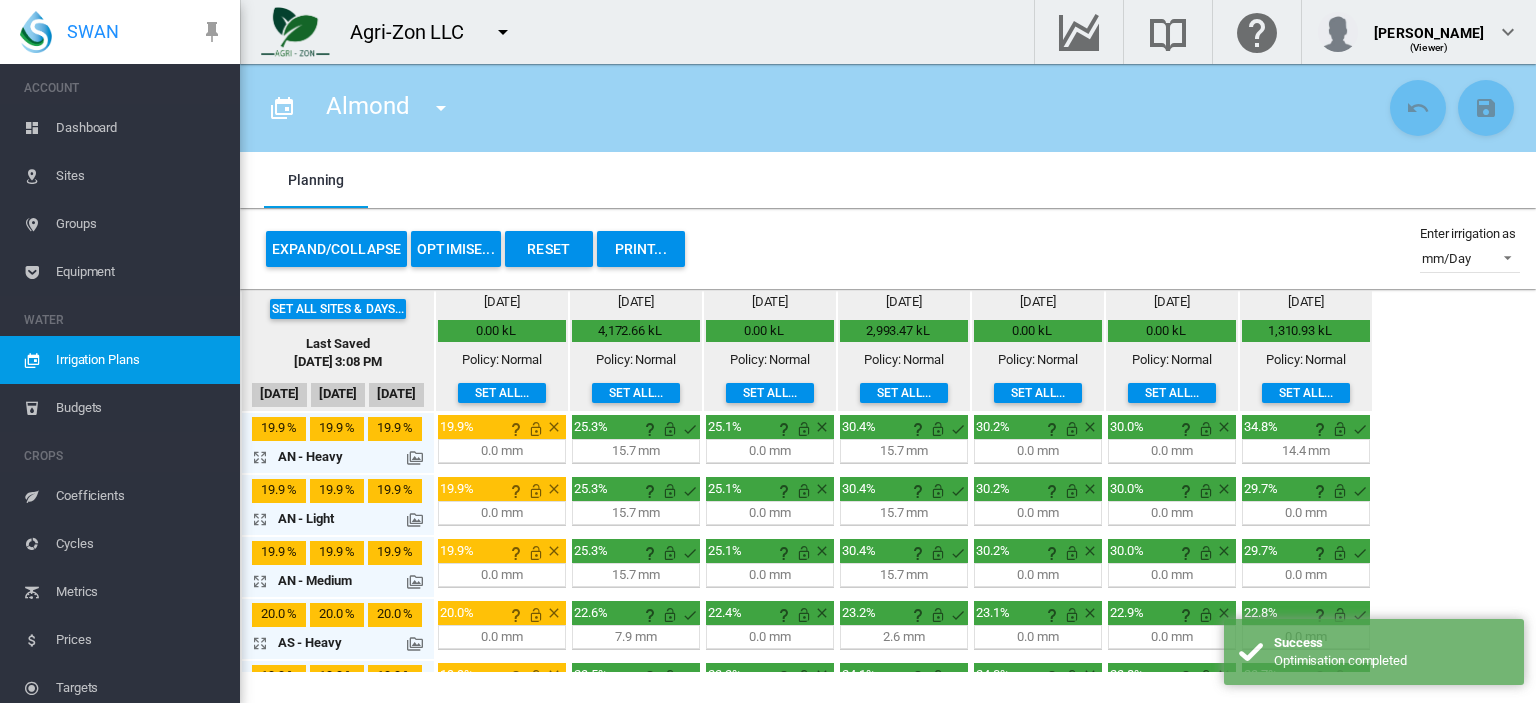 click at bounding box center (415, 458) 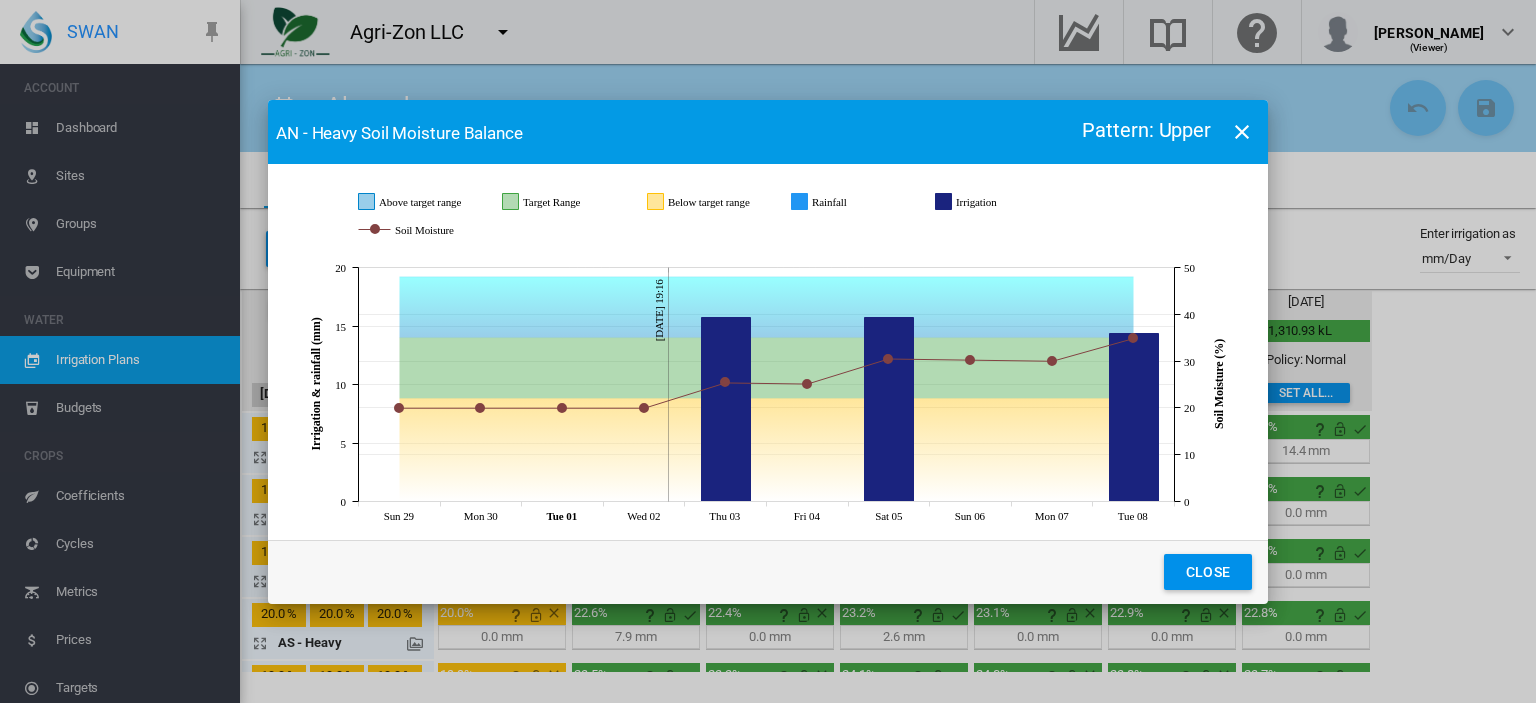 click on "Close" 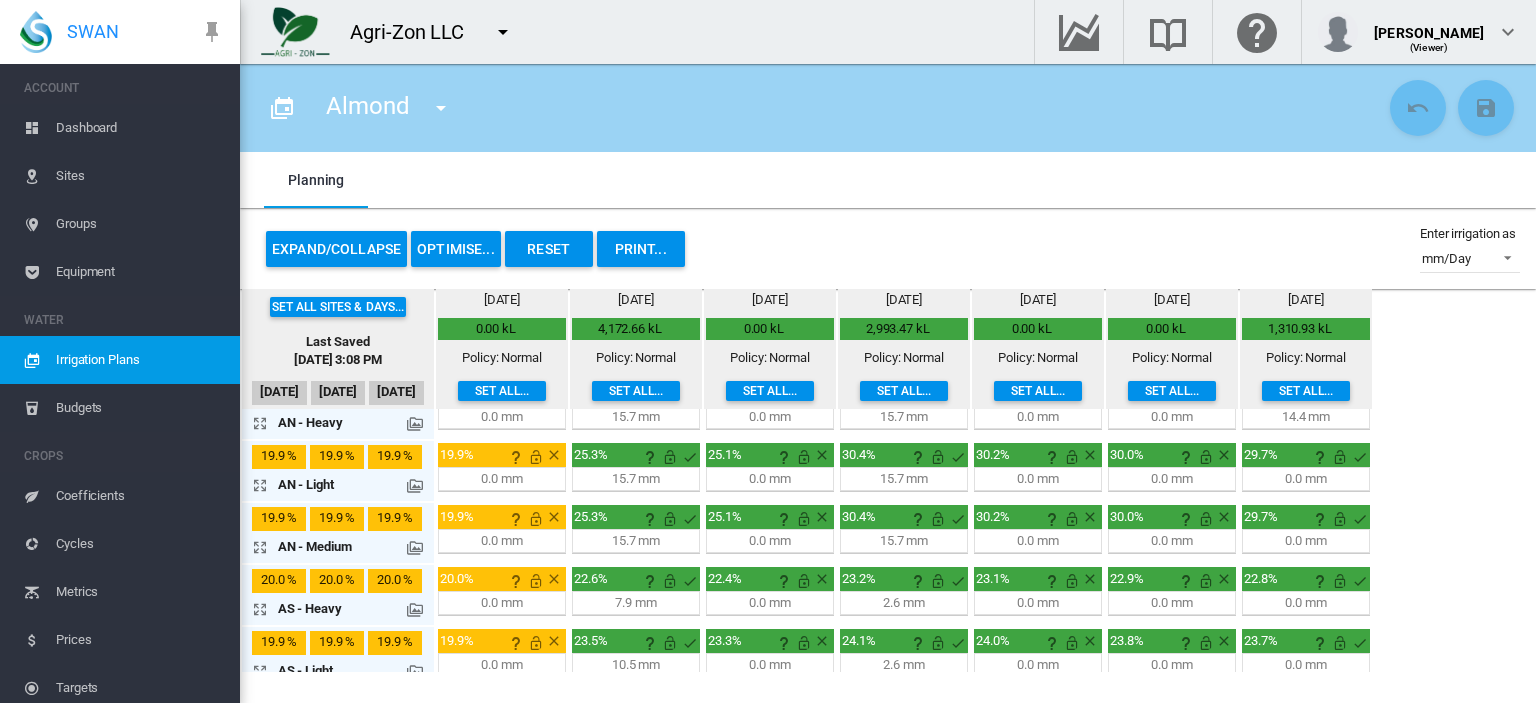 scroll, scrollTop: 0, scrollLeft: 0, axis: both 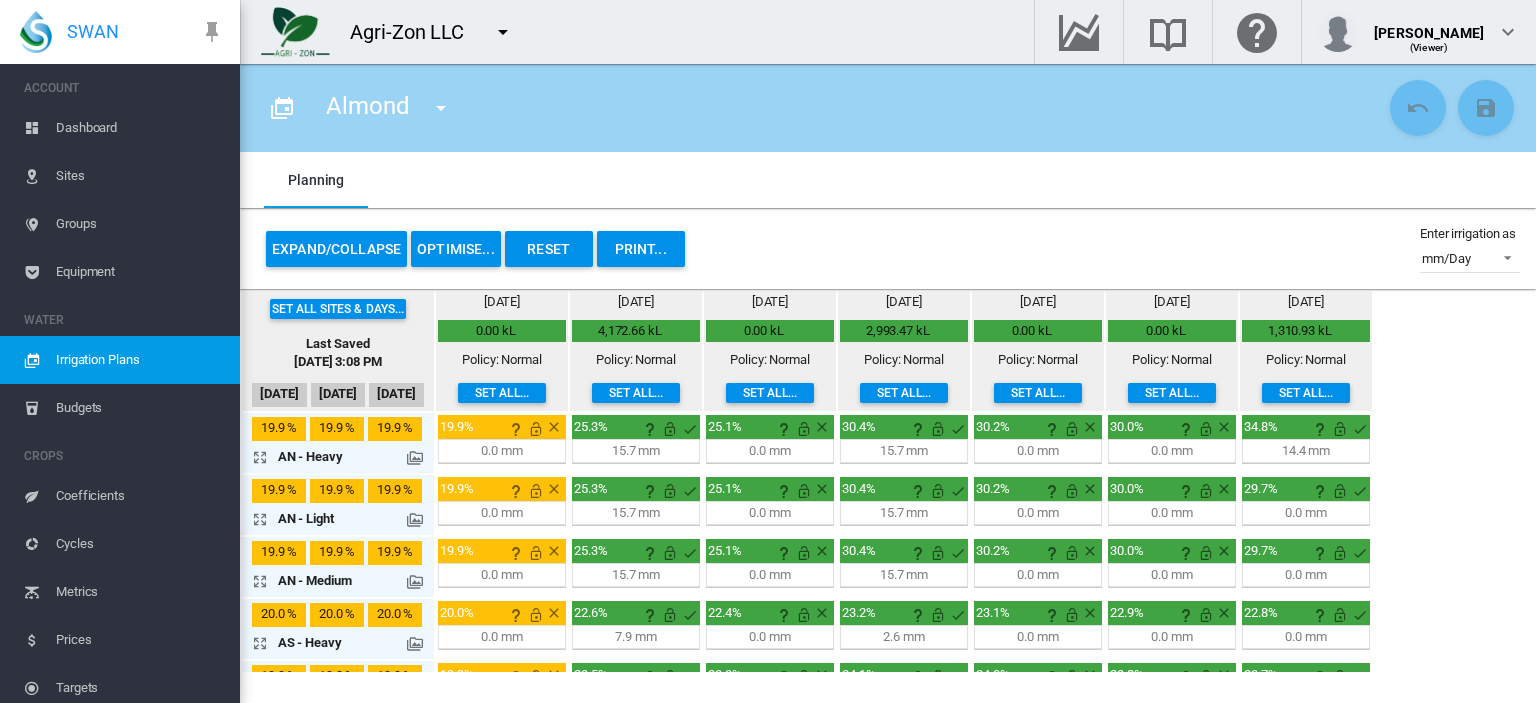 click on "Groups" at bounding box center [140, 224] 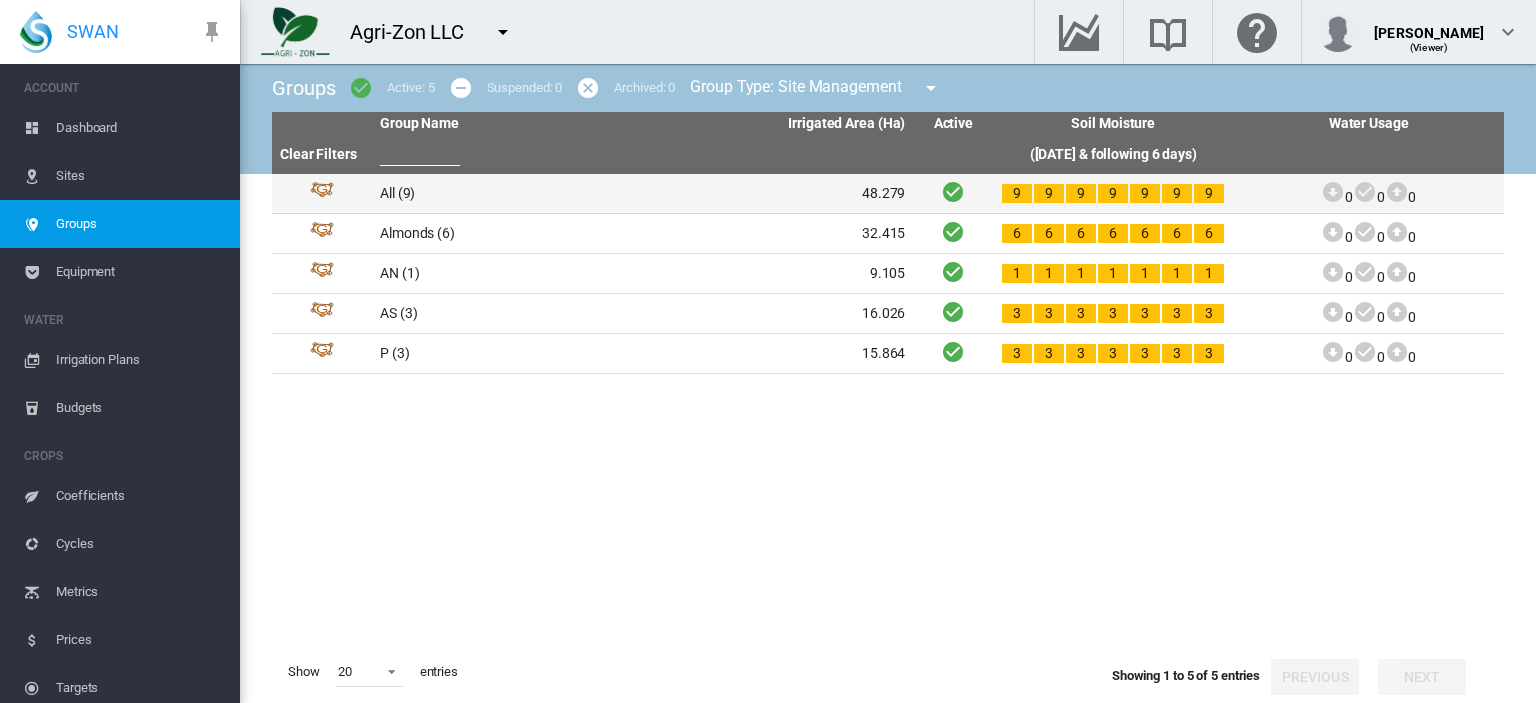 click on "All
(9)" at bounding box center (507, 193) 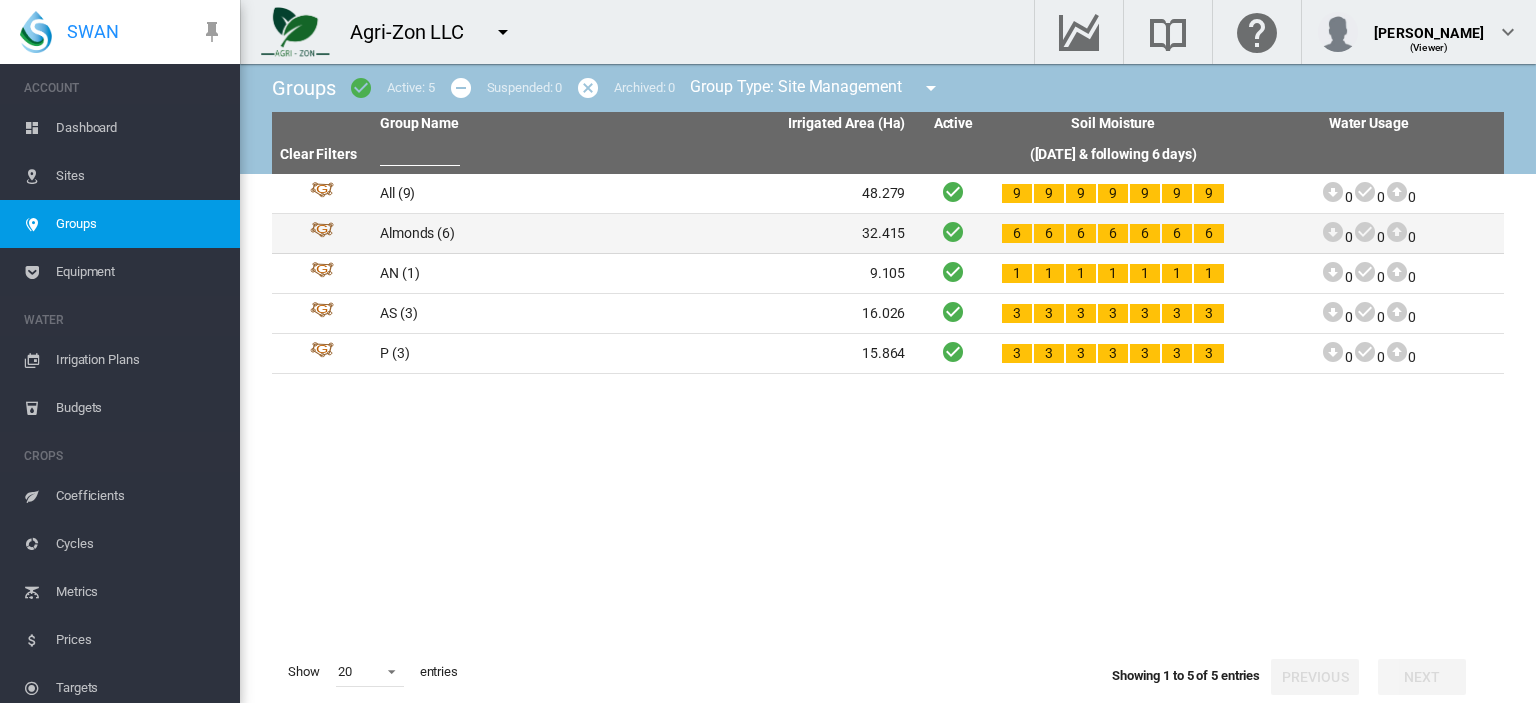 click on "Almonds
(6)" at bounding box center [507, 233] 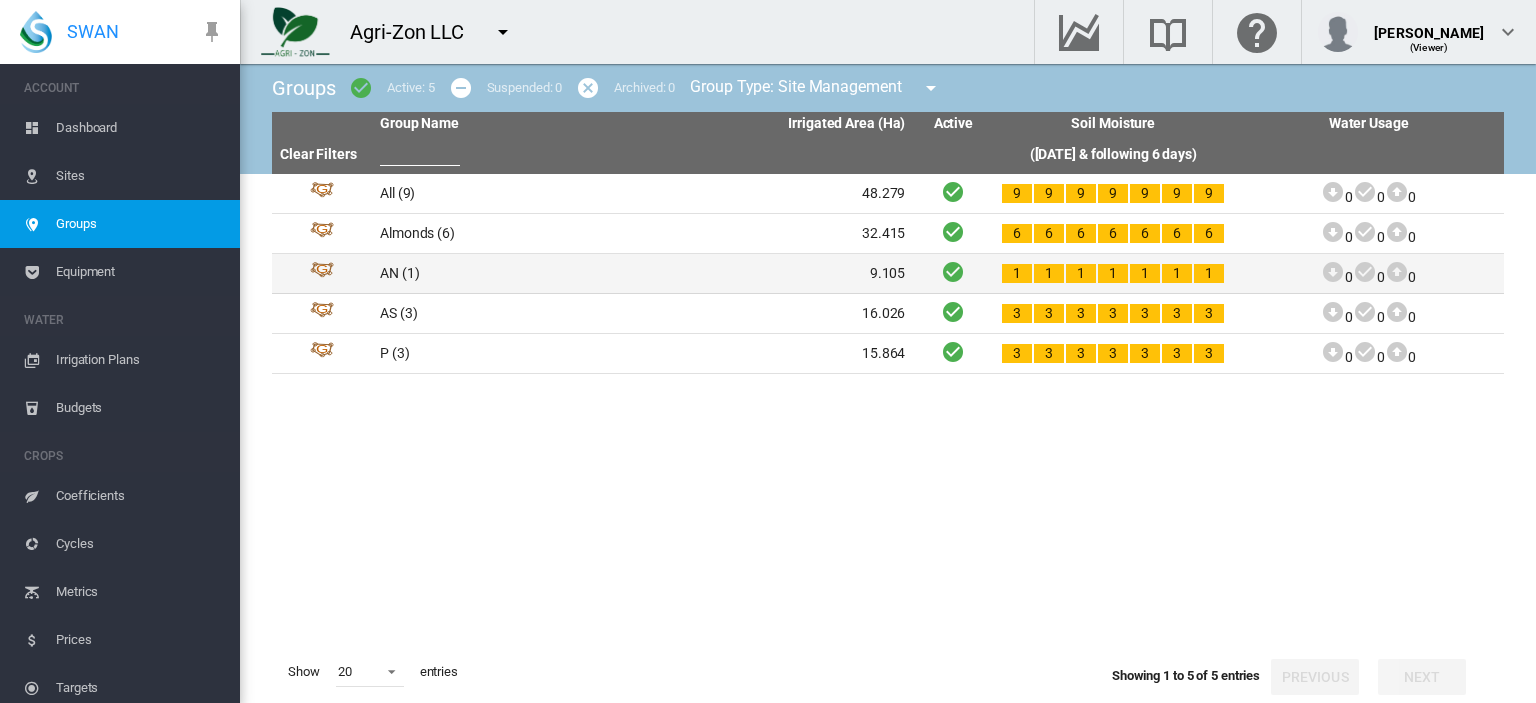 click on "AN
(1)" at bounding box center (507, 273) 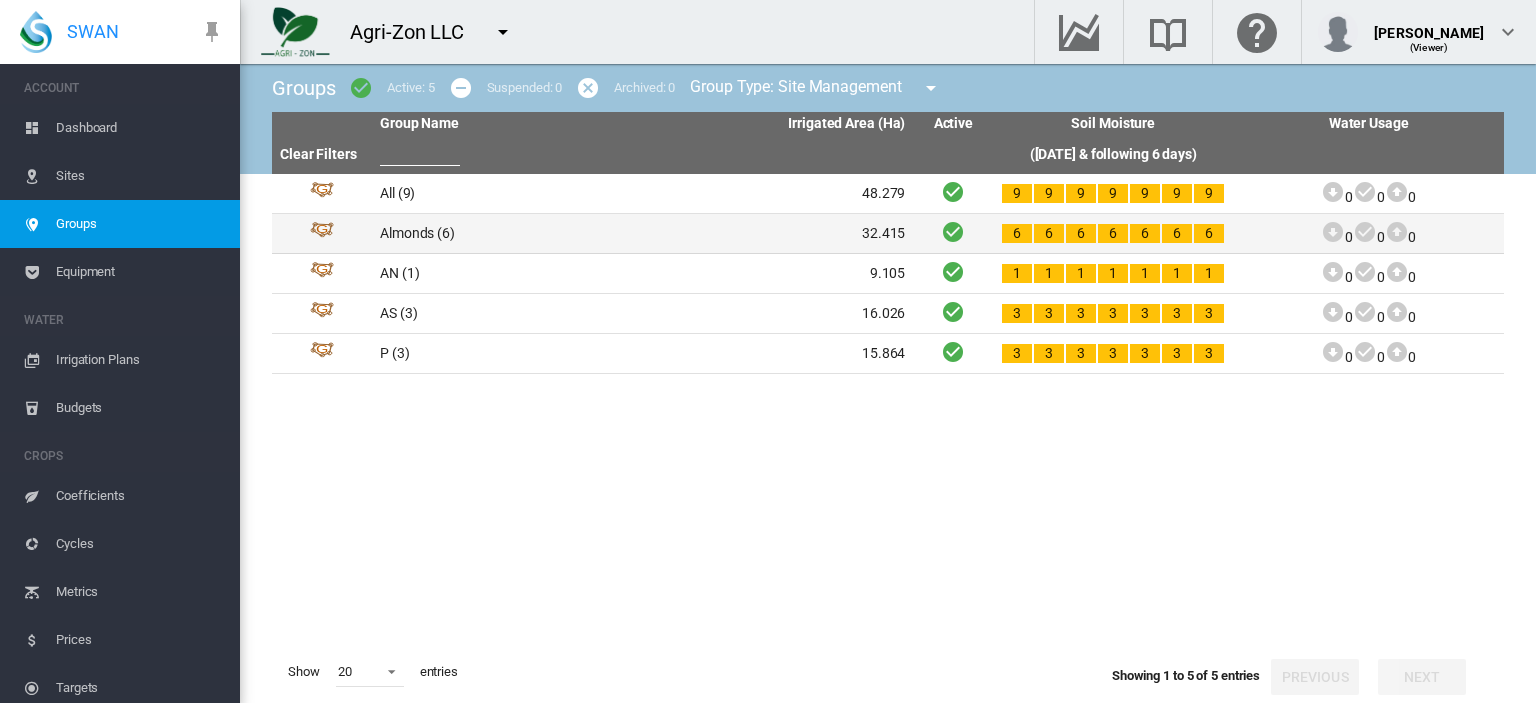 click on "Almonds
(6)" at bounding box center [507, 233] 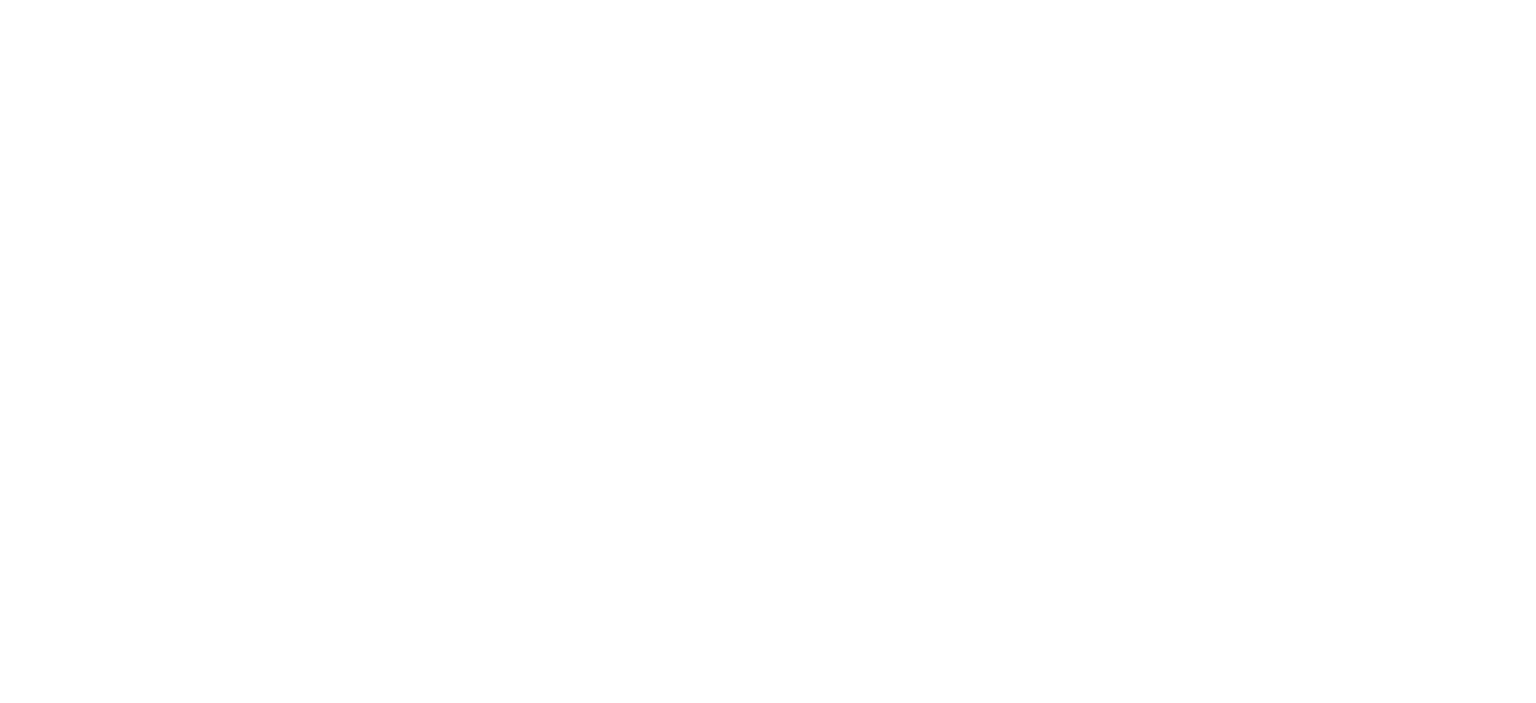 scroll, scrollTop: 0, scrollLeft: 0, axis: both 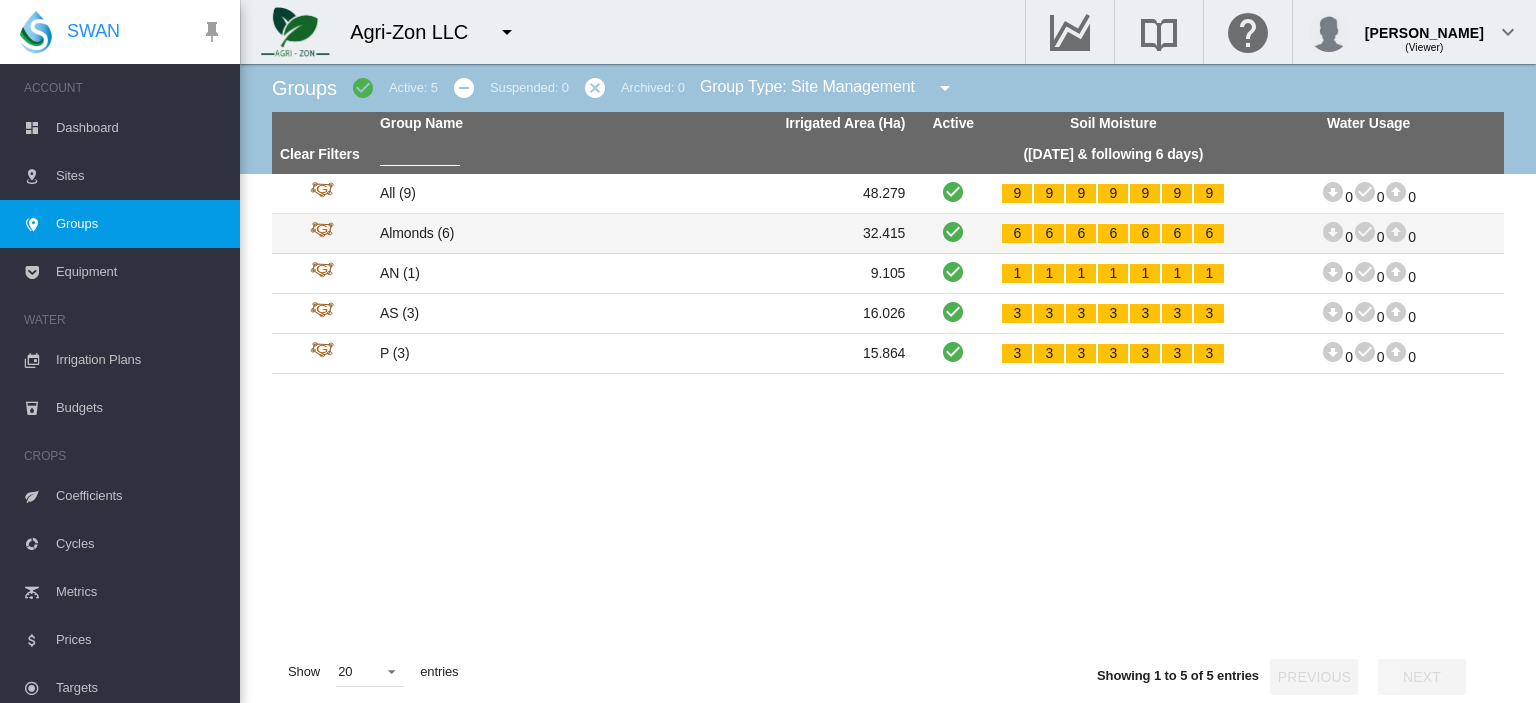 click on "Almonds
(6)" at bounding box center (507, 233) 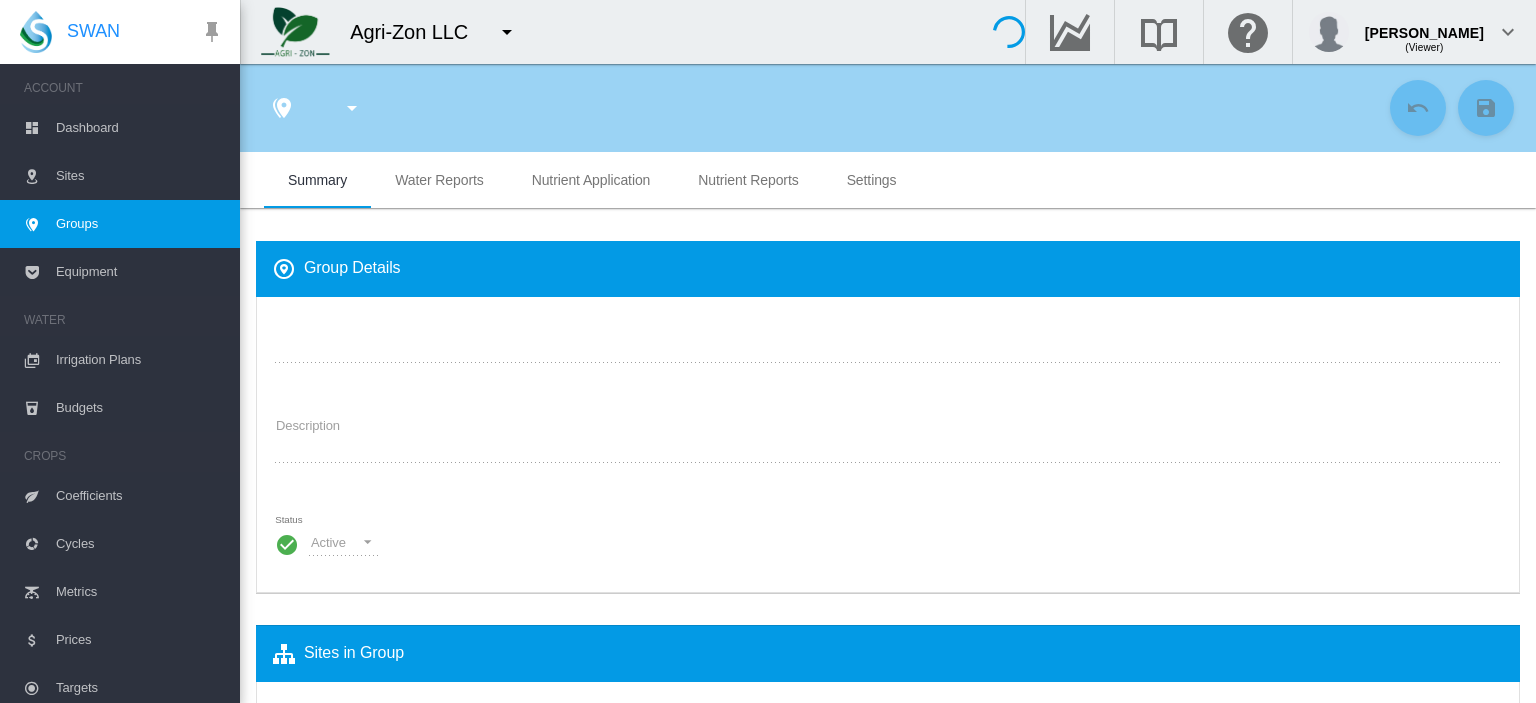 type on "*******" 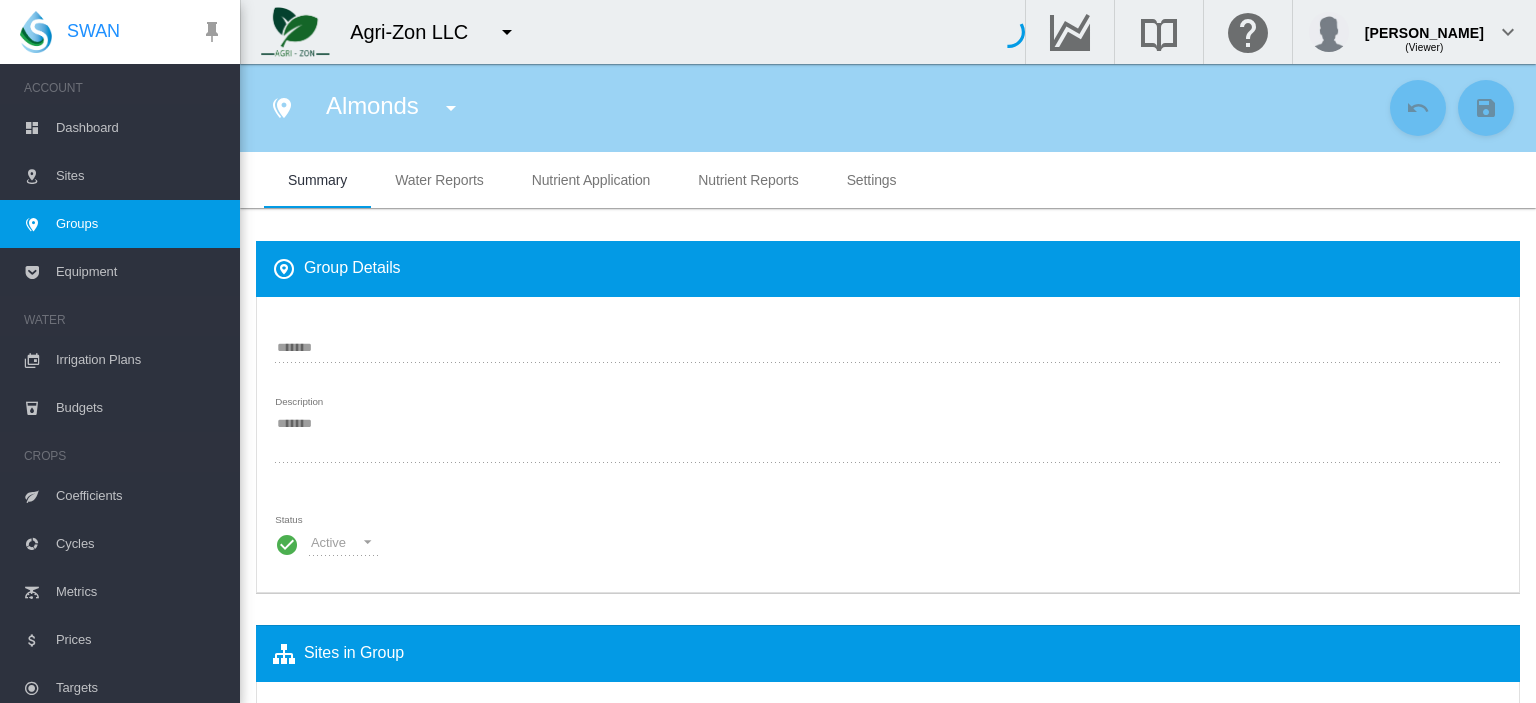 type on "*" 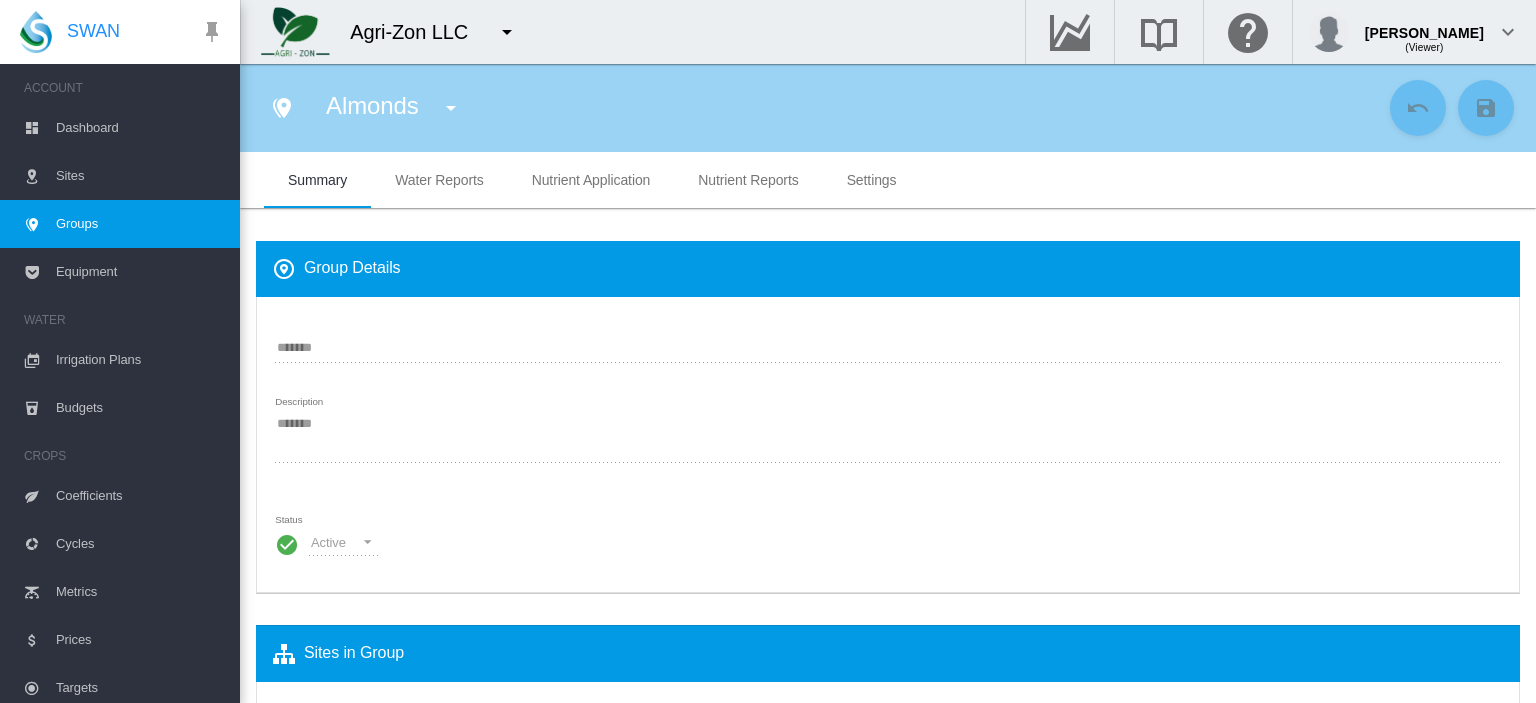 click on "Water Reports" at bounding box center [439, 180] 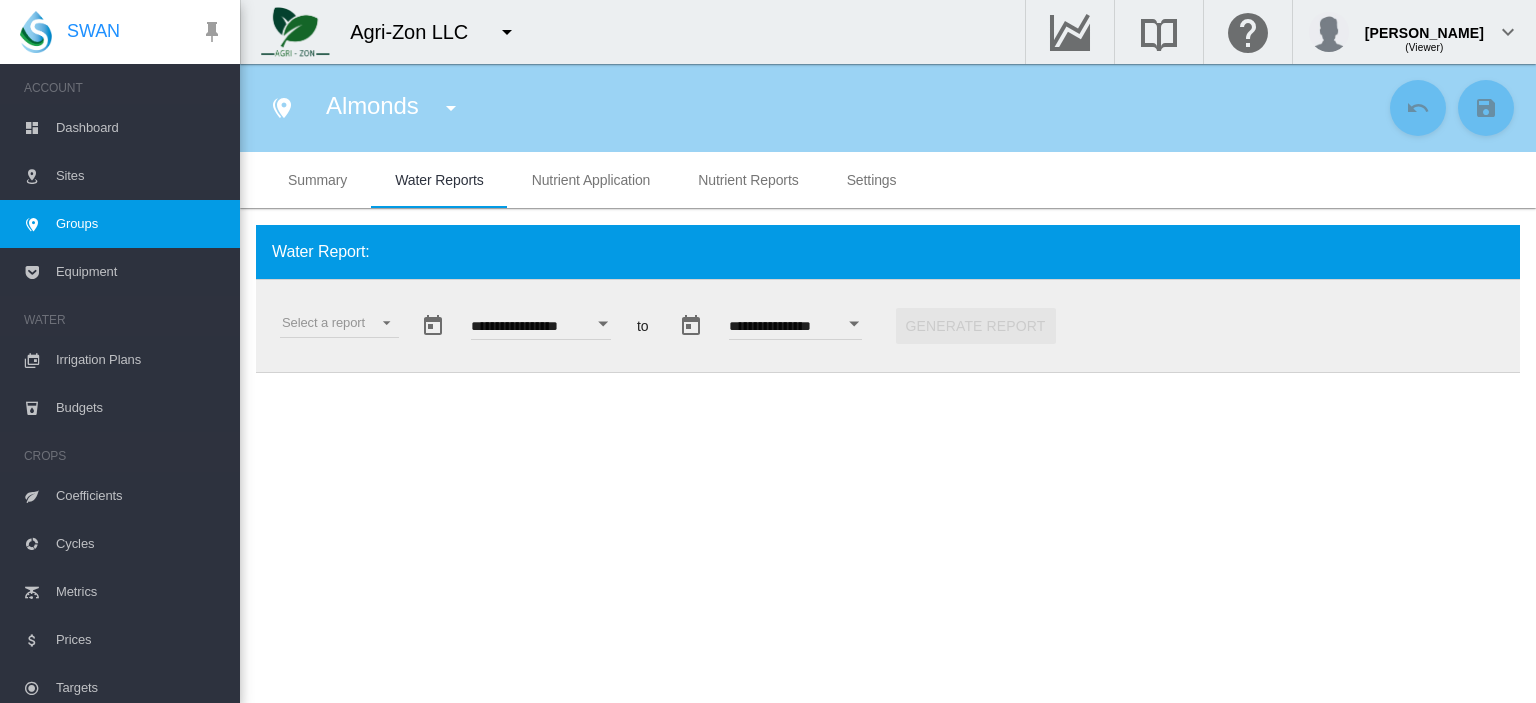 click at bounding box center [603, 323] 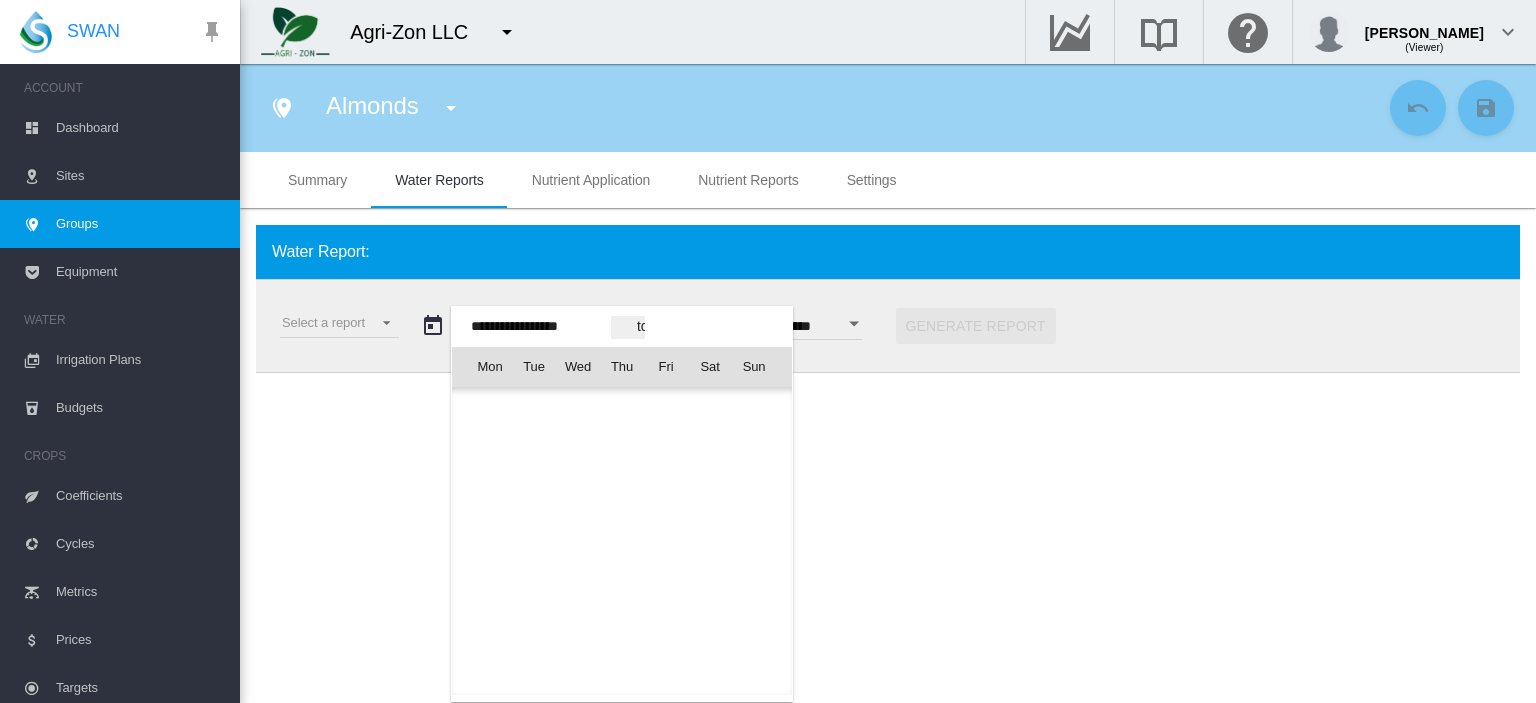 scroll, scrollTop: 49024, scrollLeft: 0, axis: vertical 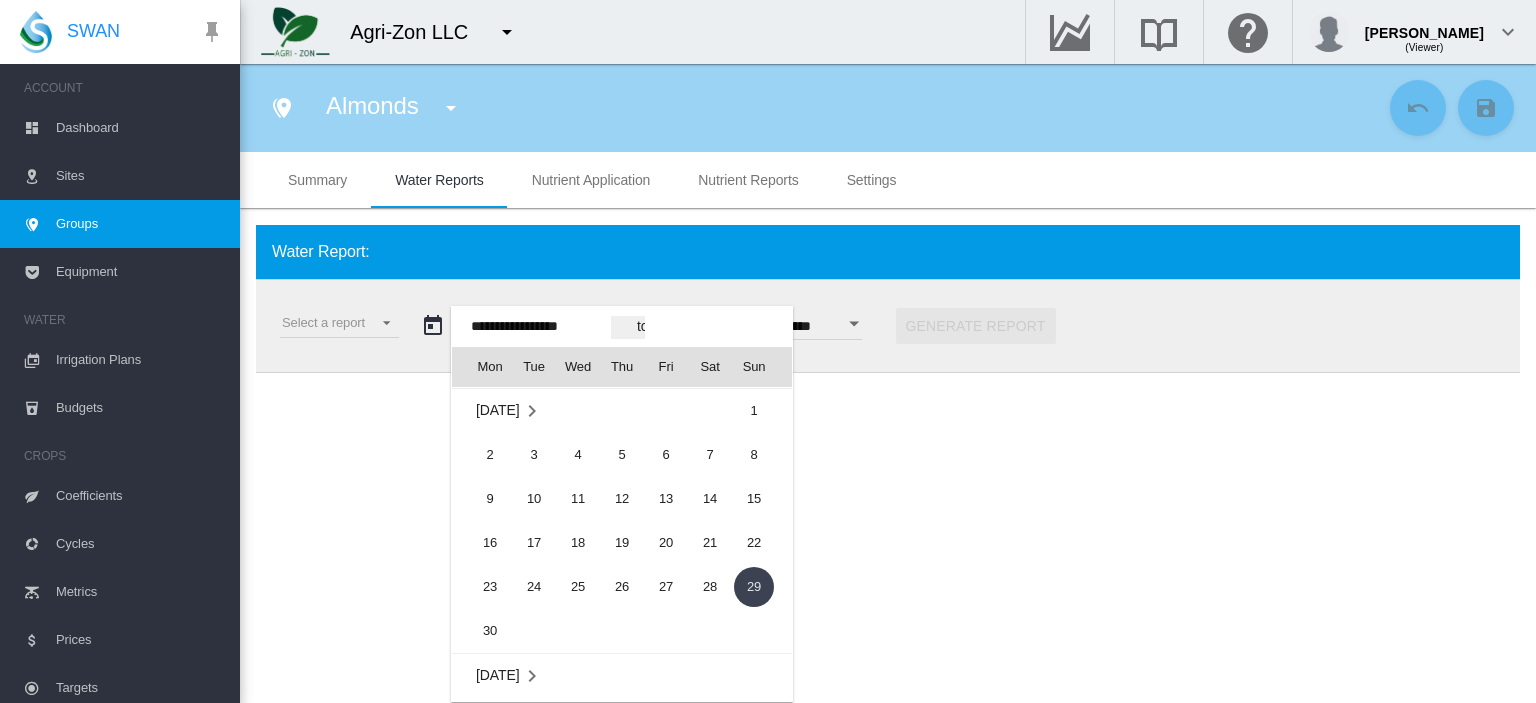 click on "Jun 2025" at bounding box center [497, 411] 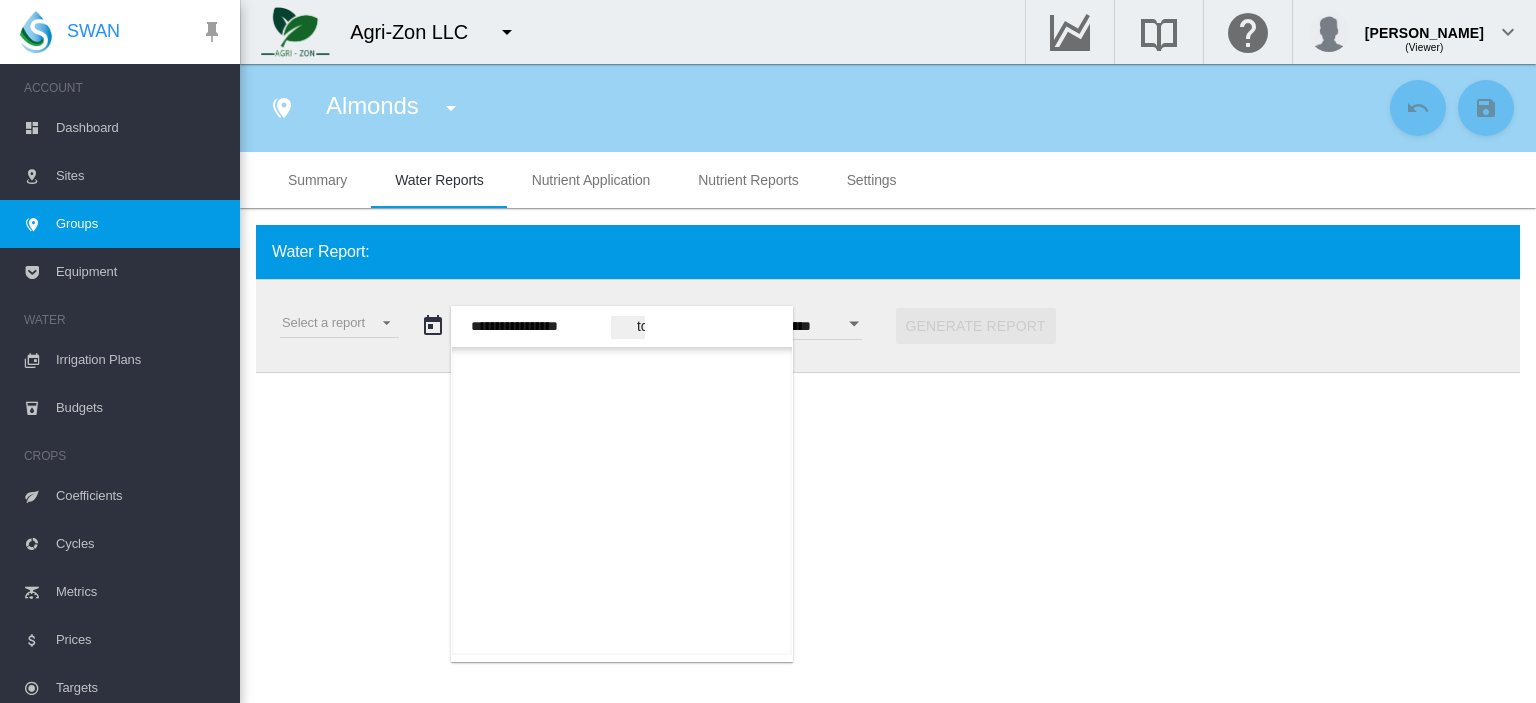 scroll, scrollTop: 1100, scrollLeft: 0, axis: vertical 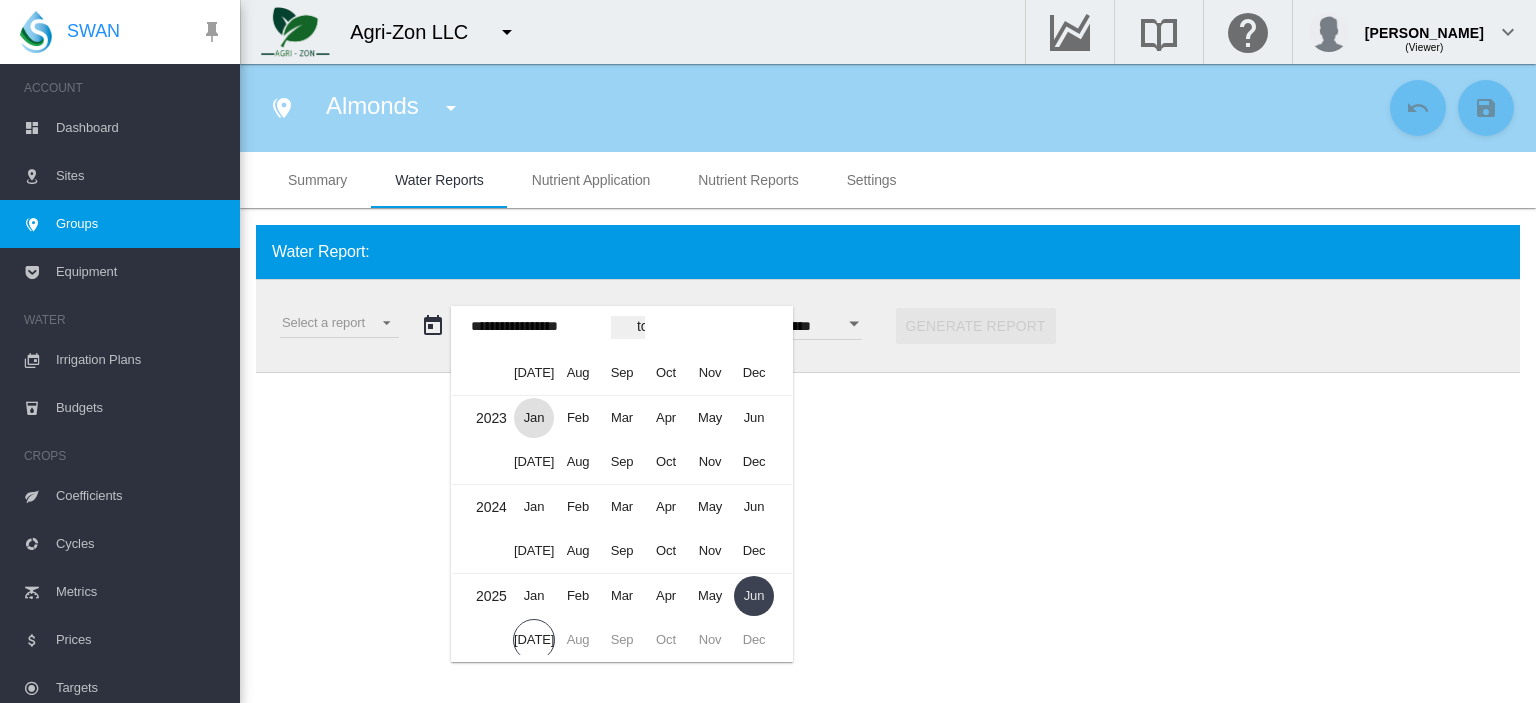 click on "Jan" at bounding box center (534, 418) 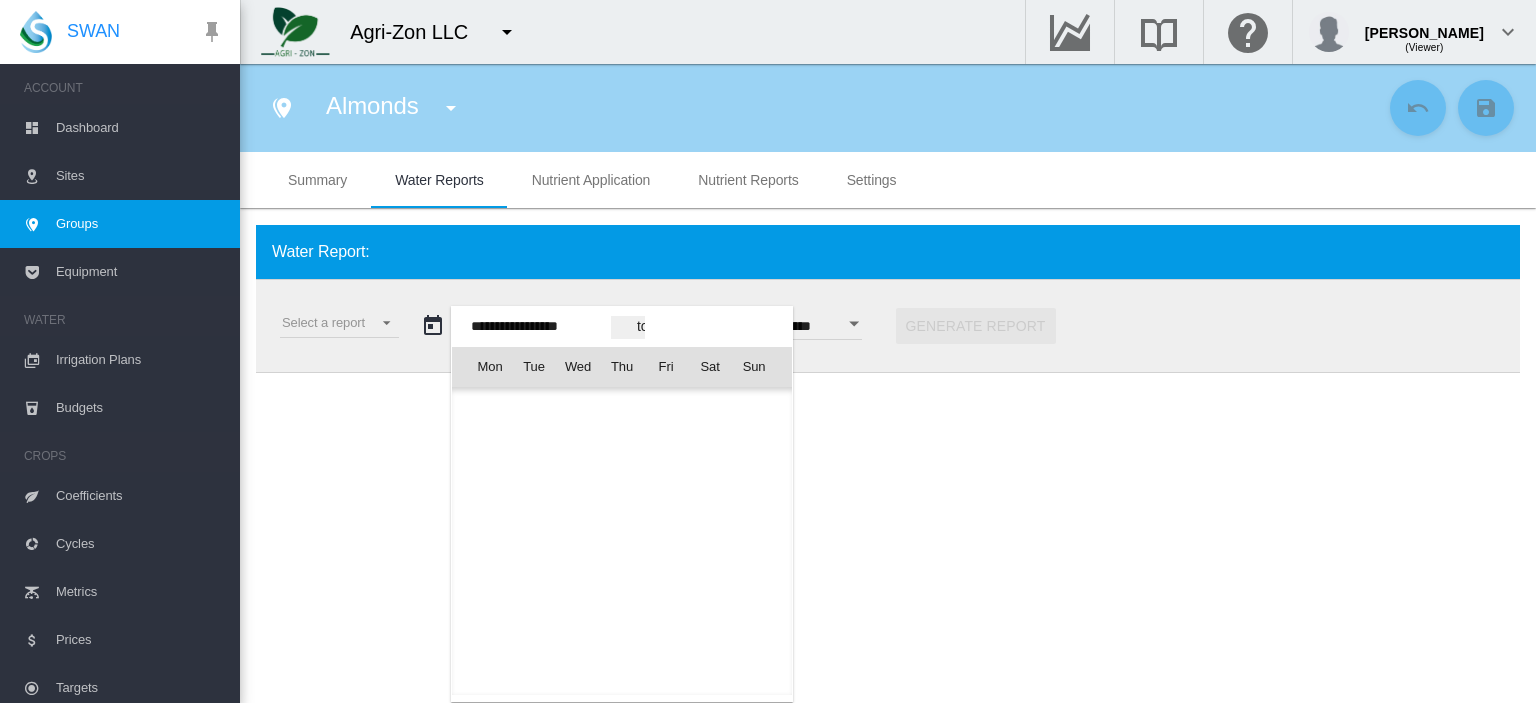 scroll, scrollTop: 41340, scrollLeft: 0, axis: vertical 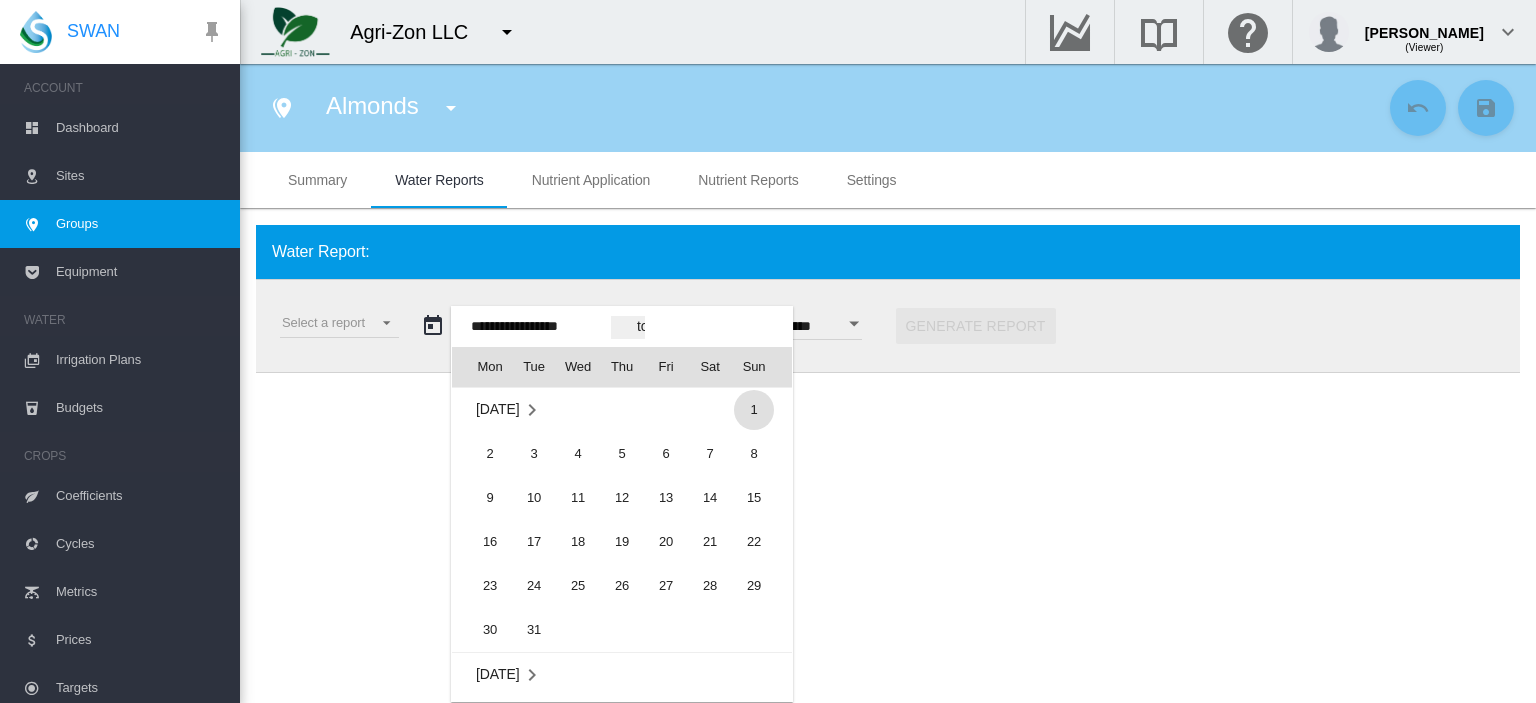 click at bounding box center (768, 351) 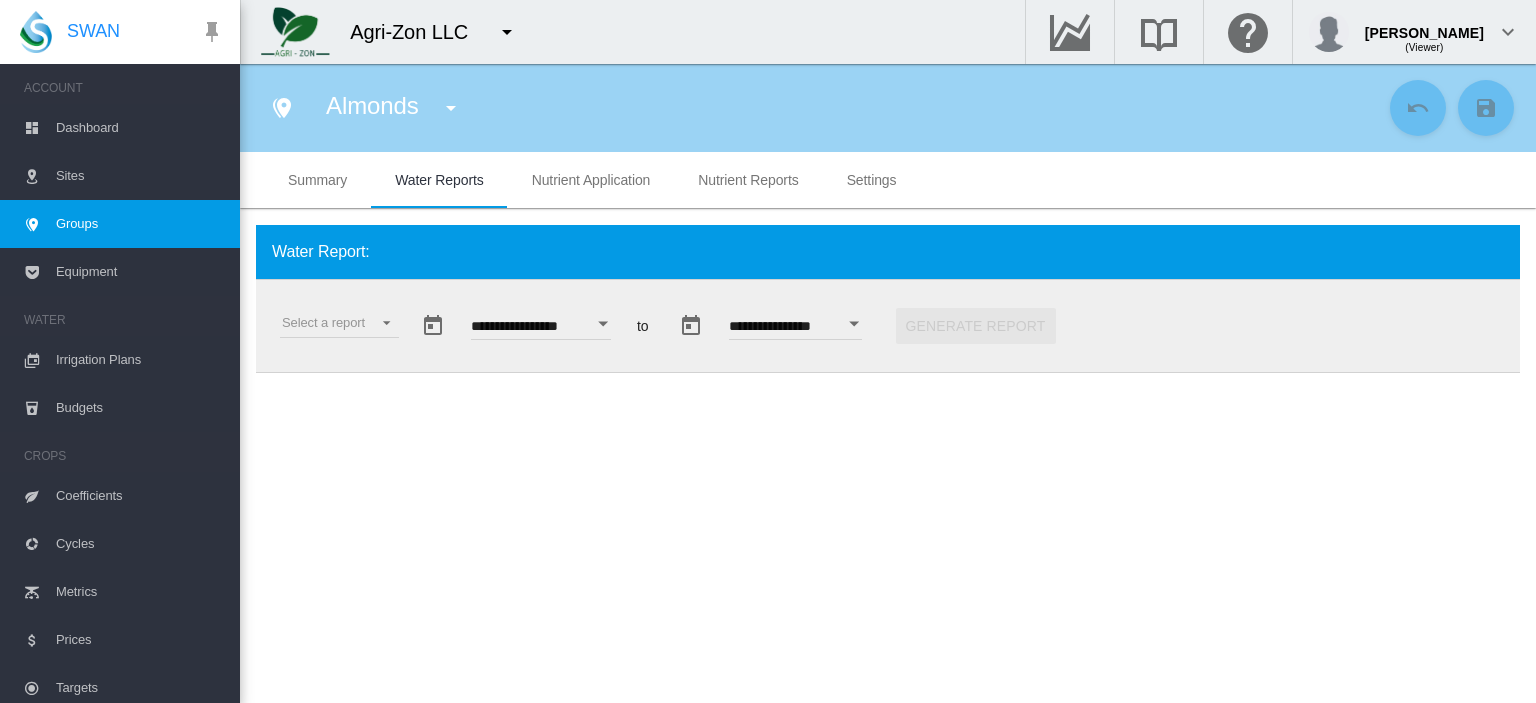 click at bounding box center (603, 324) 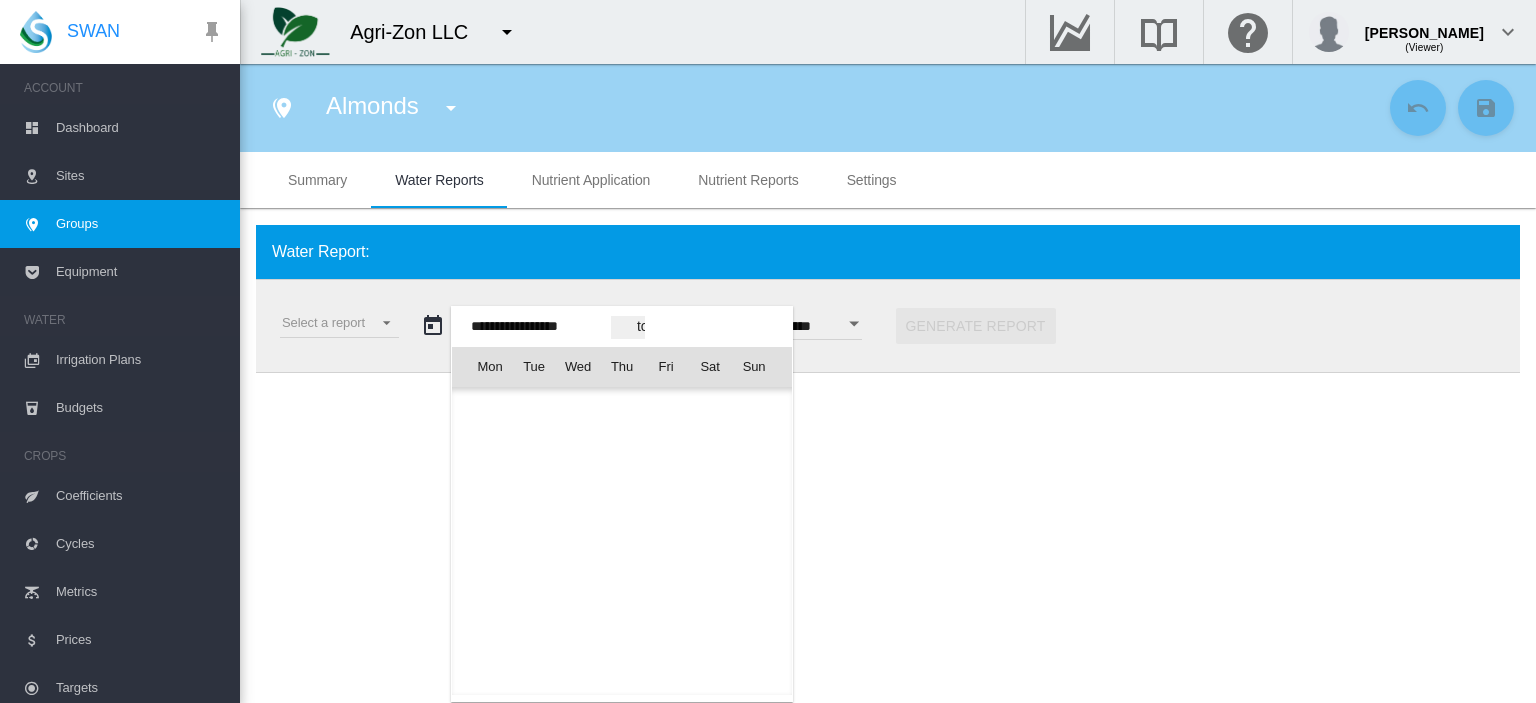 scroll, scrollTop: 49024, scrollLeft: 0, axis: vertical 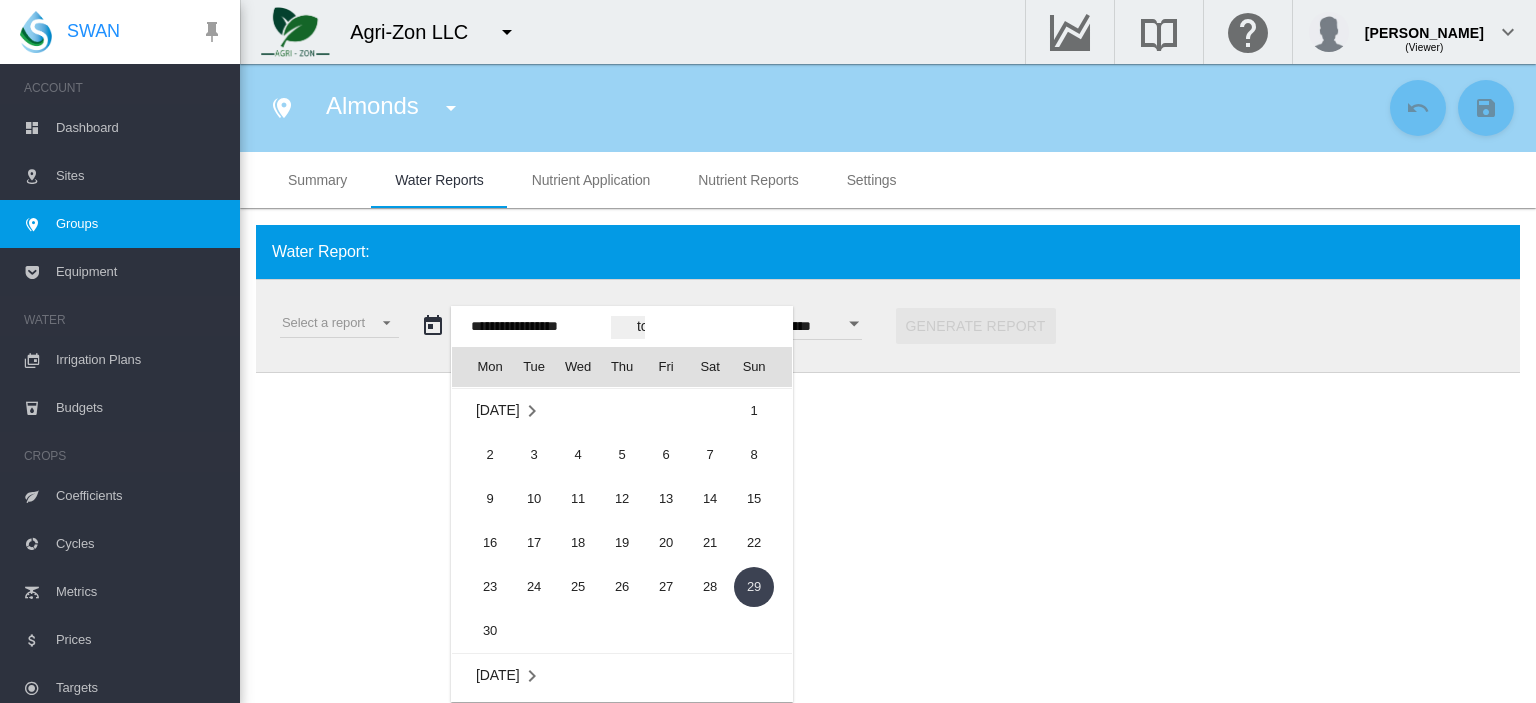 click on "[DATE]" at bounding box center (497, 411) 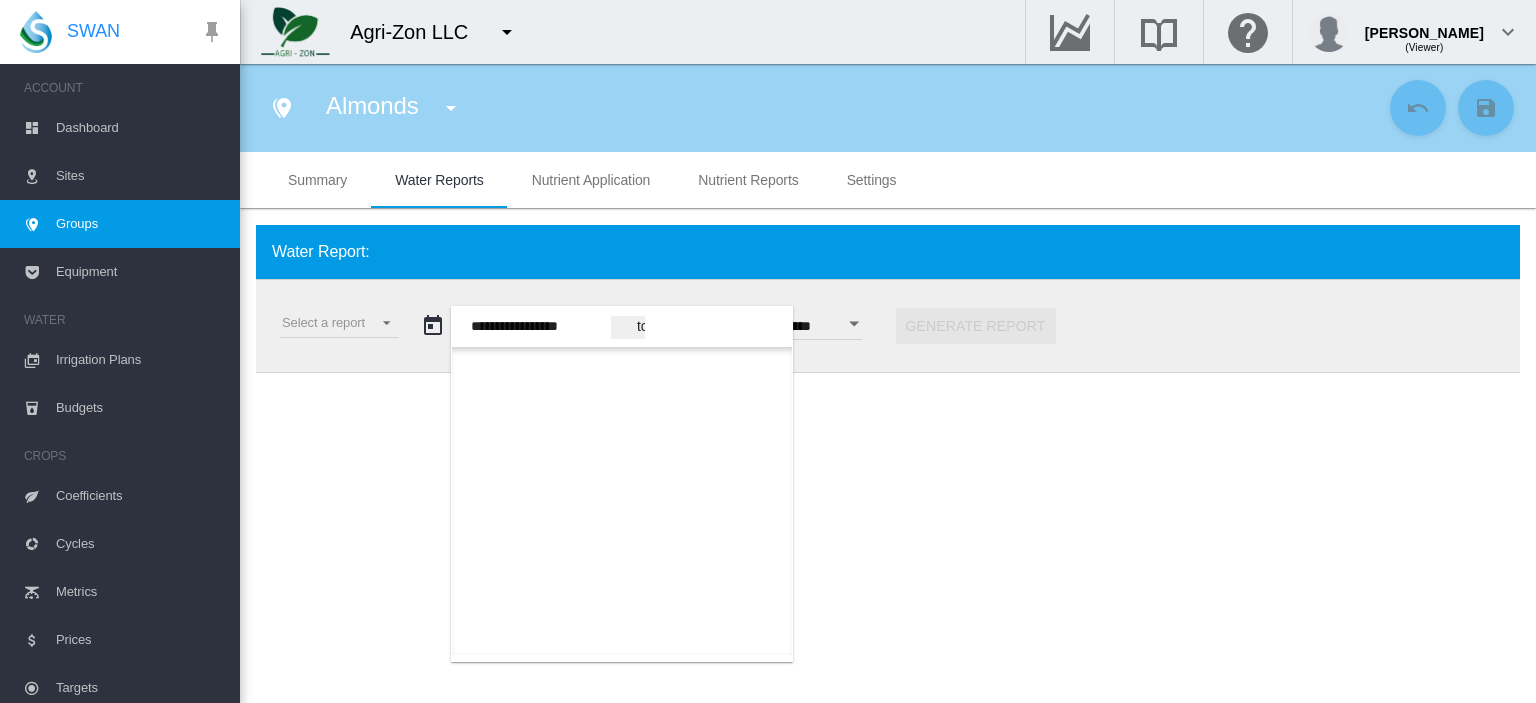 scroll, scrollTop: 1100, scrollLeft: 0, axis: vertical 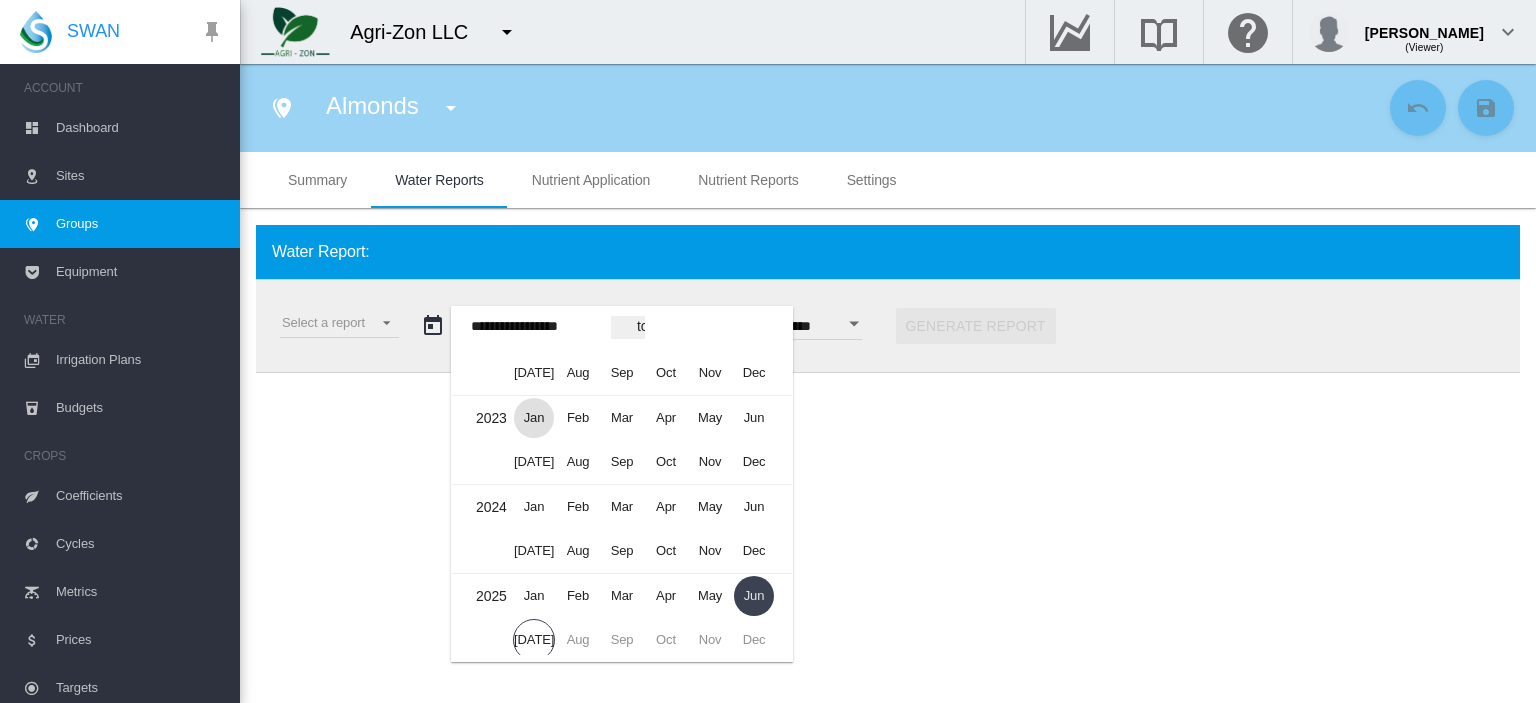 click on "Jan" at bounding box center (534, 418) 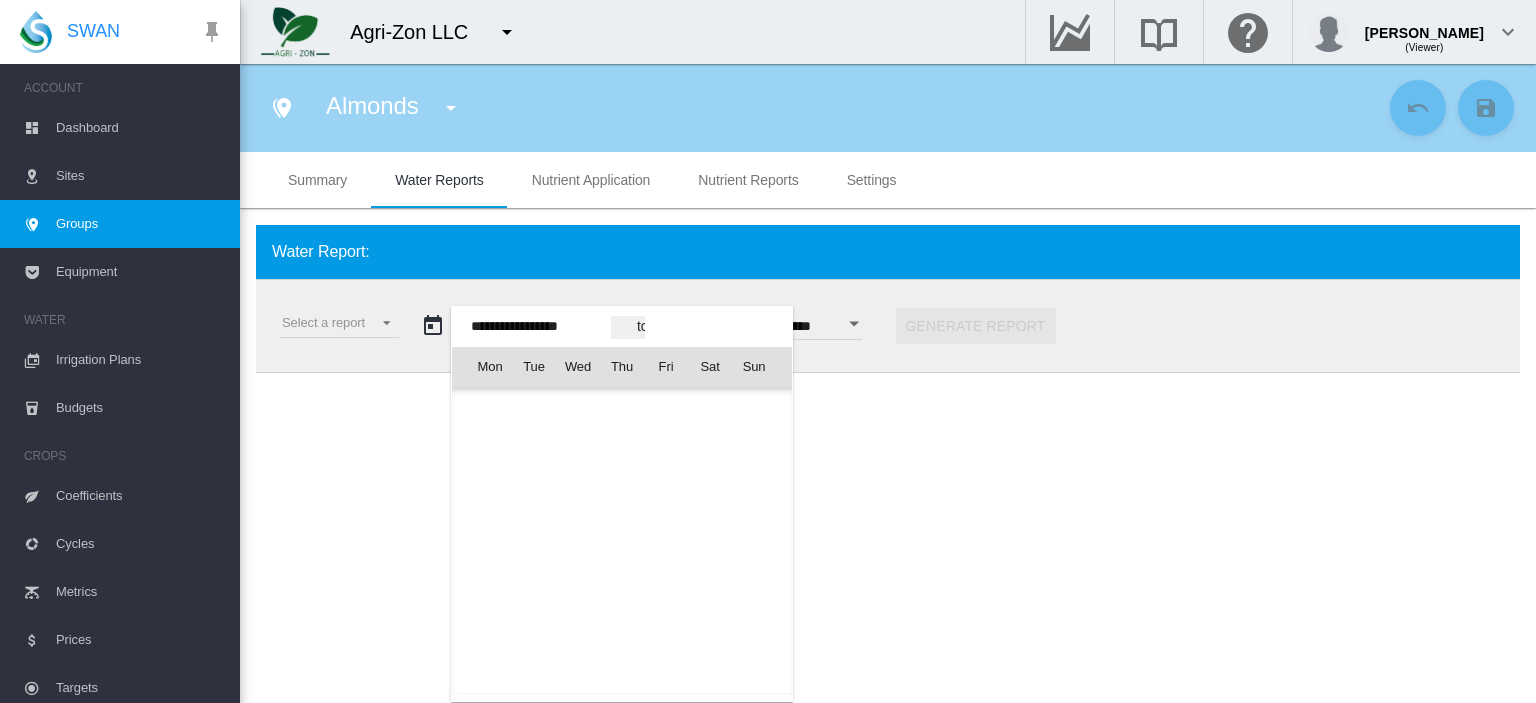scroll, scrollTop: 41340, scrollLeft: 0, axis: vertical 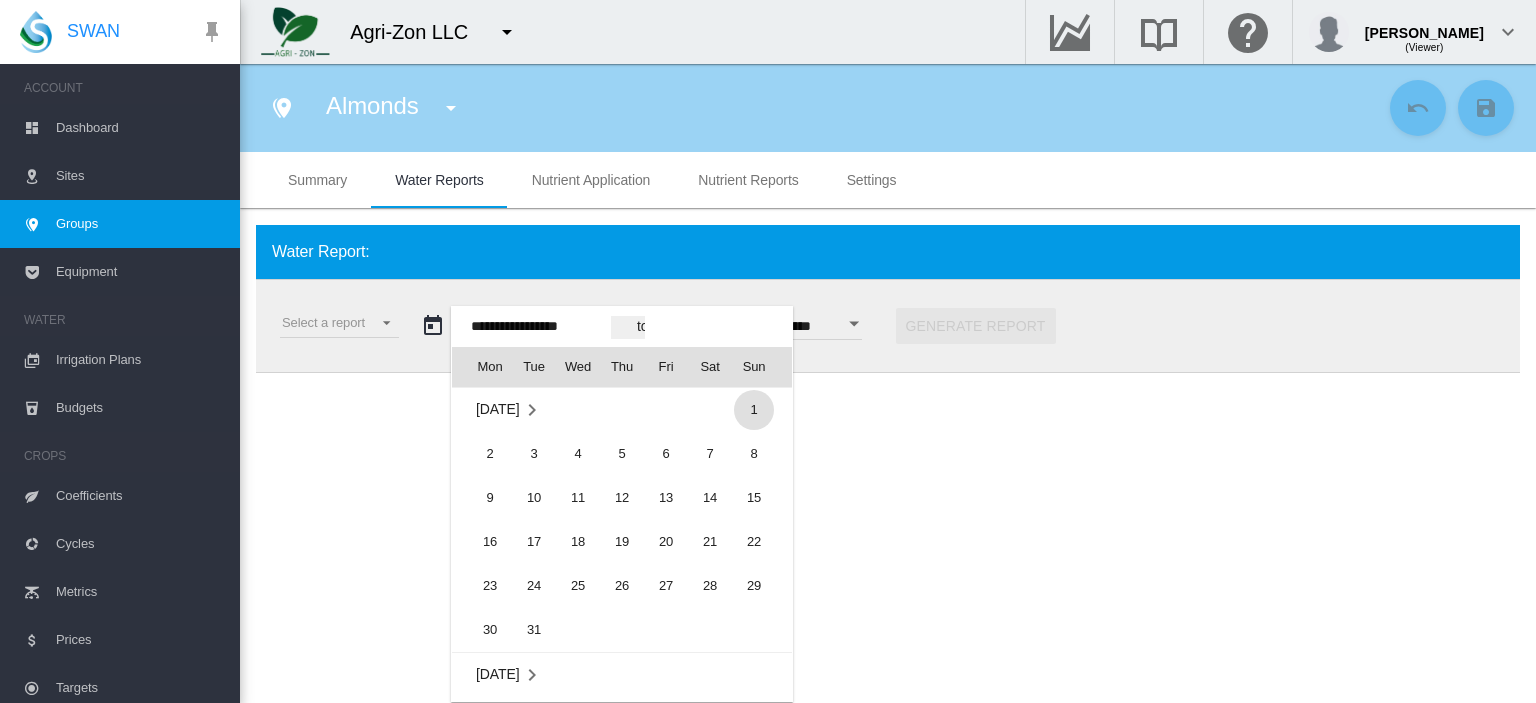 click on "1" at bounding box center (754, 410) 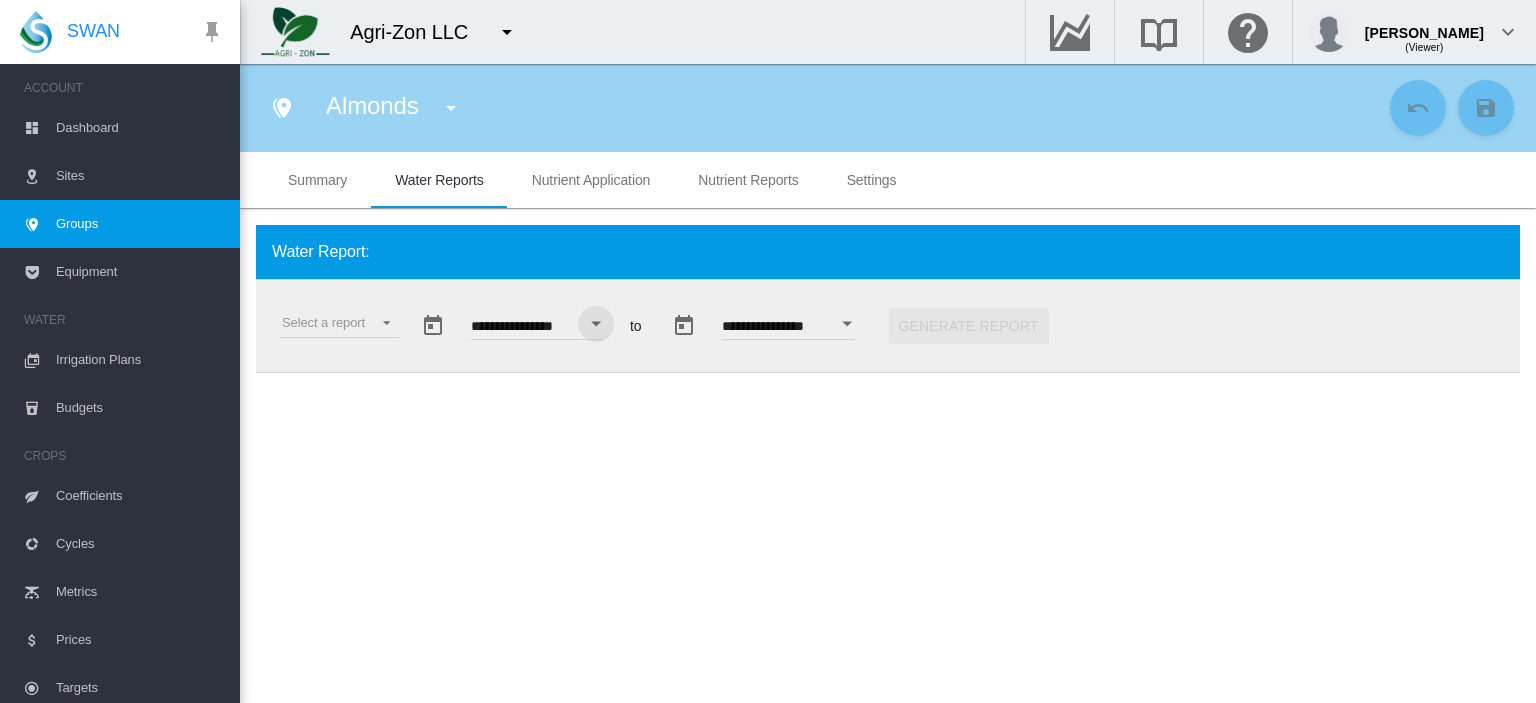 click at bounding box center (847, 323) 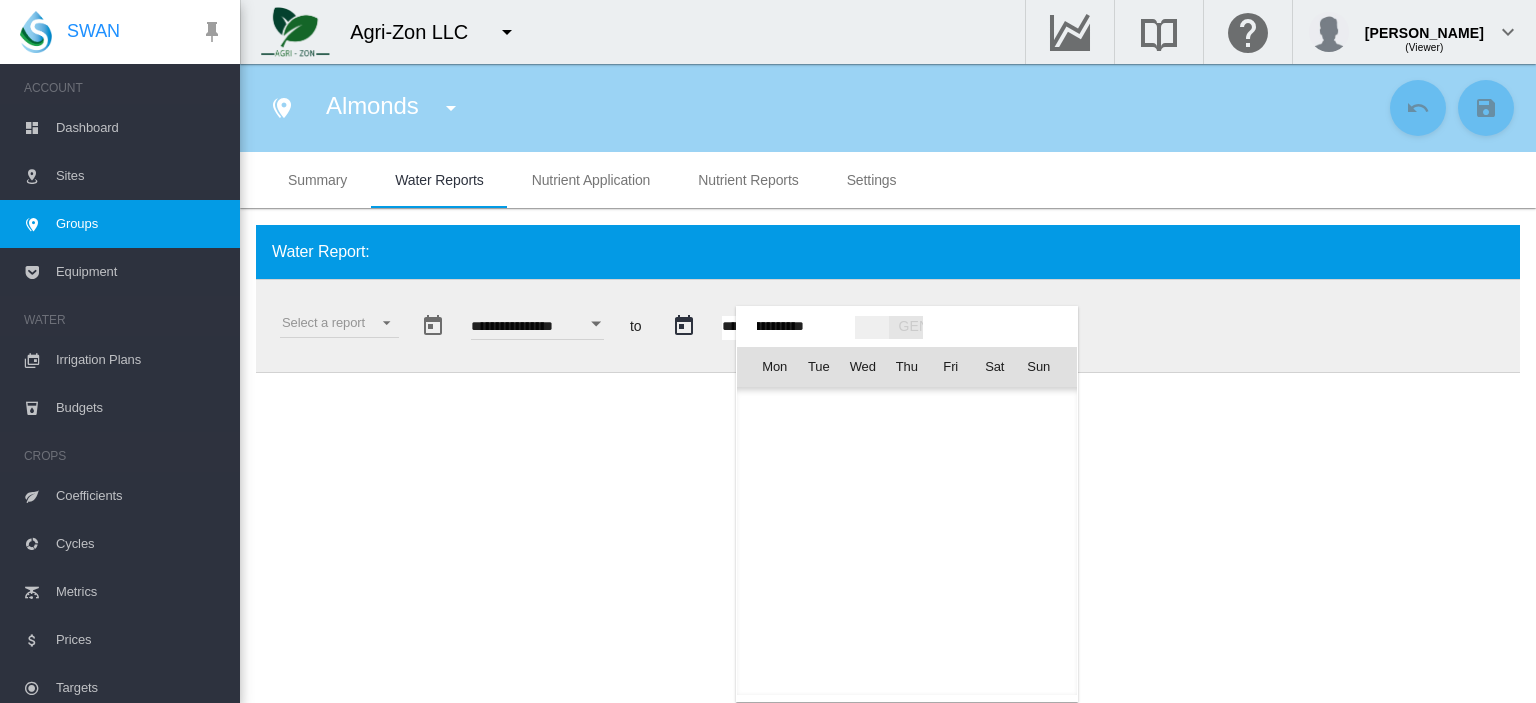 scroll, scrollTop: 7950, scrollLeft: 0, axis: vertical 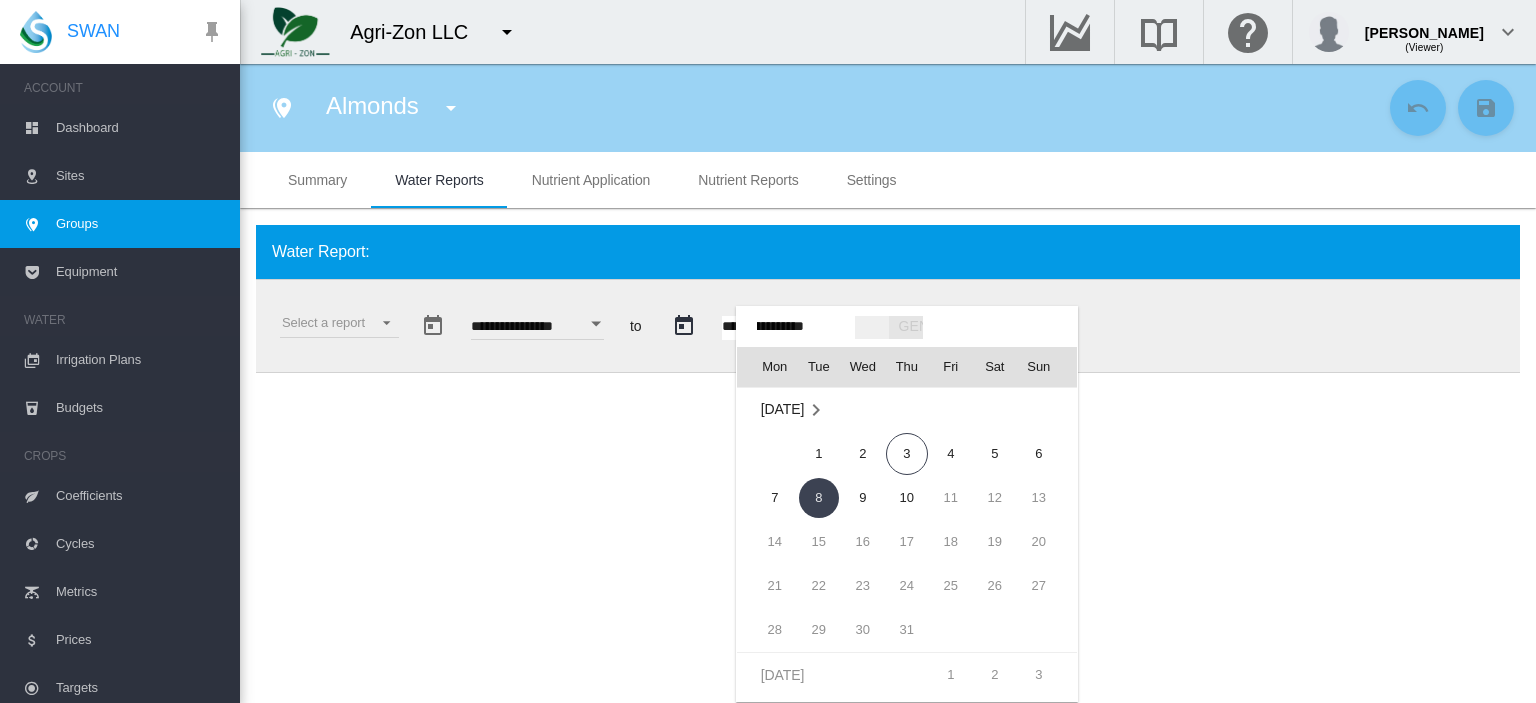 click on "[DATE]" at bounding box center (782, 410) 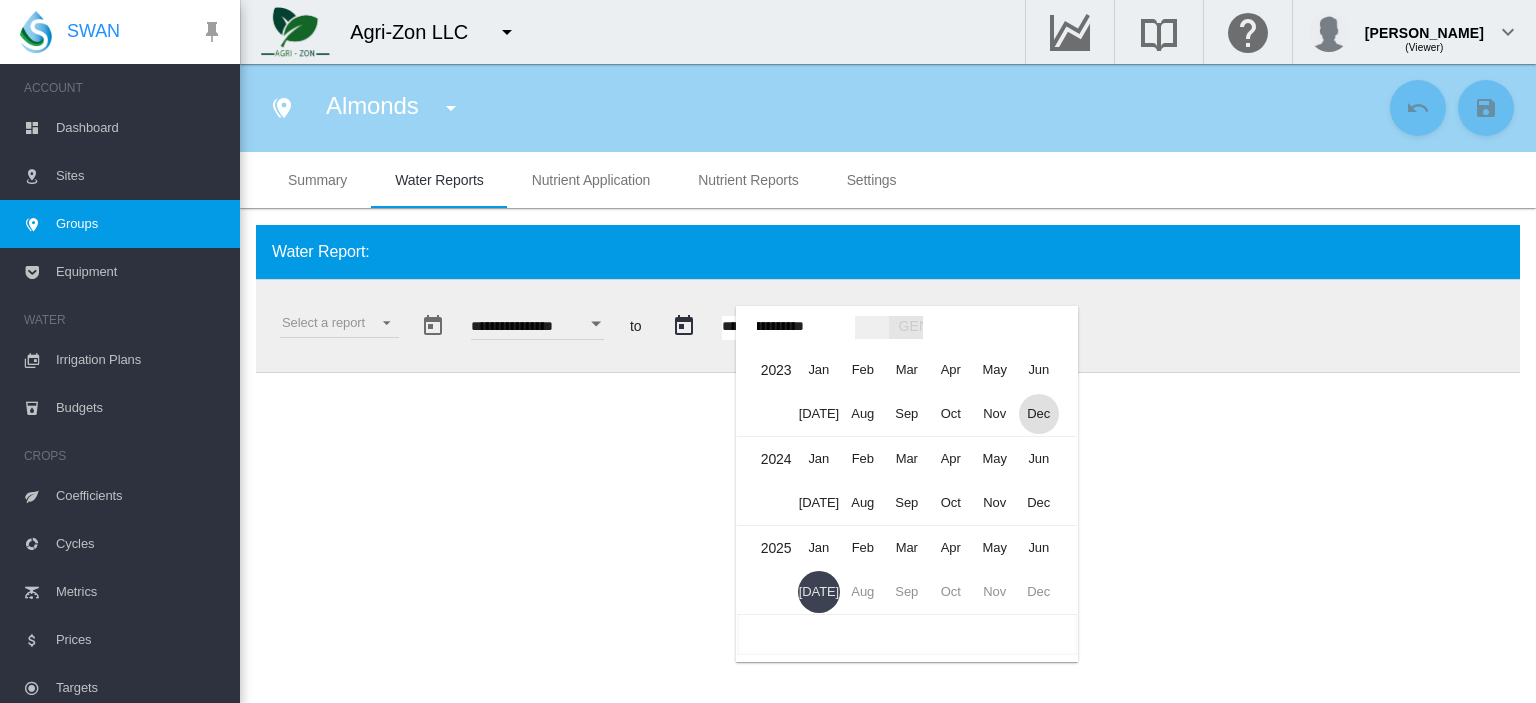 click on "Dec" at bounding box center (1039, 414) 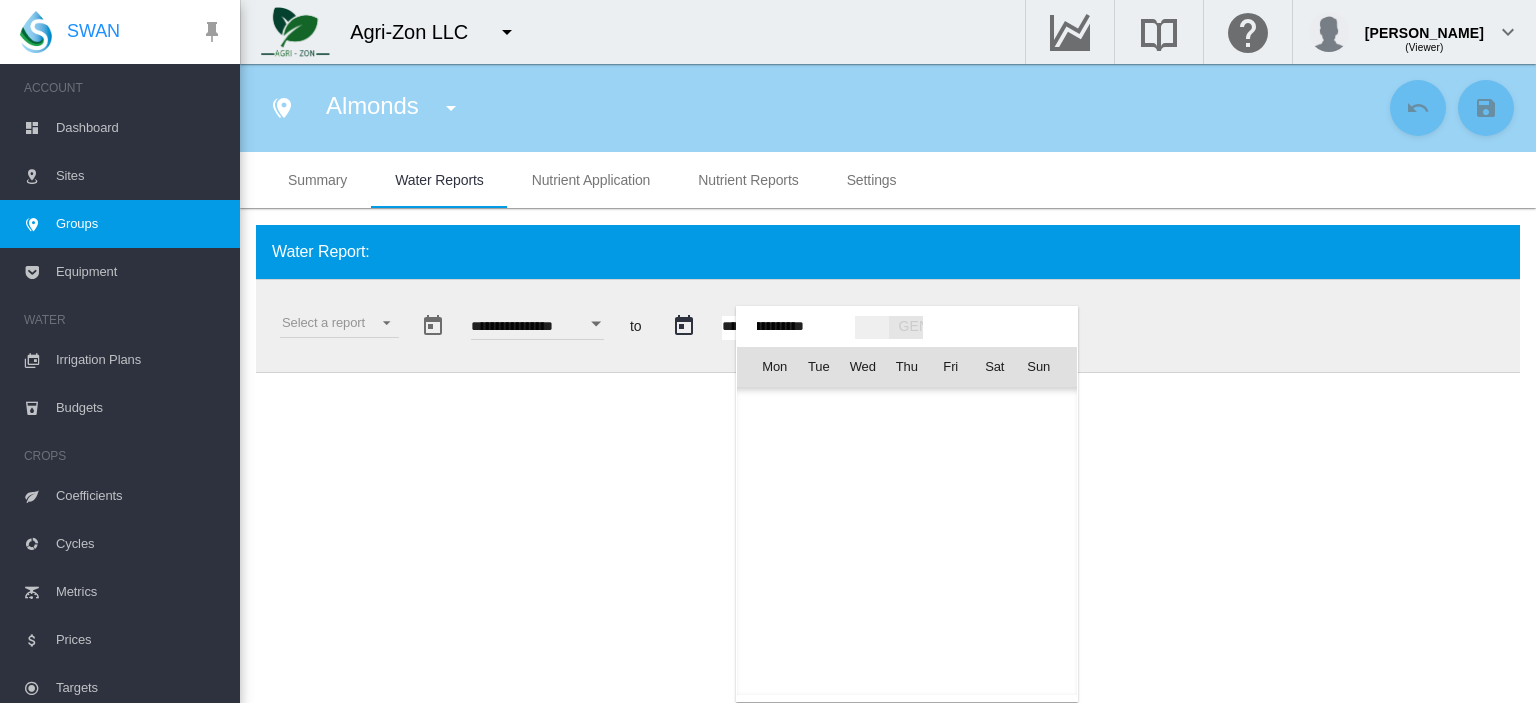 scroll, scrollTop: 2915, scrollLeft: 0, axis: vertical 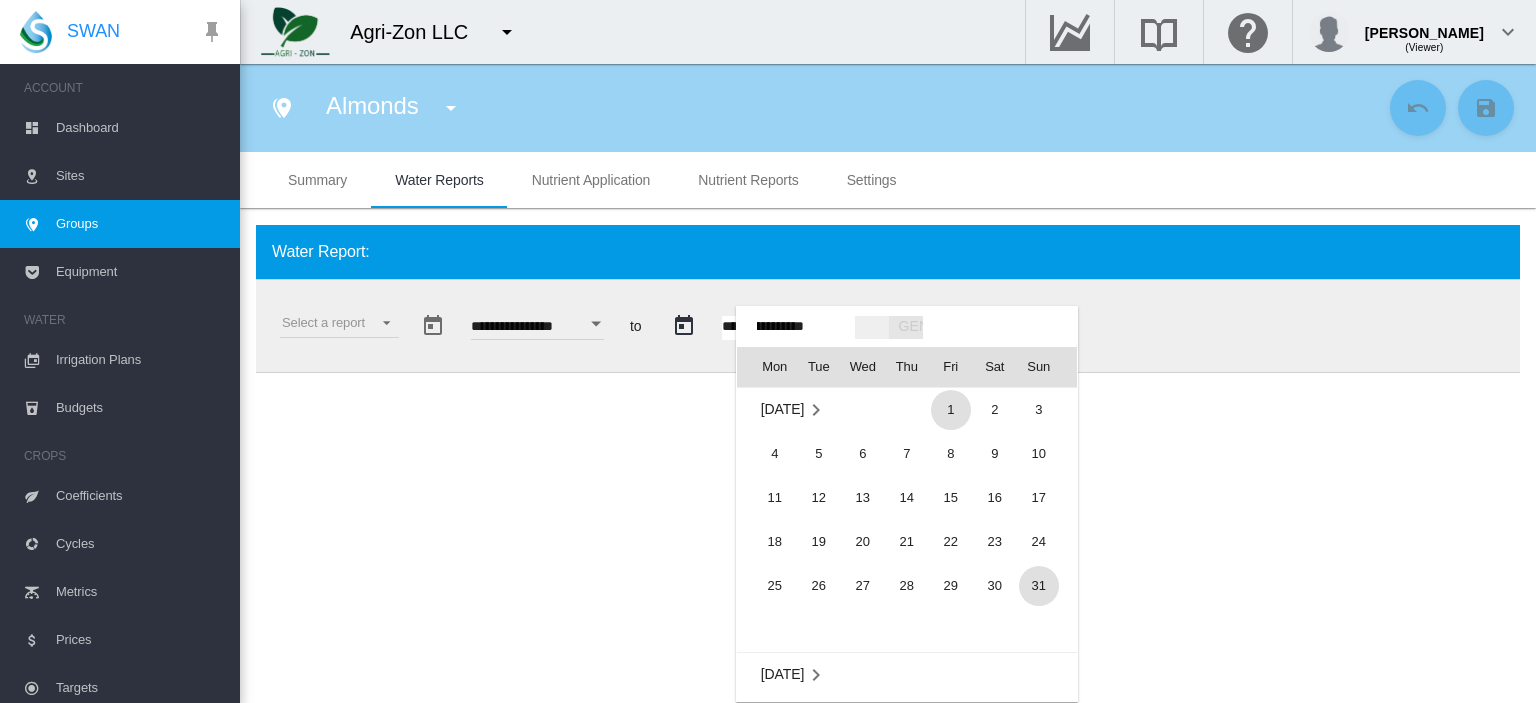 click on "31" at bounding box center [1039, 586] 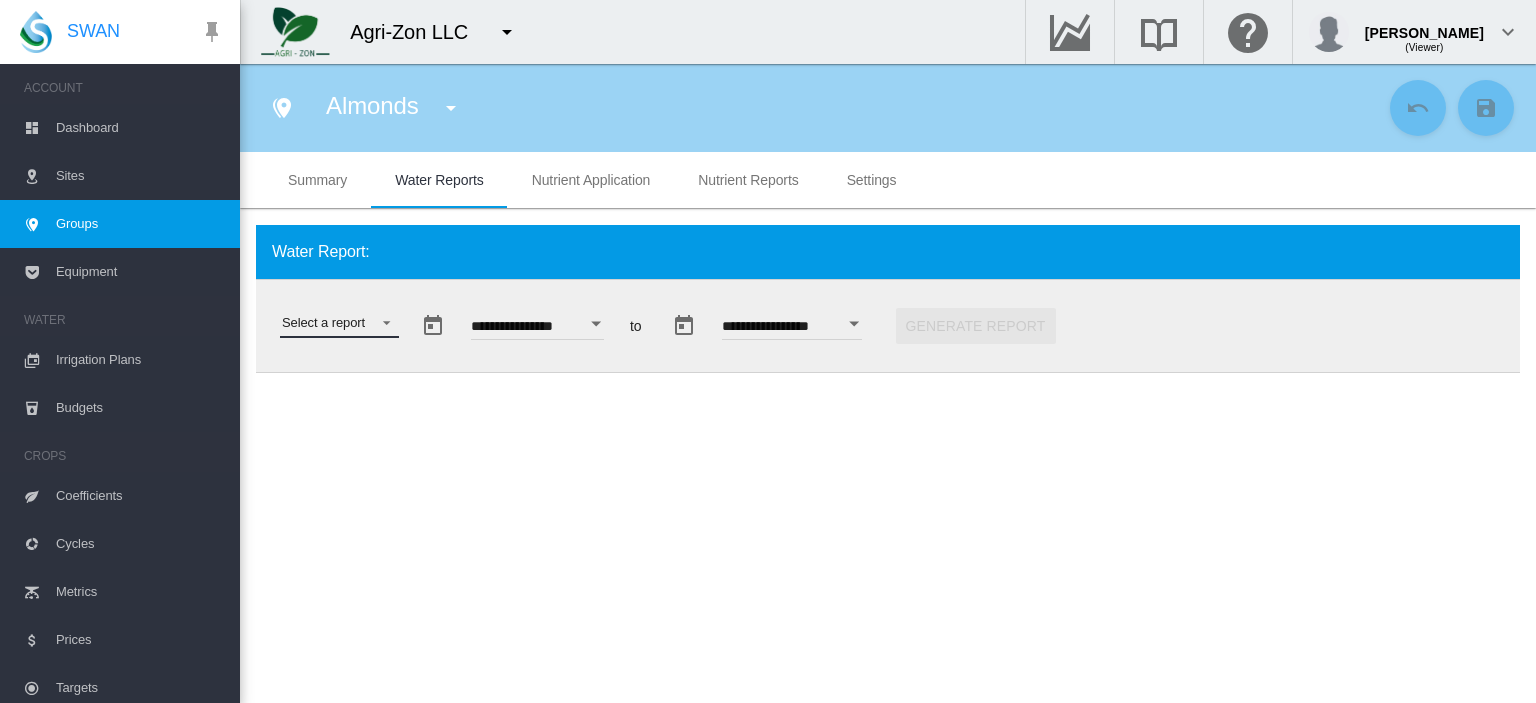 click on "Select a report
Data Extract
Irrigation Planned and Applied
Soil Moisture Status
Water Usage
Water Application Efficiency
Water Use Efficiency" at bounding box center [339, 323] 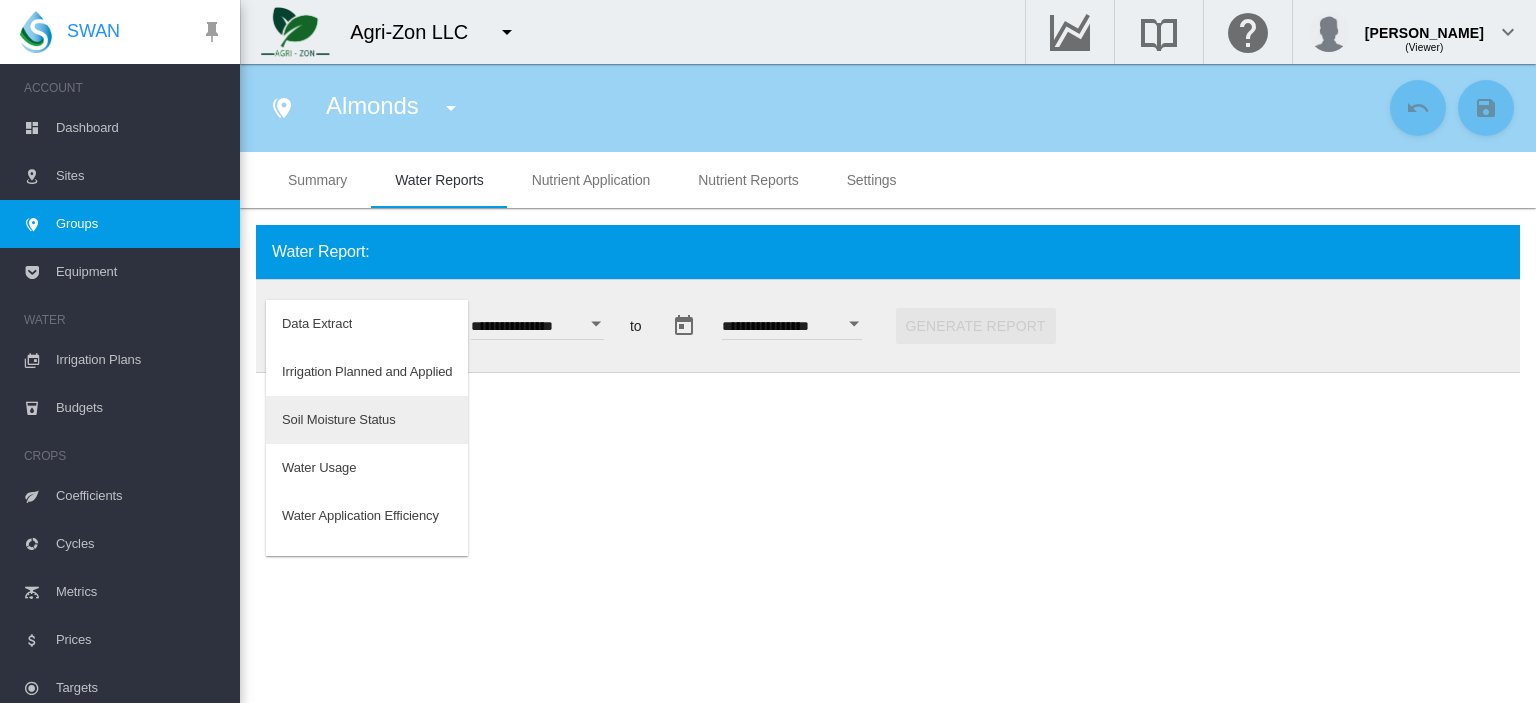 click on "Soil Moisture Status" at bounding box center (339, 420) 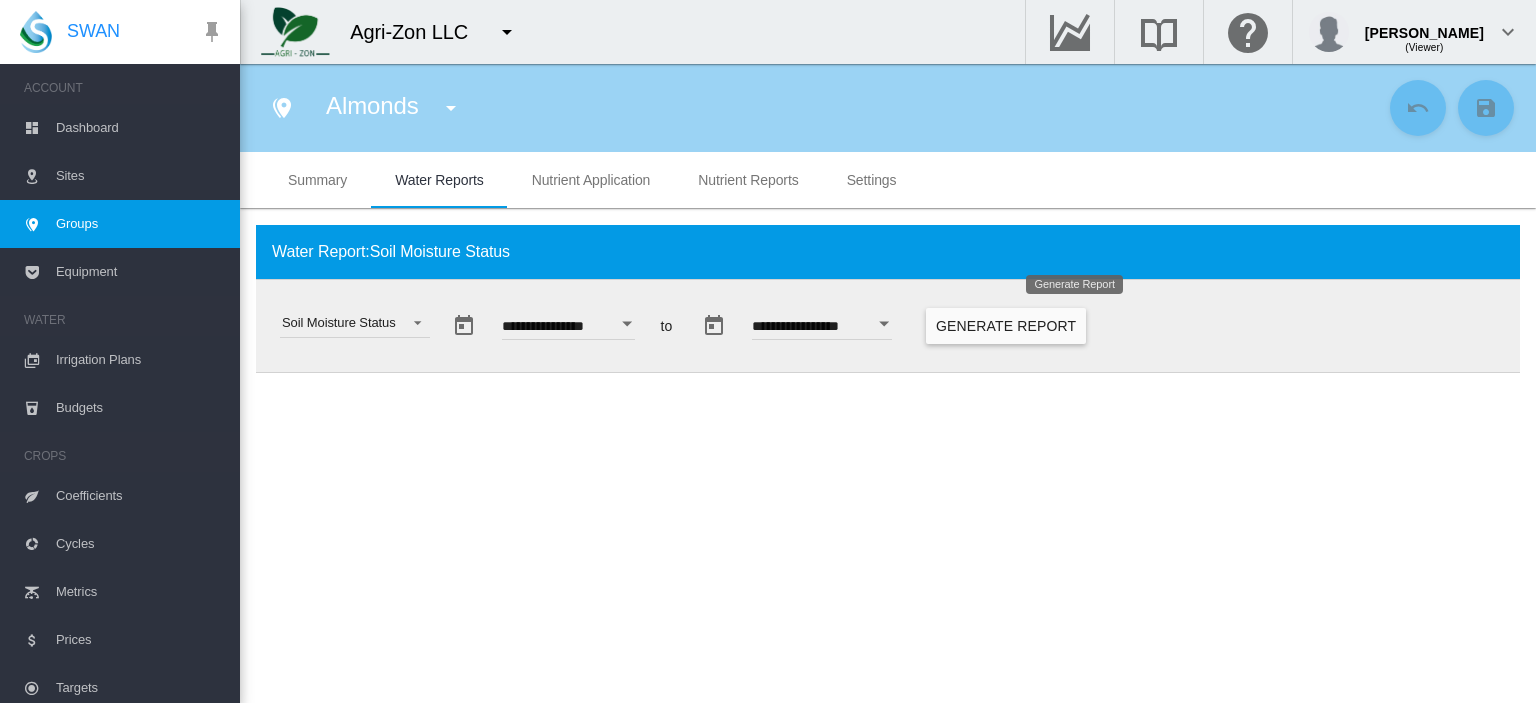 click on "Generate Report" at bounding box center [1006, 326] 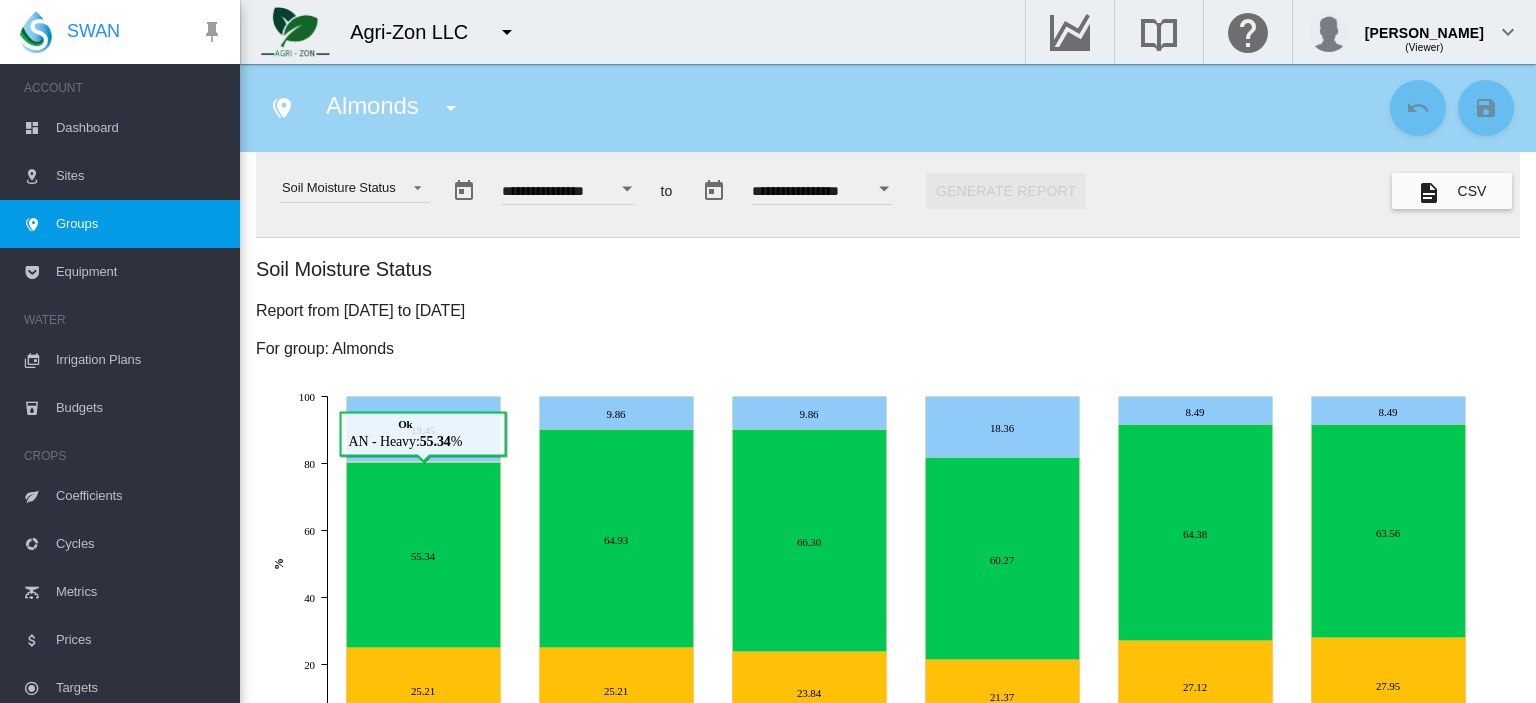 scroll, scrollTop: 100, scrollLeft: 0, axis: vertical 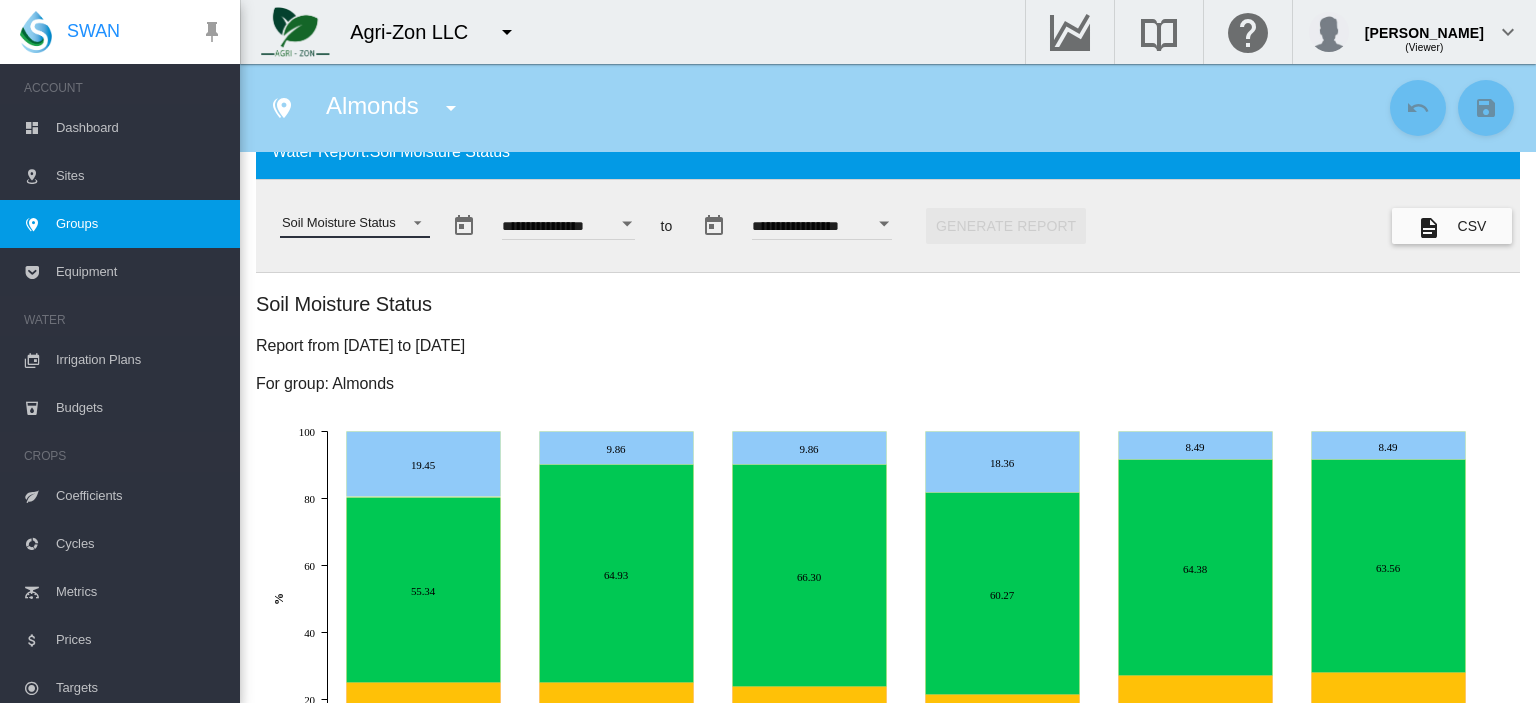 click at bounding box center [412, 221] 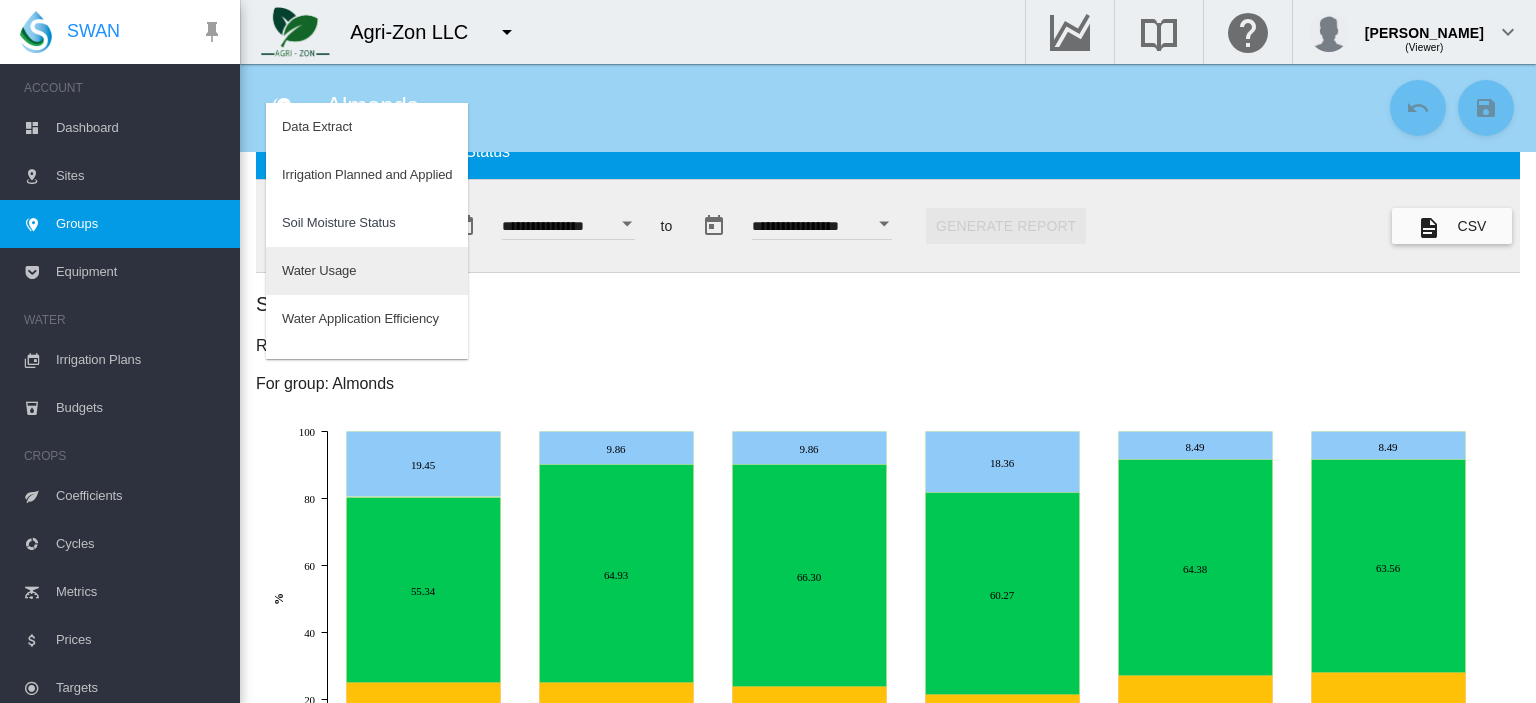 click on "Water Usage" at bounding box center (367, 271) 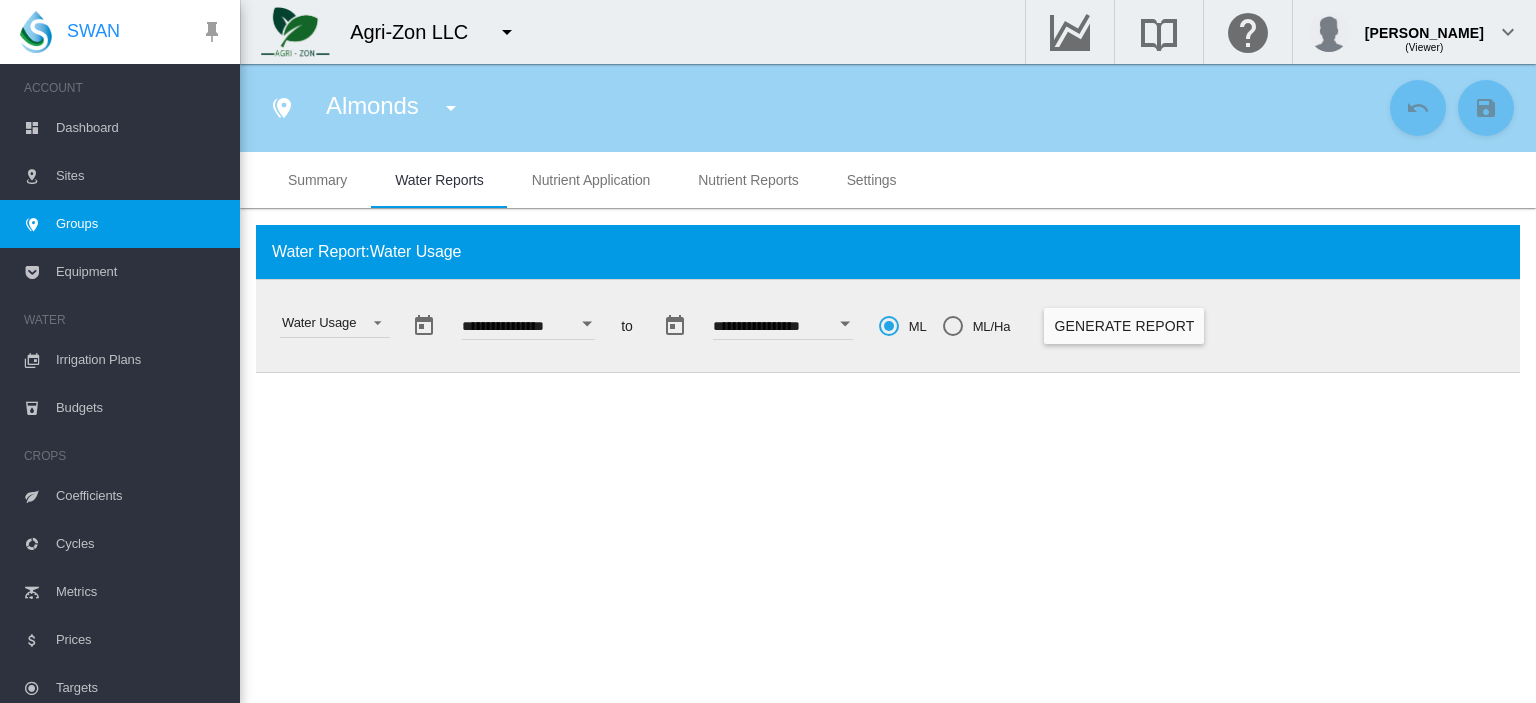 click on "Generate Report" at bounding box center [1124, 326] 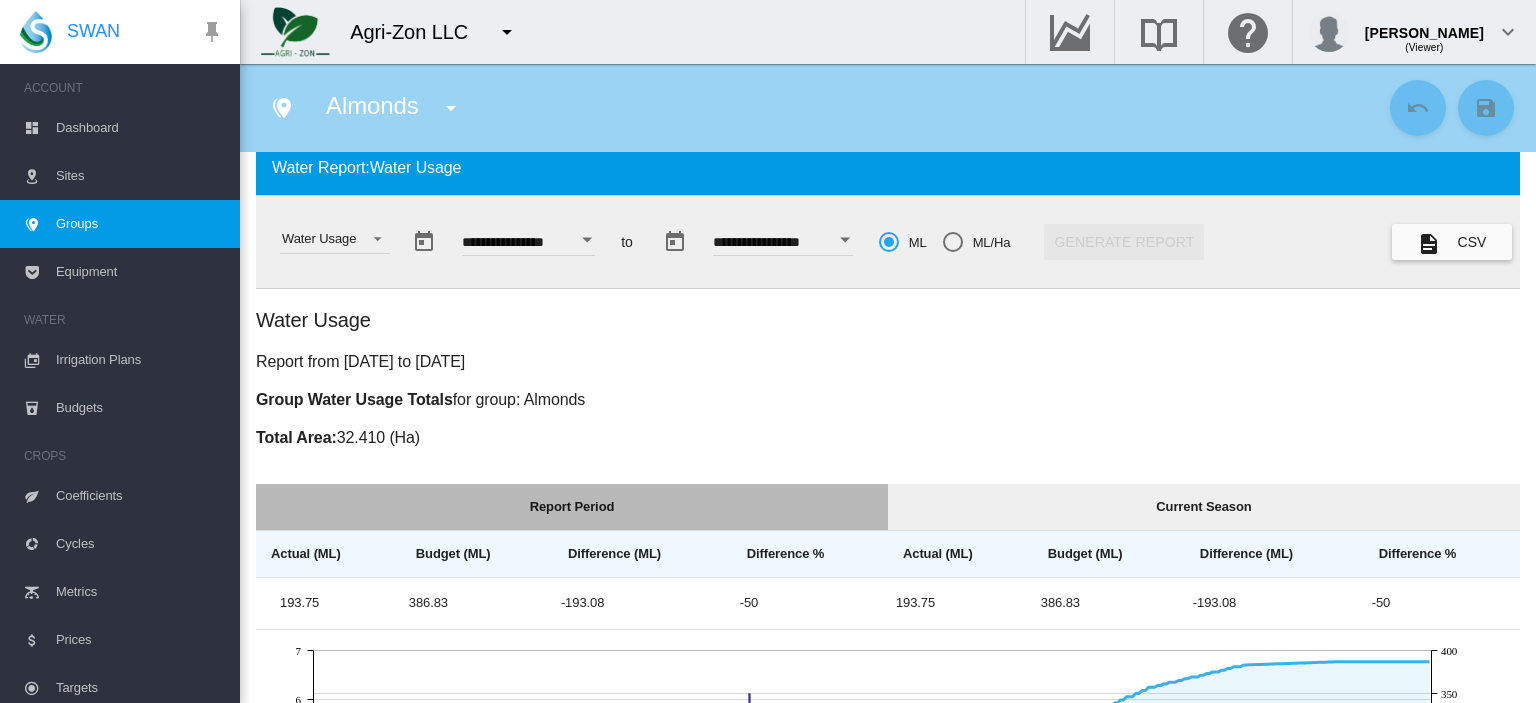 scroll, scrollTop: 0, scrollLeft: 0, axis: both 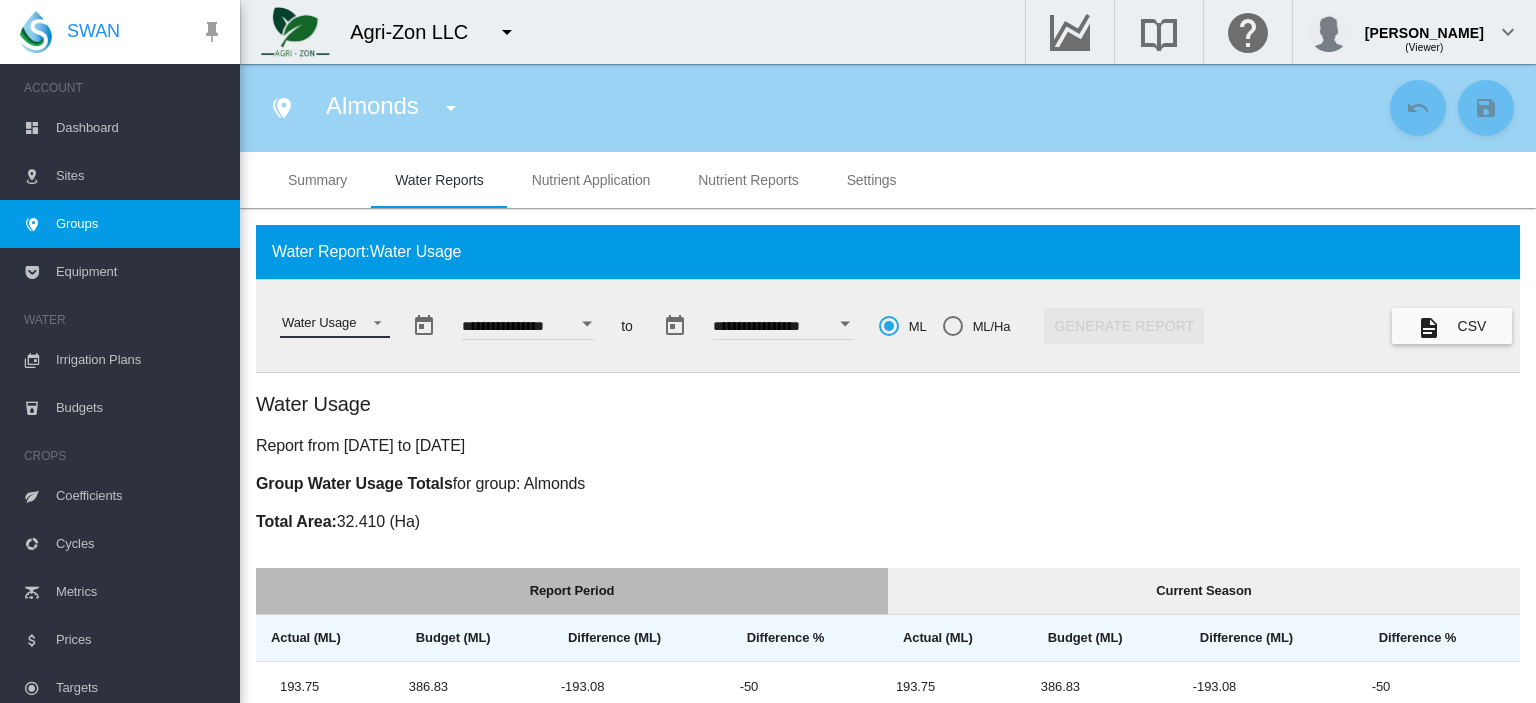 click at bounding box center [372, 321] 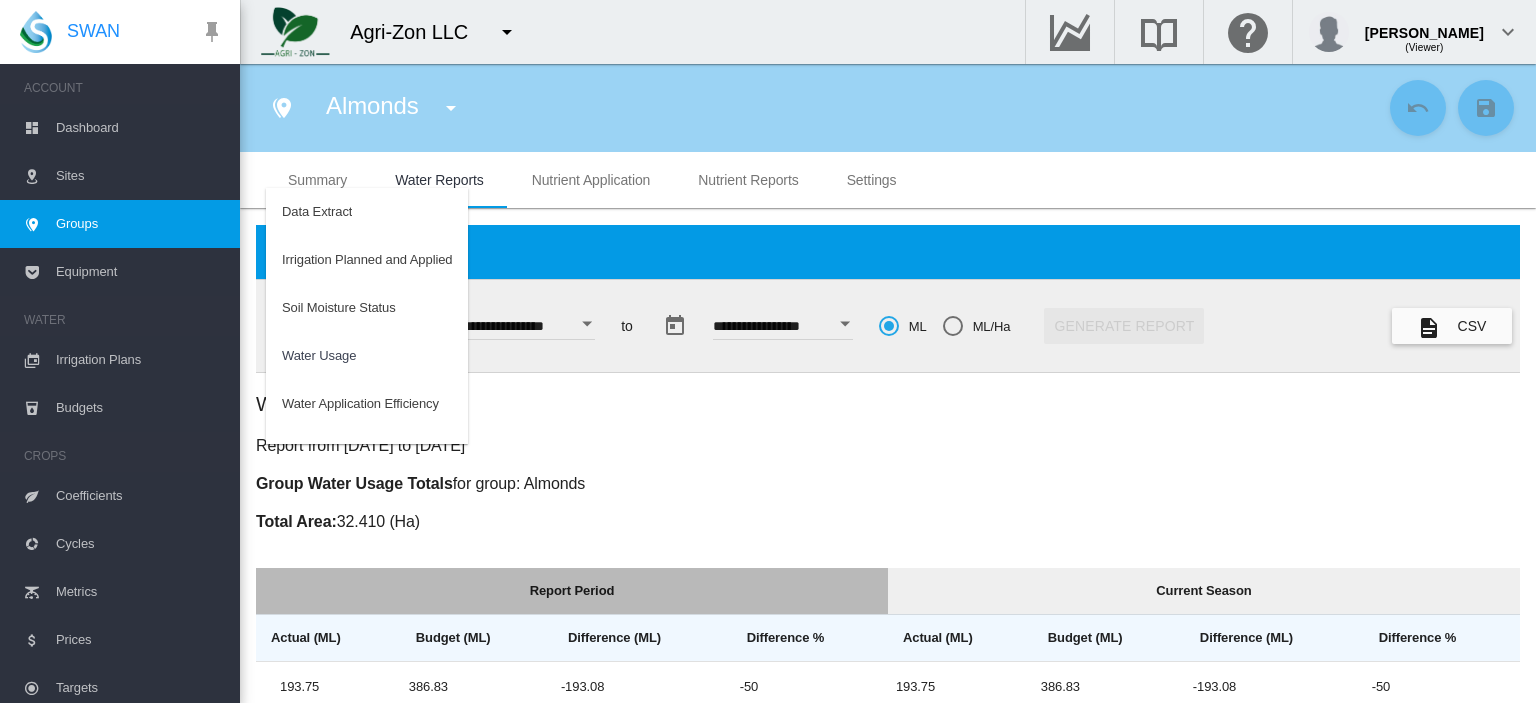 scroll, scrollTop: 32, scrollLeft: 0, axis: vertical 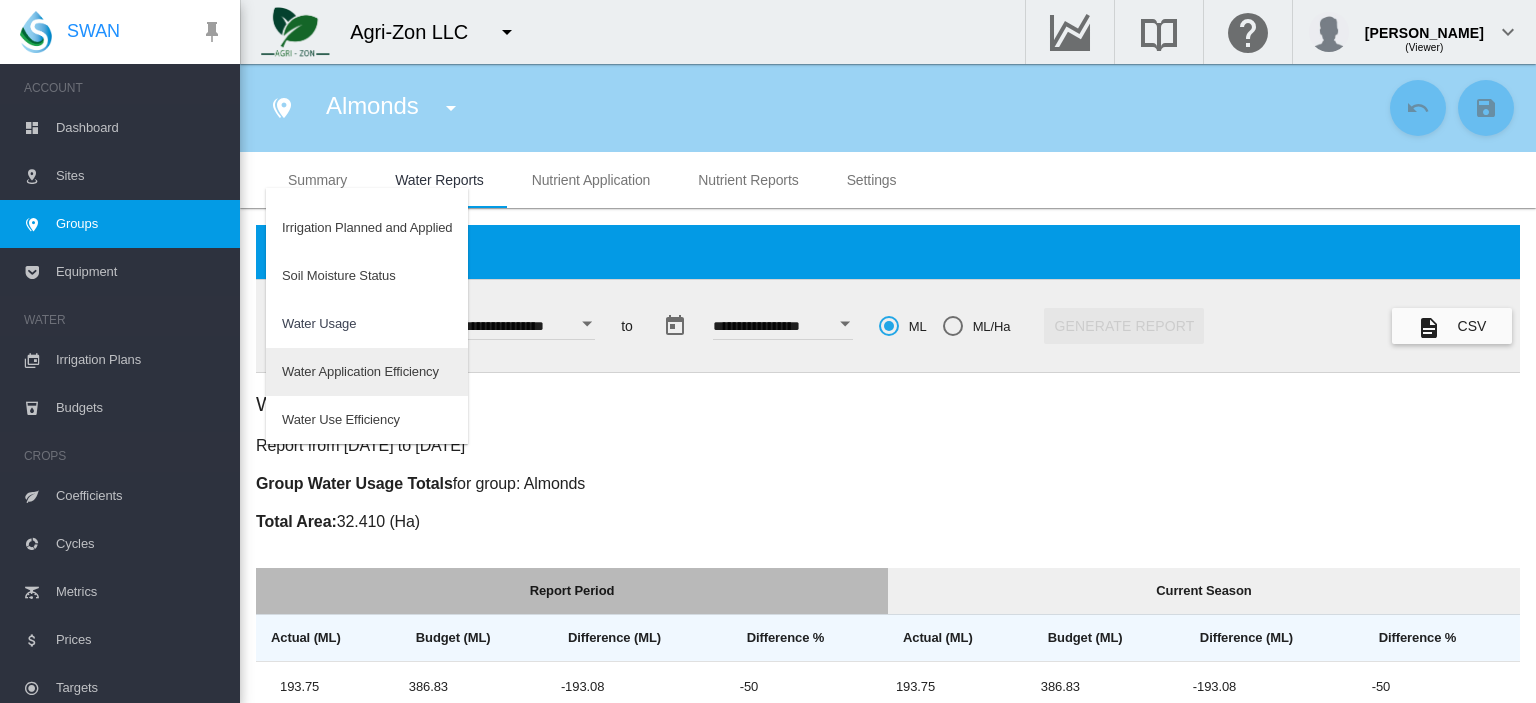 click on "Water Application Efficiency" at bounding box center (360, 372) 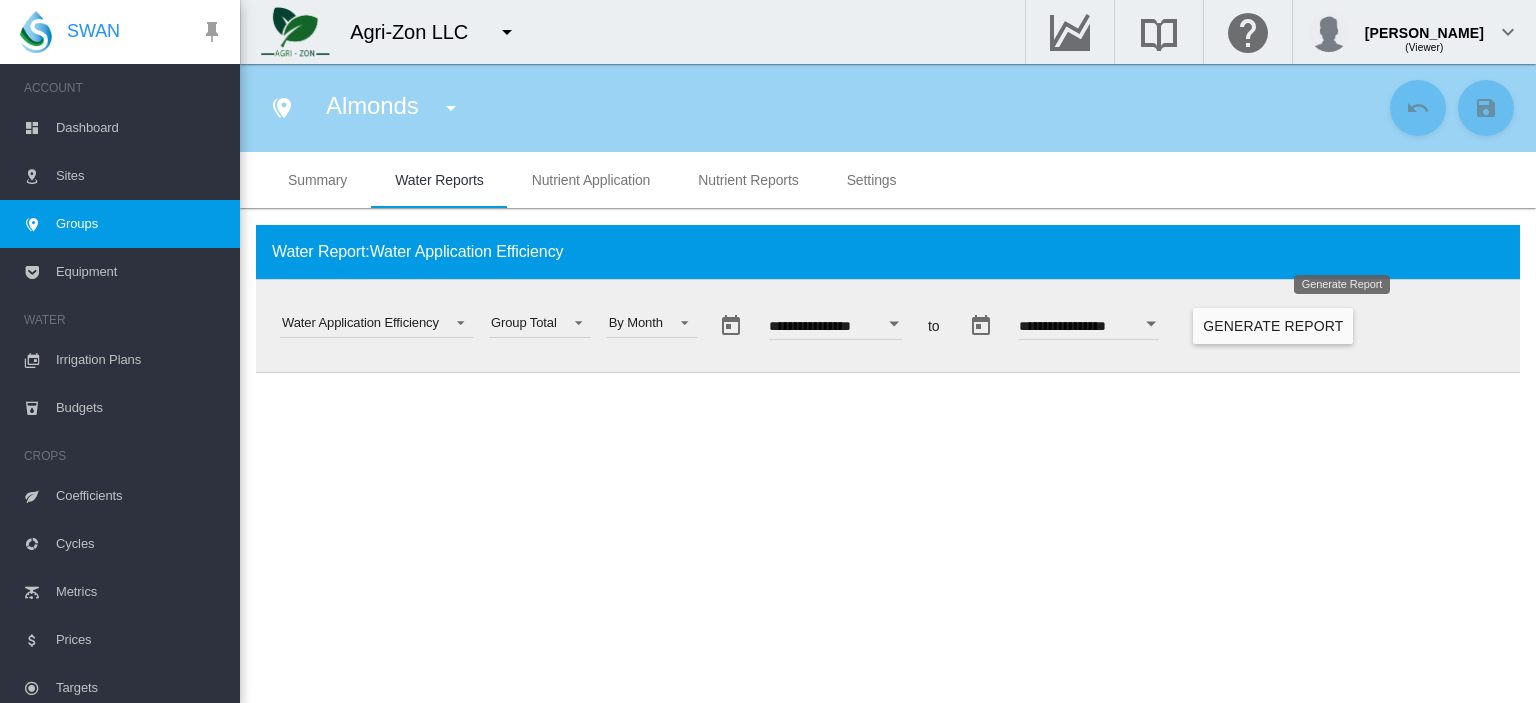 click on "Generate Report" at bounding box center (1273, 326) 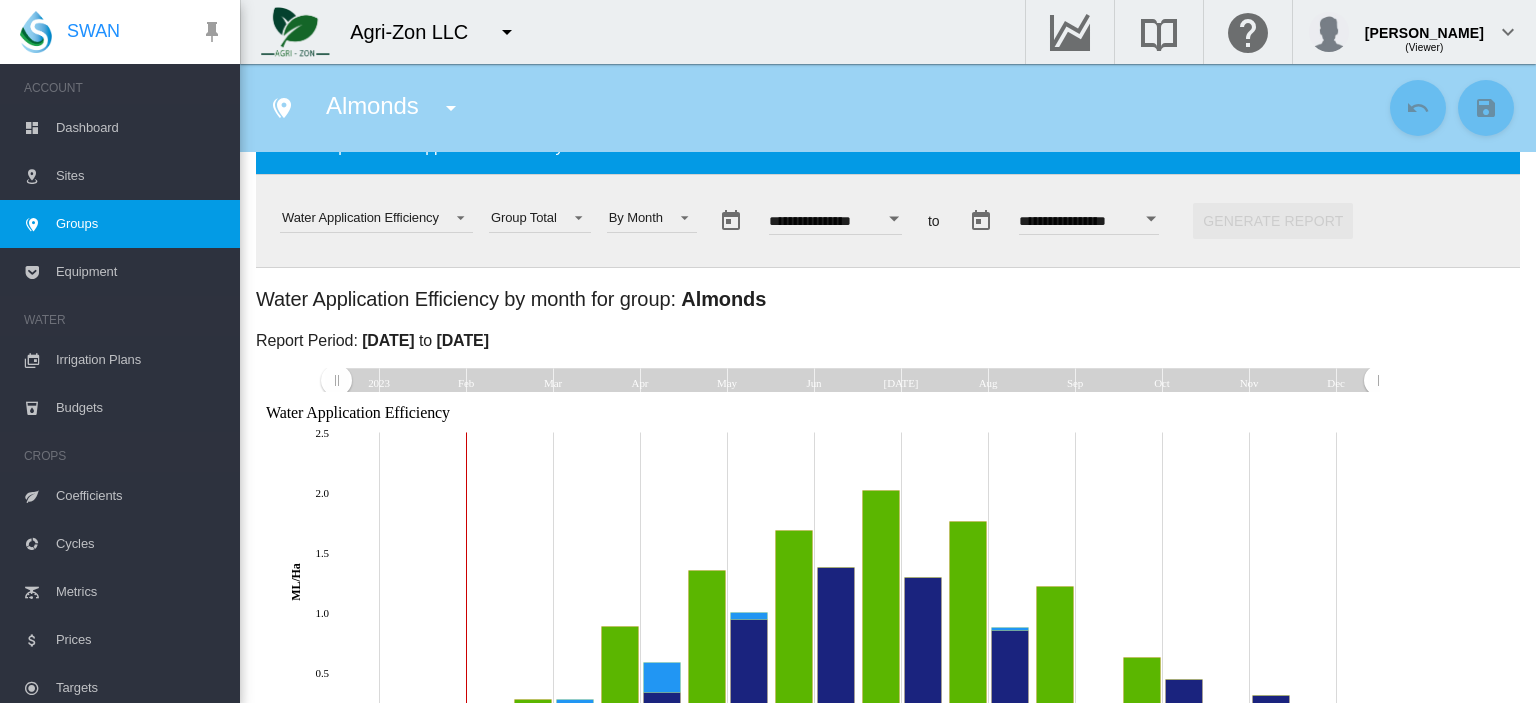 scroll, scrollTop: 85, scrollLeft: 0, axis: vertical 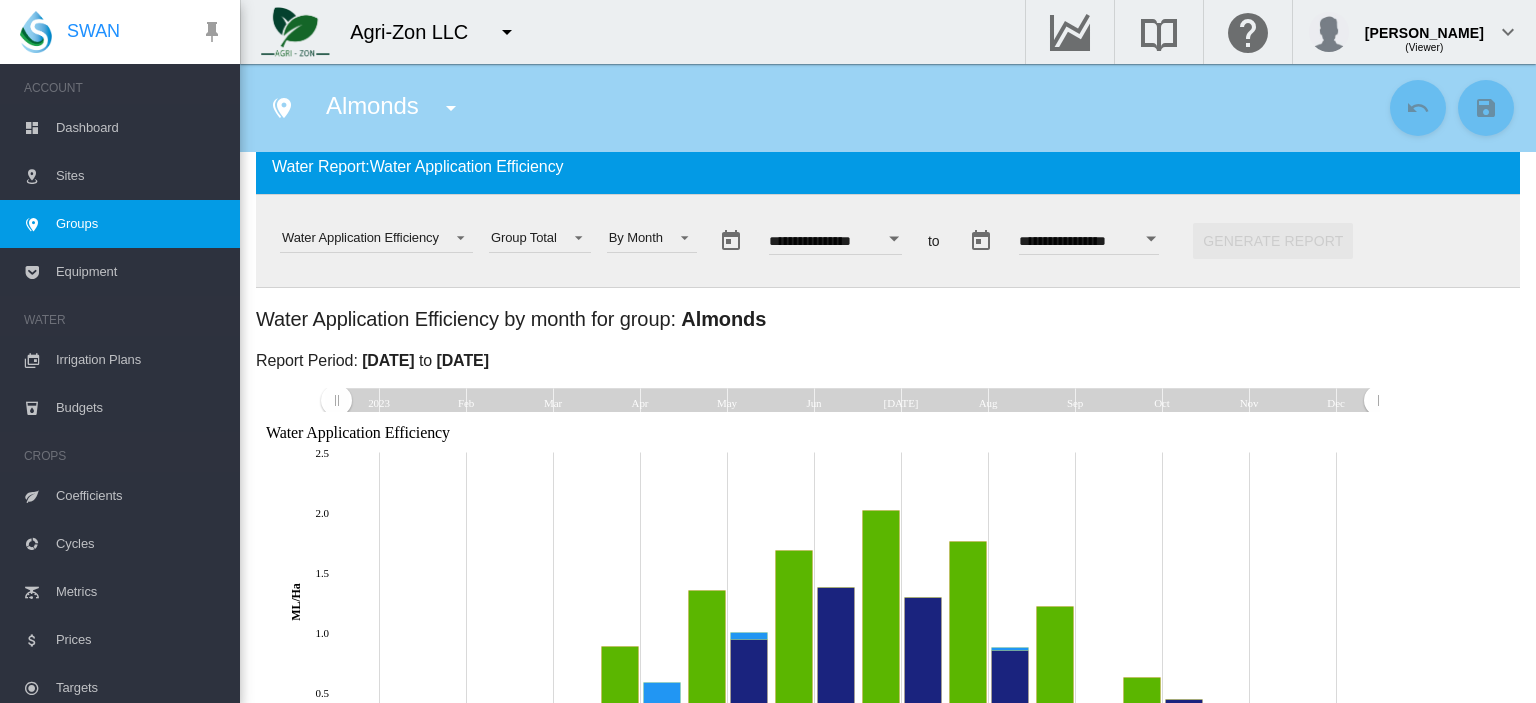 click at bounding box center [507, 32] 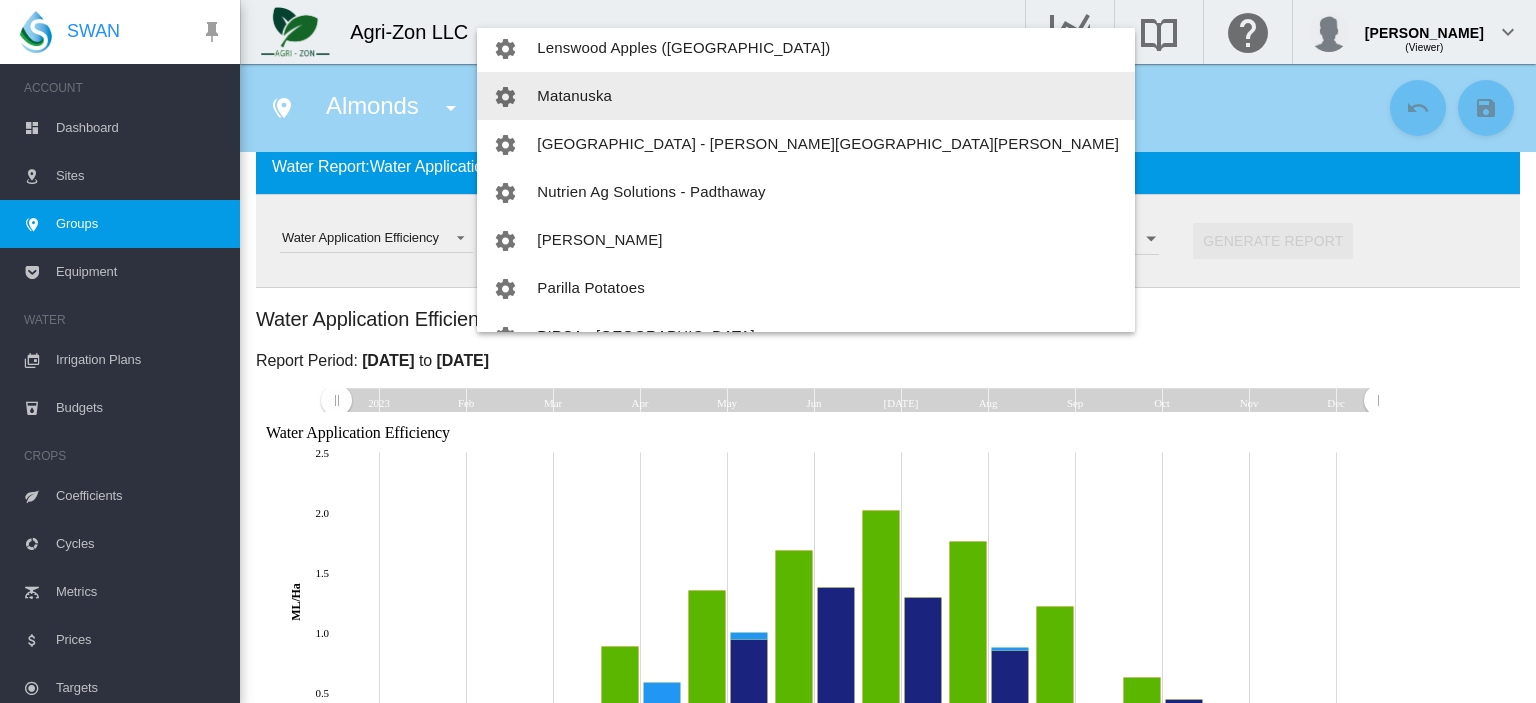 scroll, scrollTop: 1600, scrollLeft: 0, axis: vertical 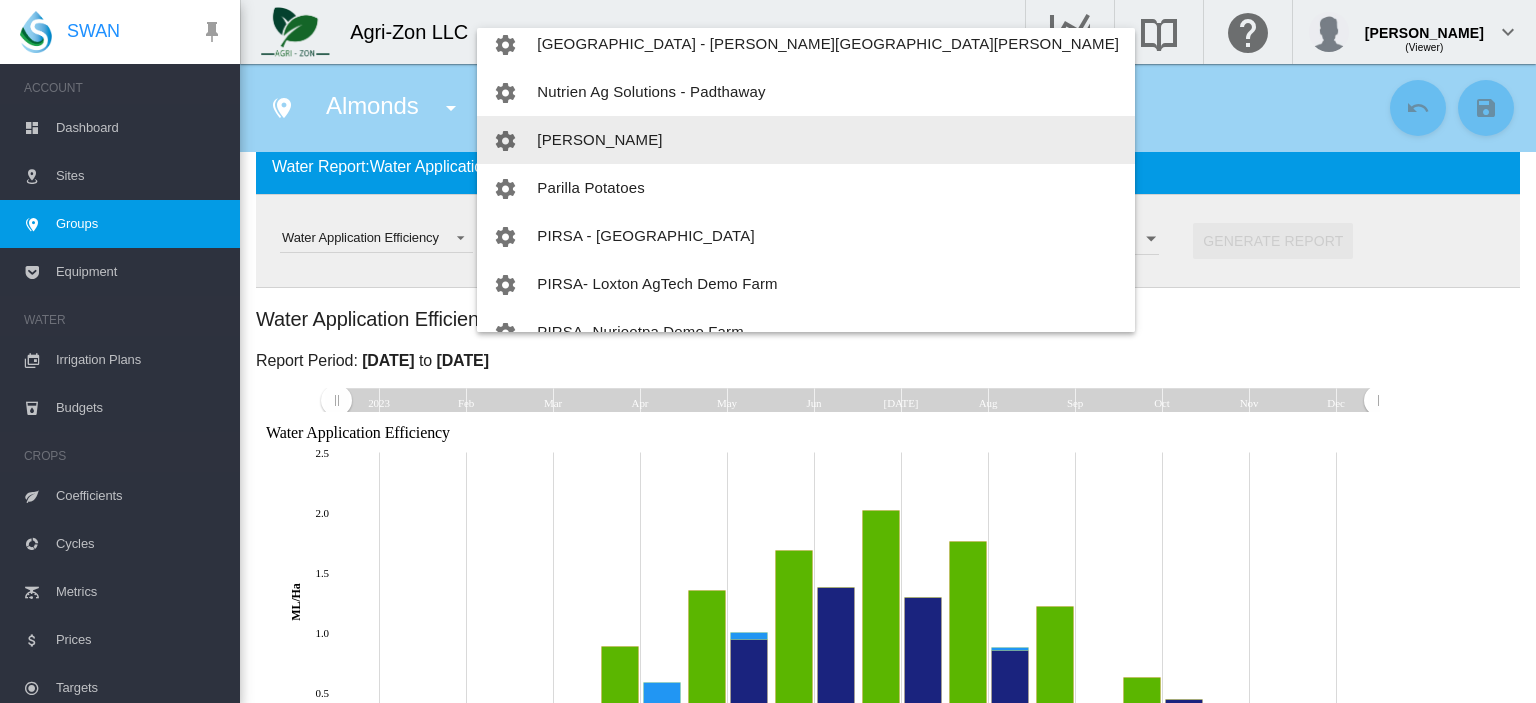 click on "[PERSON_NAME]" at bounding box center (599, 139) 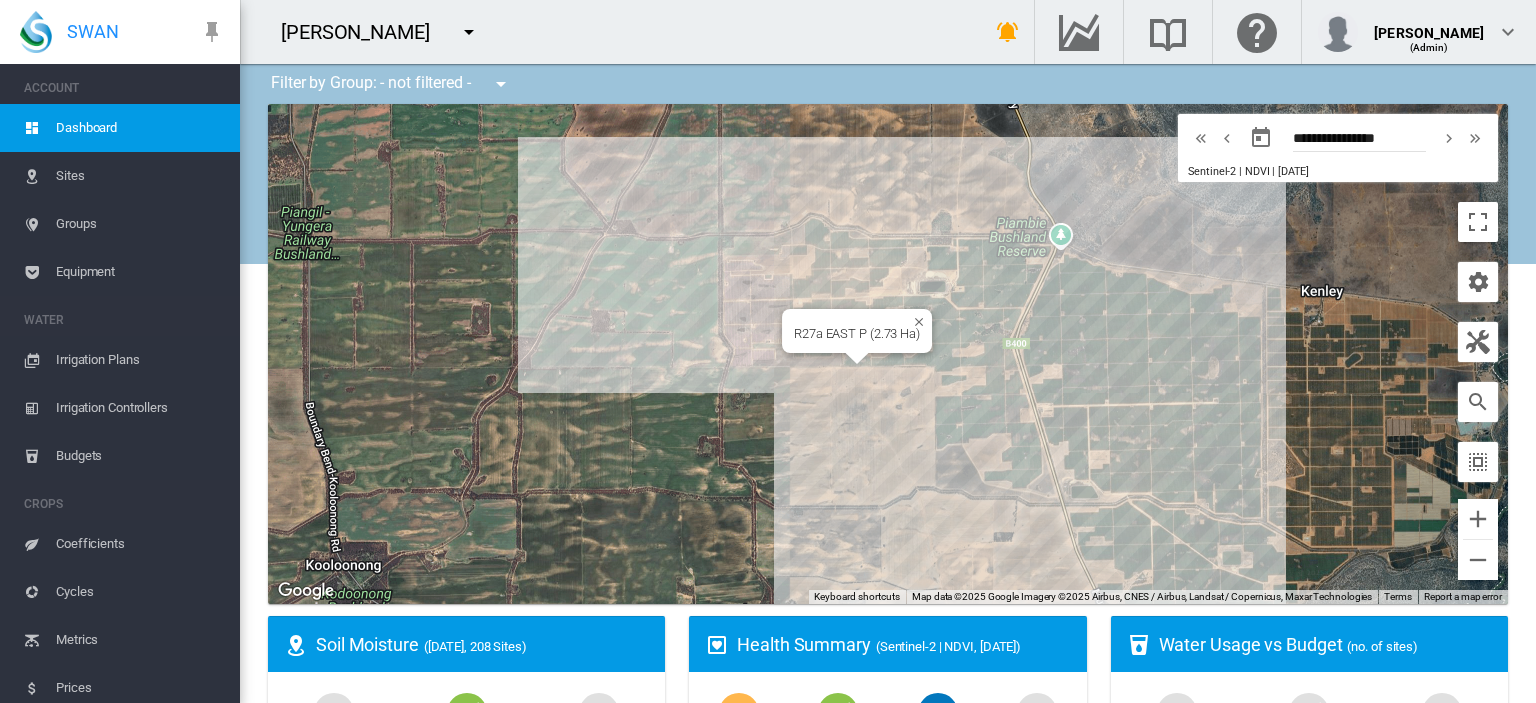 click at bounding box center [857, 359] 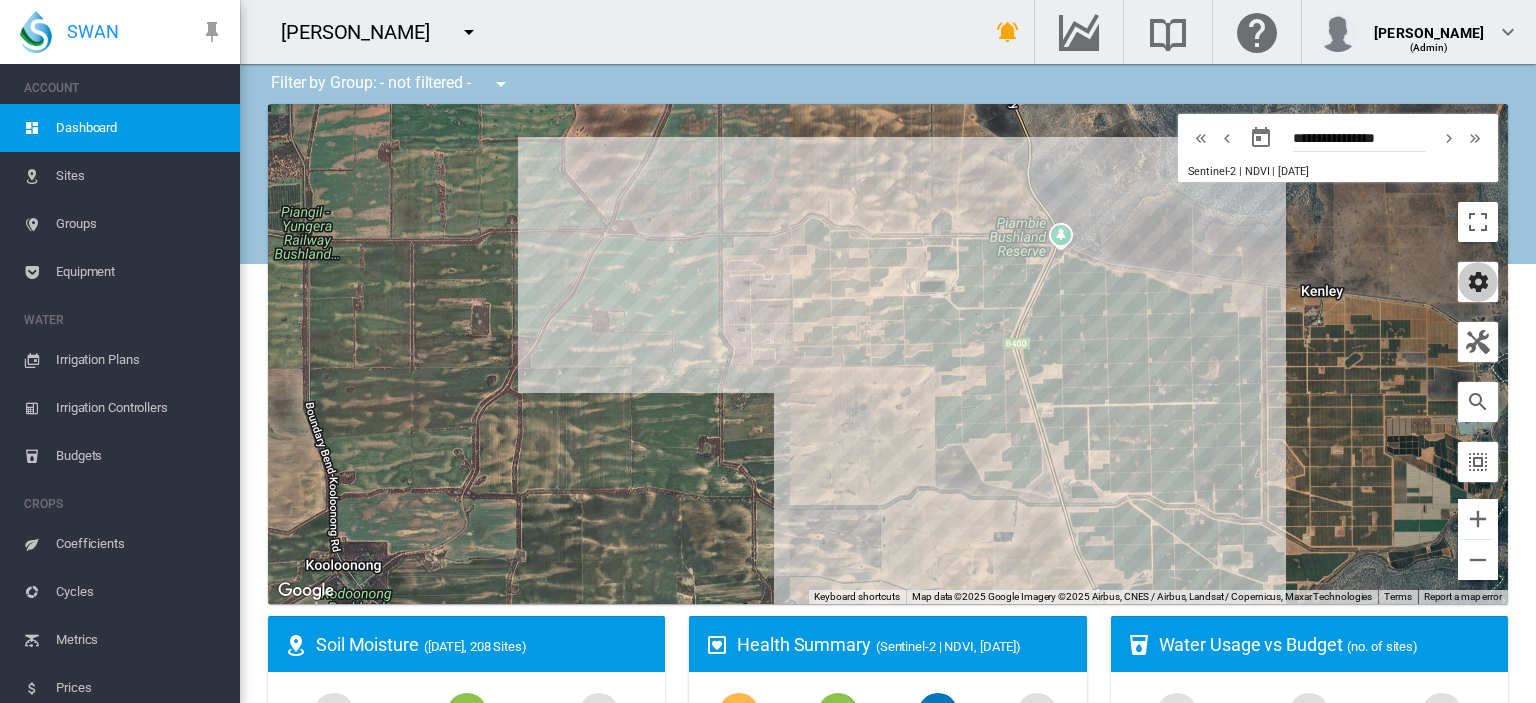 click at bounding box center [1478, 282] 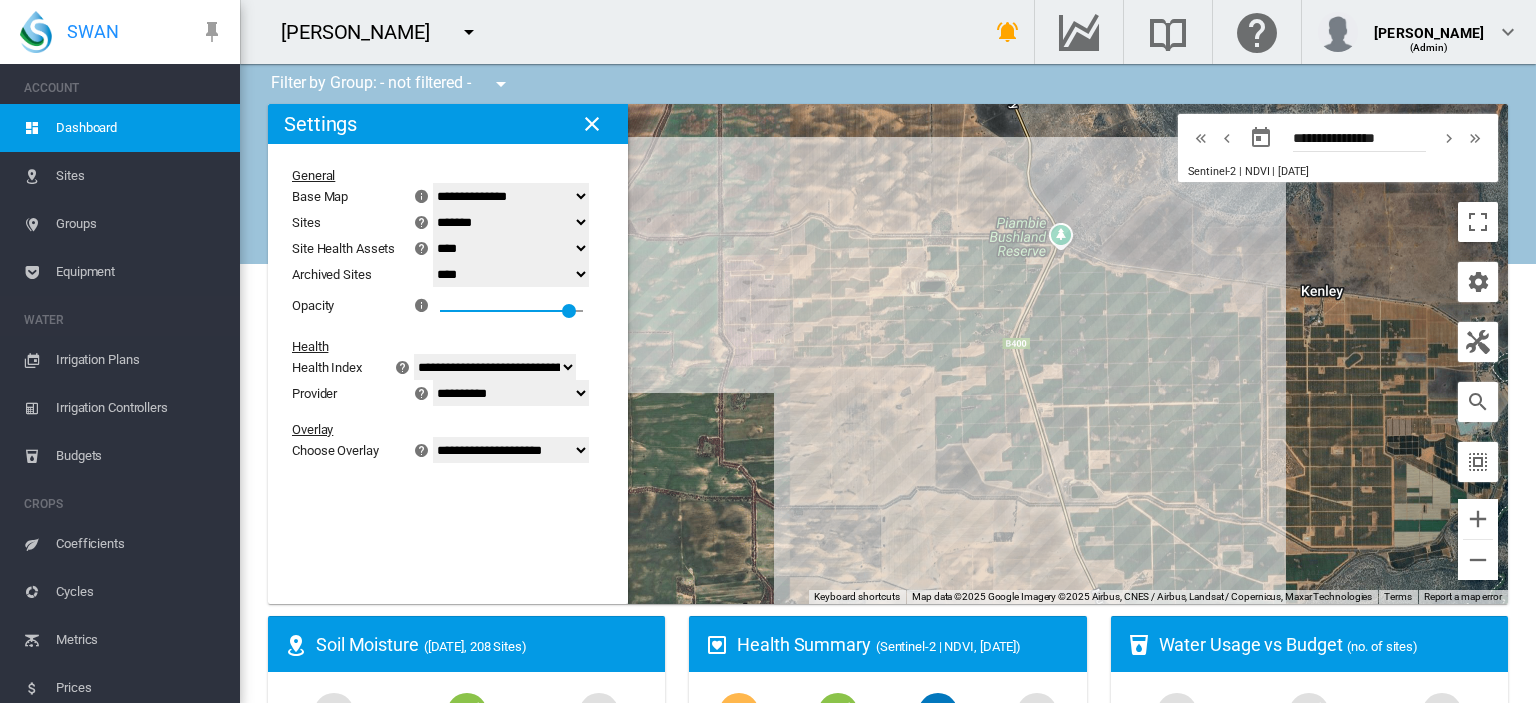 click on "*******
****
****" 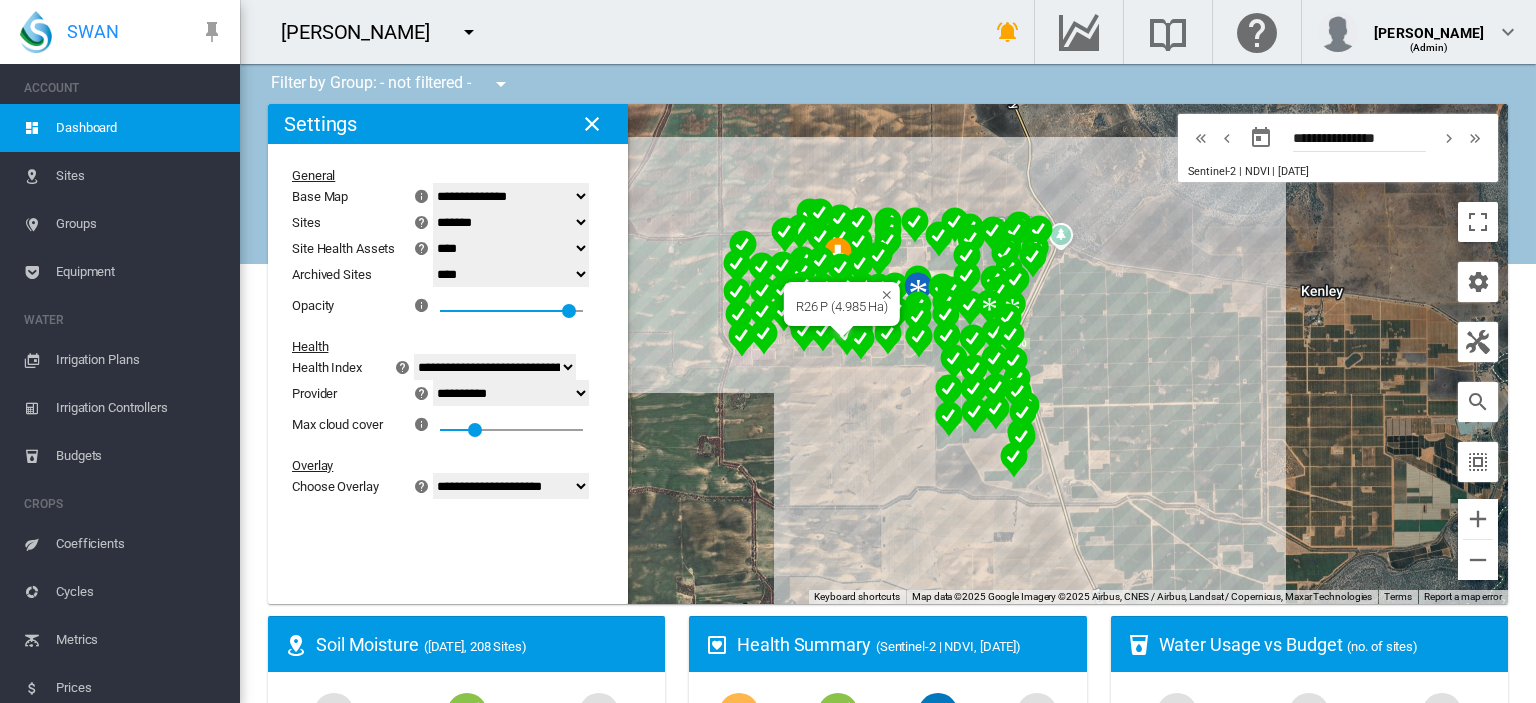 click at bounding box center (842, 332) 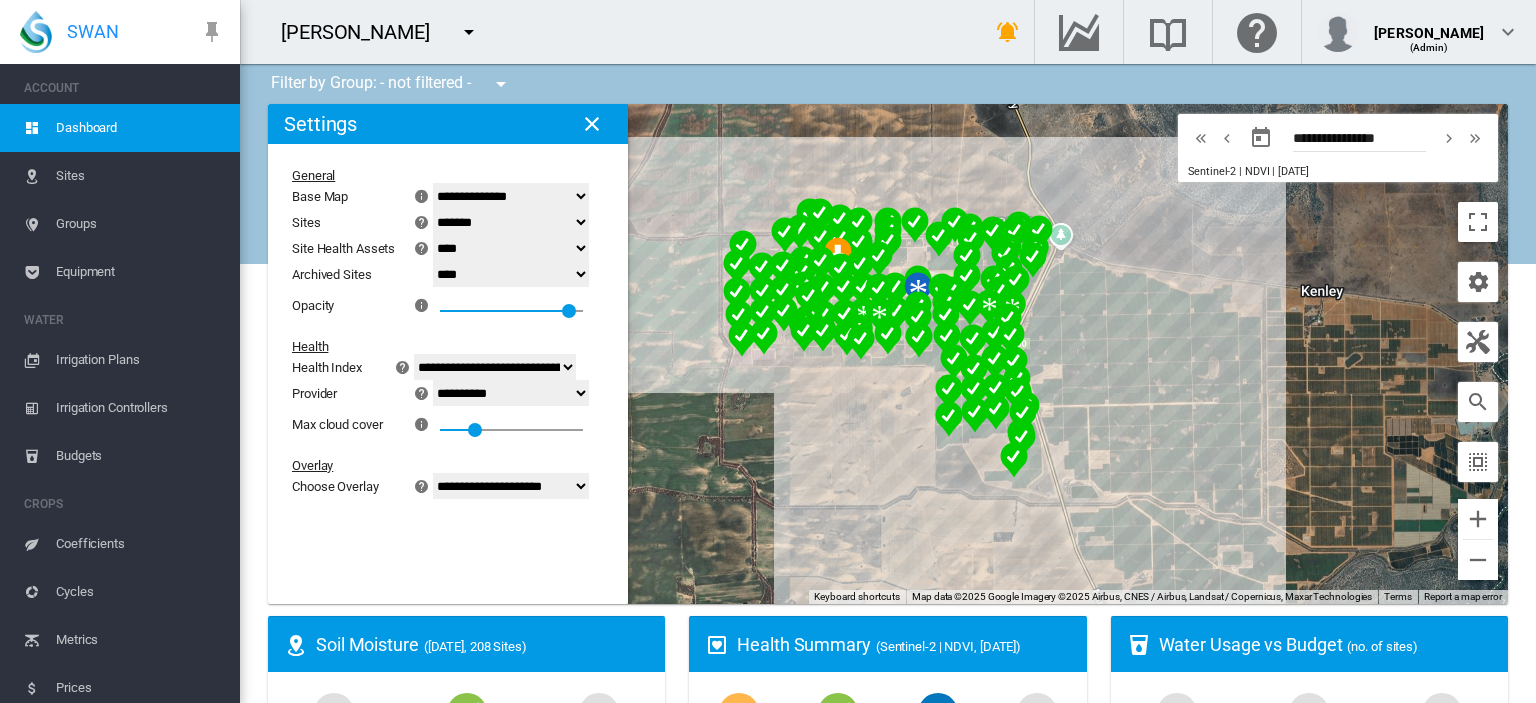 click at bounding box center (592, 124) 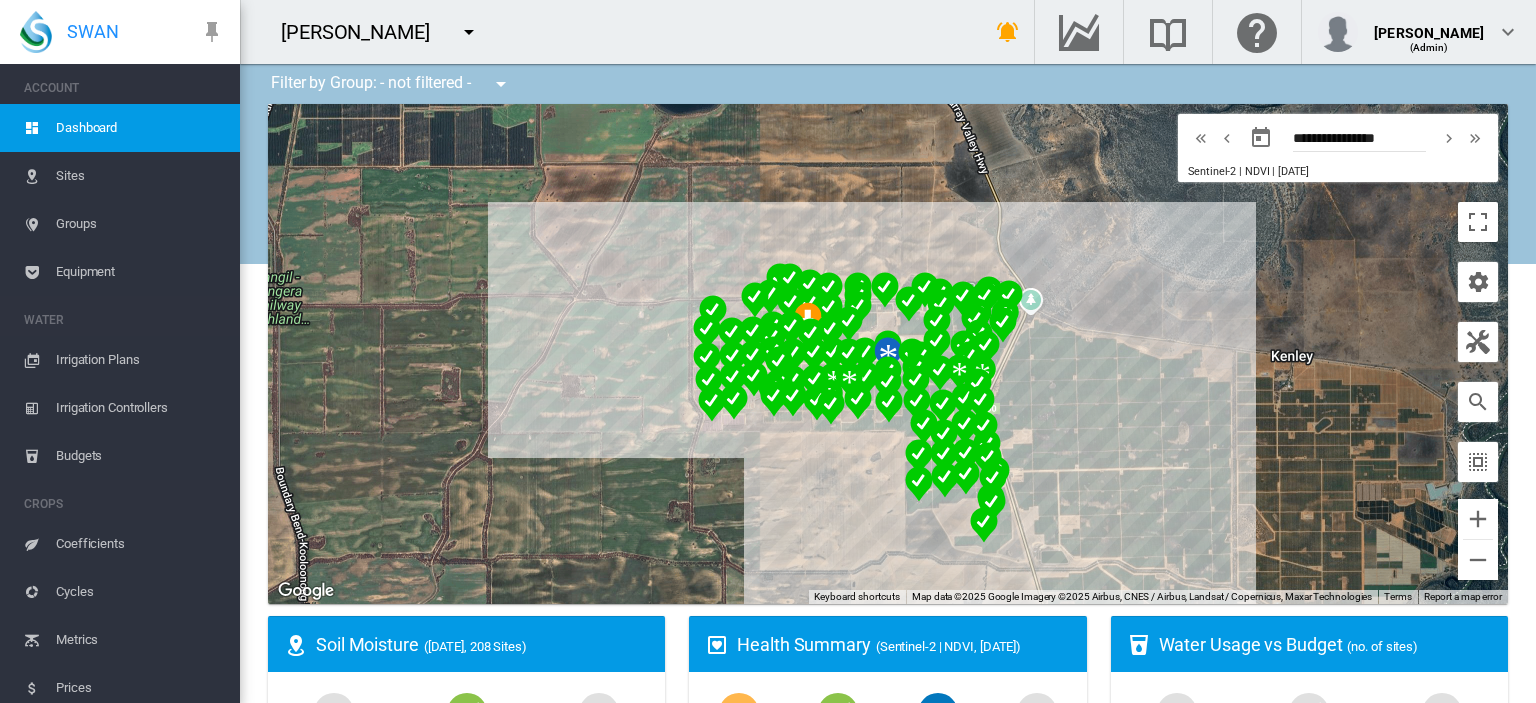 drag, startPoint x: 791, startPoint y: 413, endPoint x: 764, endPoint y: 471, distance: 63.97656 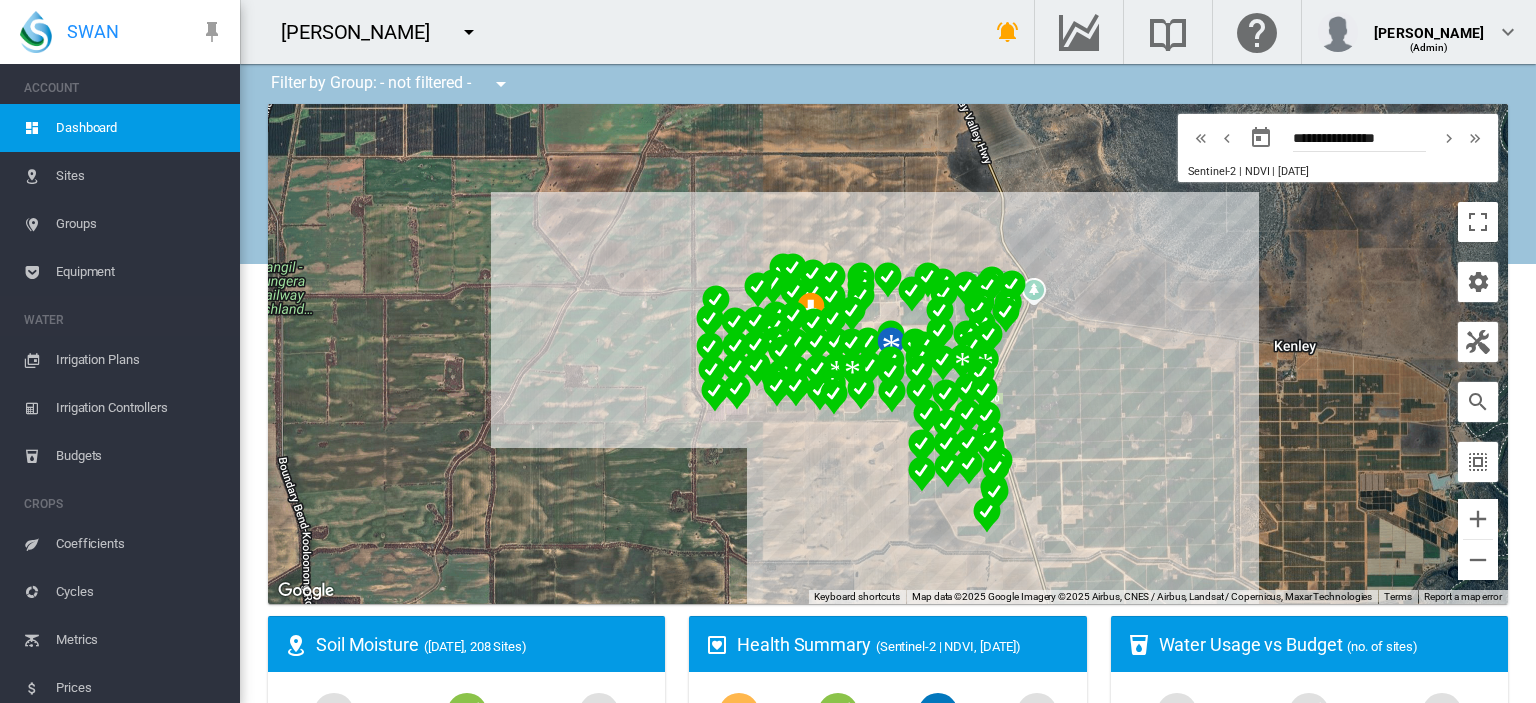 click on "Groups" at bounding box center [140, 224] 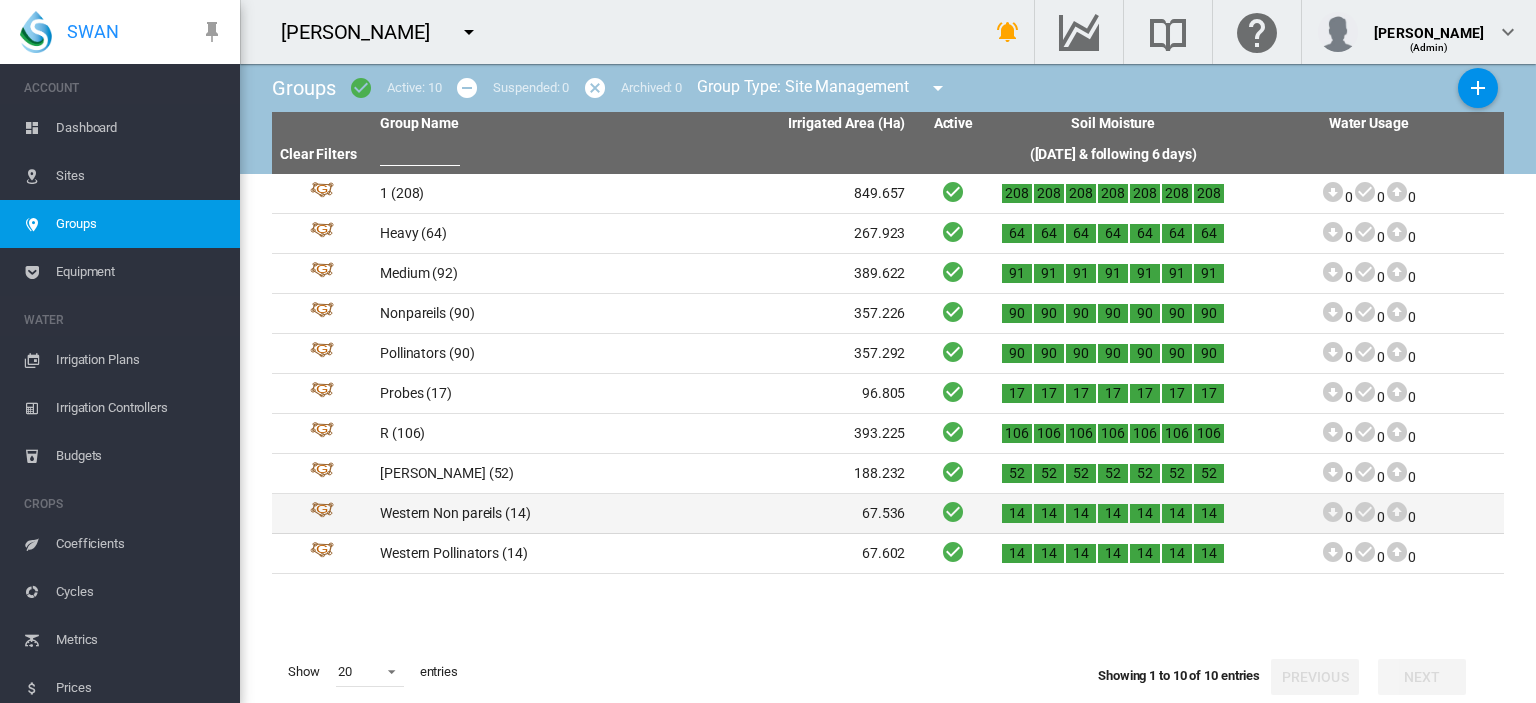 click on "Western Non pareils
(14)" at bounding box center (507, 513) 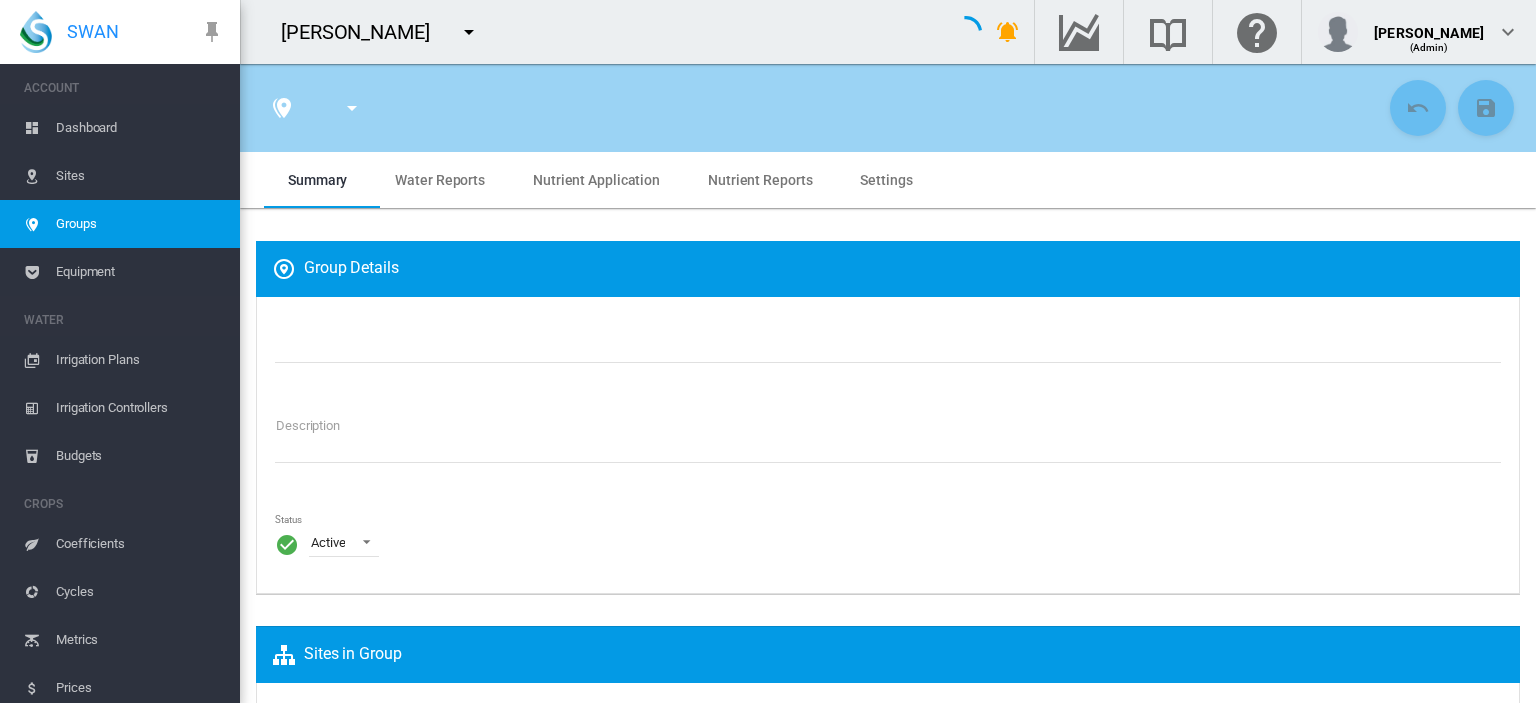 type on "**********" 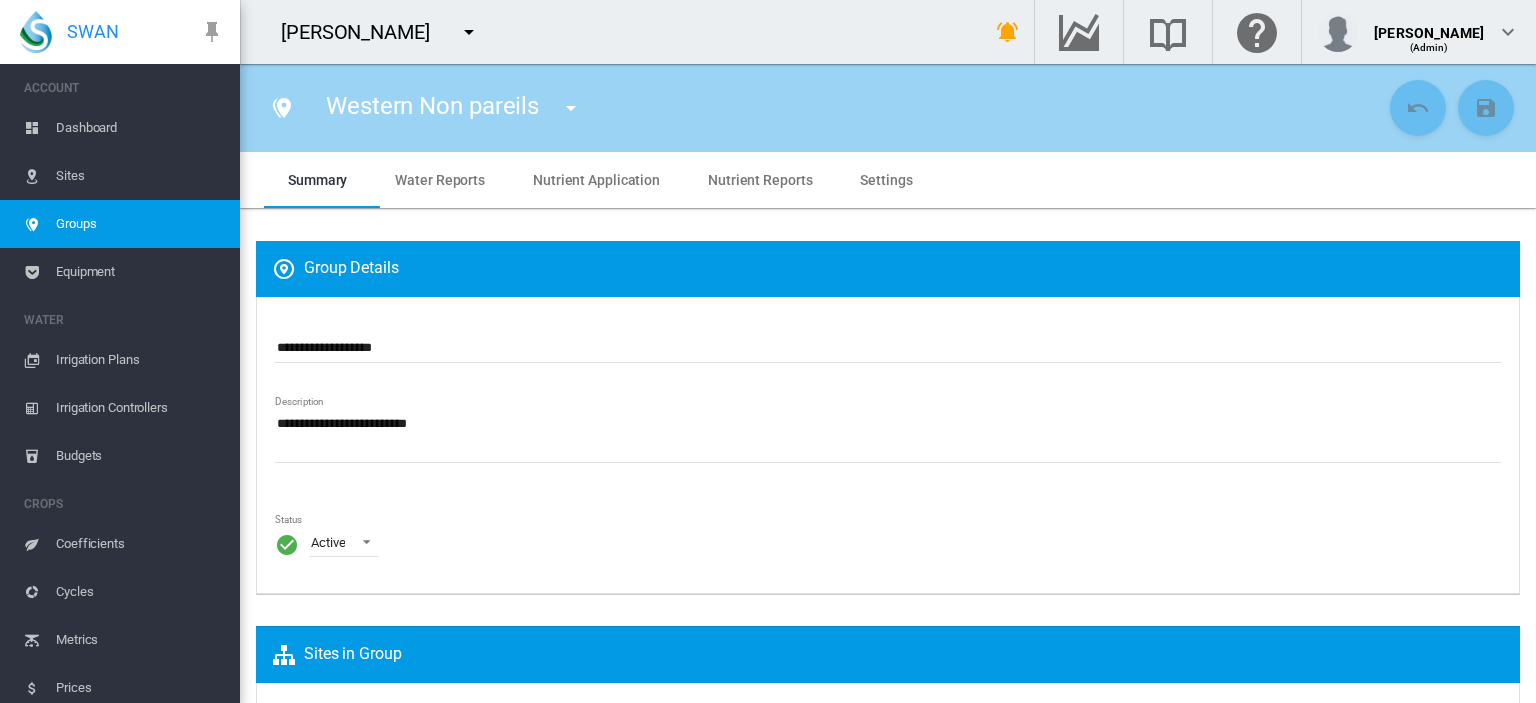 click on "Water Reports" at bounding box center [440, 180] 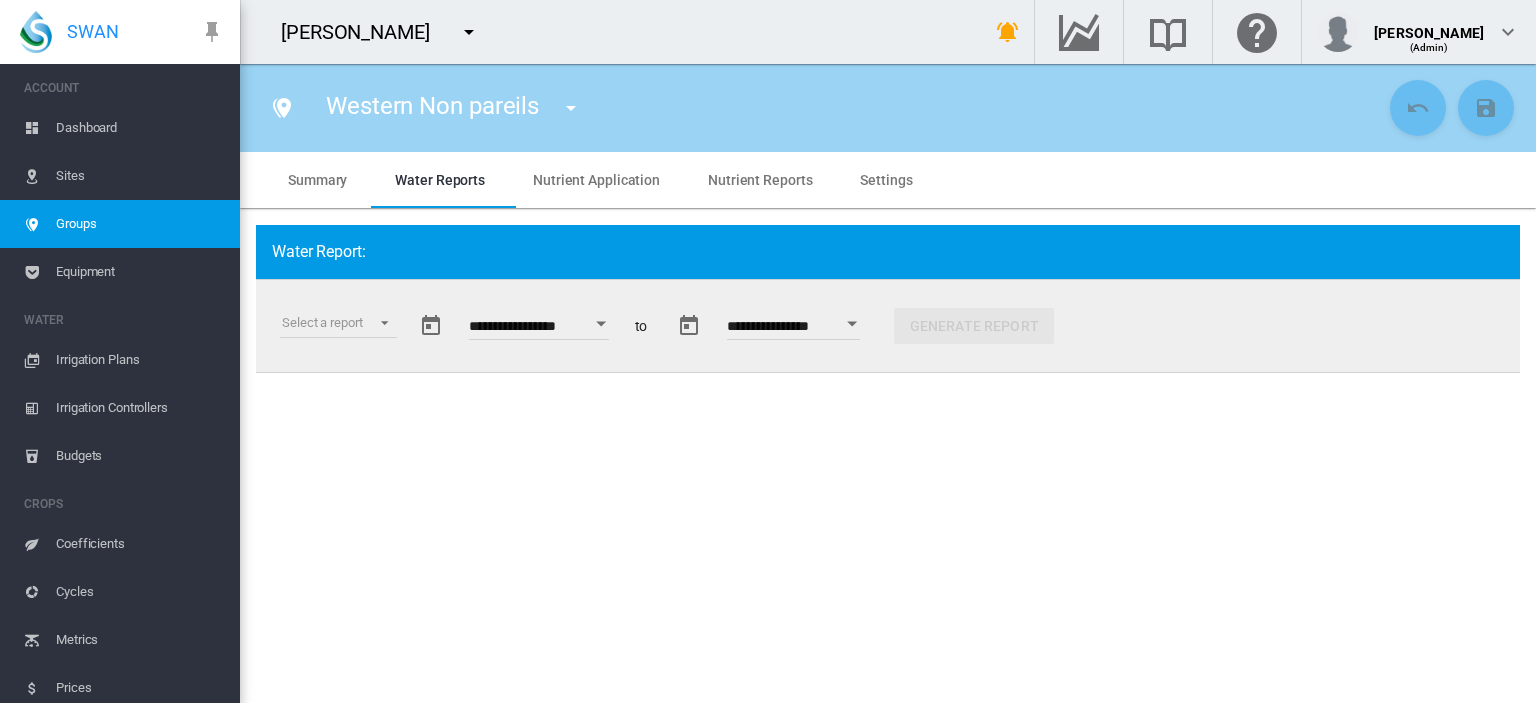 click at bounding box center (601, 323) 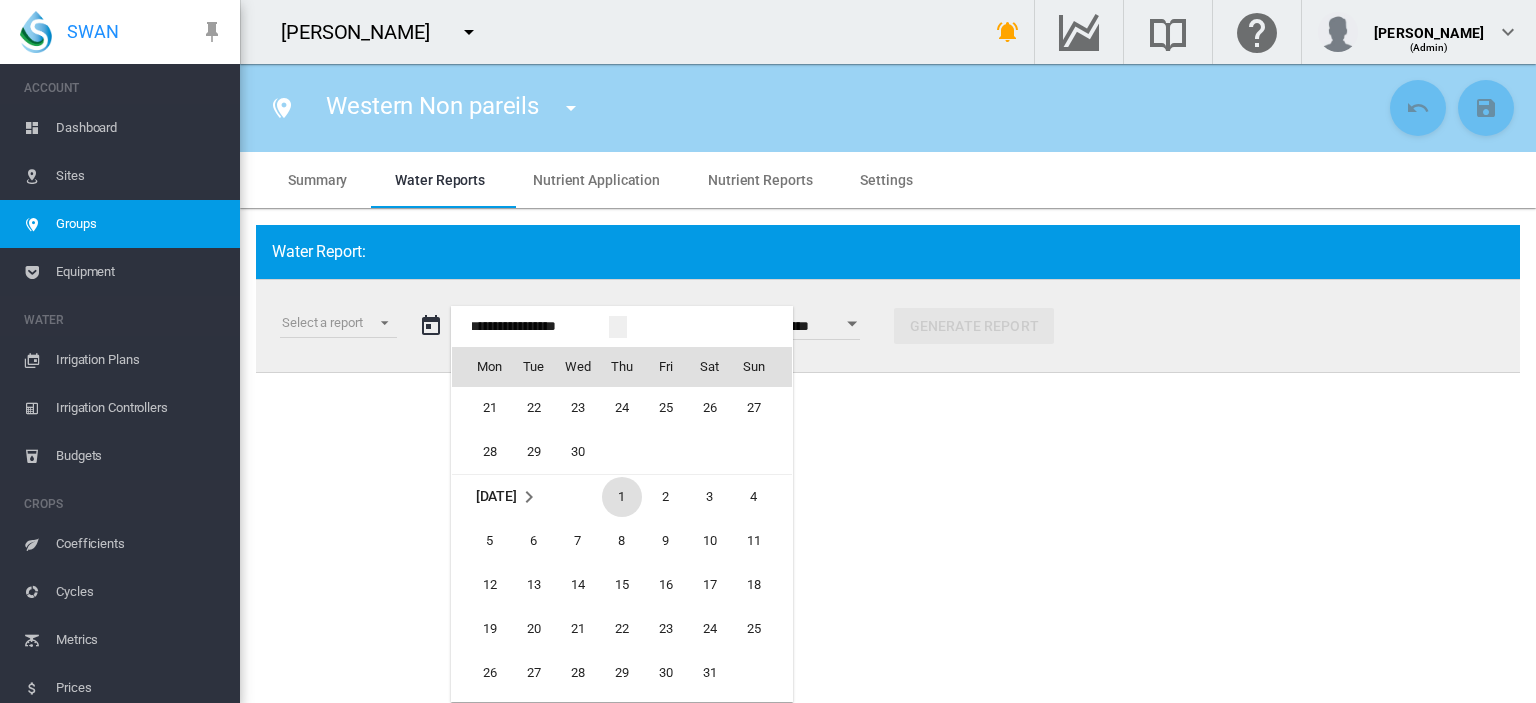scroll, scrollTop: 48624, scrollLeft: 0, axis: vertical 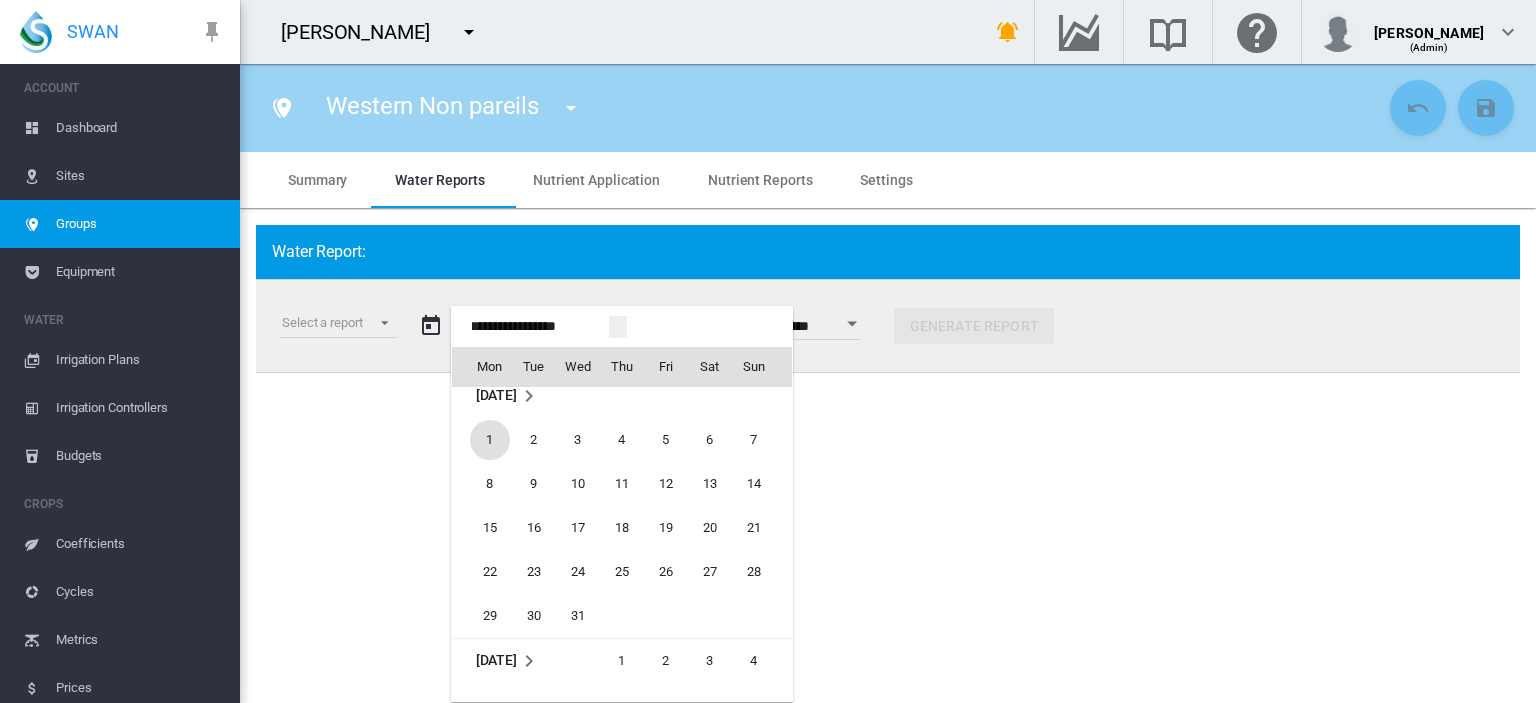 click on "1" at bounding box center (490, 440) 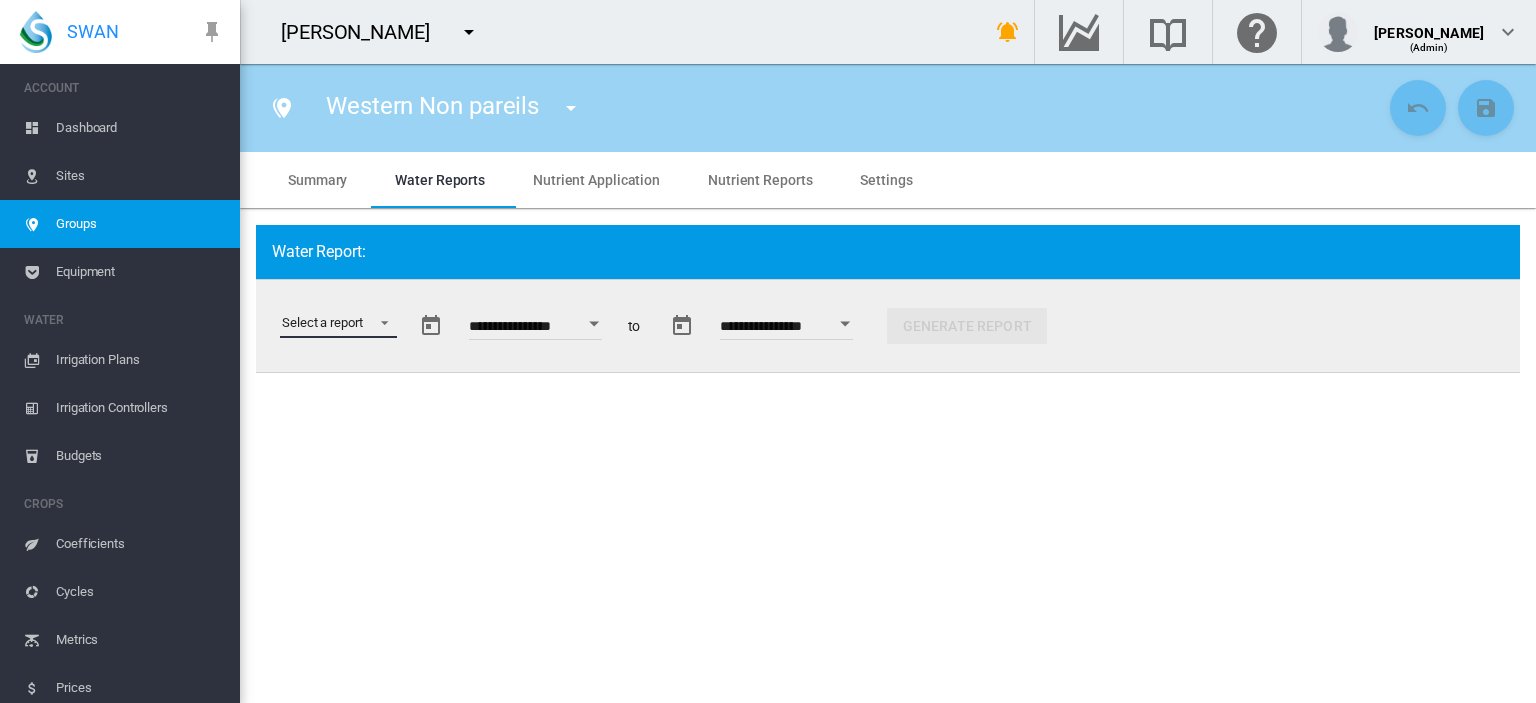click on "Select a report
Data Extract
Irrigation Planned and Applied
Soil Moisture Status
Water Usage
Water Application Efficiency
Water Use Efficiency" at bounding box center [338, 323] 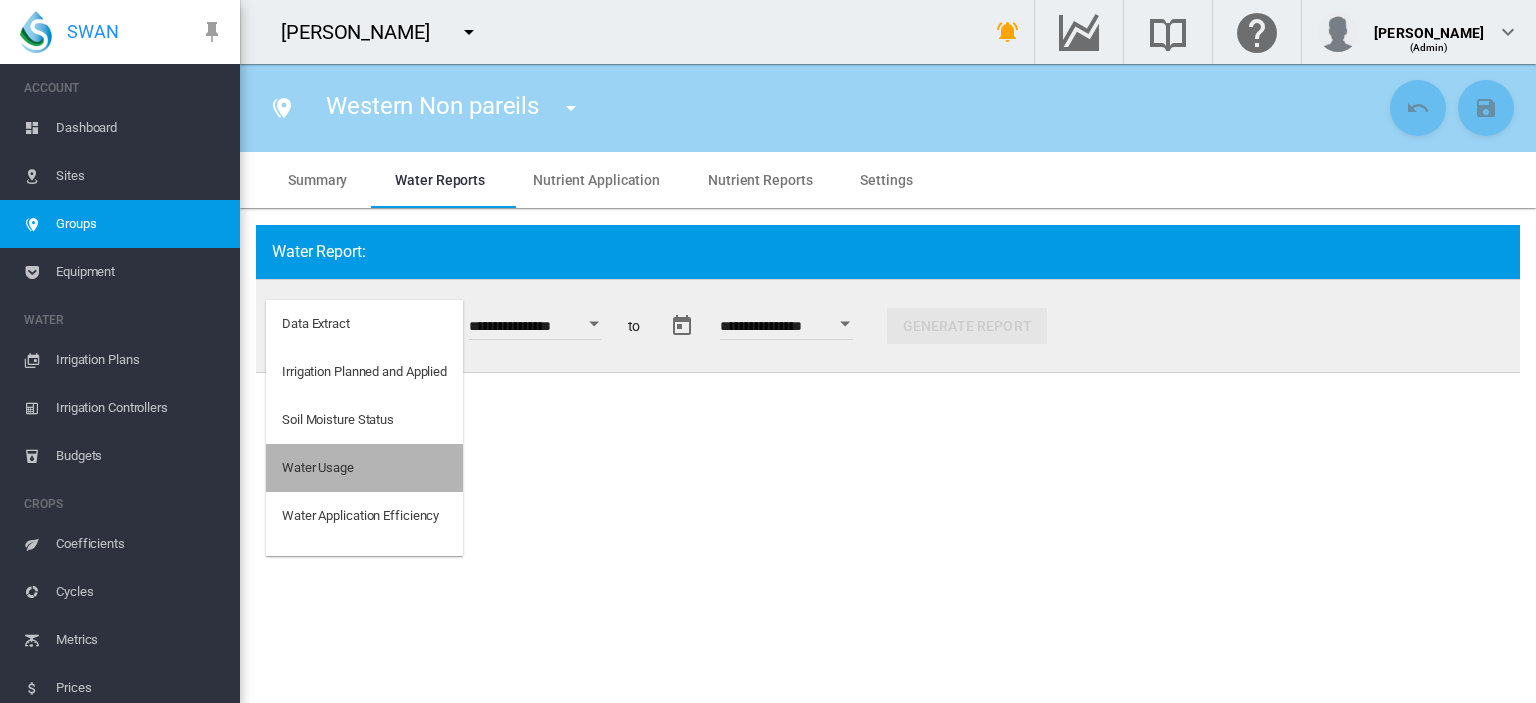 click on "Water Usage" at bounding box center [364, 468] 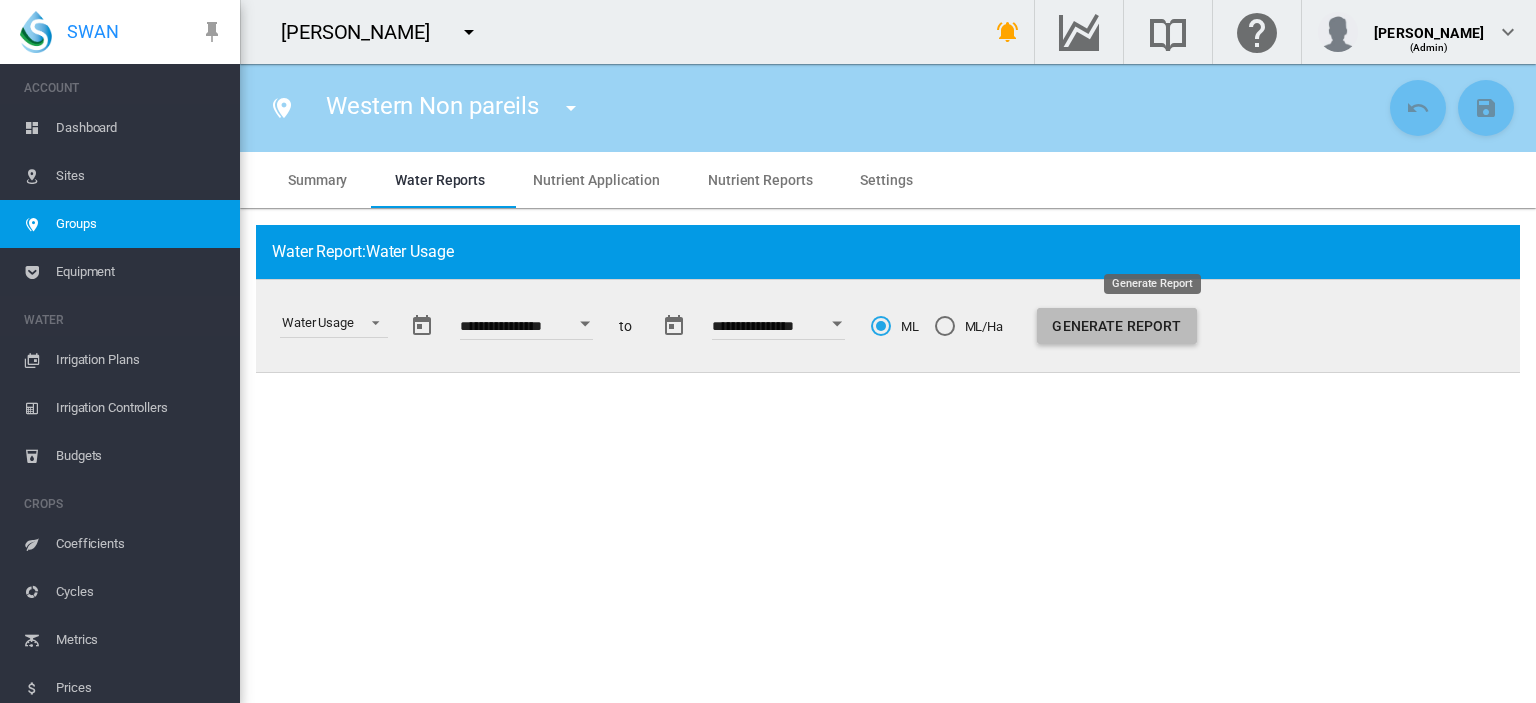 click on "Generate Report" at bounding box center [1117, 326] 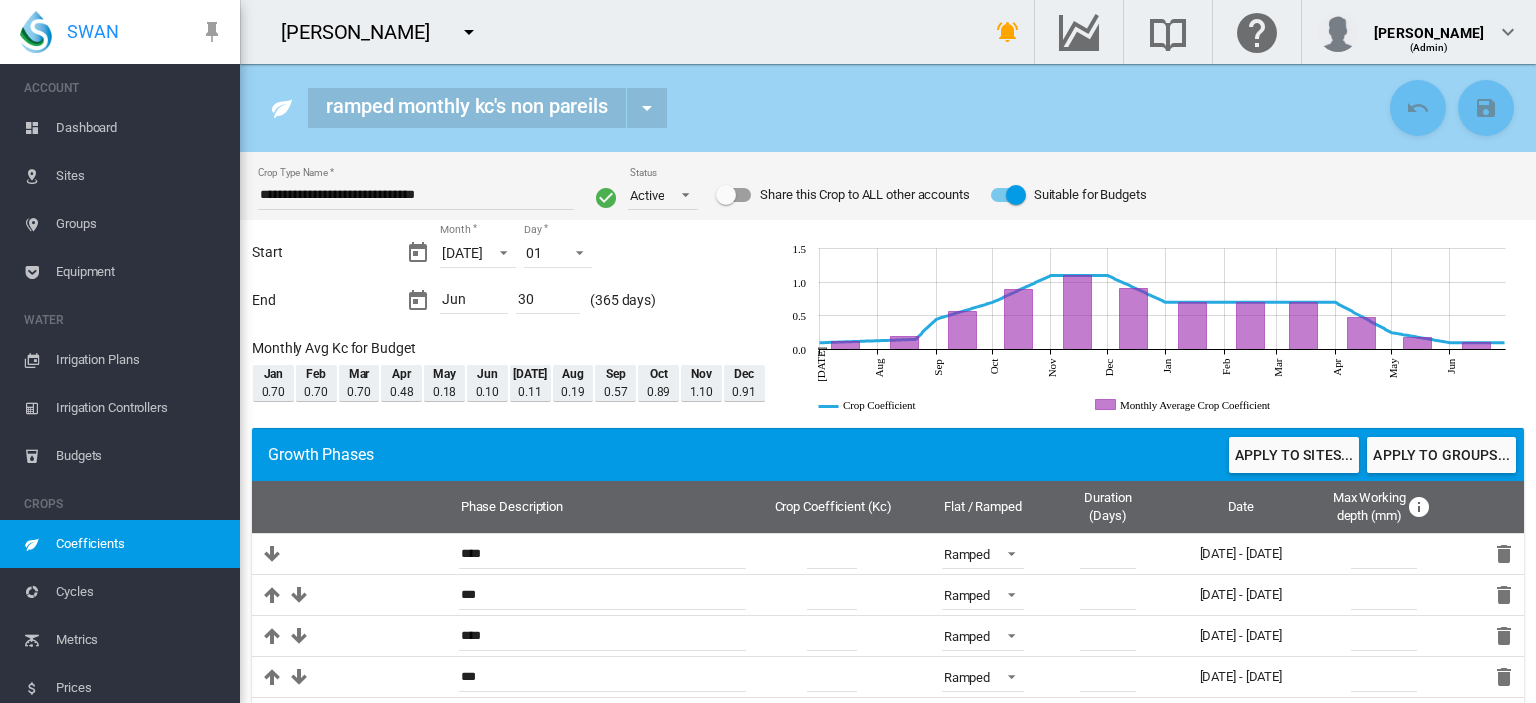 scroll, scrollTop: 0, scrollLeft: 0, axis: both 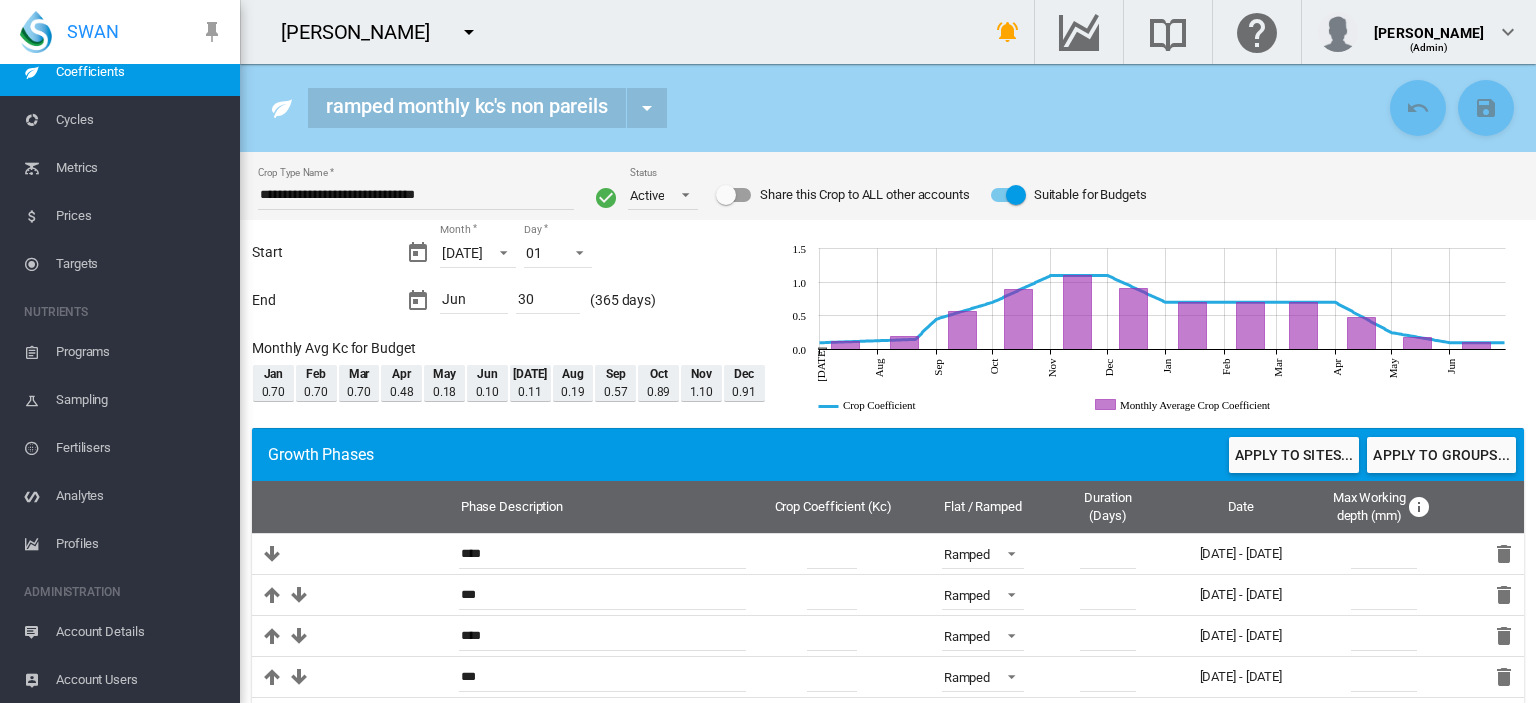 click on "Account Users" at bounding box center [140, 680] 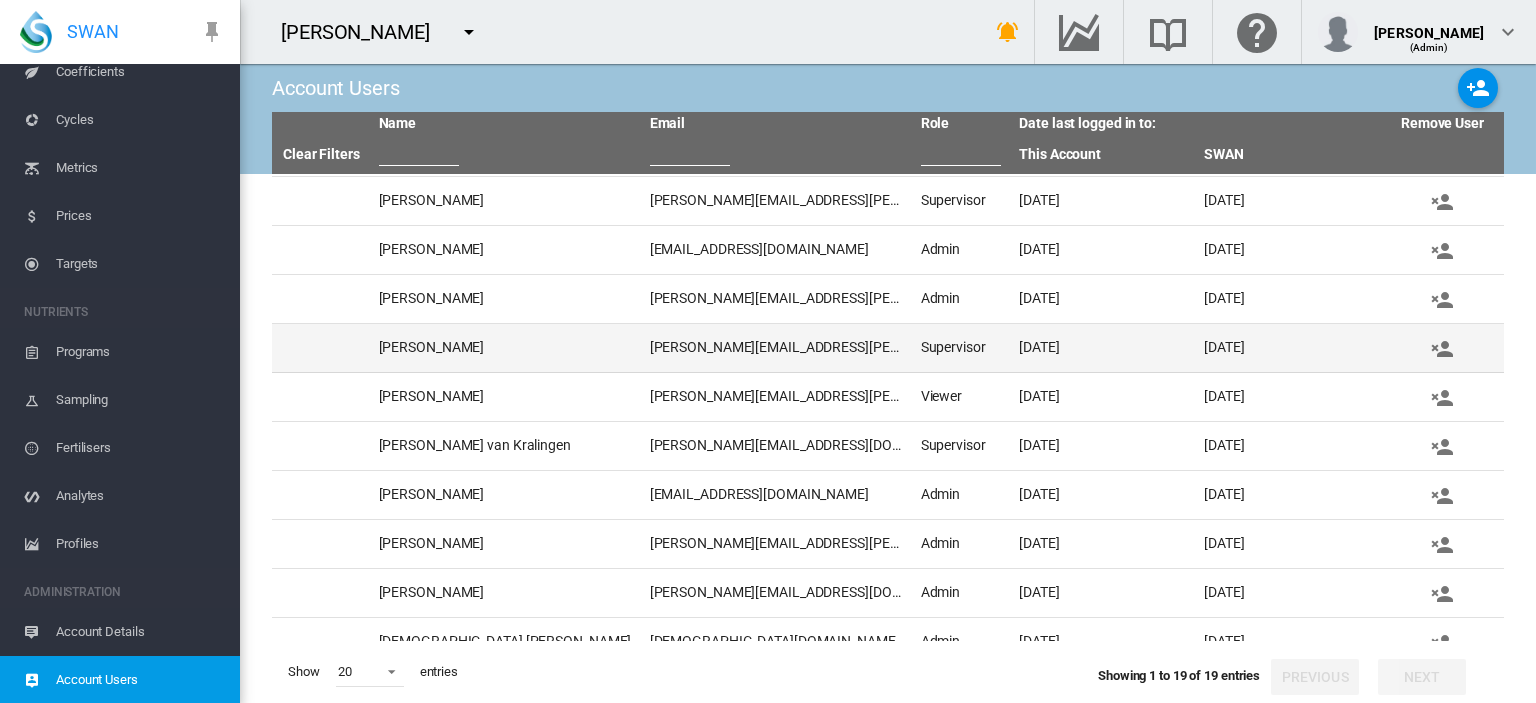 scroll, scrollTop: 300, scrollLeft: 0, axis: vertical 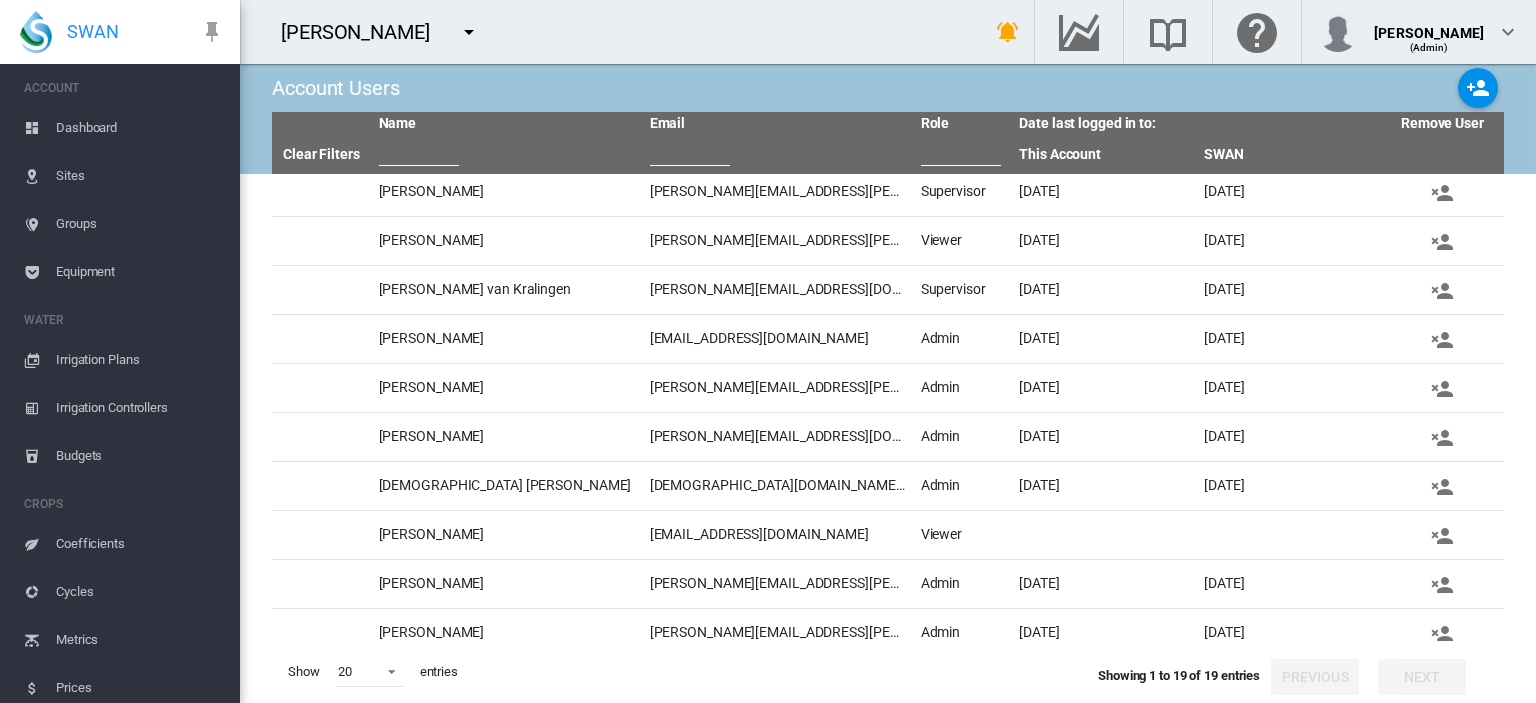 click on "Dashboard" at bounding box center (140, 128) 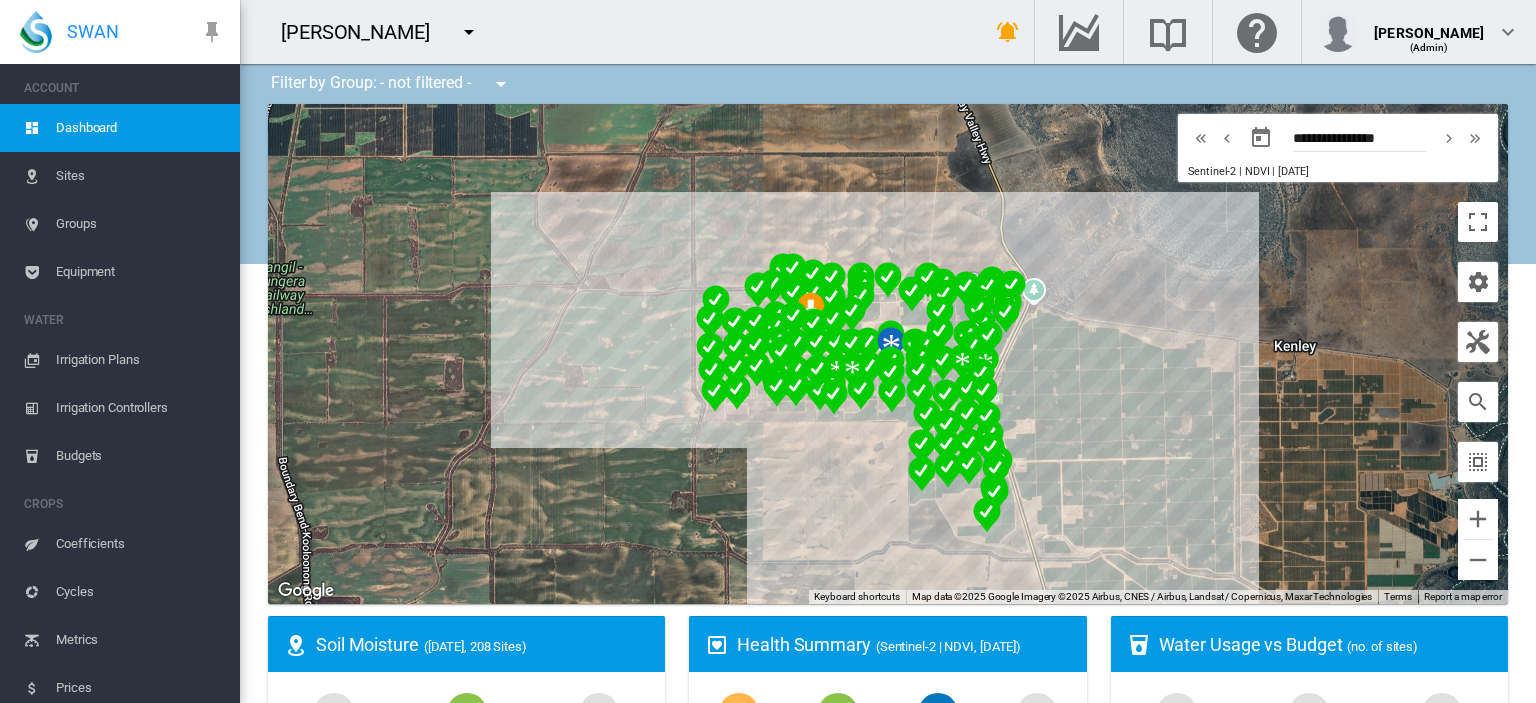 click on "Sites" at bounding box center (140, 176) 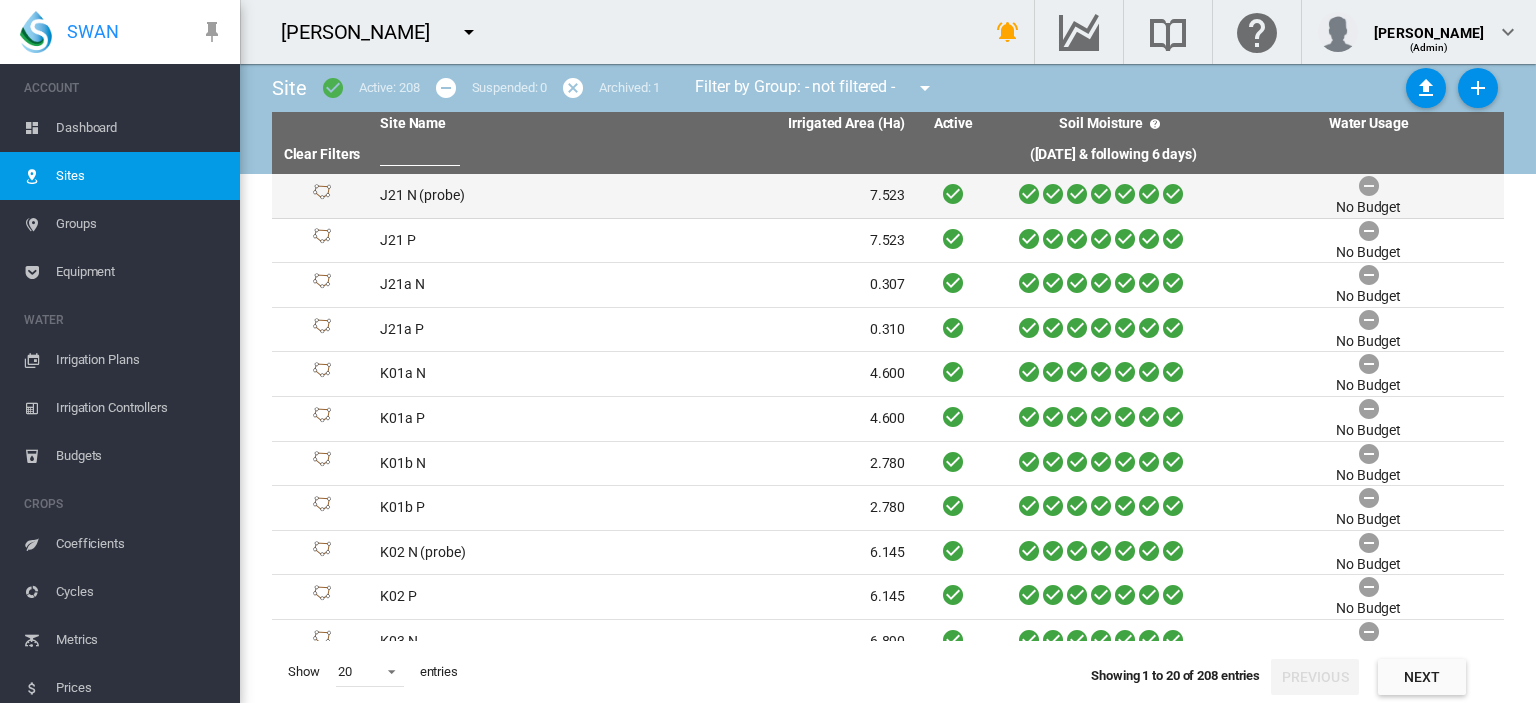 click on "J21 N (probe)" at bounding box center [507, 196] 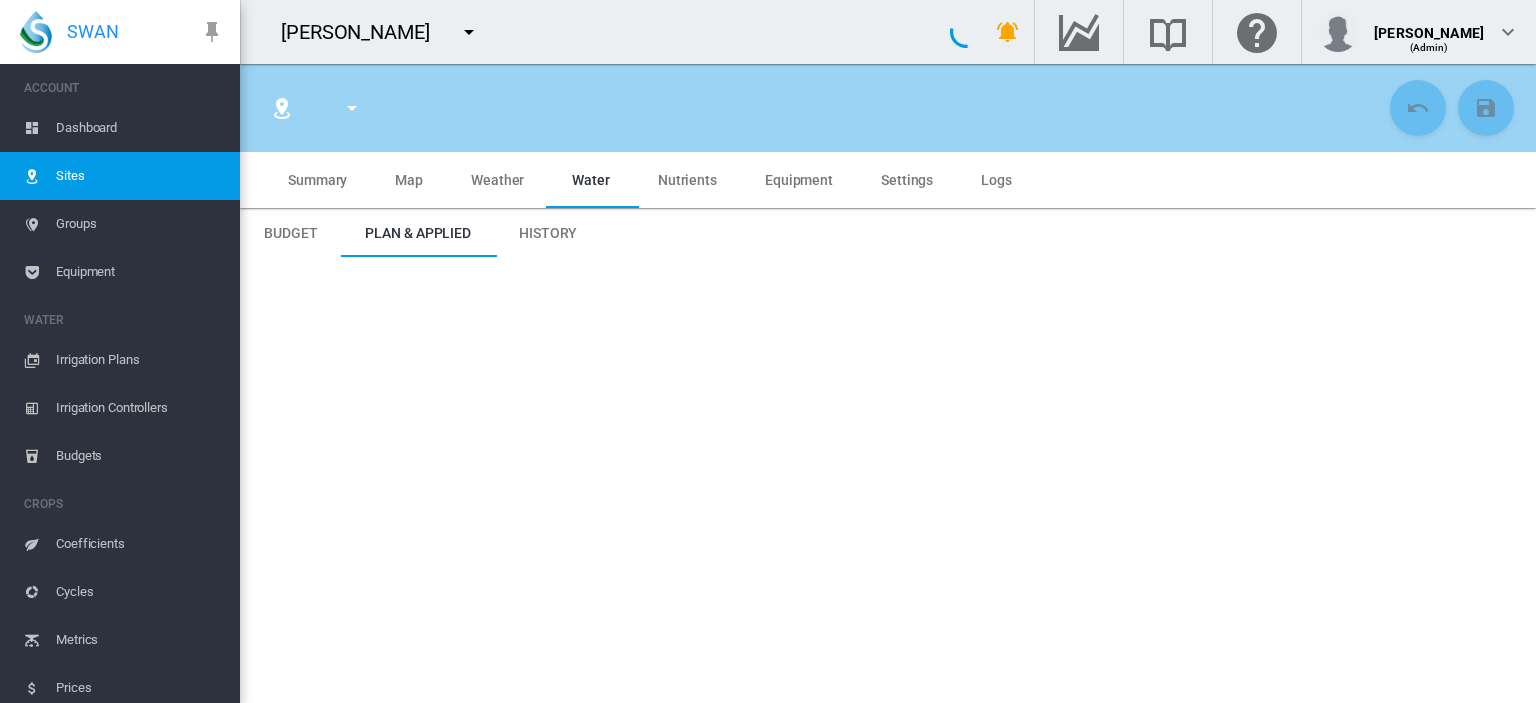 type on "*****" 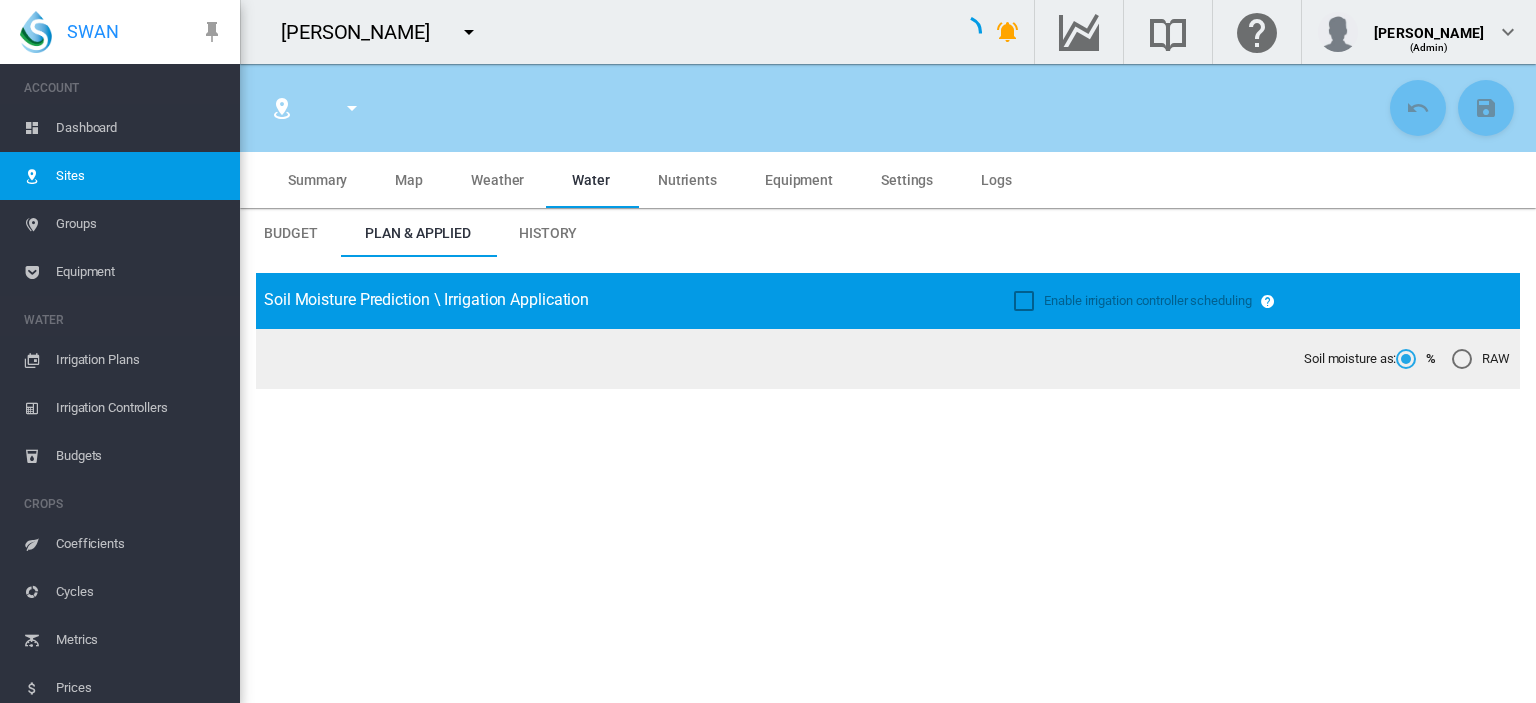 type on "**********" 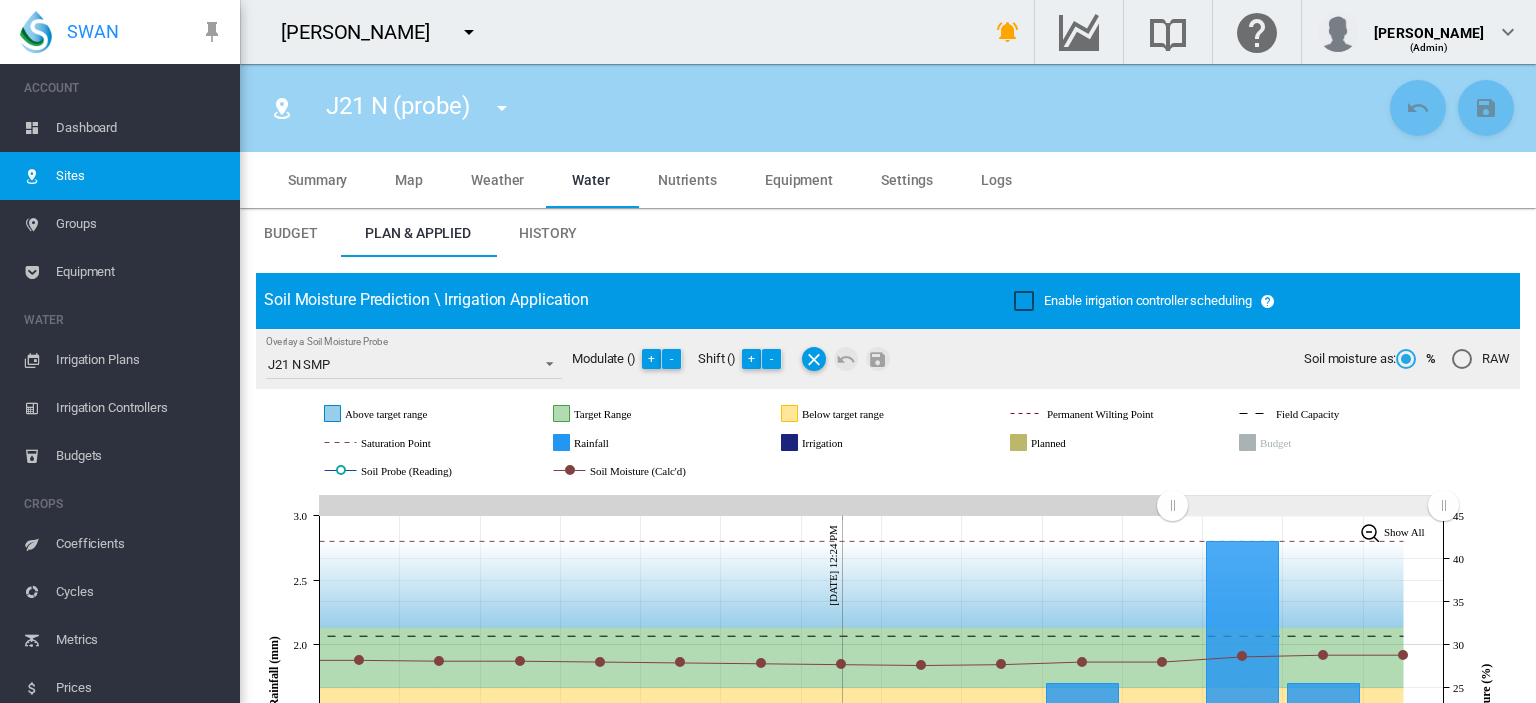 click on "History" at bounding box center (548, 233) 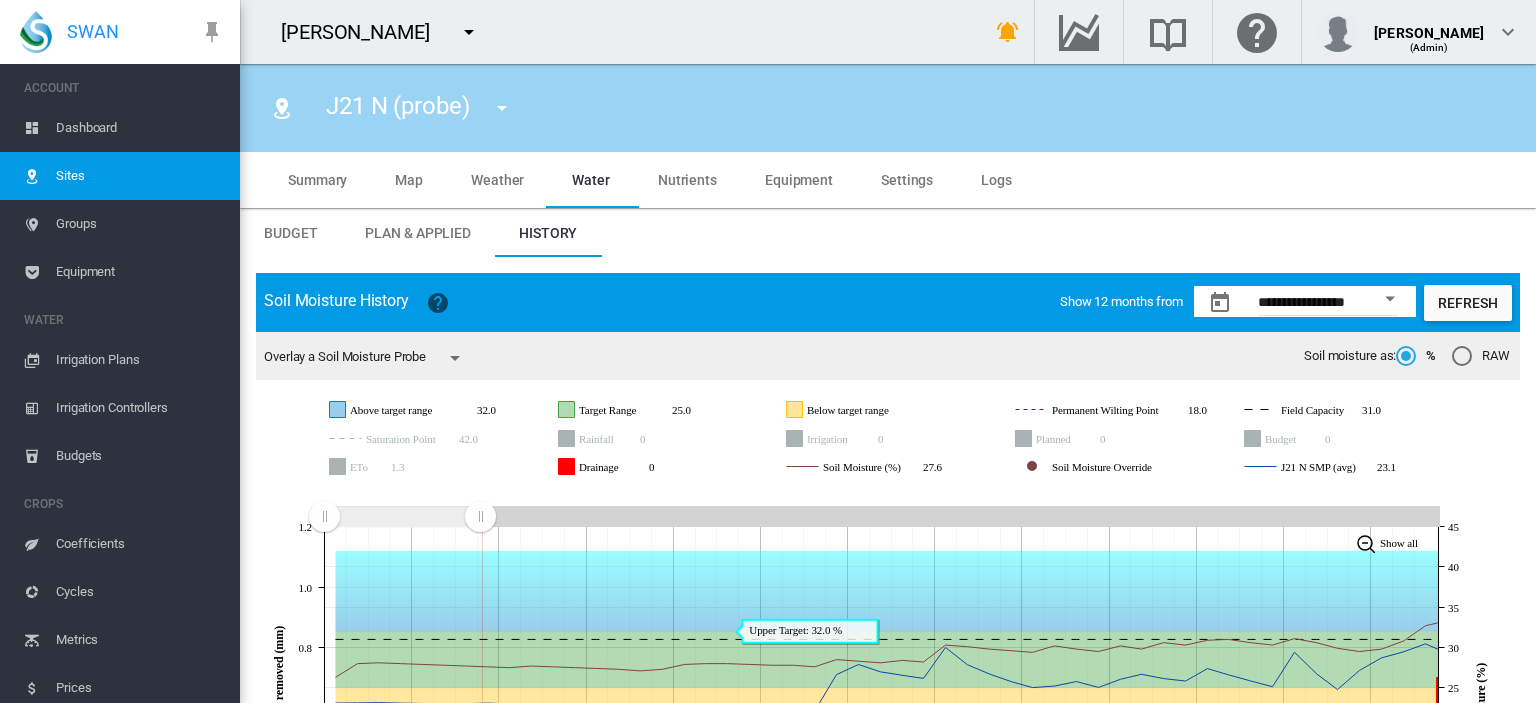 drag, startPoint x: 1438, startPoint y: 519, endPoint x: 489, endPoint y: 583, distance: 951.15564 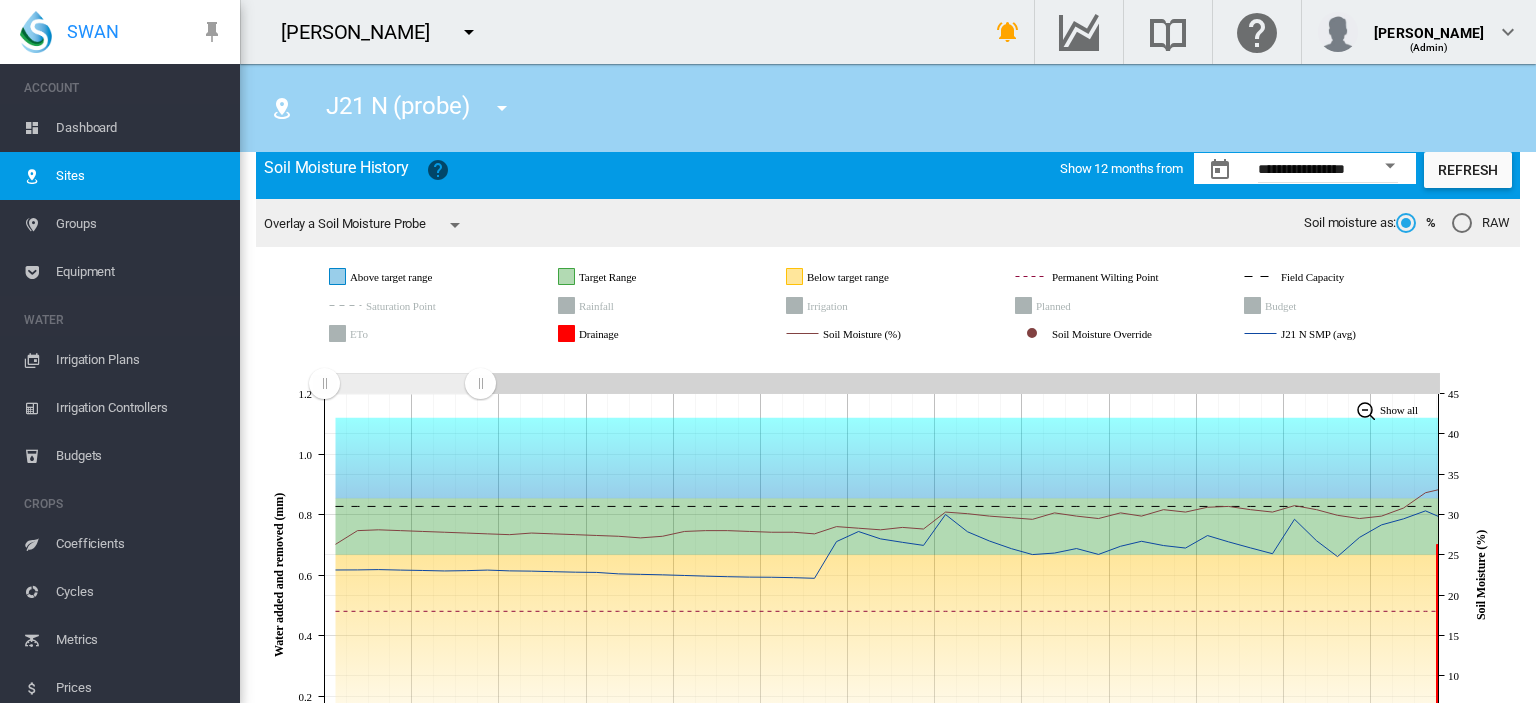 scroll, scrollTop: 232, scrollLeft: 0, axis: vertical 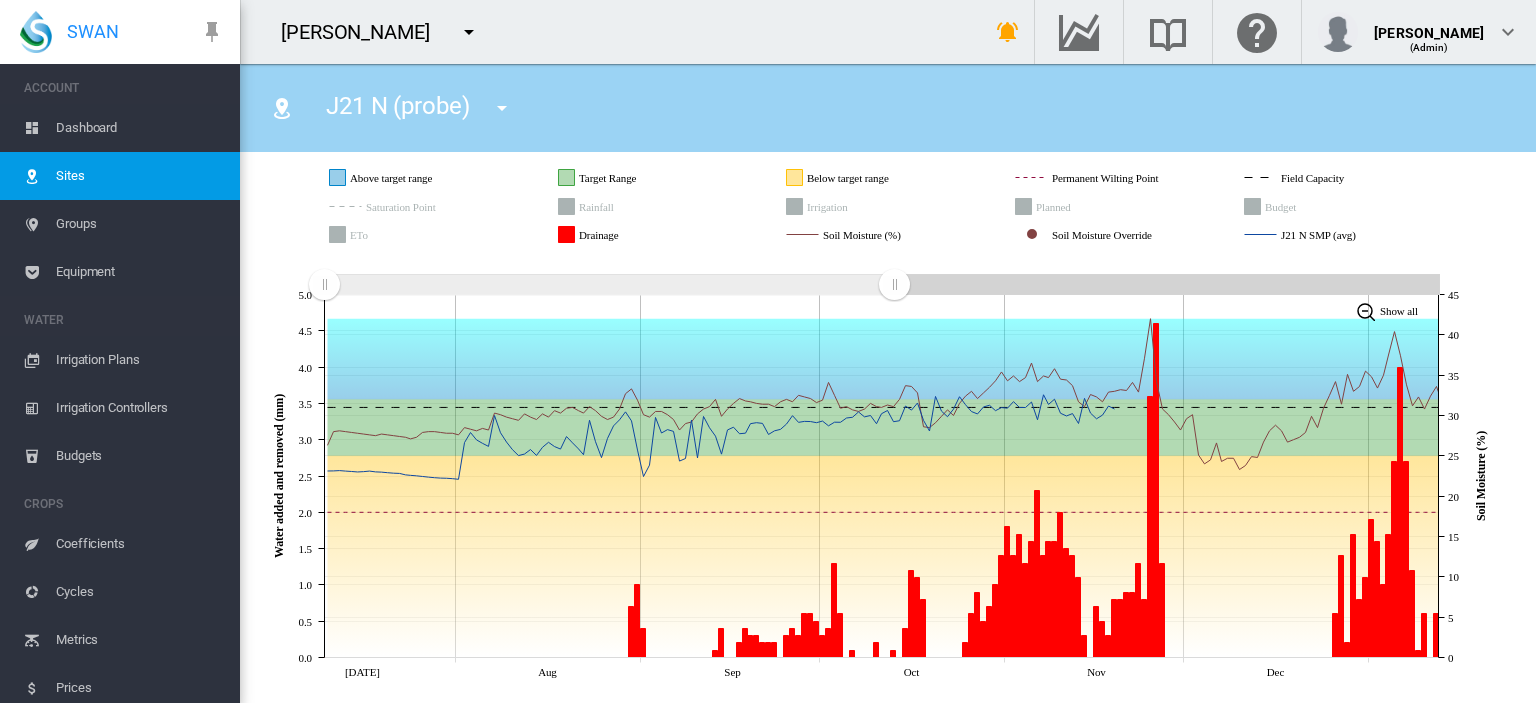 drag, startPoint x: 476, startPoint y: 285, endPoint x: 894, endPoint y: 269, distance: 418.30612 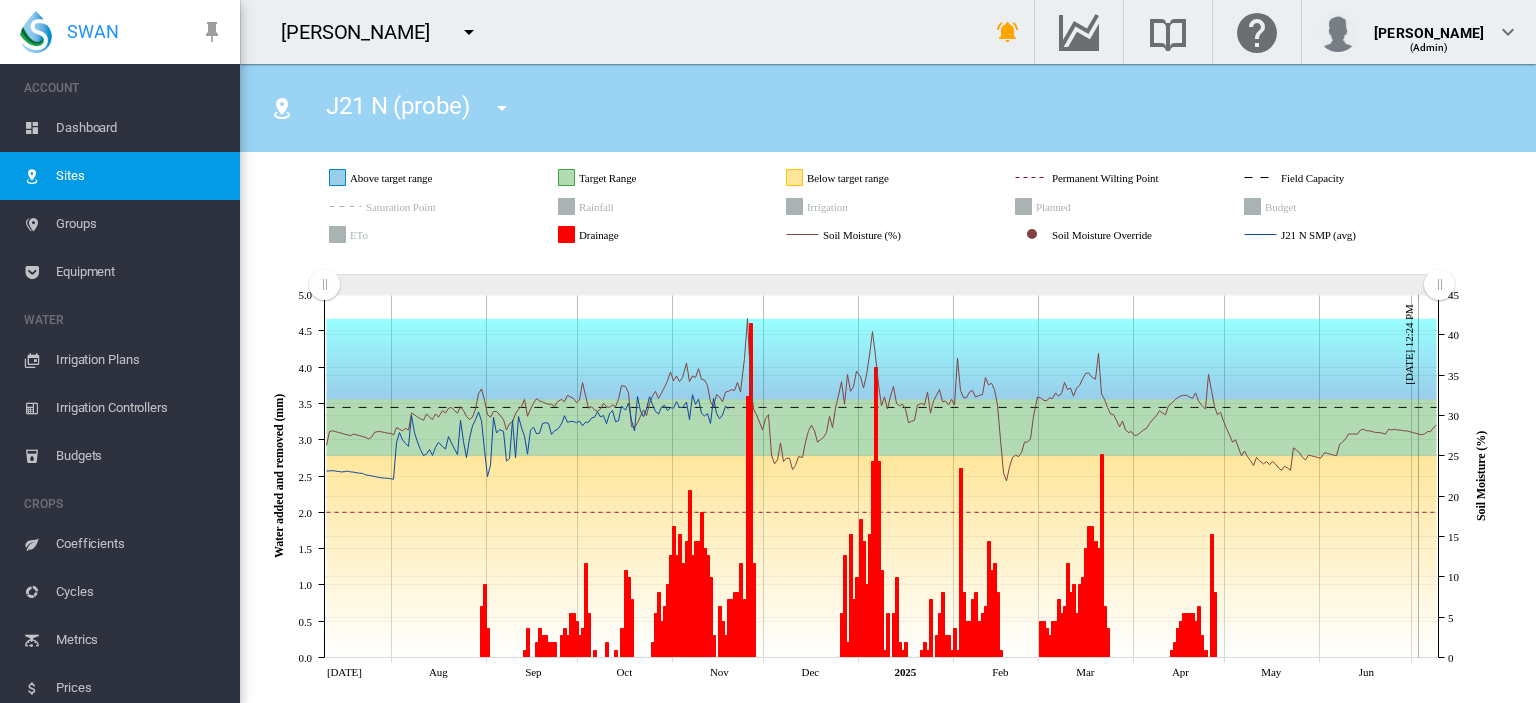 drag, startPoint x: 891, startPoint y: 285, endPoint x: 1460, endPoint y: 281, distance: 569.01404 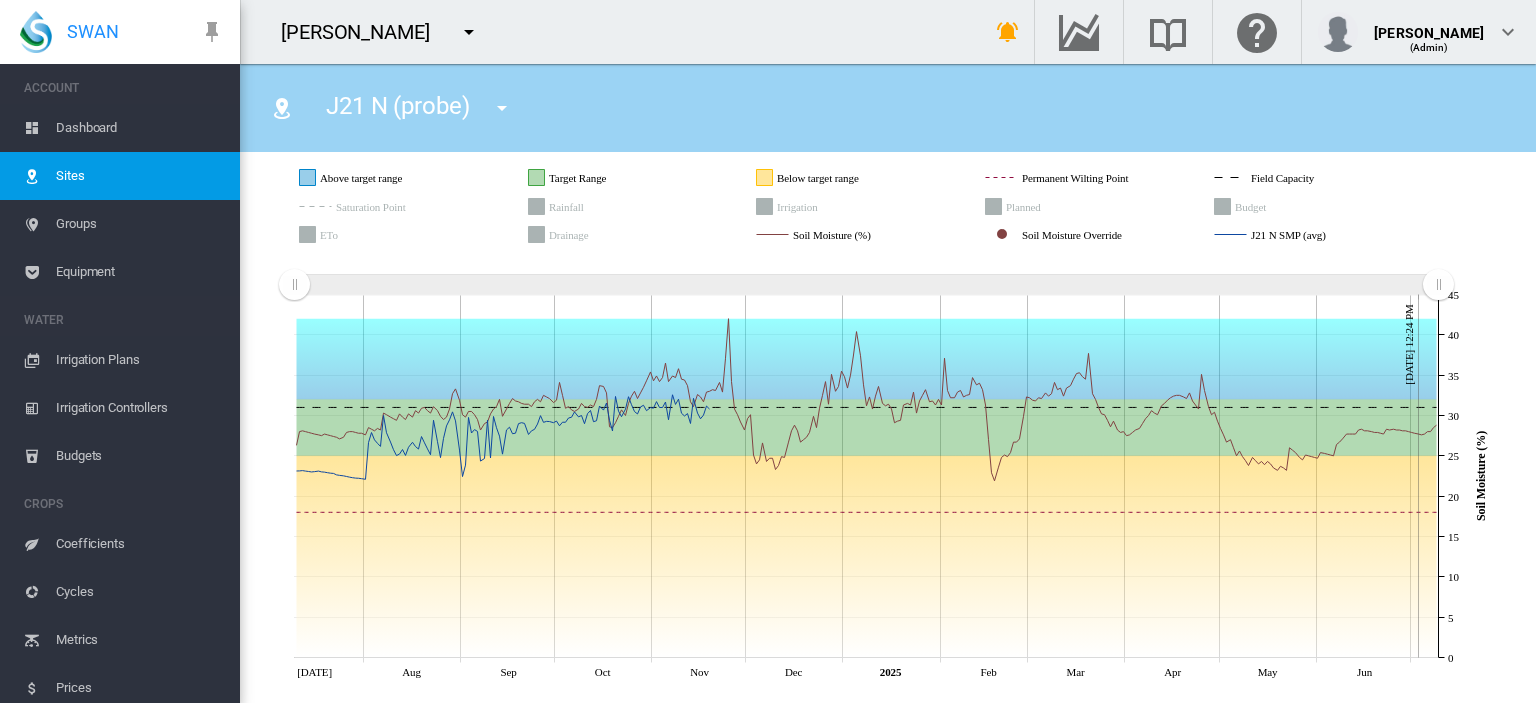 click 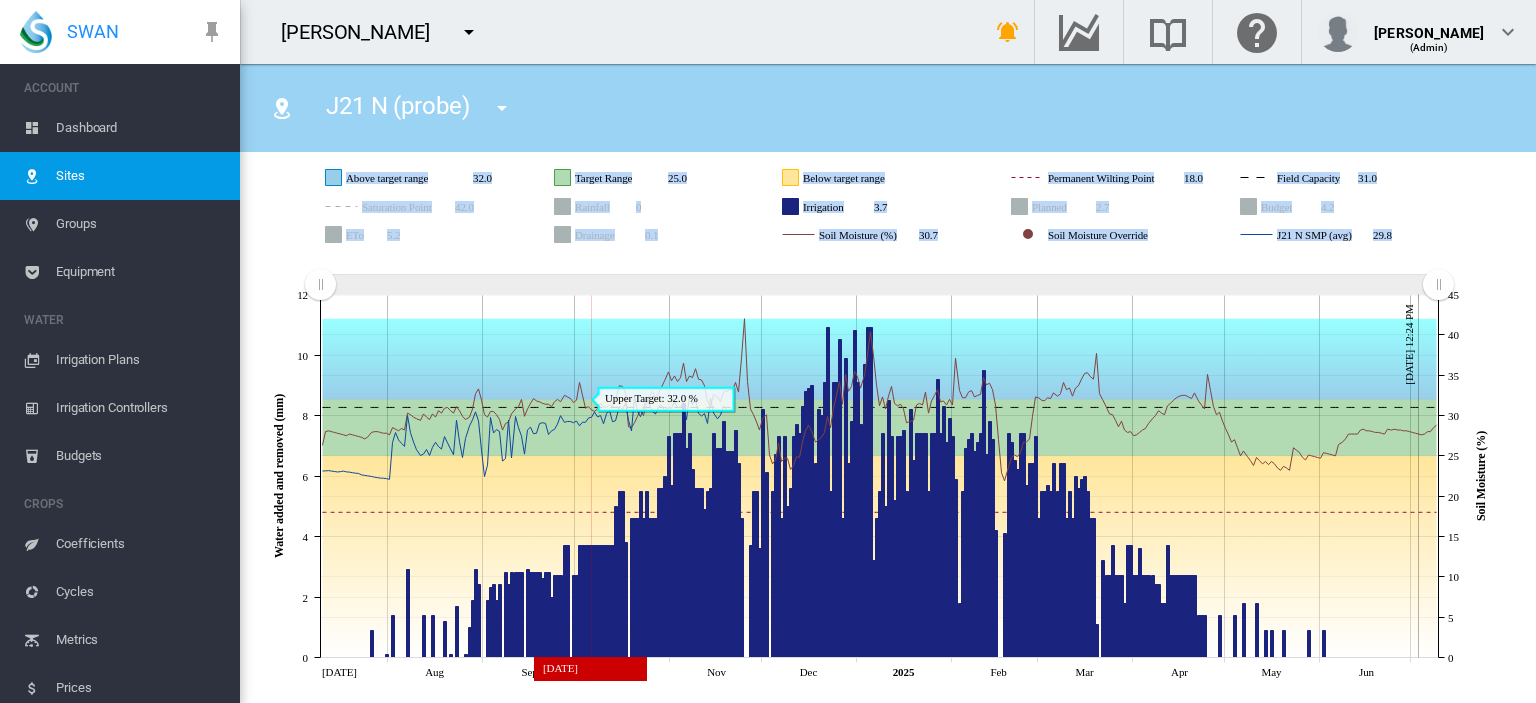 drag, startPoint x: 774, startPoint y: 205, endPoint x: 759, endPoint y: 291, distance: 87.29834 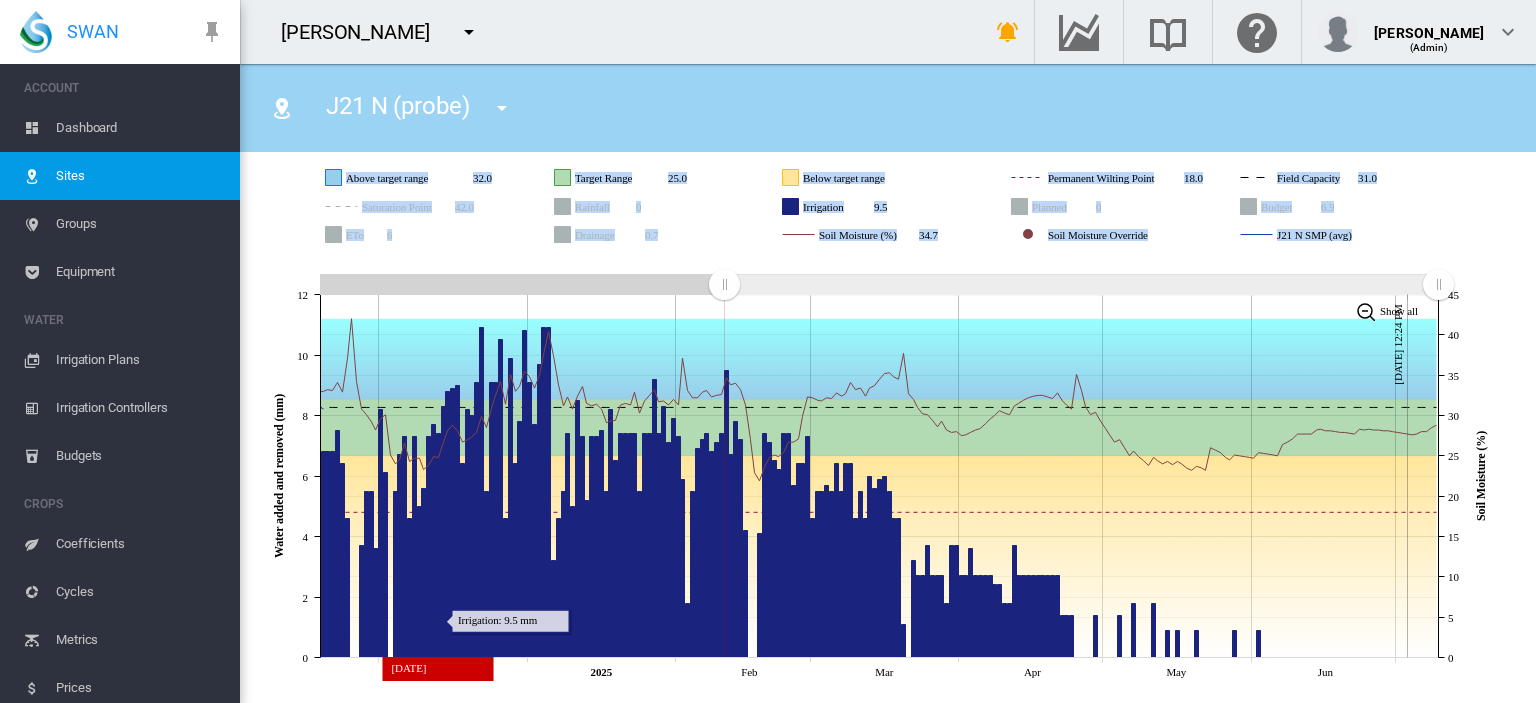 drag, startPoint x: 318, startPoint y: 288, endPoint x: 716, endPoint y: 303, distance: 398.28256 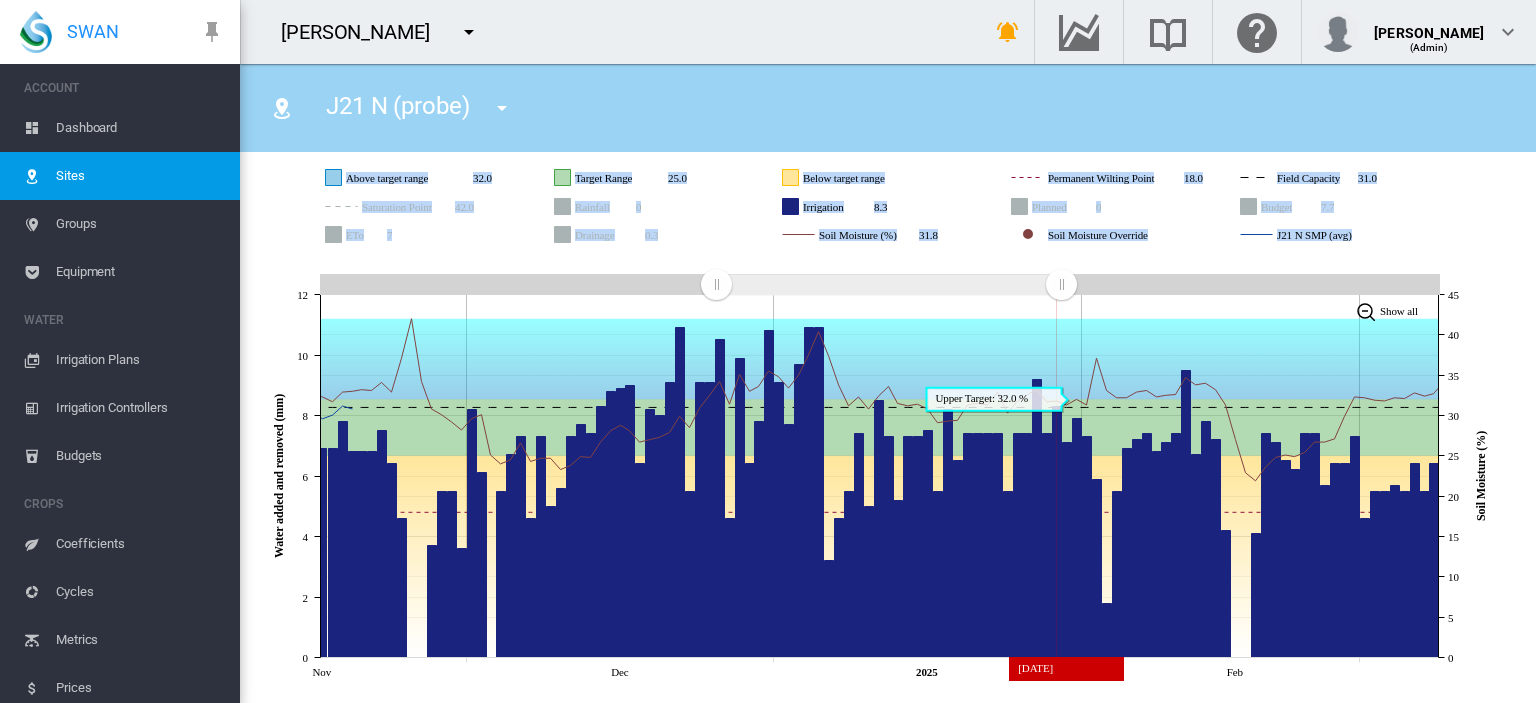 drag, startPoint x: 1434, startPoint y: 279, endPoint x: 1061, endPoint y: 345, distance: 378.79413 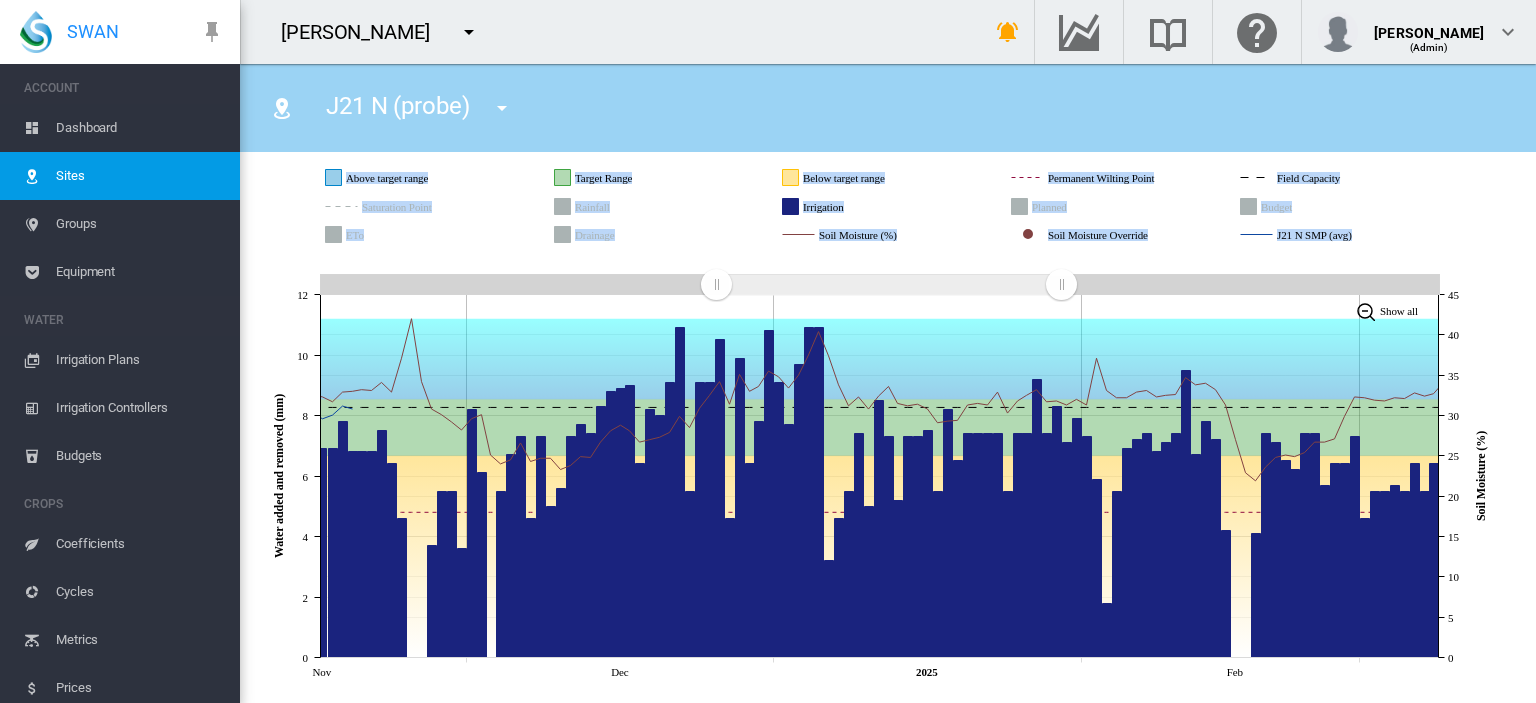 click 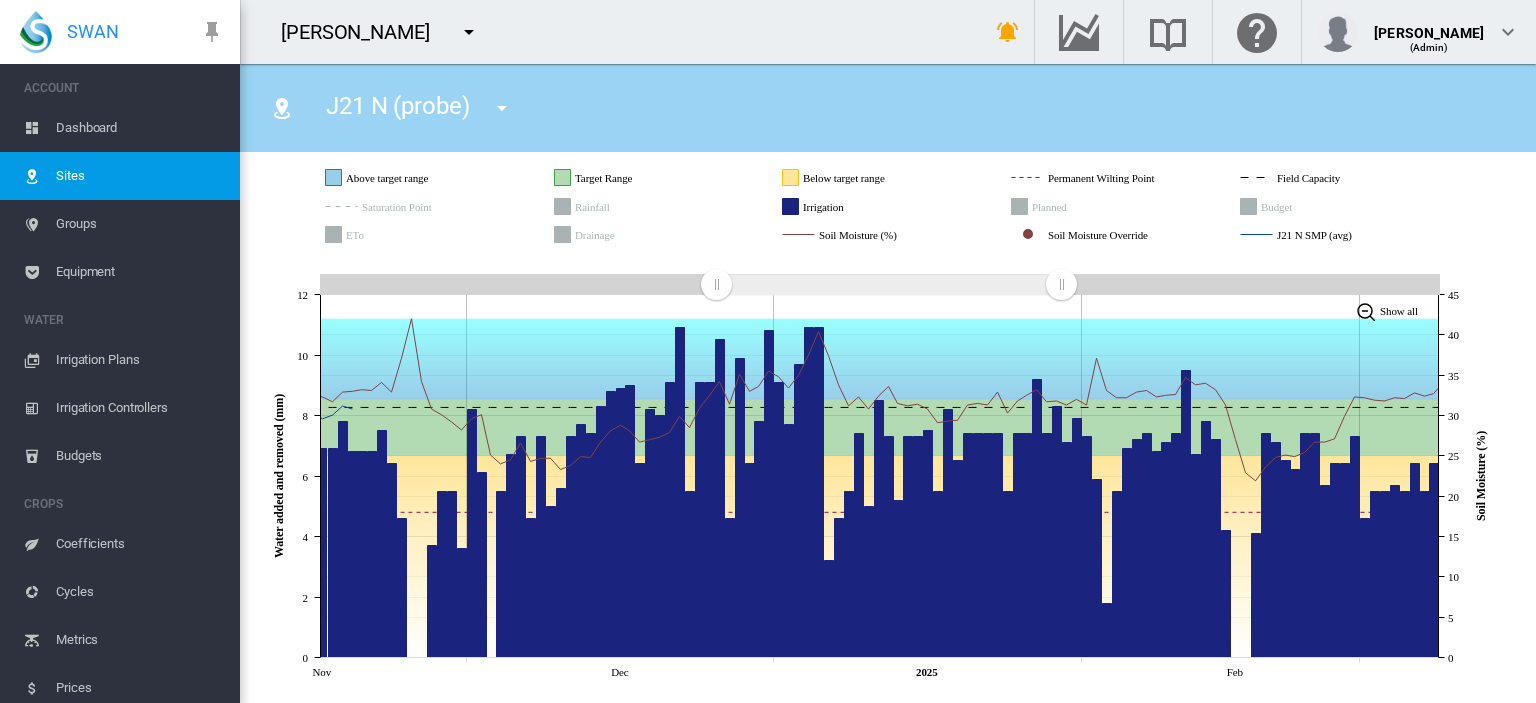 click 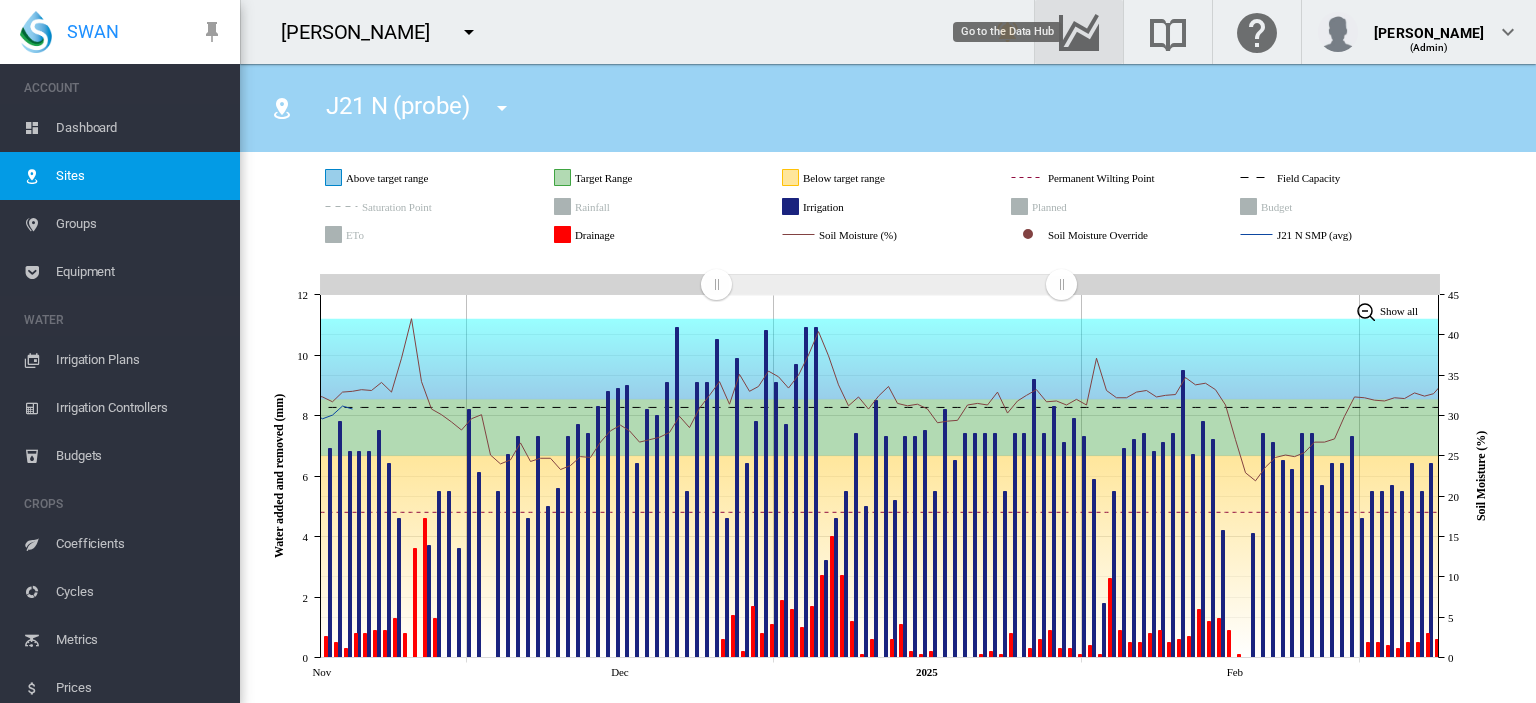 click at bounding box center (1079, 32) 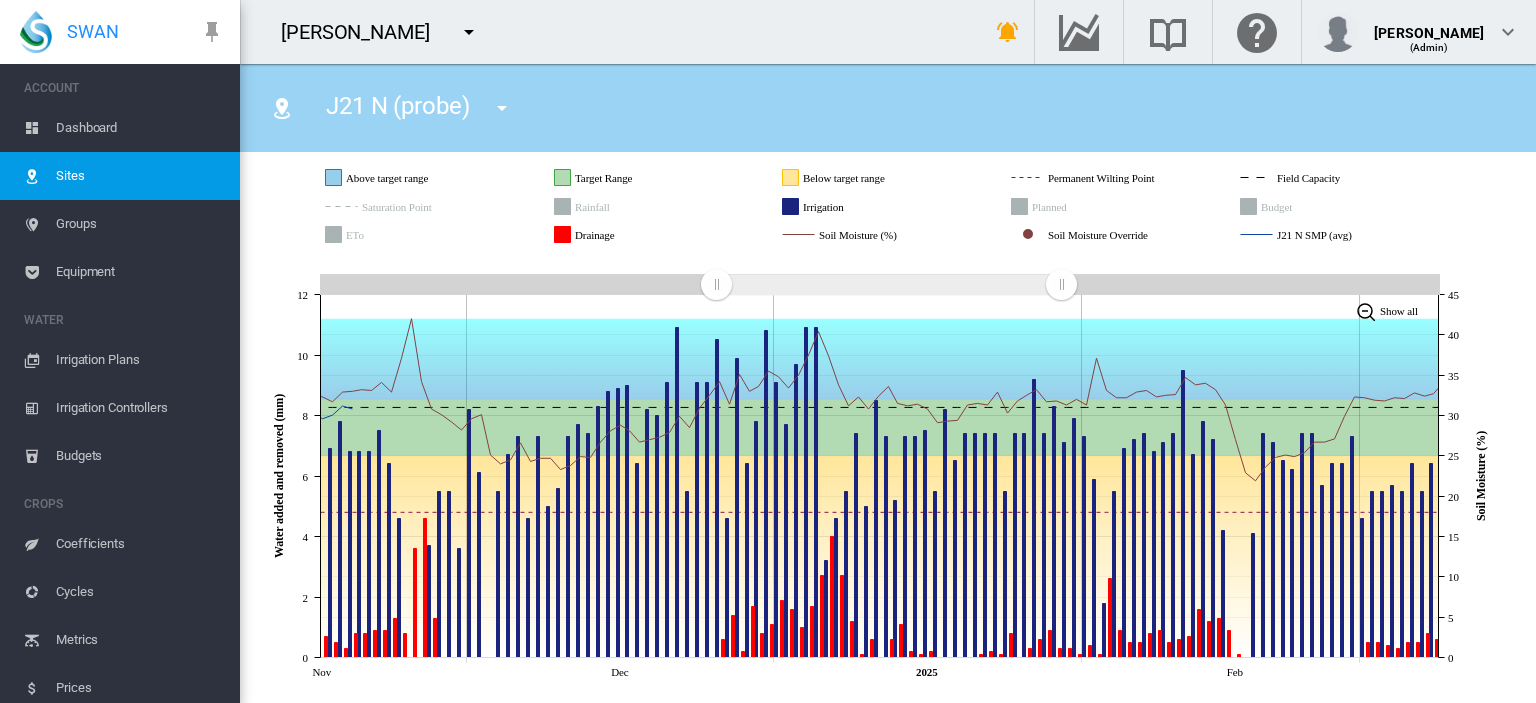 click on "Sites" at bounding box center (140, 176) 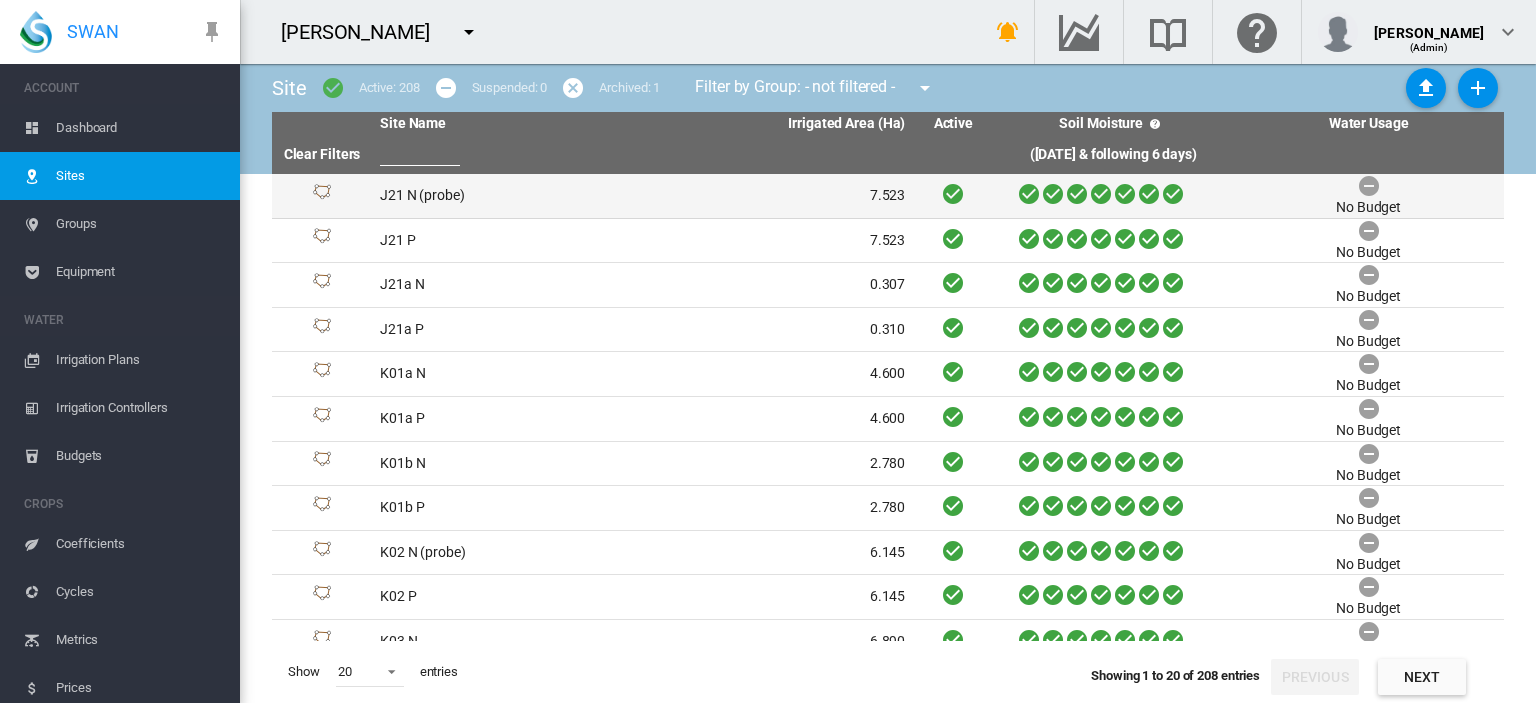 click on "J21 N (probe)" at bounding box center [507, 196] 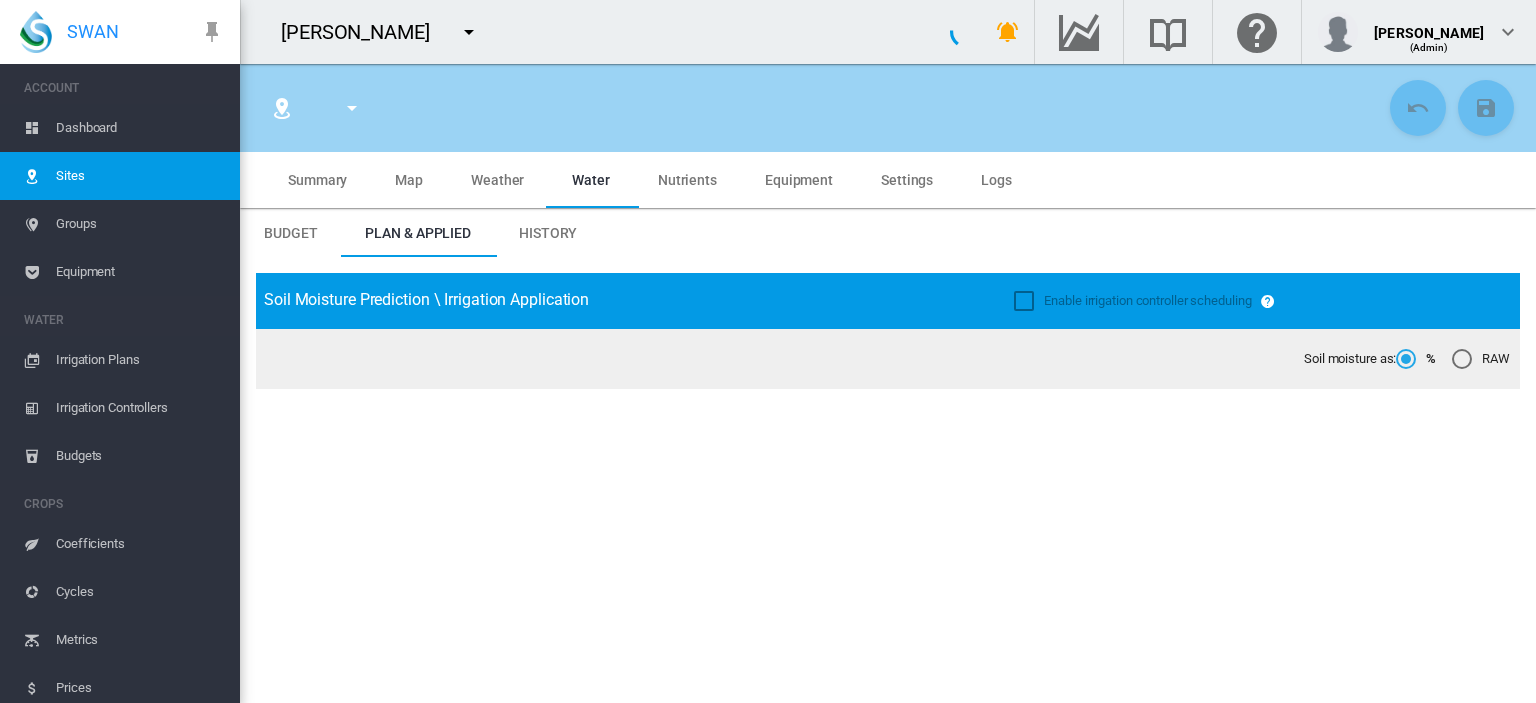 type on "**********" 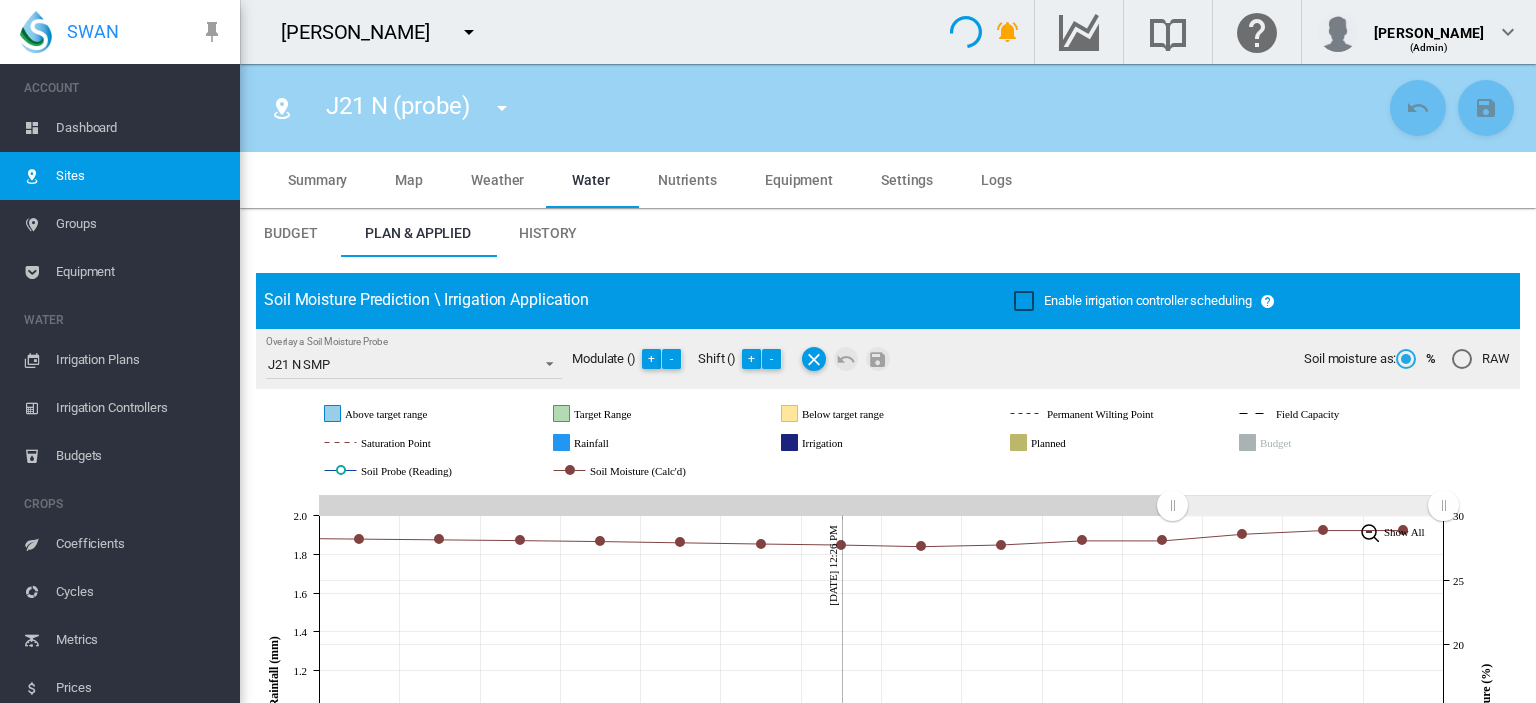 click on "Settings" at bounding box center (907, 180) 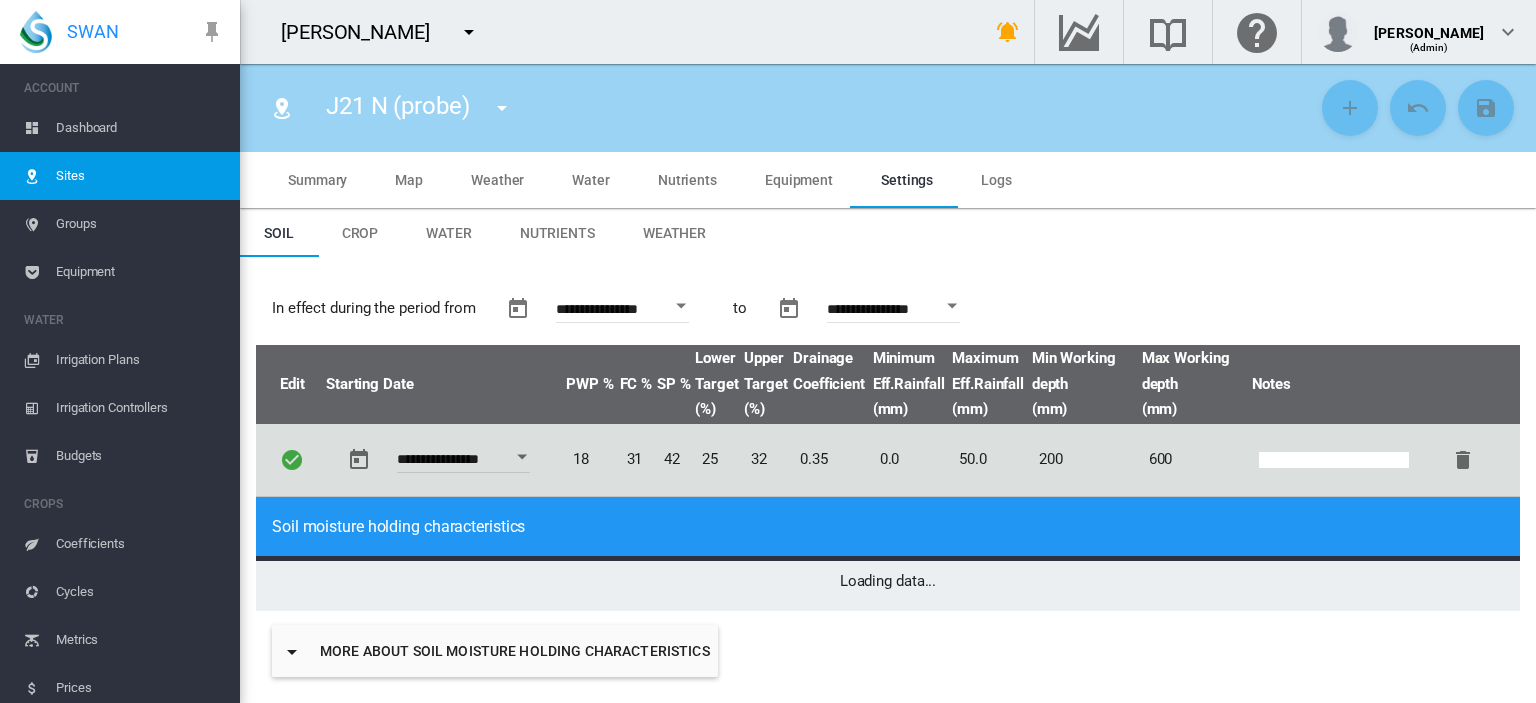 type on "*" 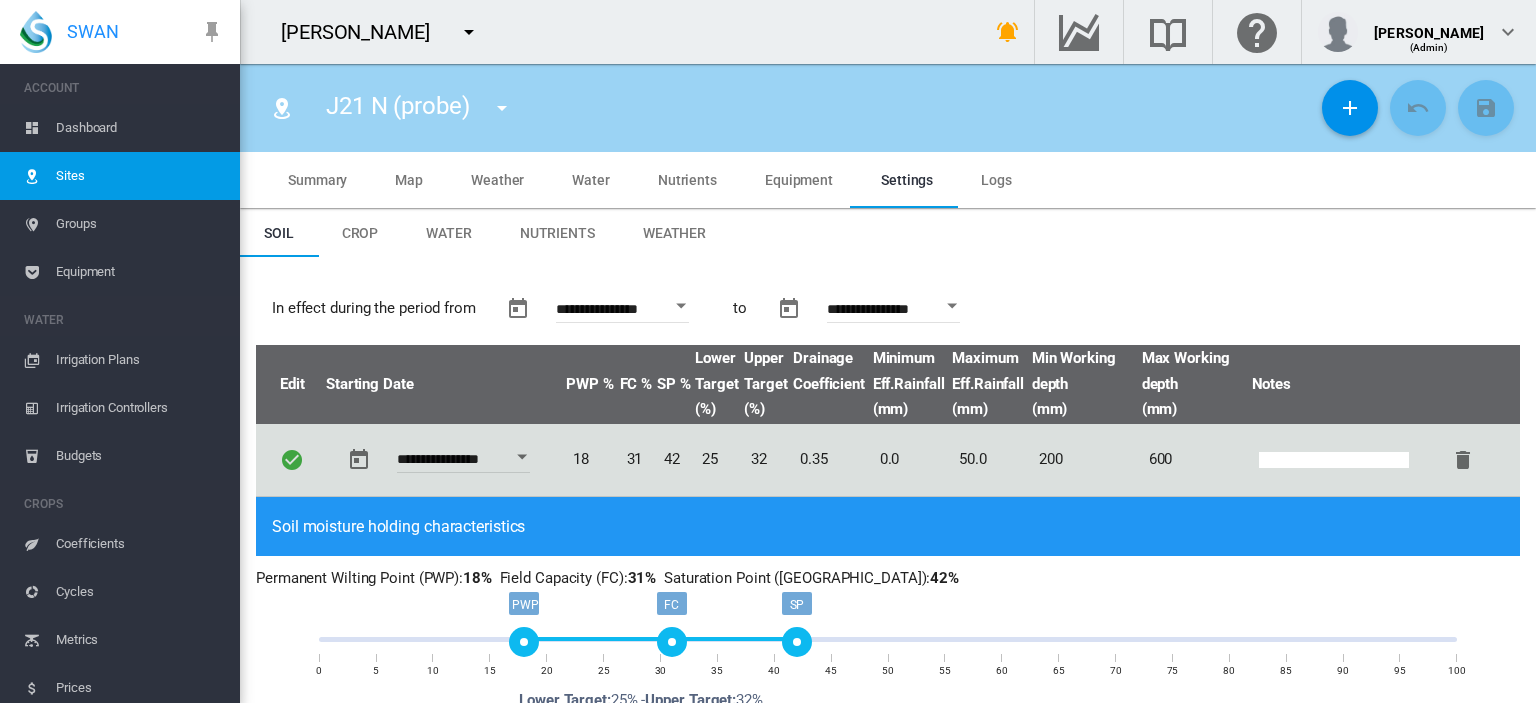 scroll, scrollTop: 0, scrollLeft: 0, axis: both 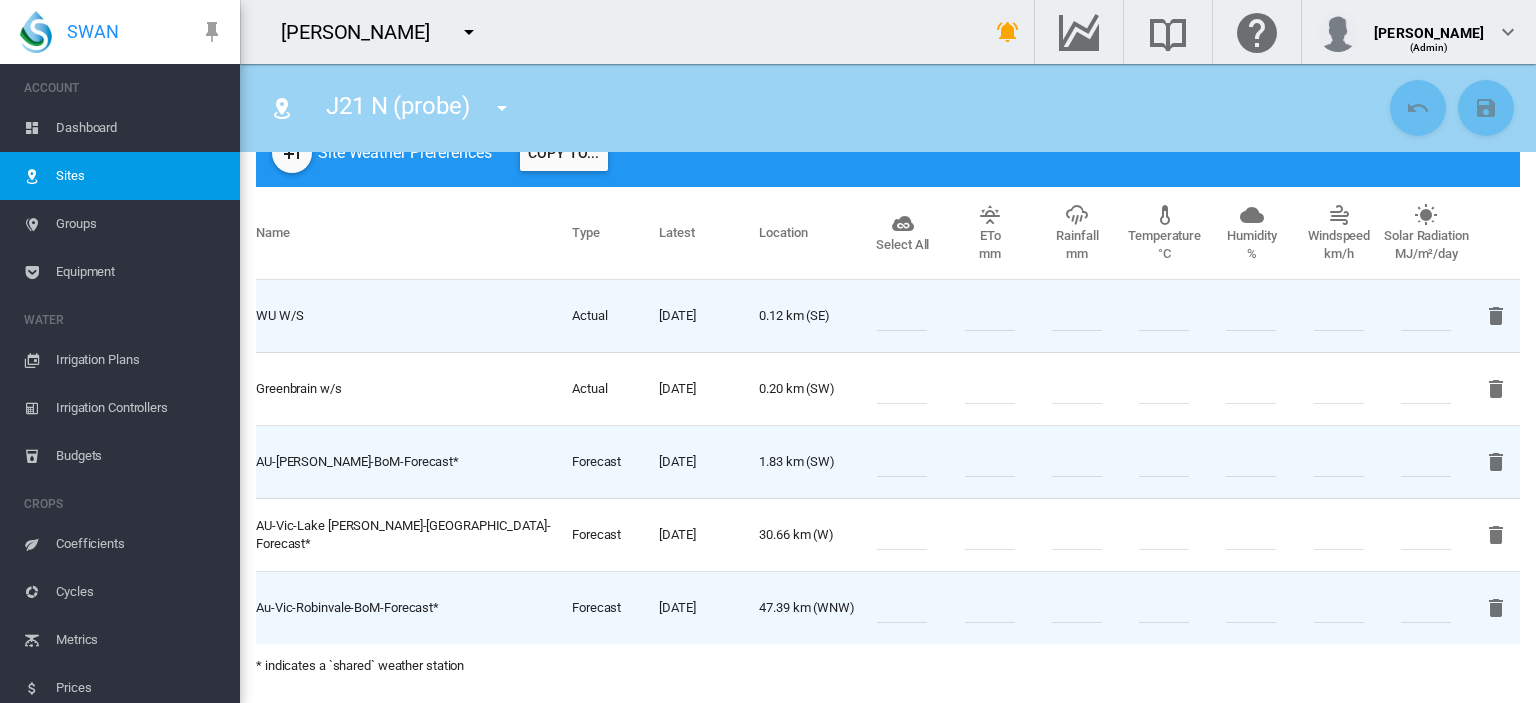 click on "Dashboard" at bounding box center [140, 128] 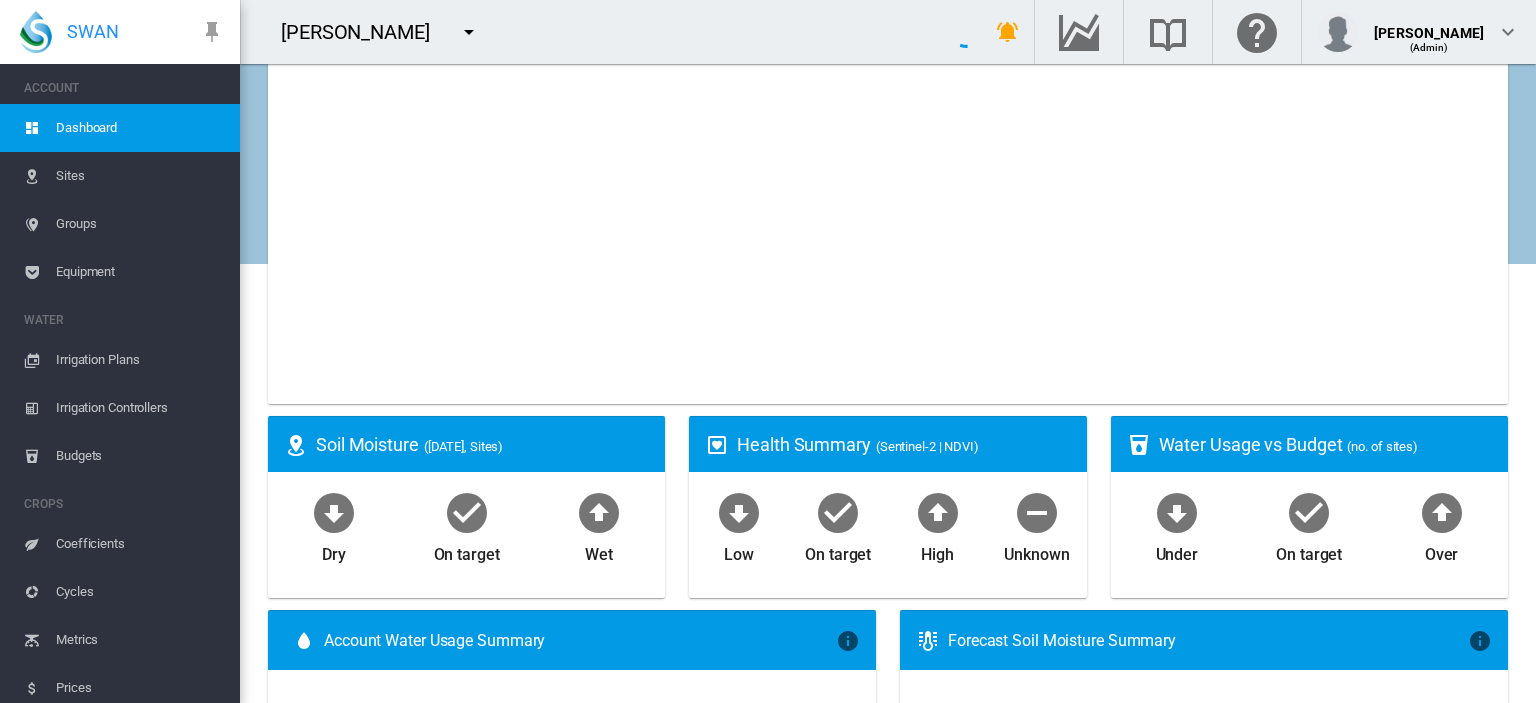 type on "**********" 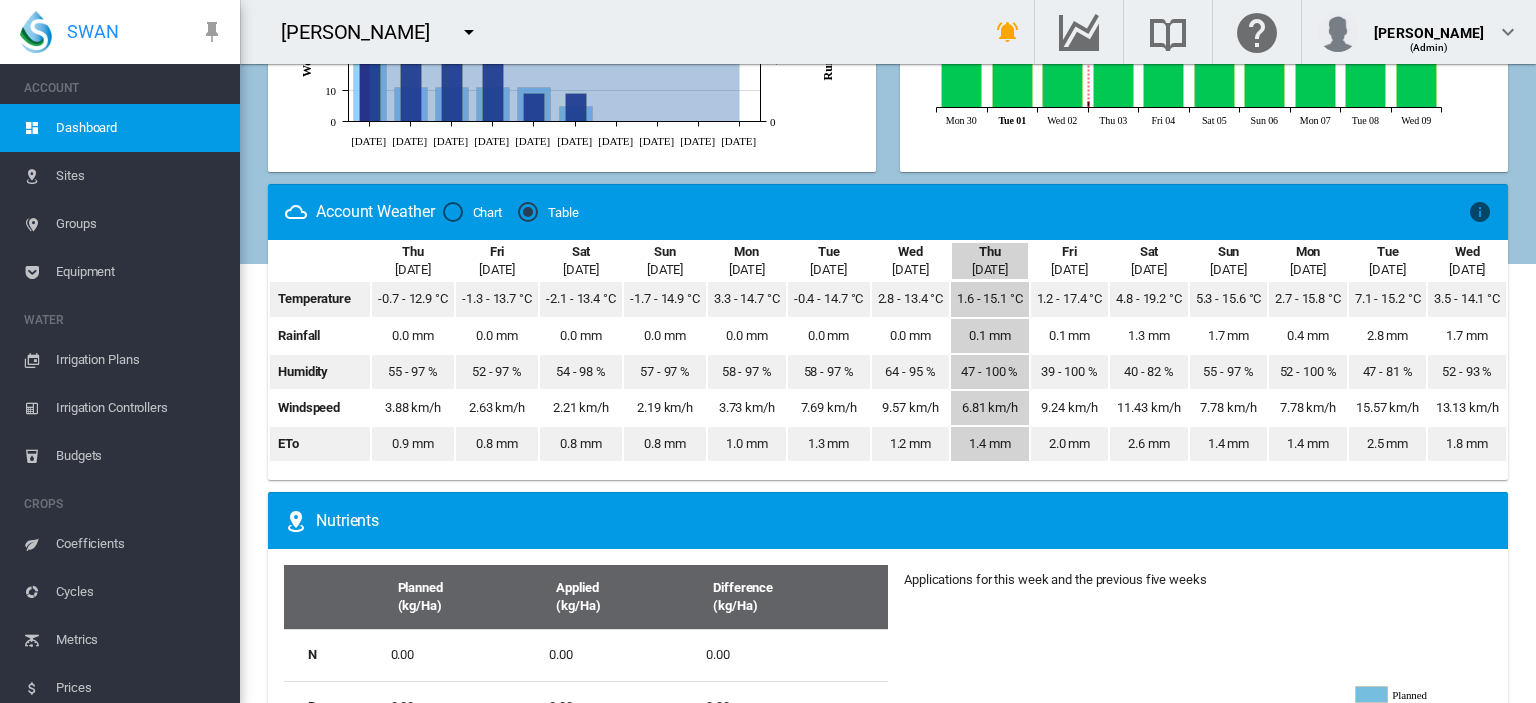 scroll, scrollTop: 1100, scrollLeft: 0, axis: vertical 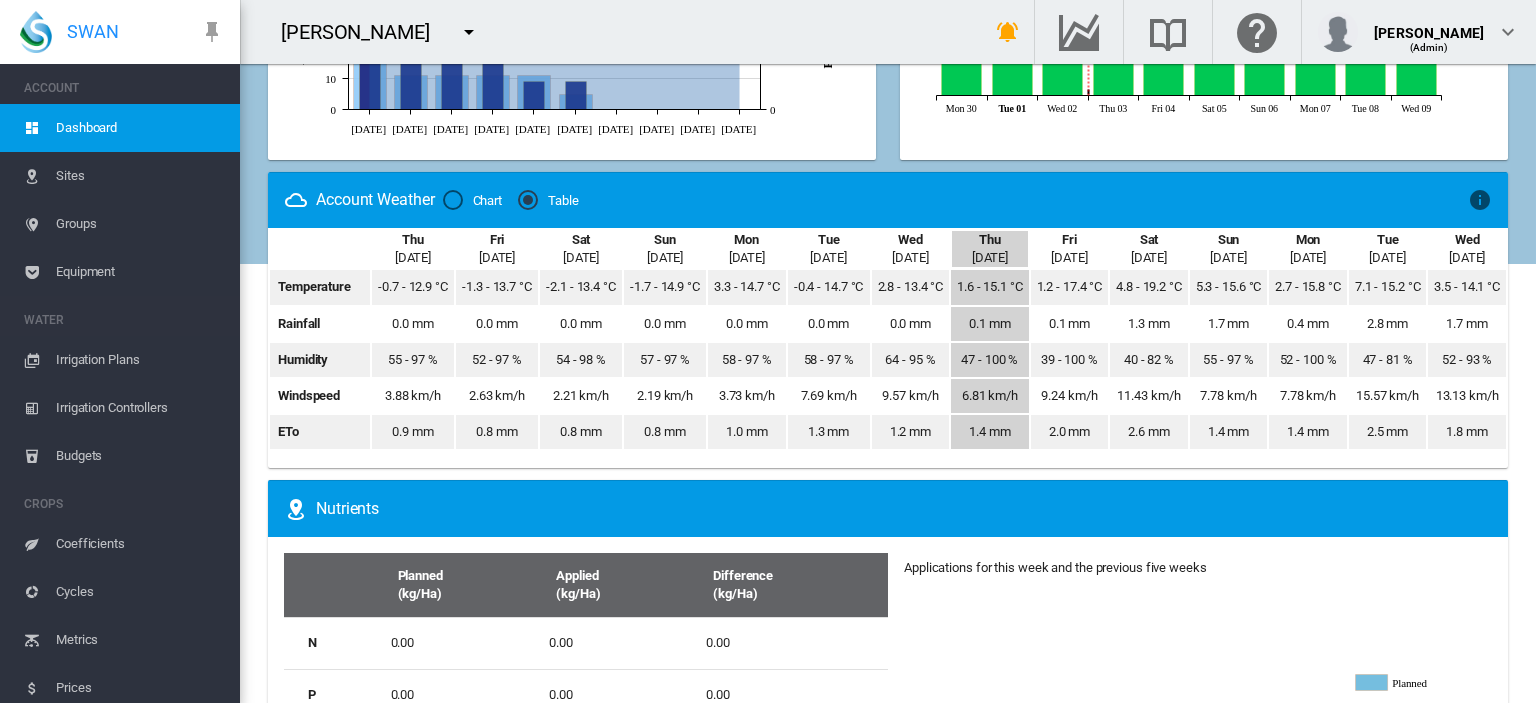 click at bounding box center [453, 200] 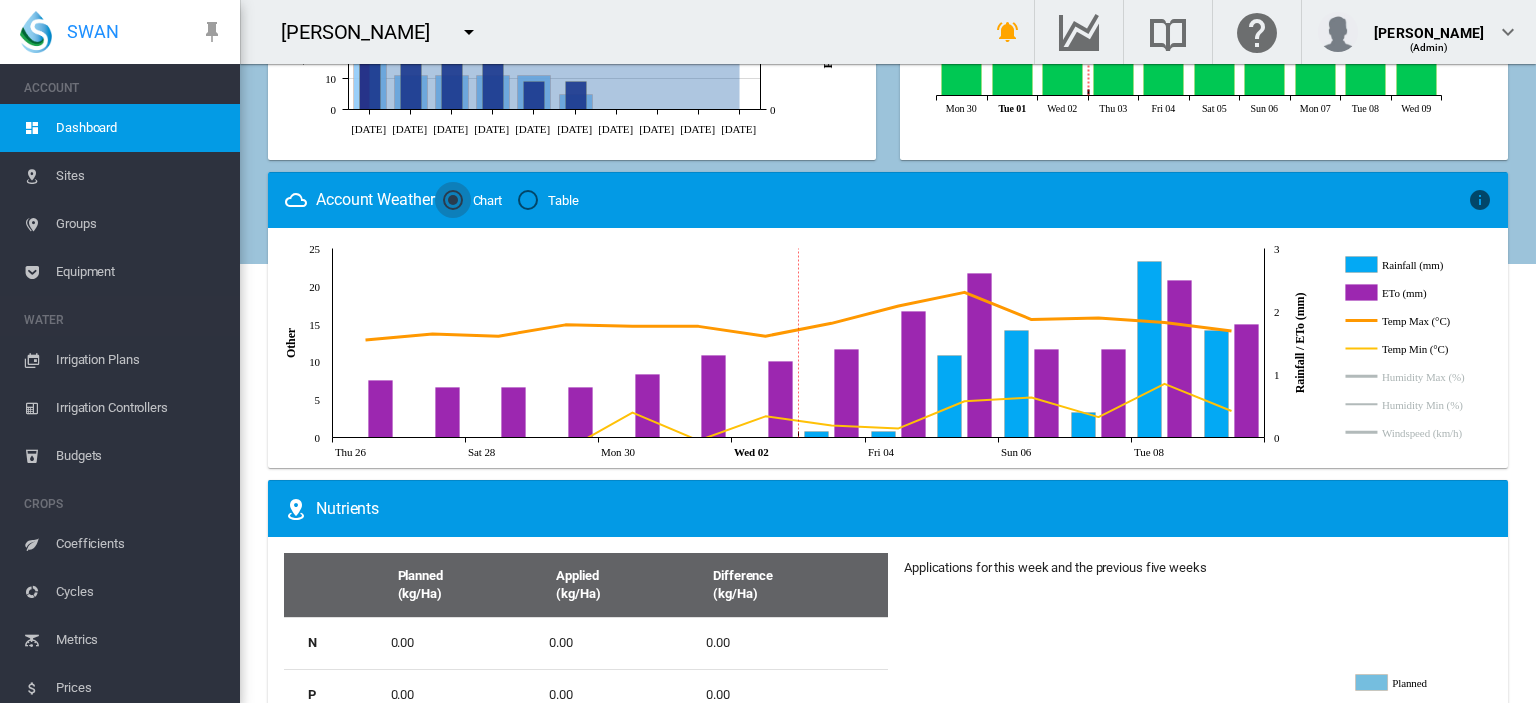 click on "Sites" at bounding box center (140, 176) 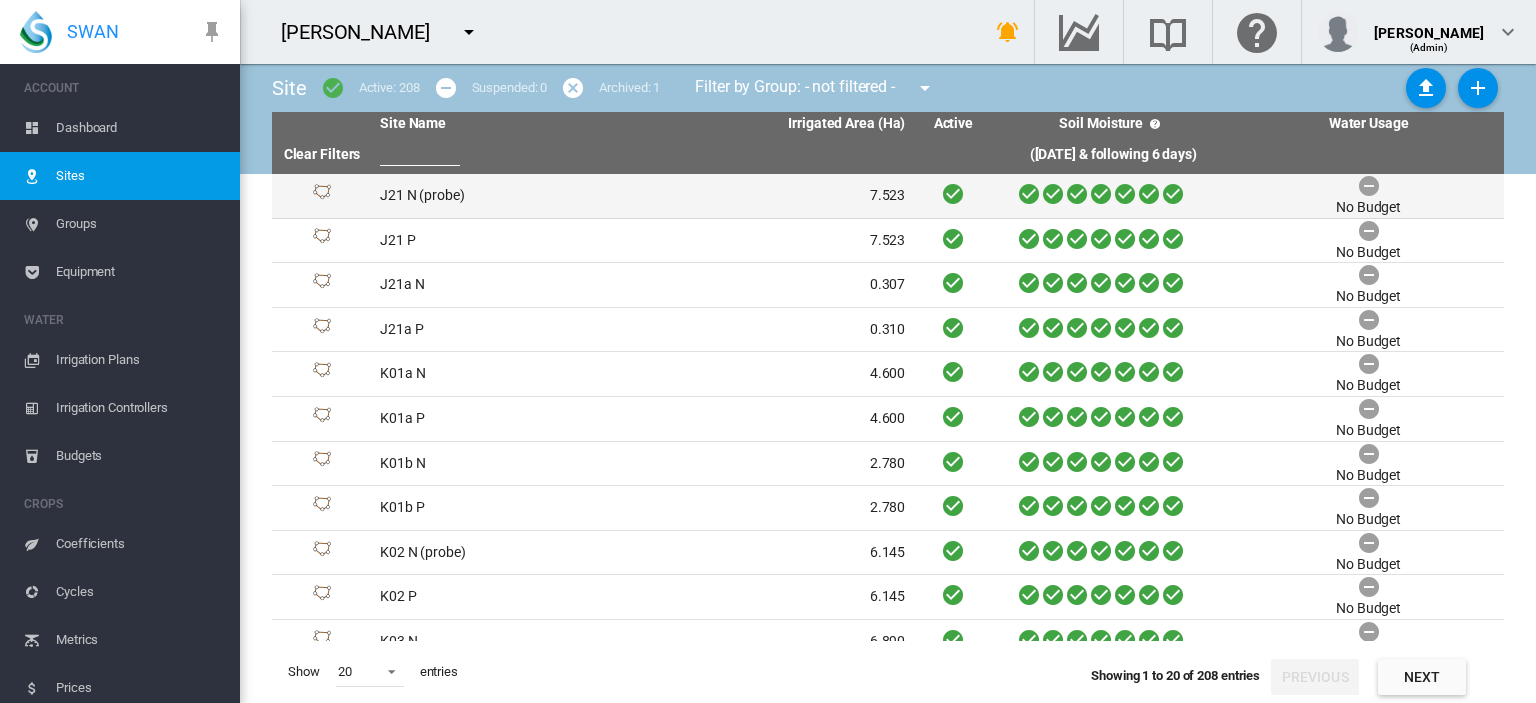 click on "J21 N (probe)" at bounding box center (507, 196) 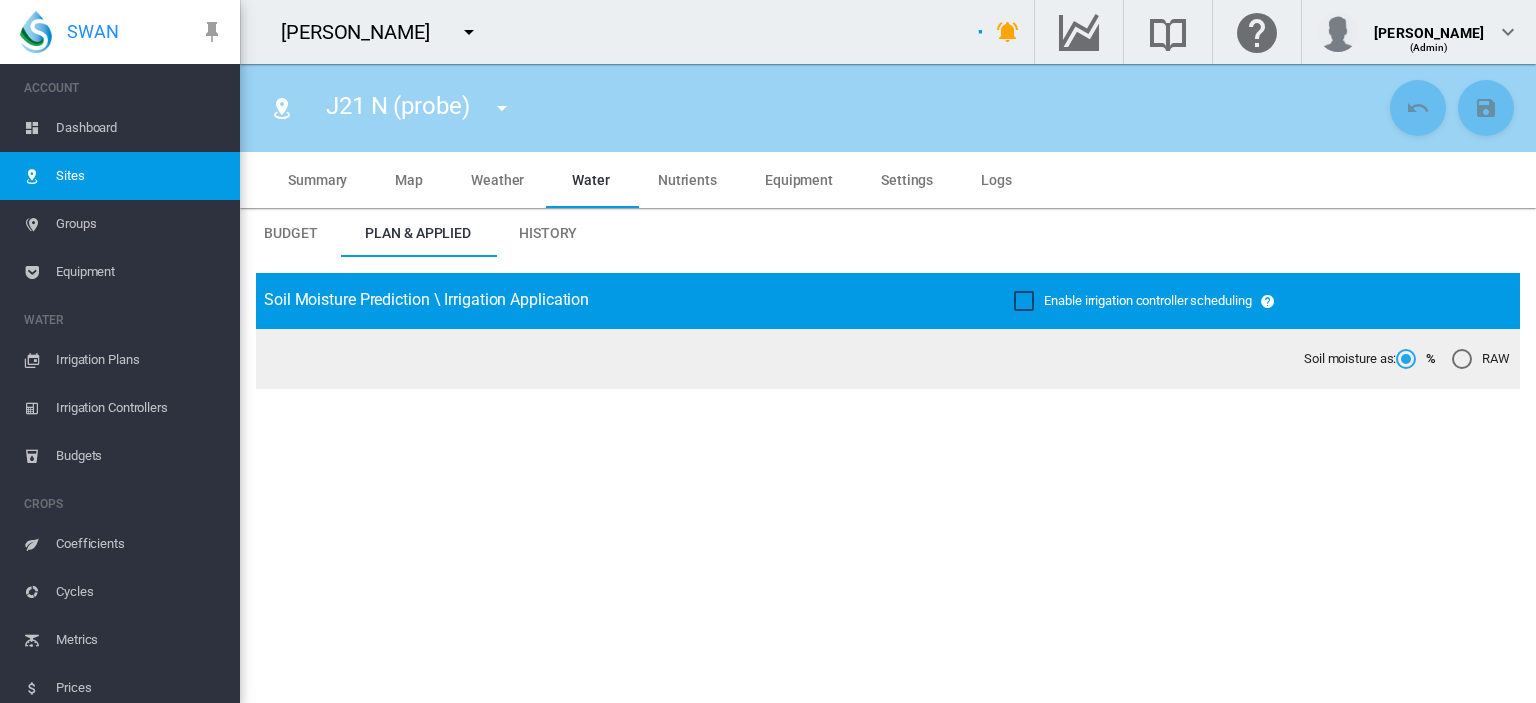 type on "**********" 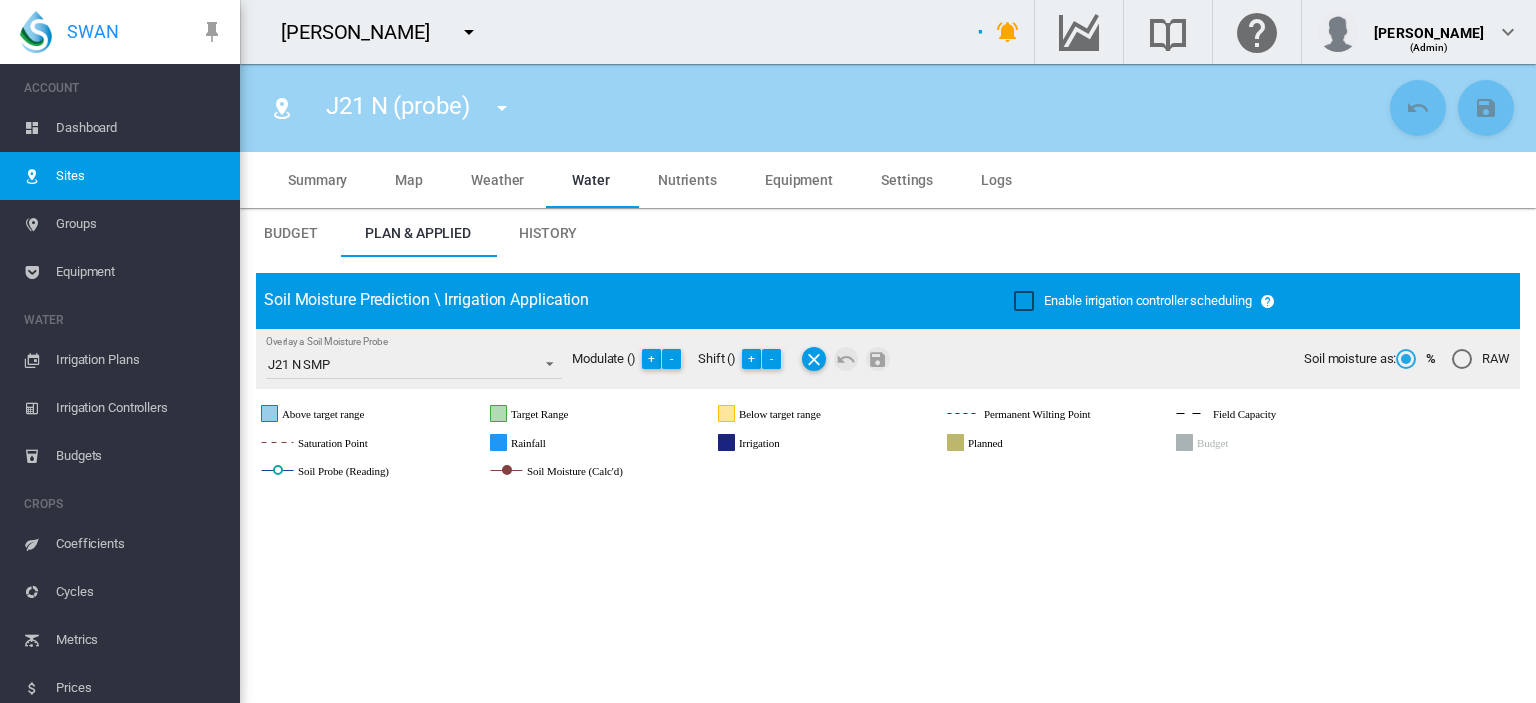 click on "Settings" at bounding box center (907, 180) 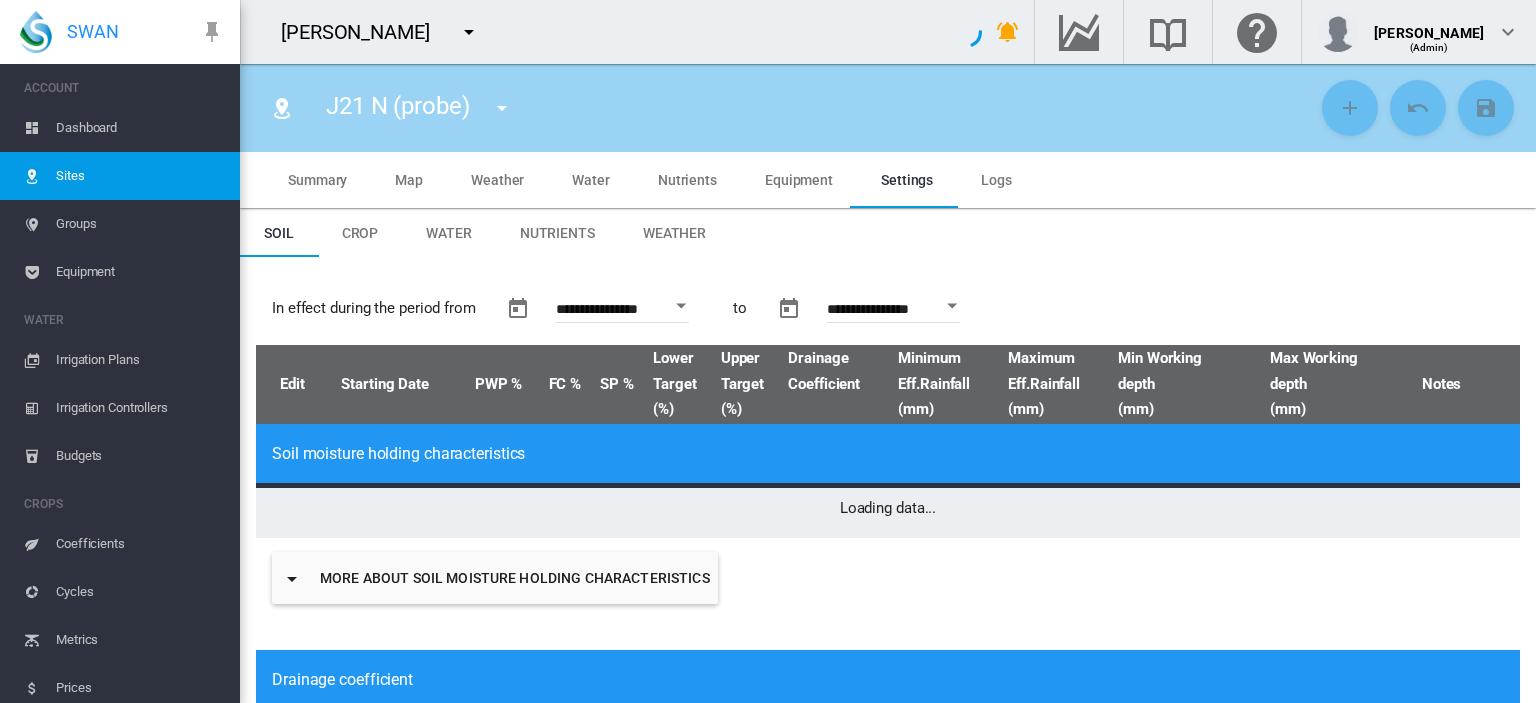 click on "Weather" at bounding box center (674, 233) 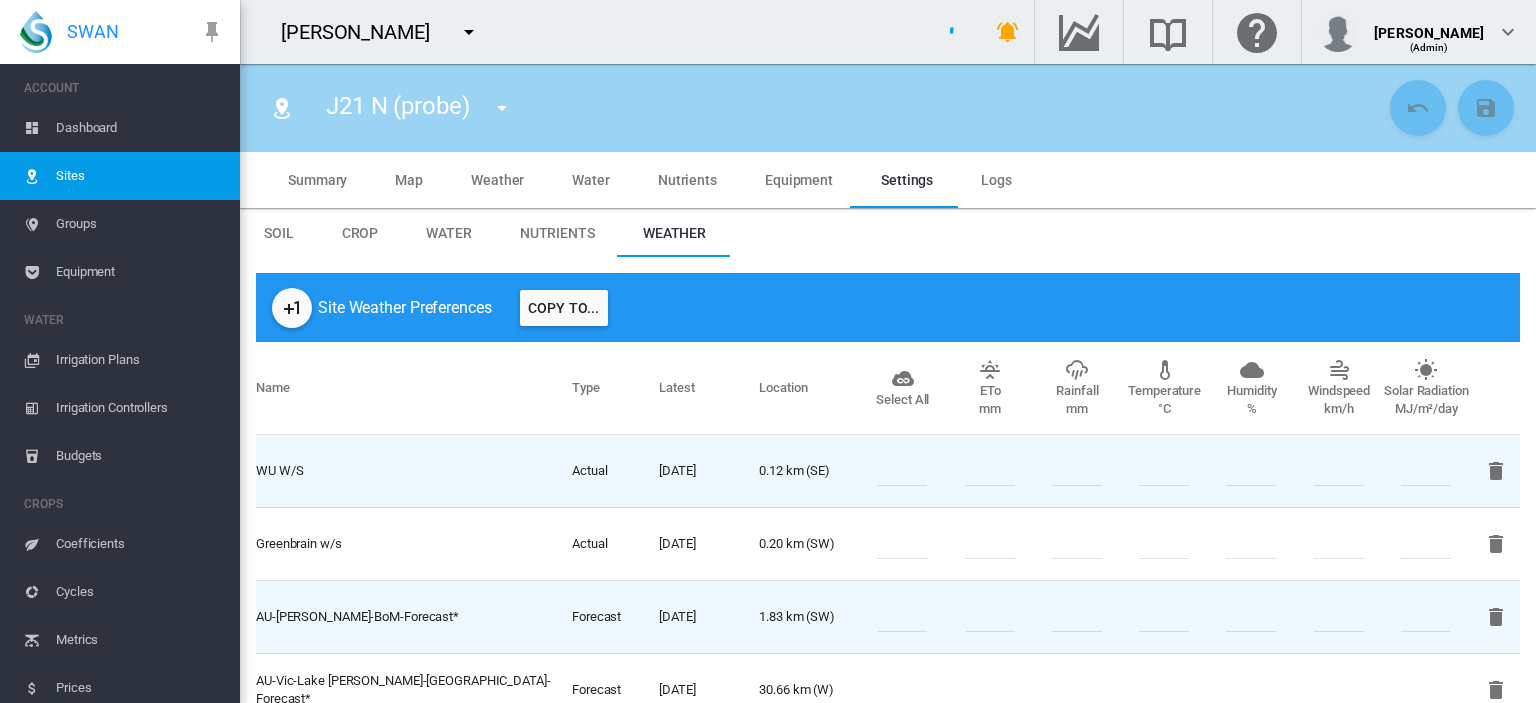 type on "*" 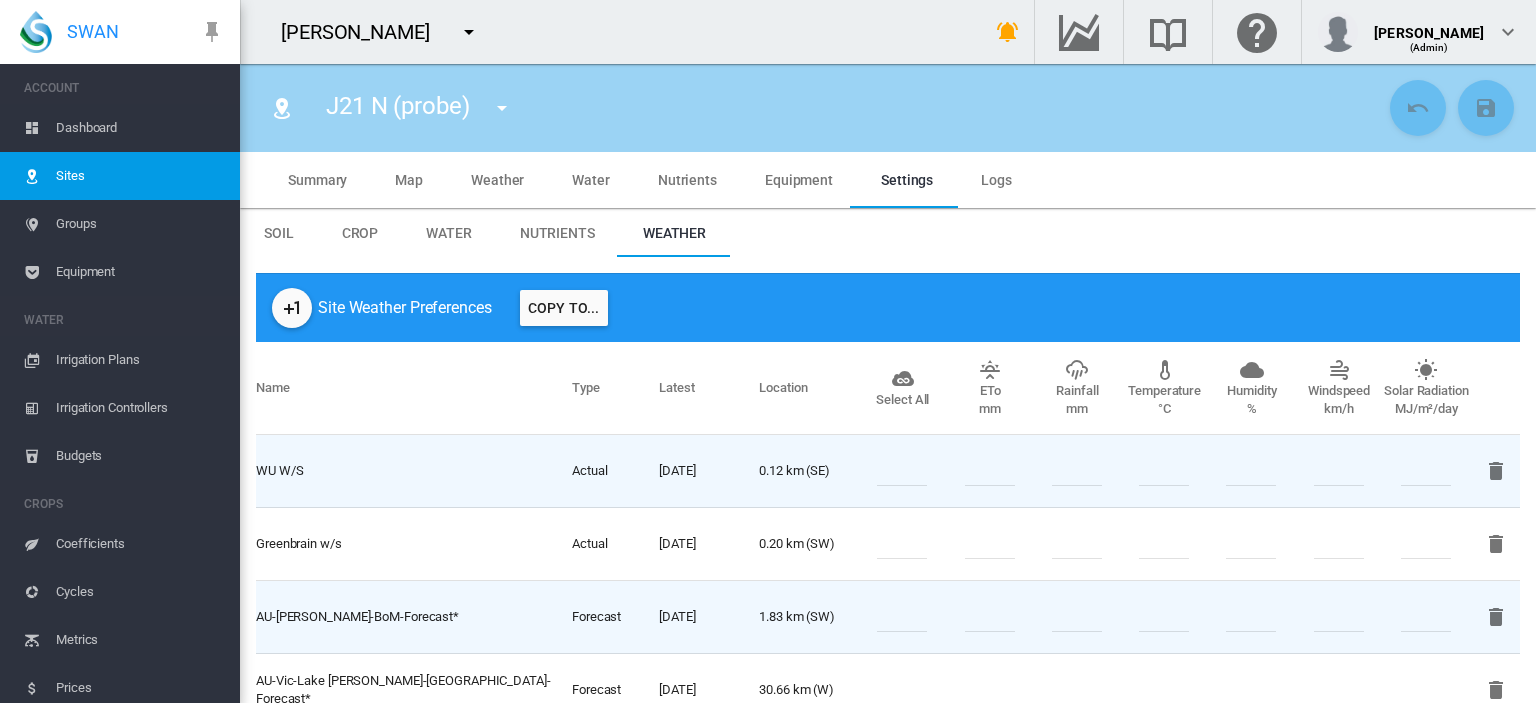 scroll, scrollTop: 100, scrollLeft: 0, axis: vertical 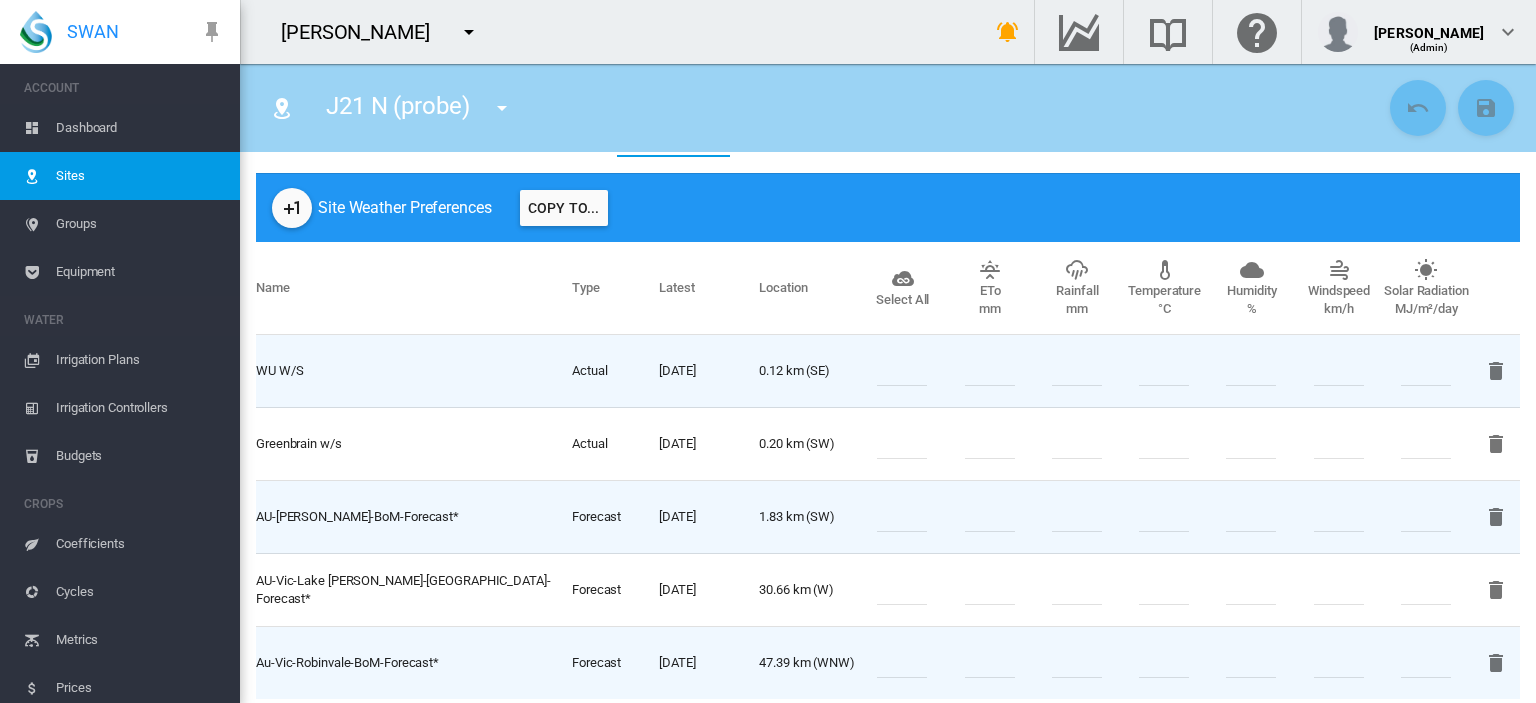 click on "Groups" at bounding box center [140, 224] 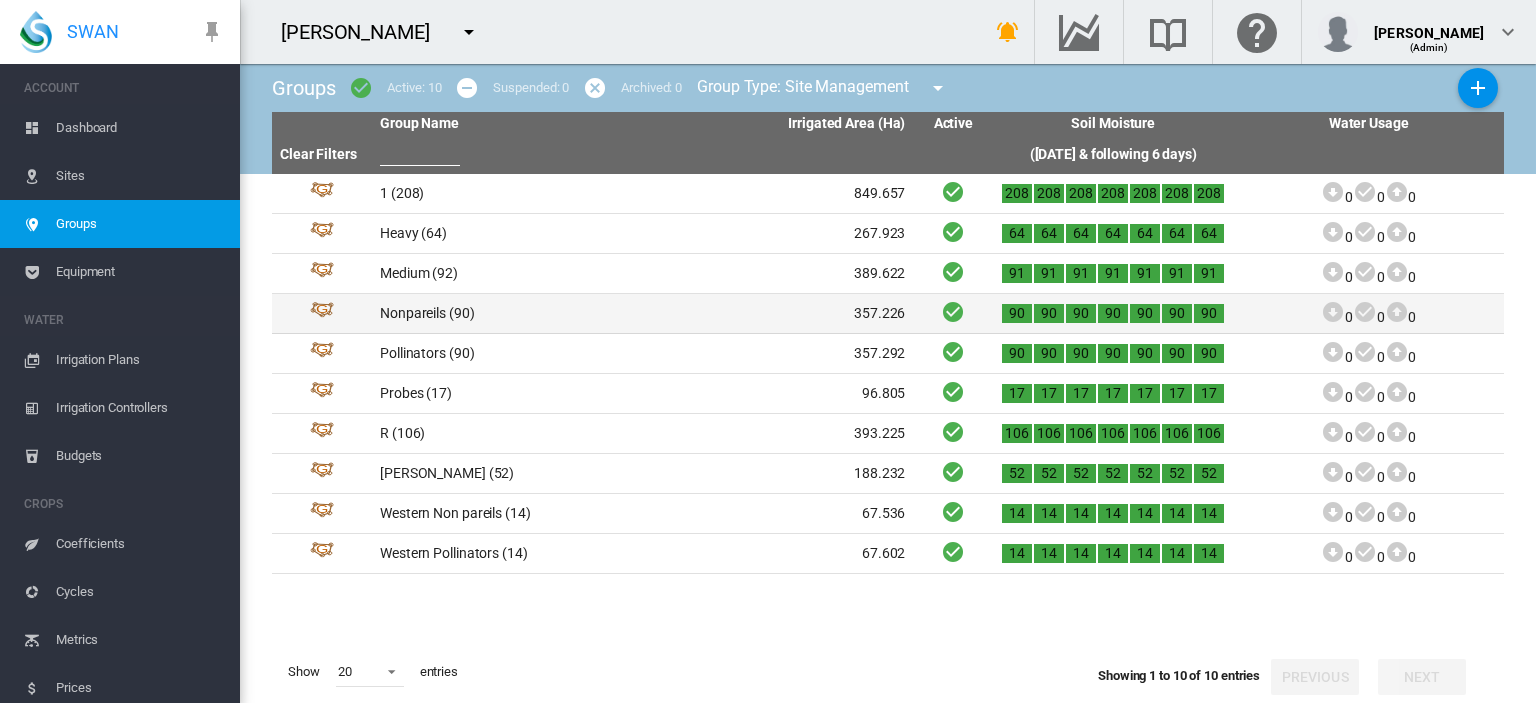 click on "Nonpareils
(90)" at bounding box center (507, 313) 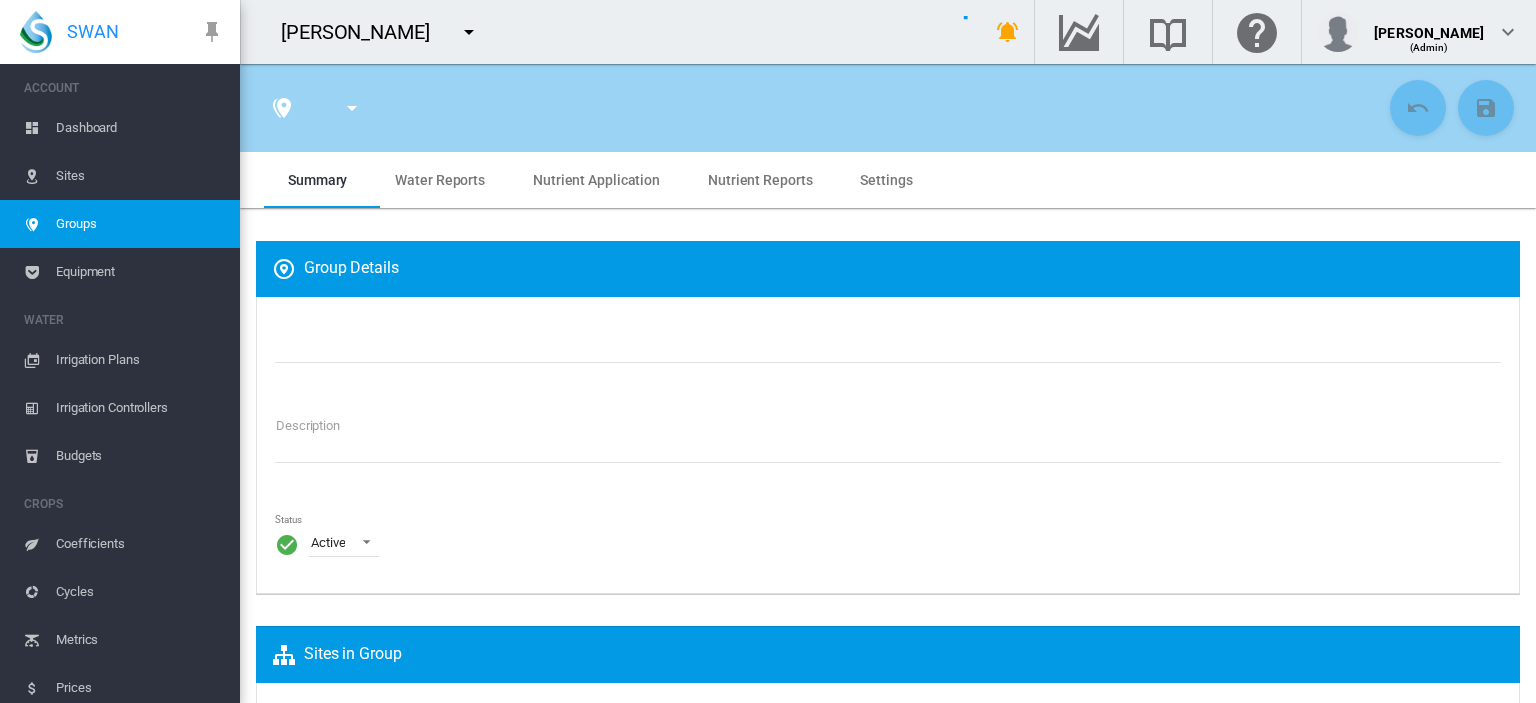 type on "**********" 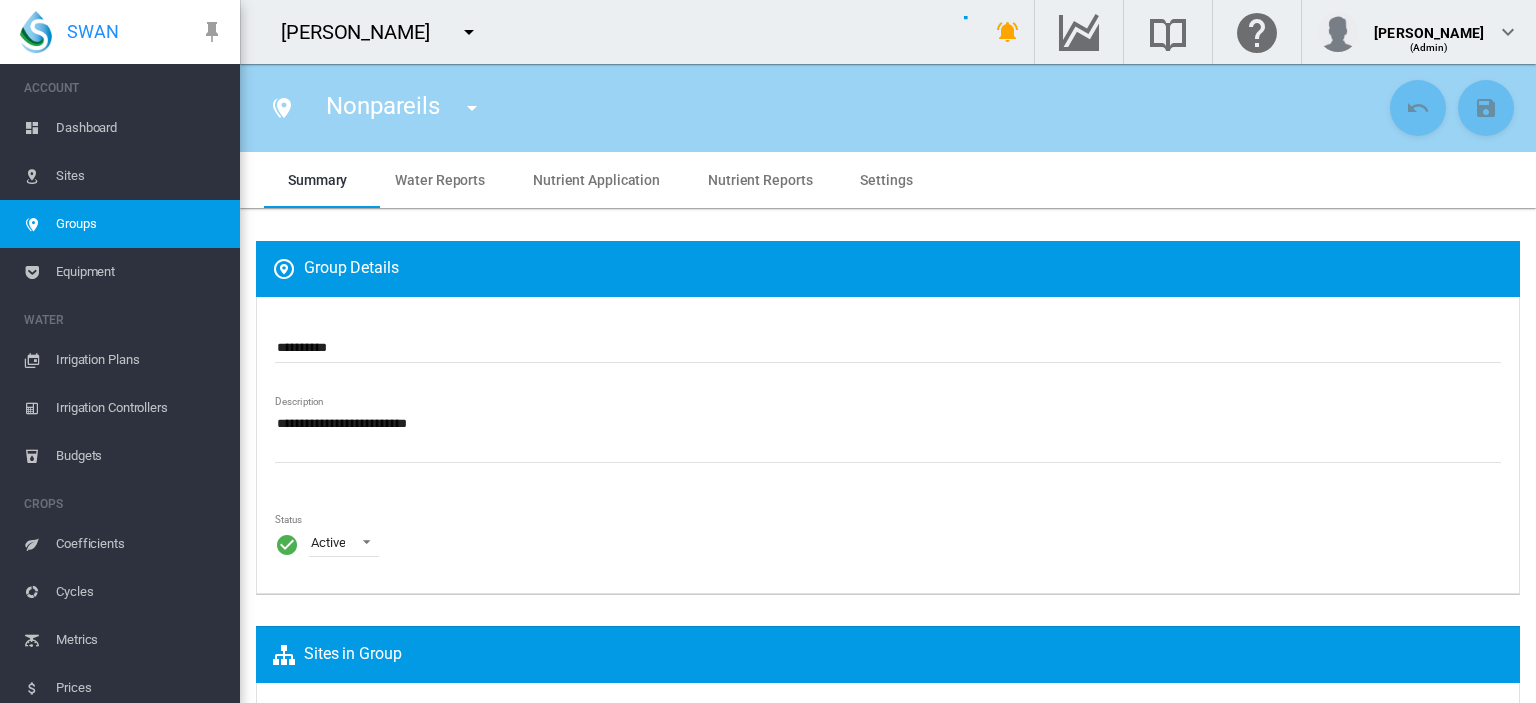 type on "*" 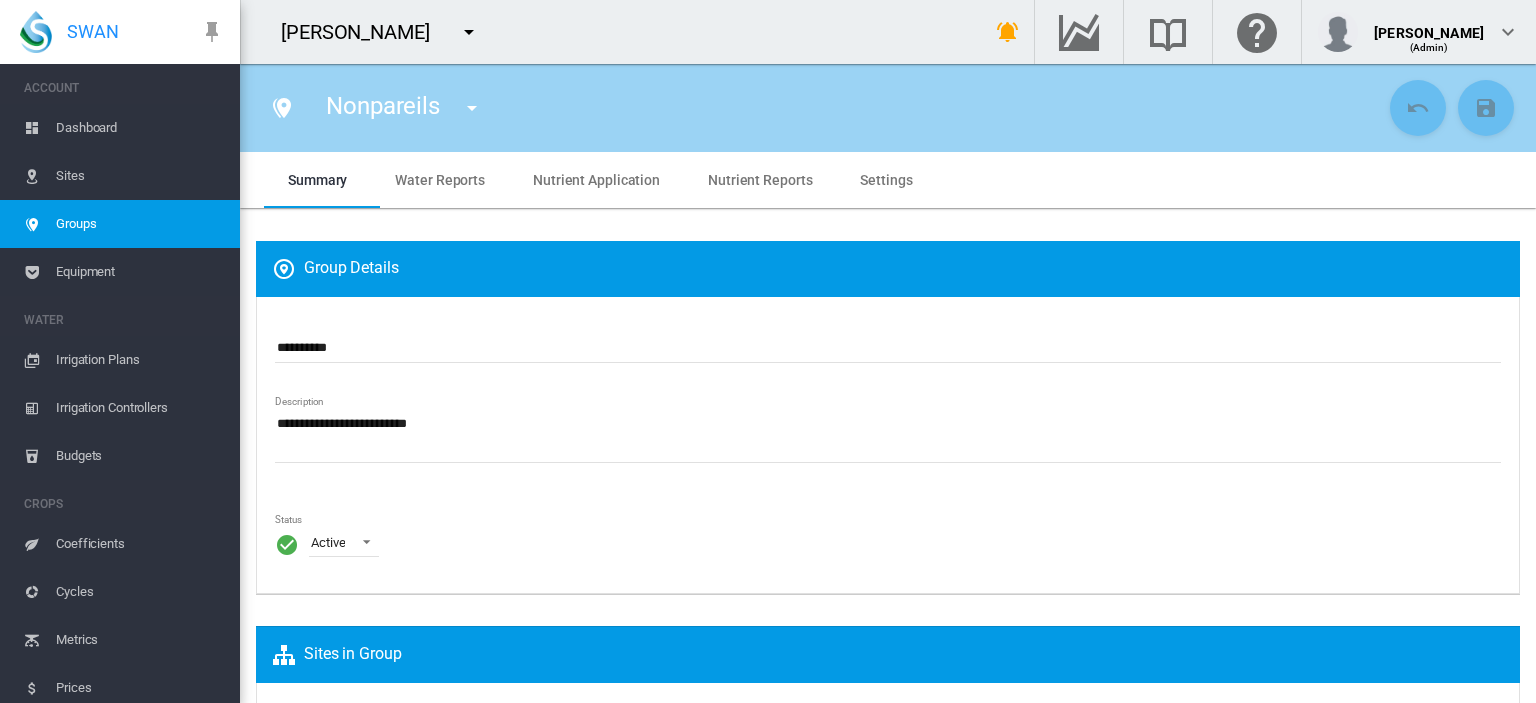 click on "Water Reports" at bounding box center (440, 180) 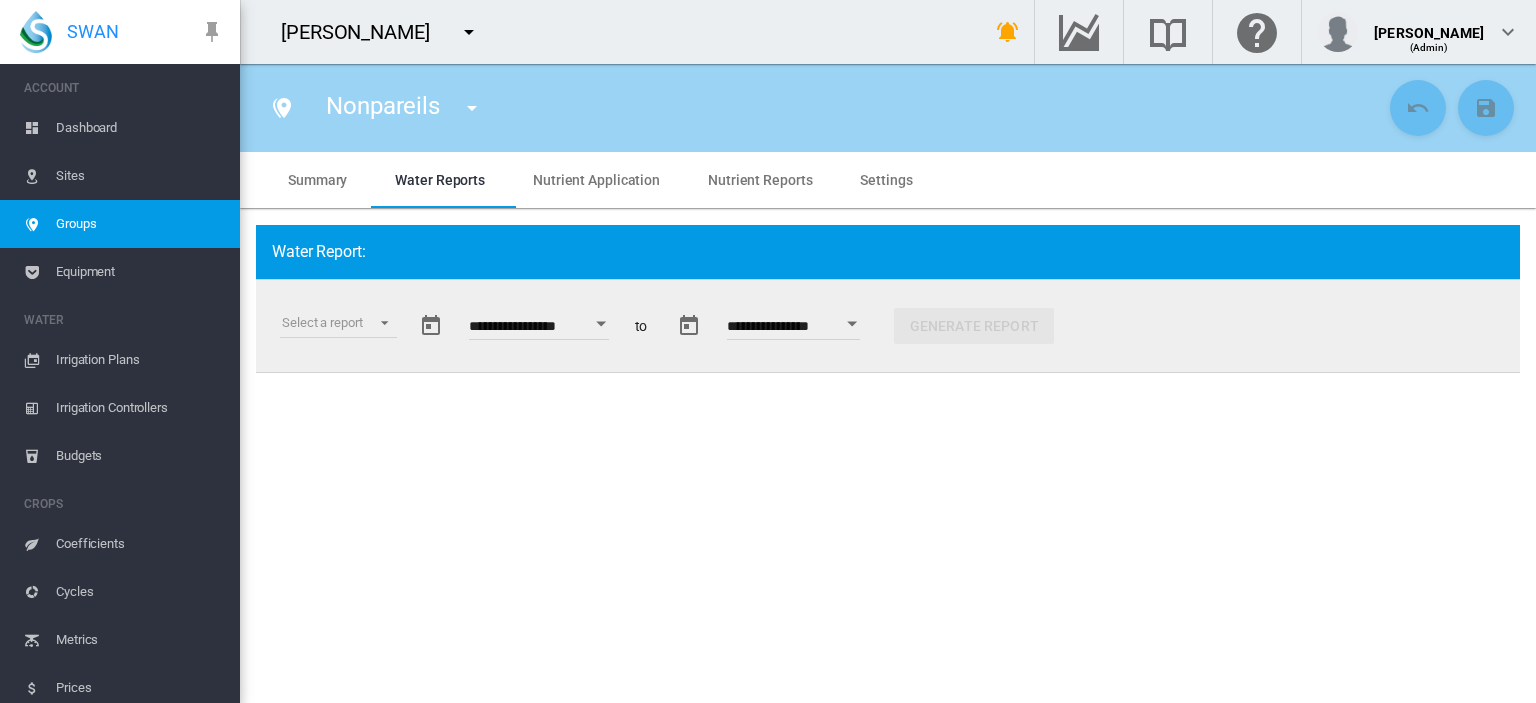click at bounding box center (601, 323) 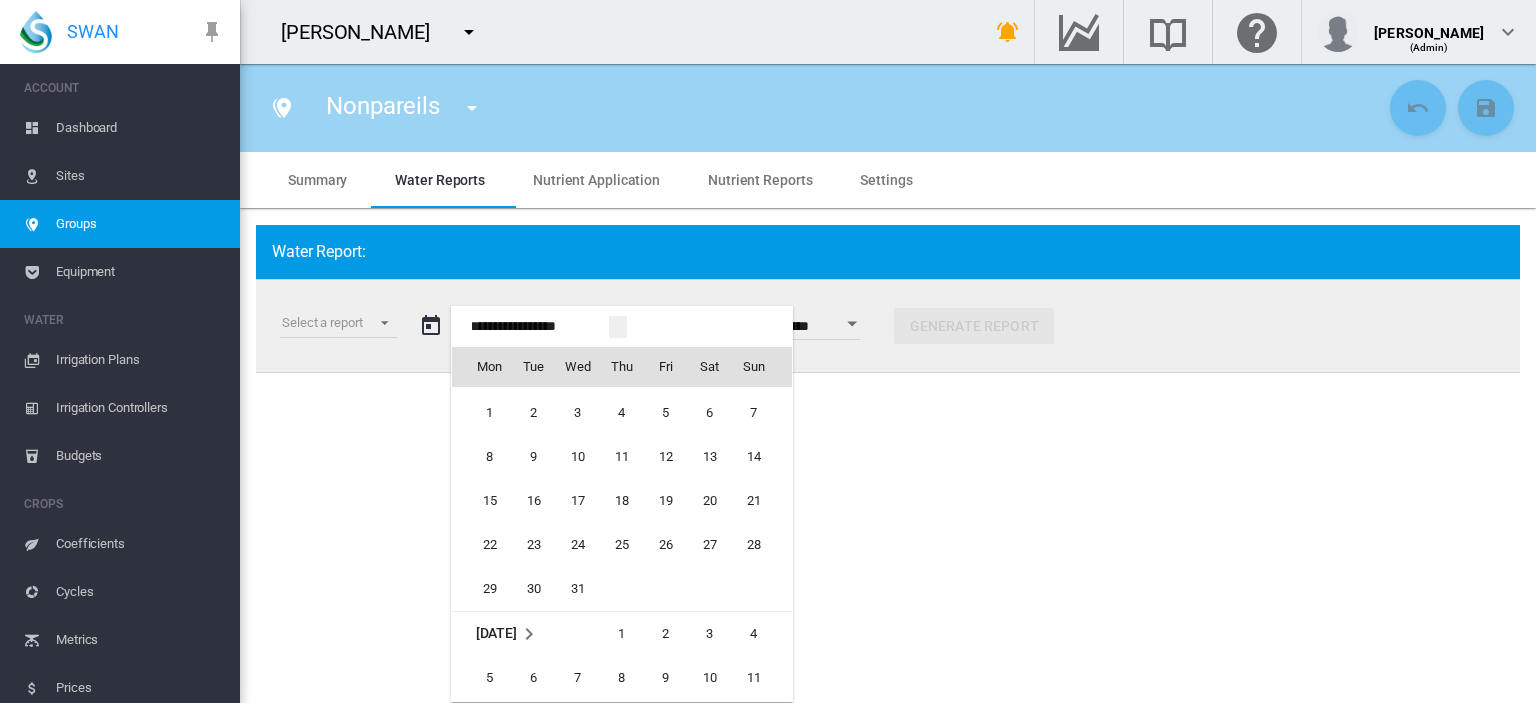 scroll, scrollTop: 46124, scrollLeft: 0, axis: vertical 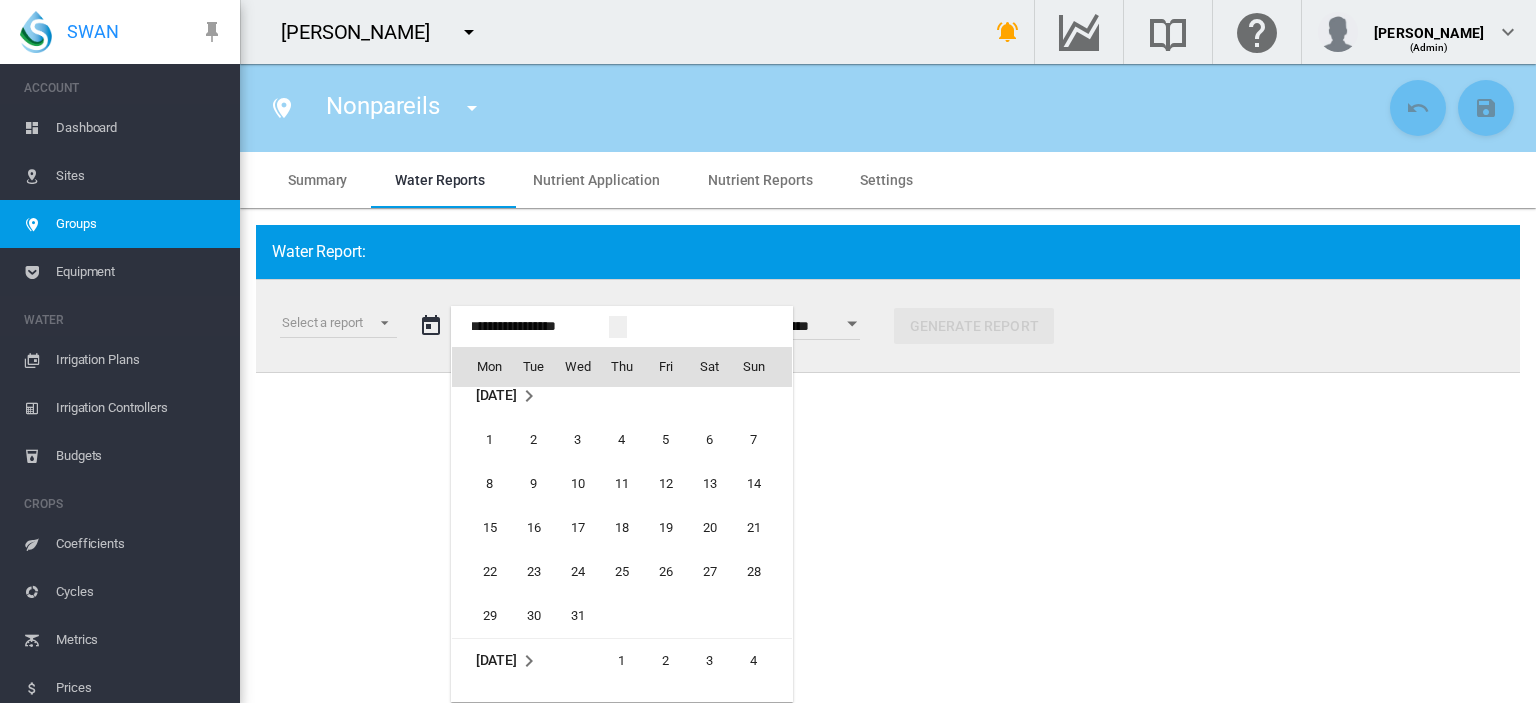 click on "1" at bounding box center [490, 440] 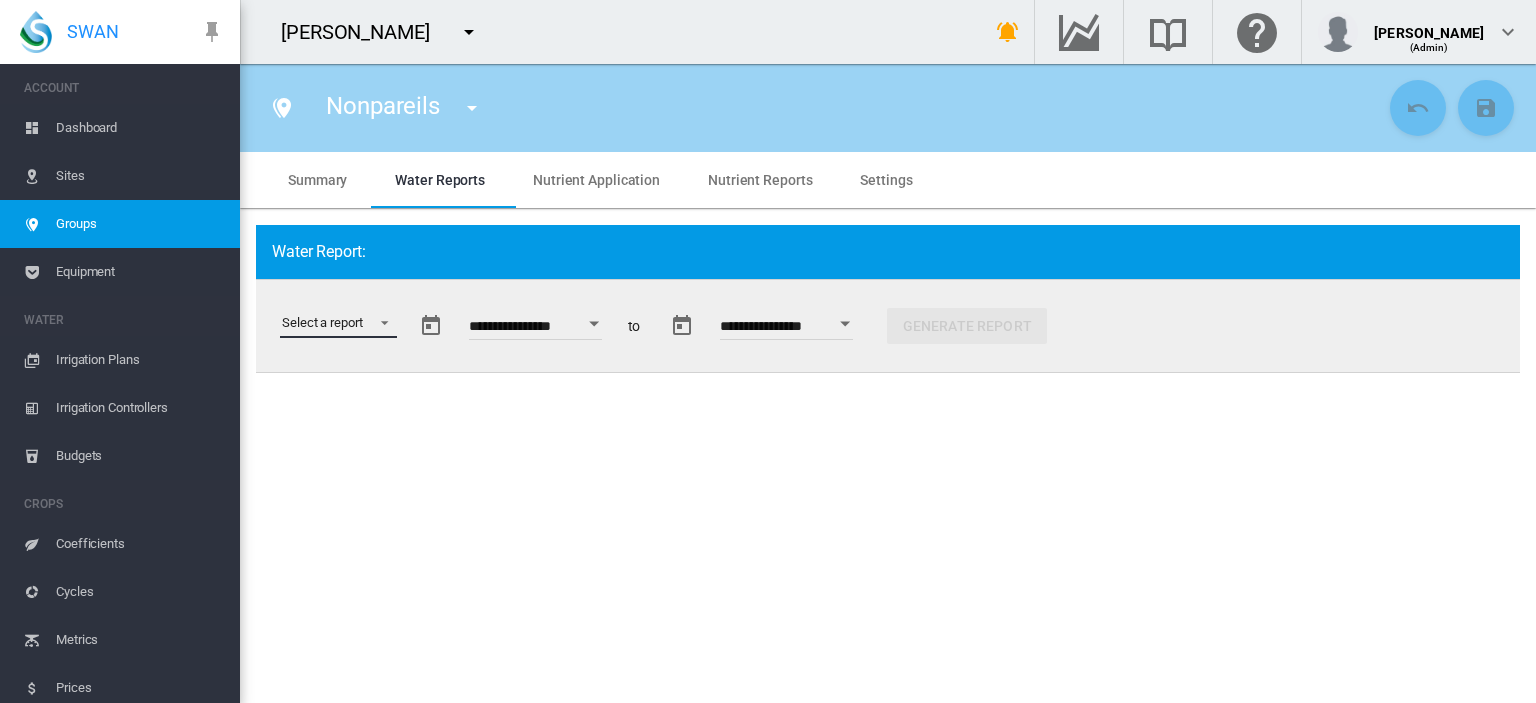 click on "Select a report
Data Extract
Irrigation Planned and Applied
Soil Moisture Status
Water Usage
Water Application Efficiency
Water Use Efficiency" at bounding box center (338, 323) 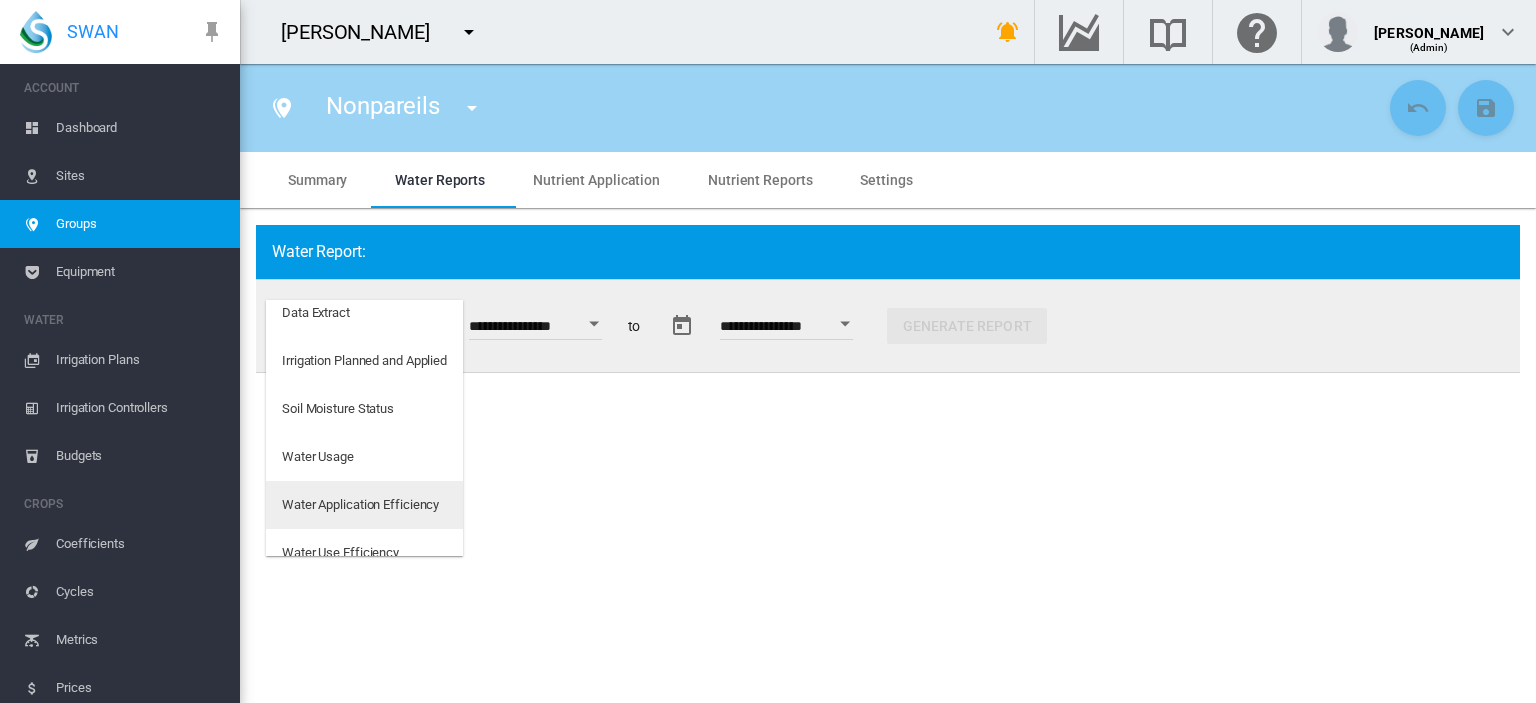 scroll, scrollTop: 0, scrollLeft: 0, axis: both 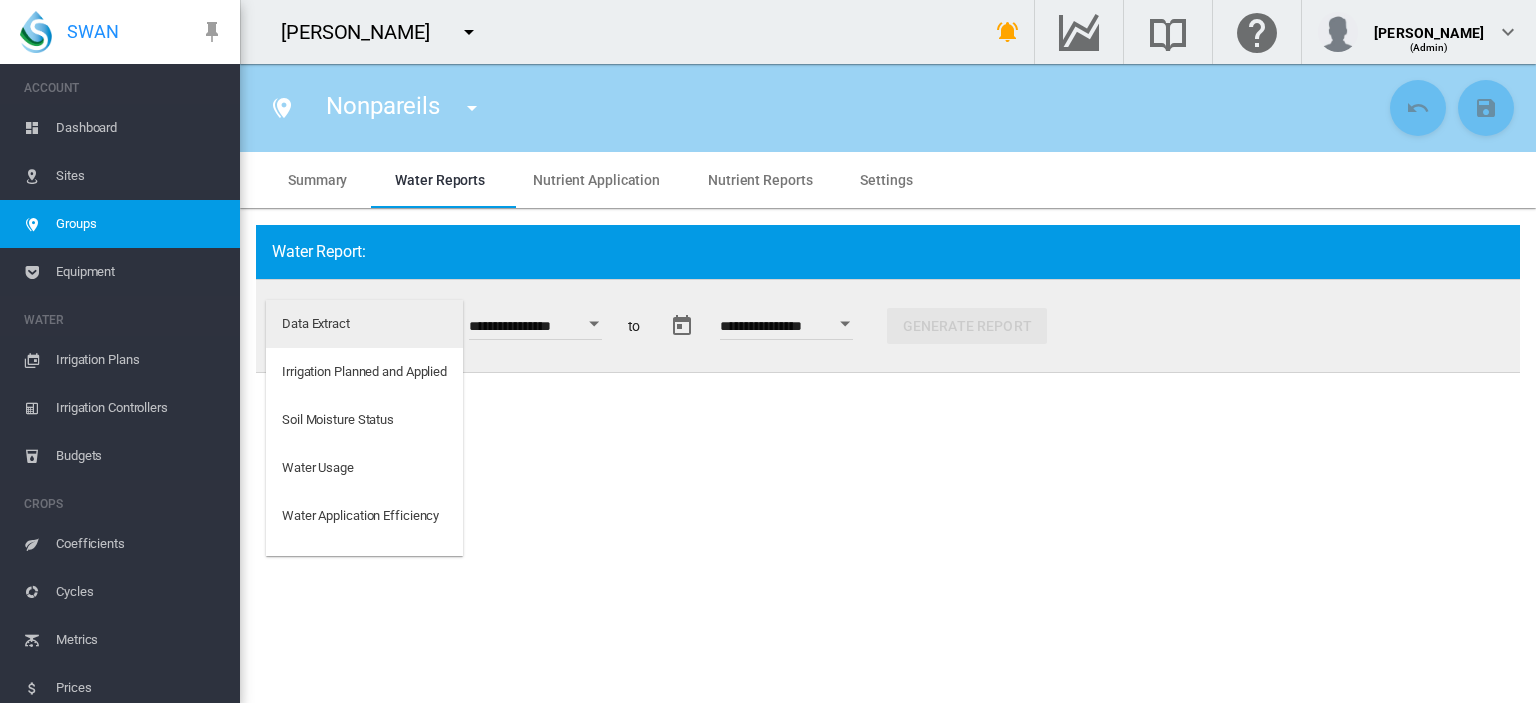 click on "Data Extract" at bounding box center [316, 324] 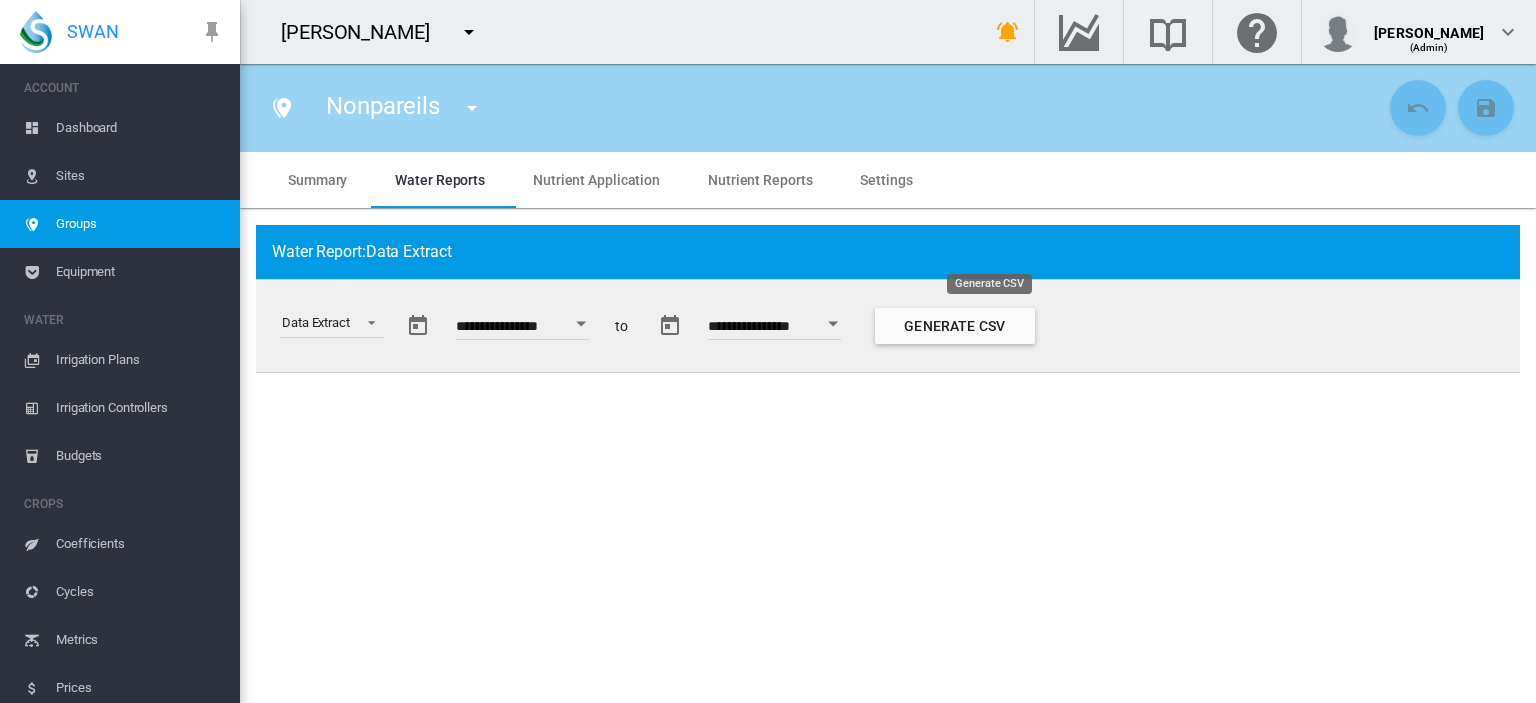 click on "Generate CSV" at bounding box center (955, 326) 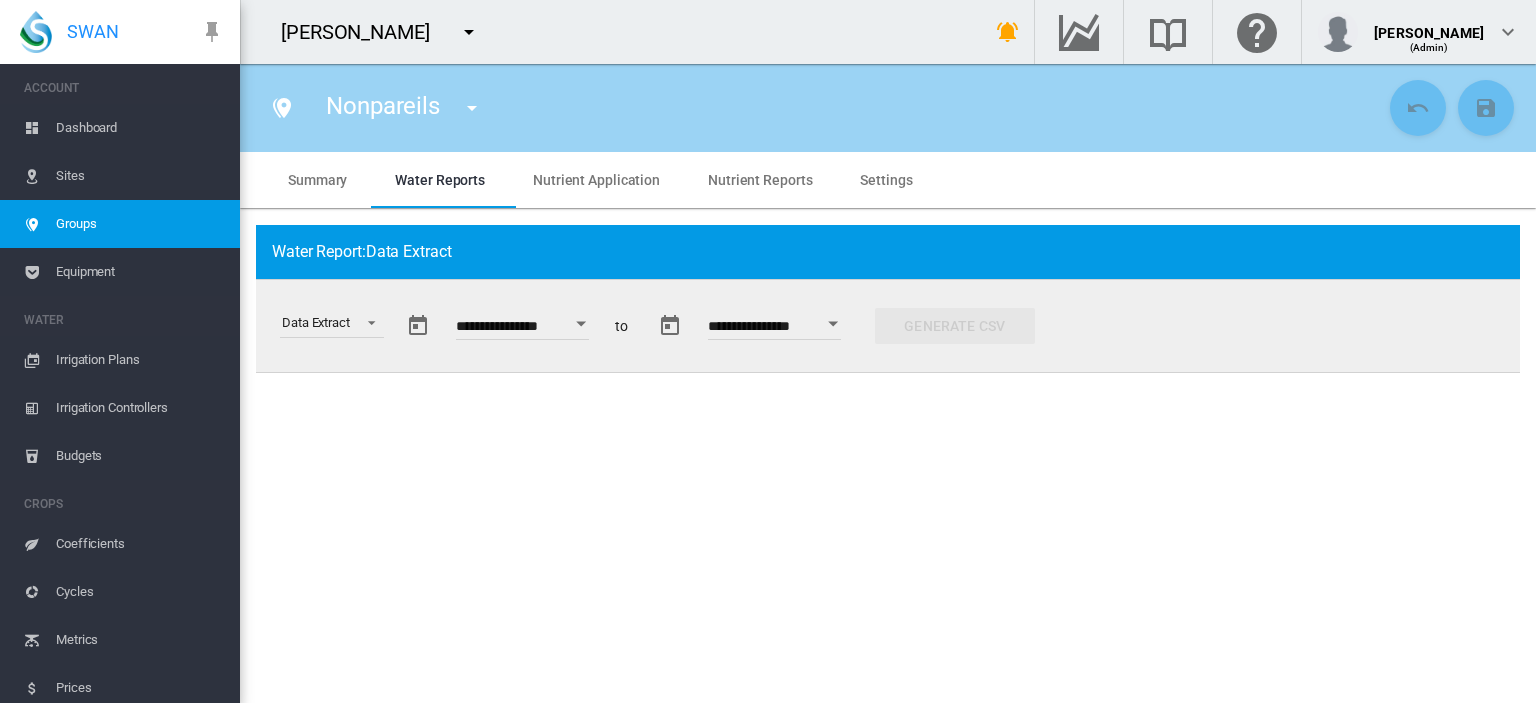 click on "Dashboard" at bounding box center [140, 128] 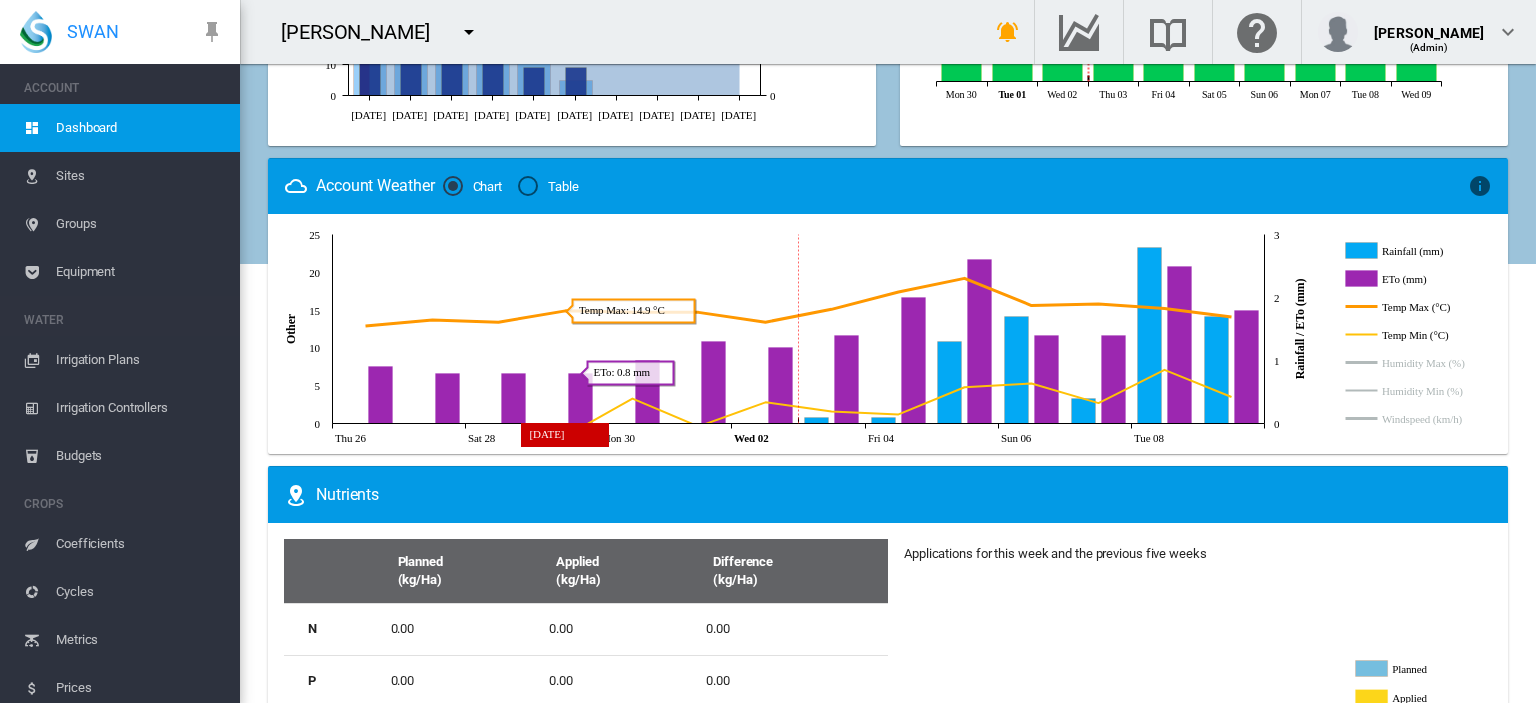 scroll, scrollTop: 1118, scrollLeft: 0, axis: vertical 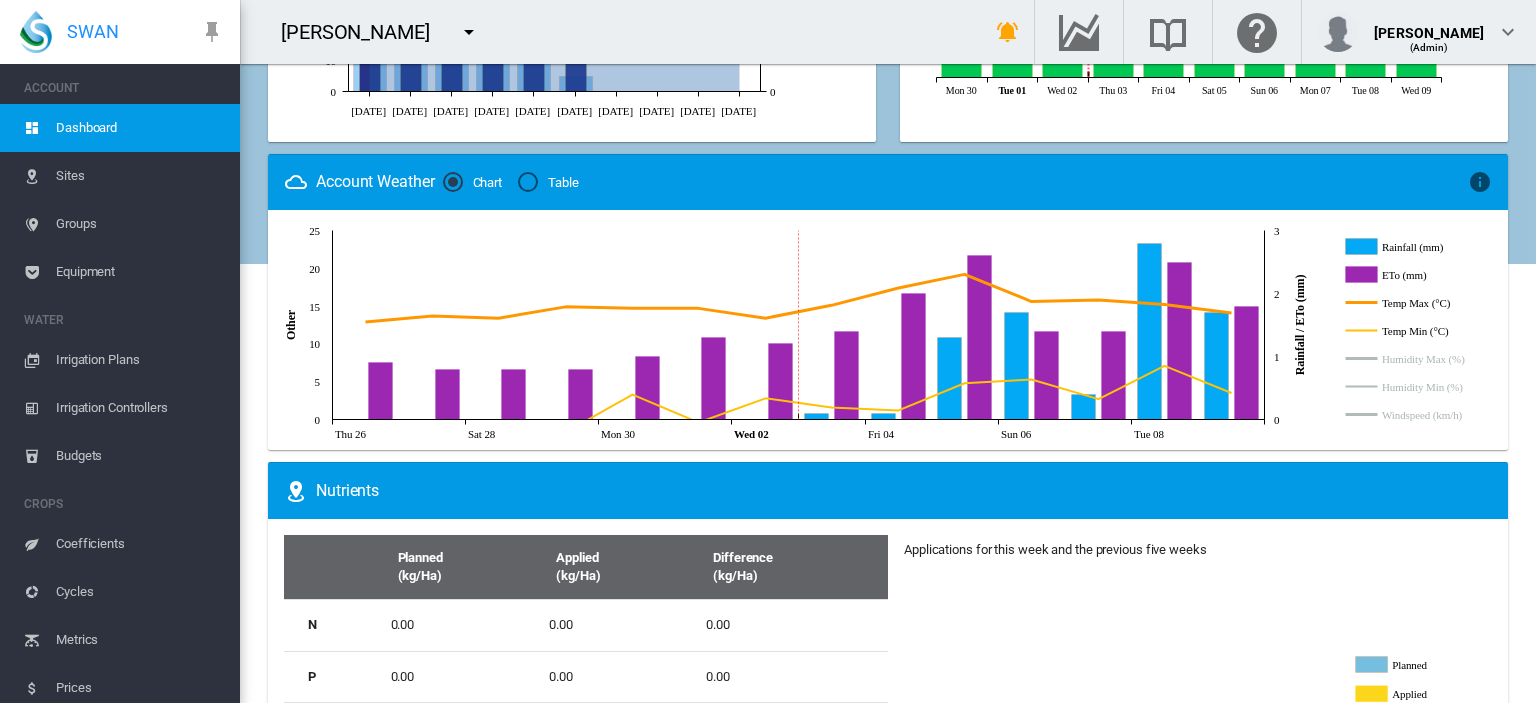 click at bounding box center (528, 182) 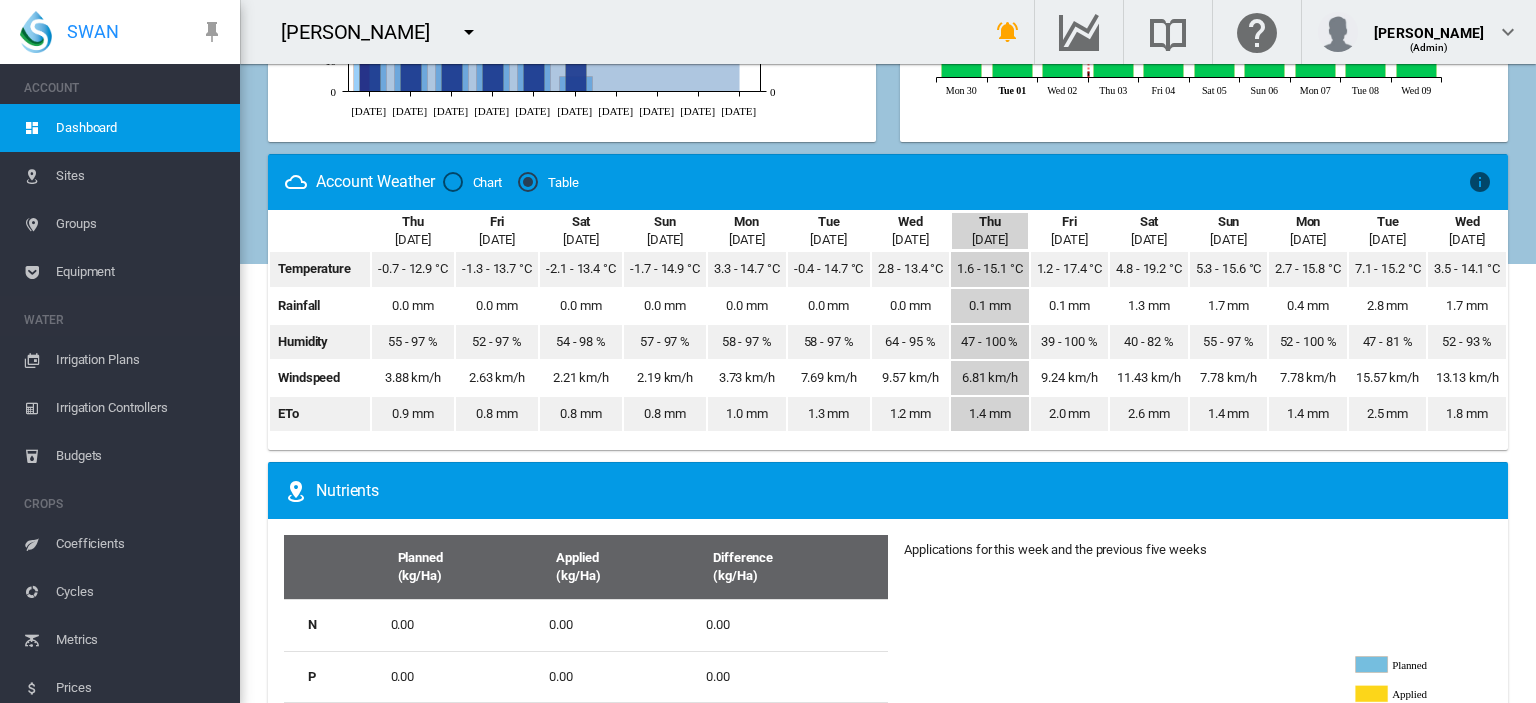 click on "Sites" at bounding box center (140, 176) 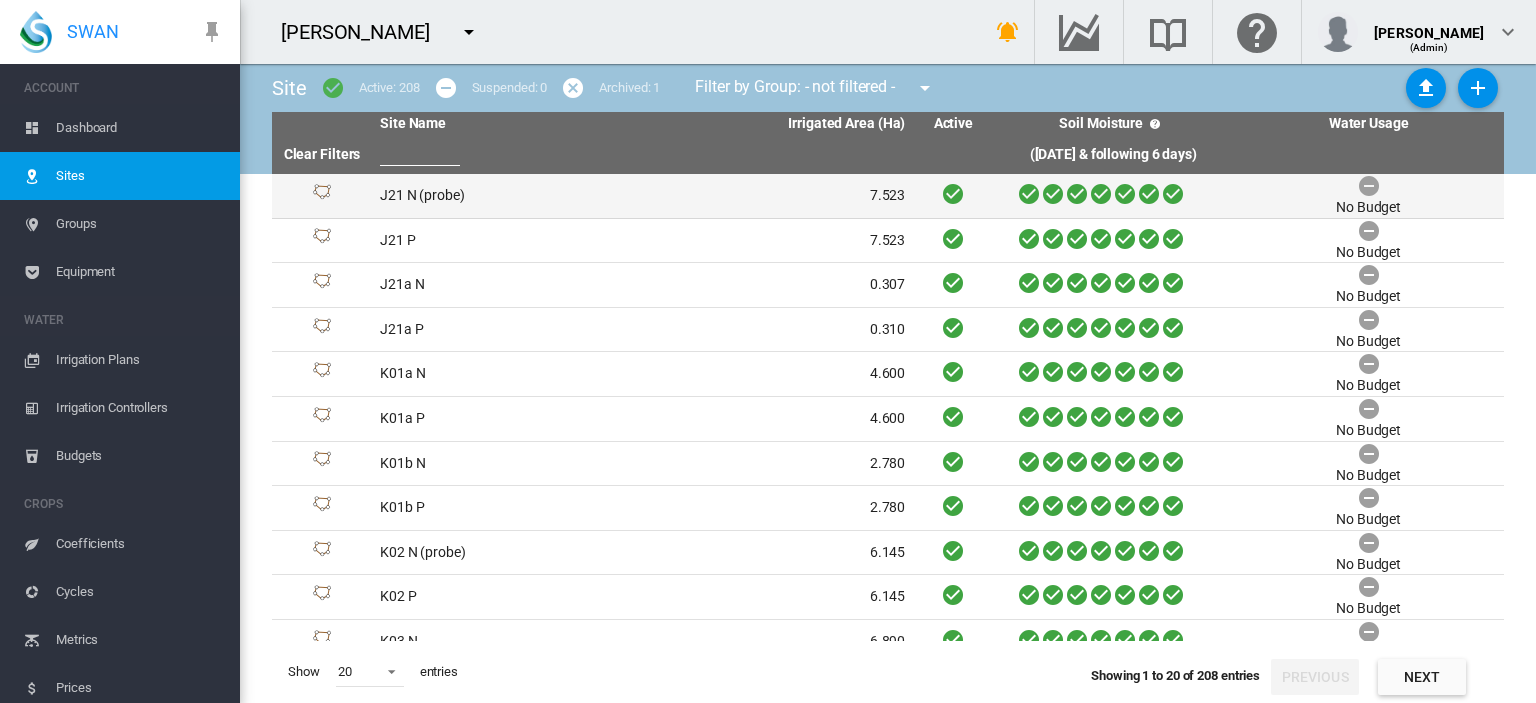click on "J21 N (probe)" at bounding box center (507, 196) 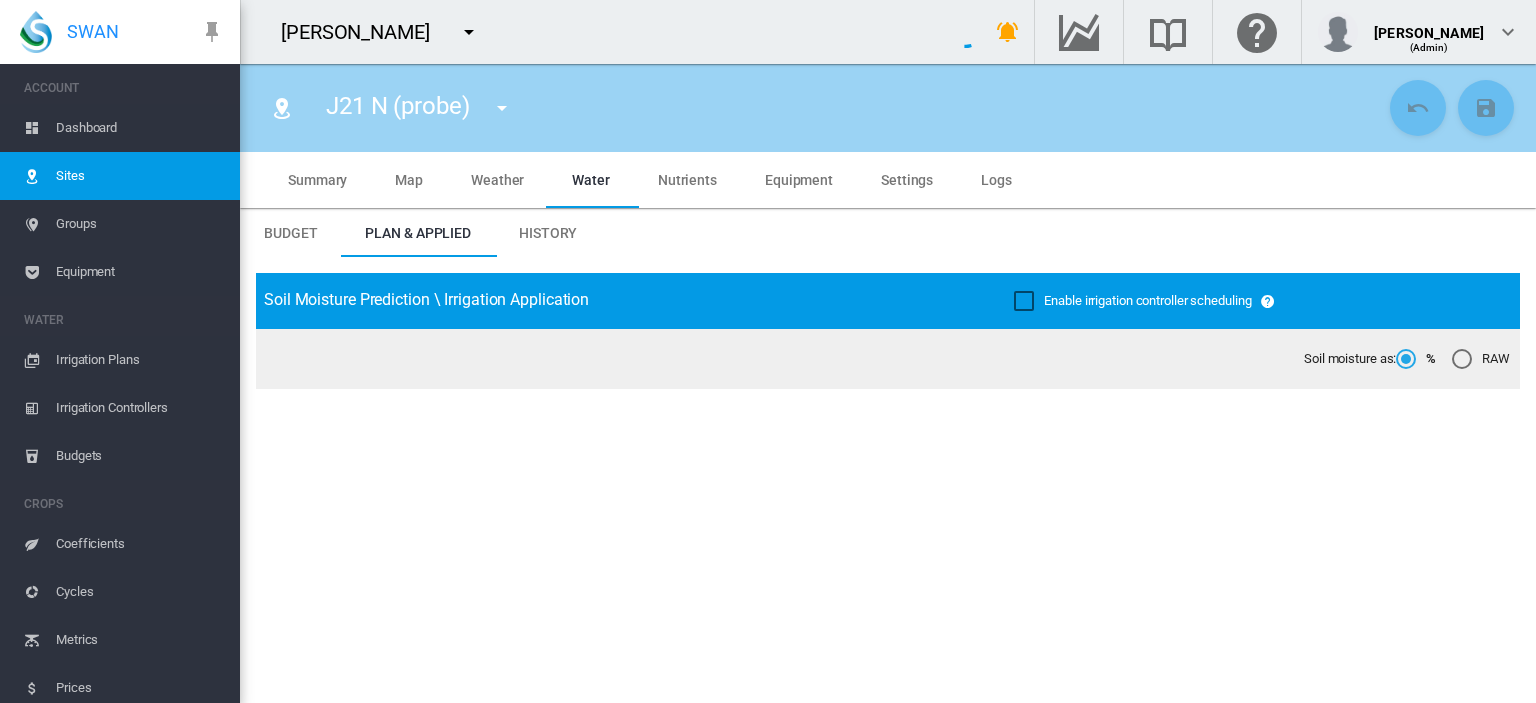 type on "**********" 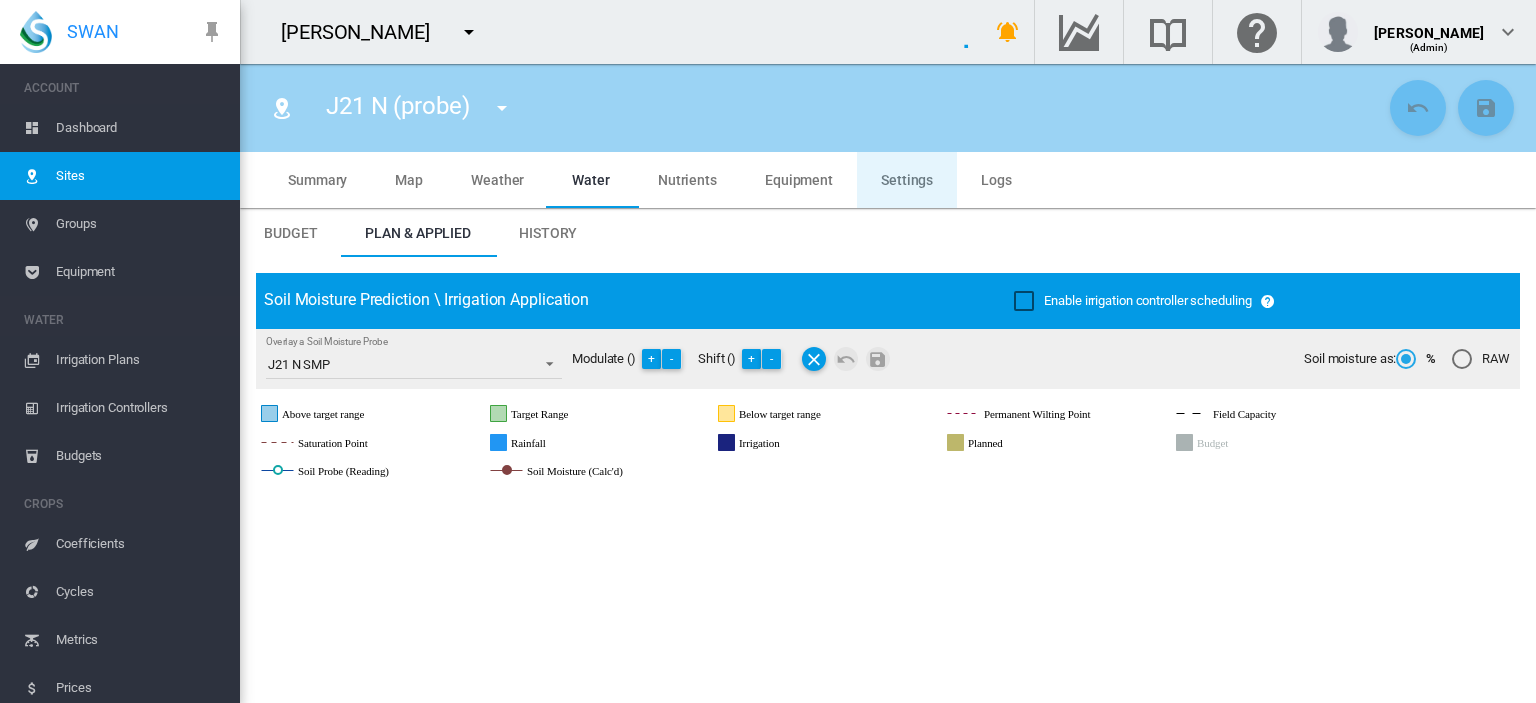 click on "Settings" at bounding box center [907, 180] 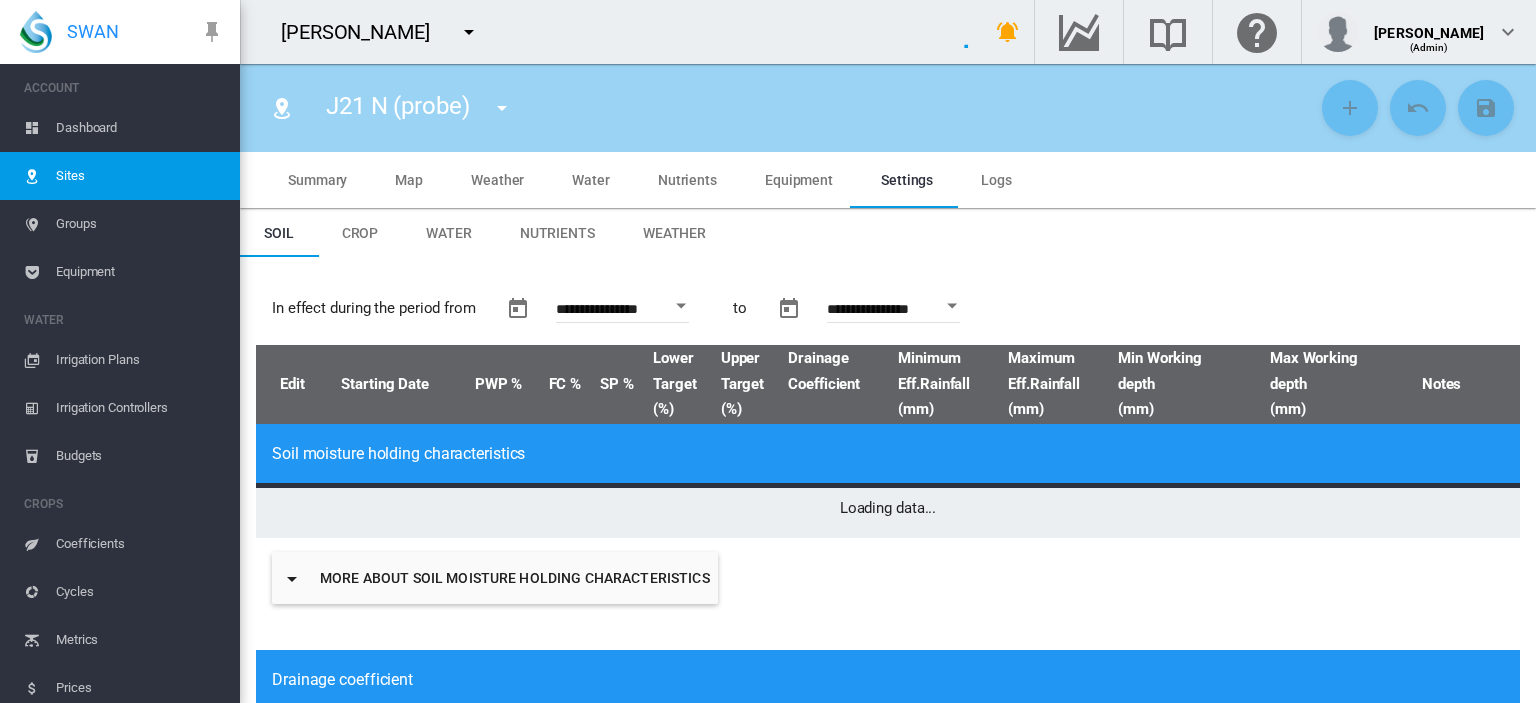 click on "Weather" at bounding box center [674, 233] 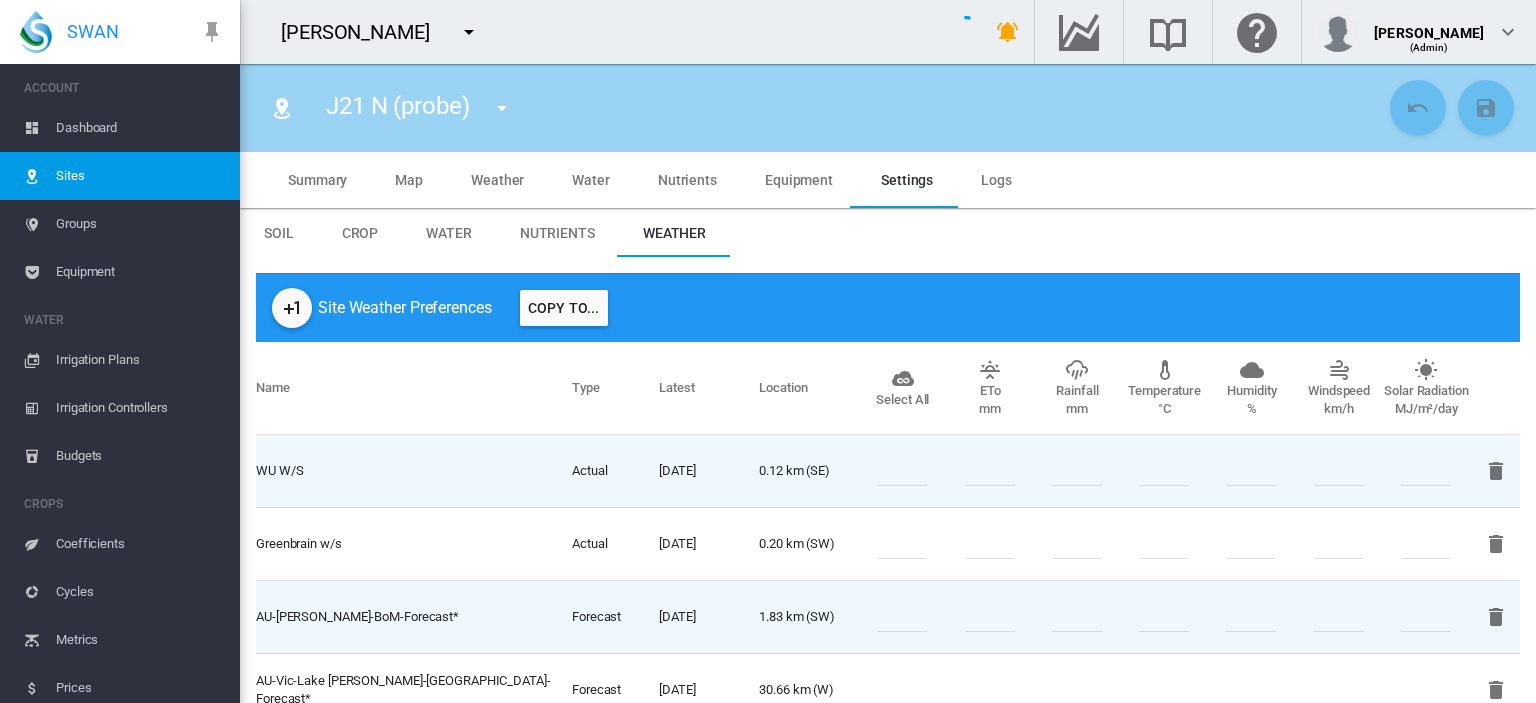 type on "*" 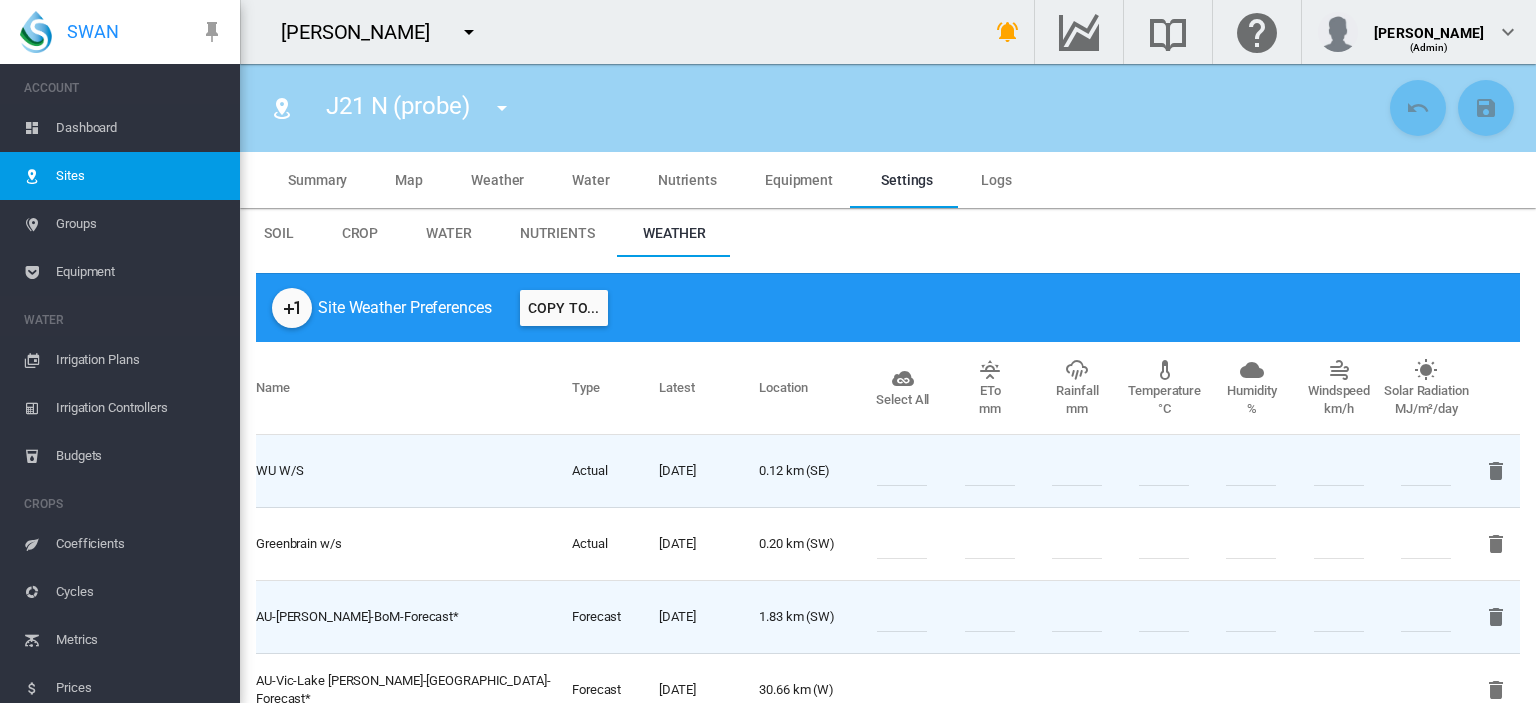 scroll, scrollTop: 100, scrollLeft: 0, axis: vertical 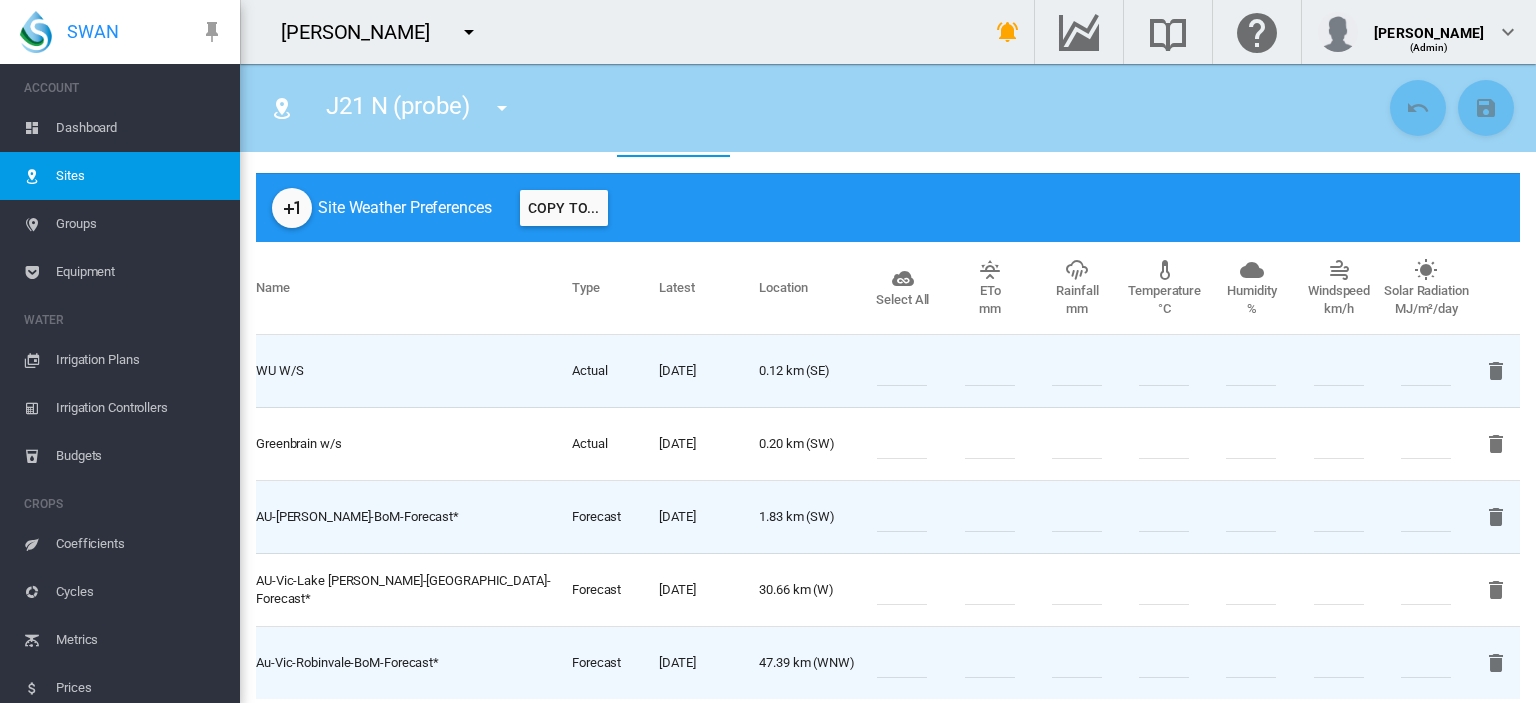 click on "Dashboard" at bounding box center (140, 128) 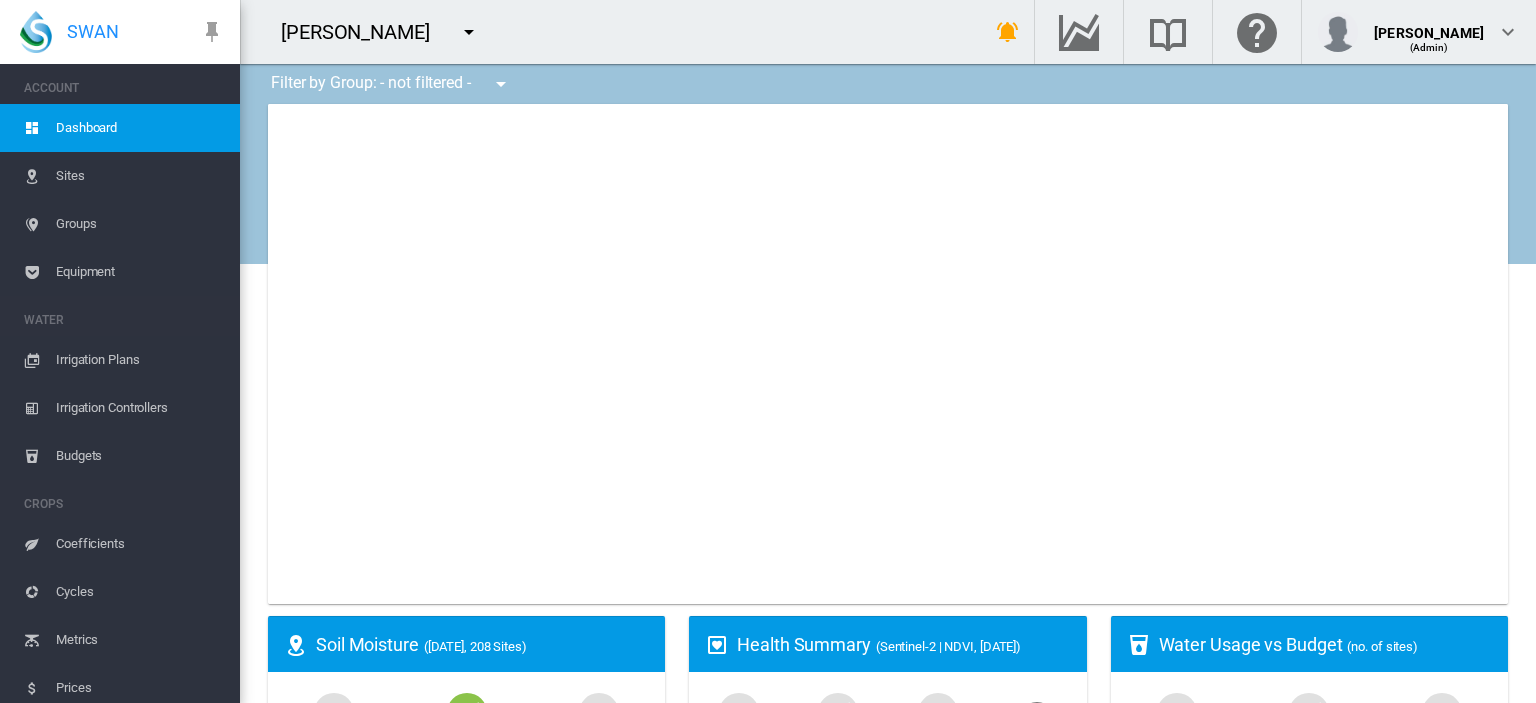type on "**********" 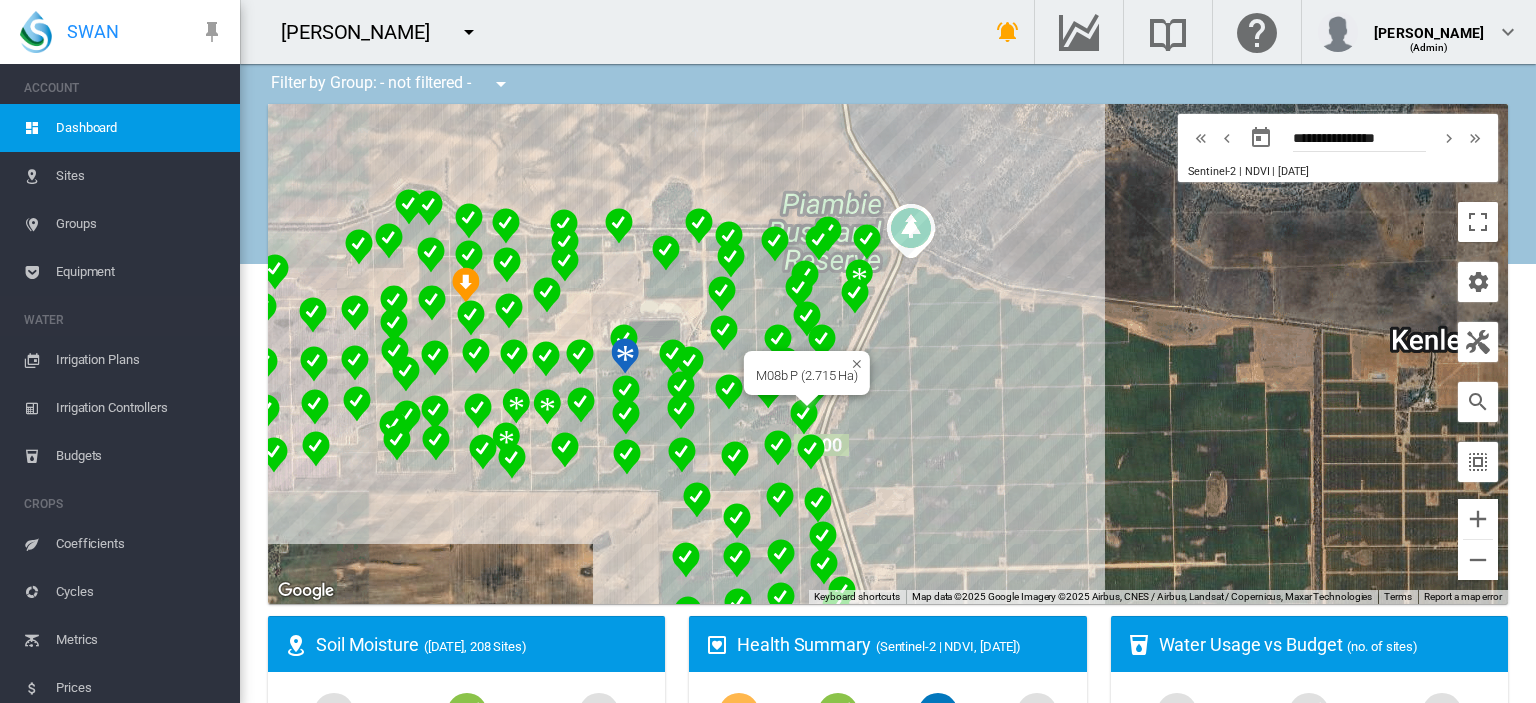 click at bounding box center [804, 417] 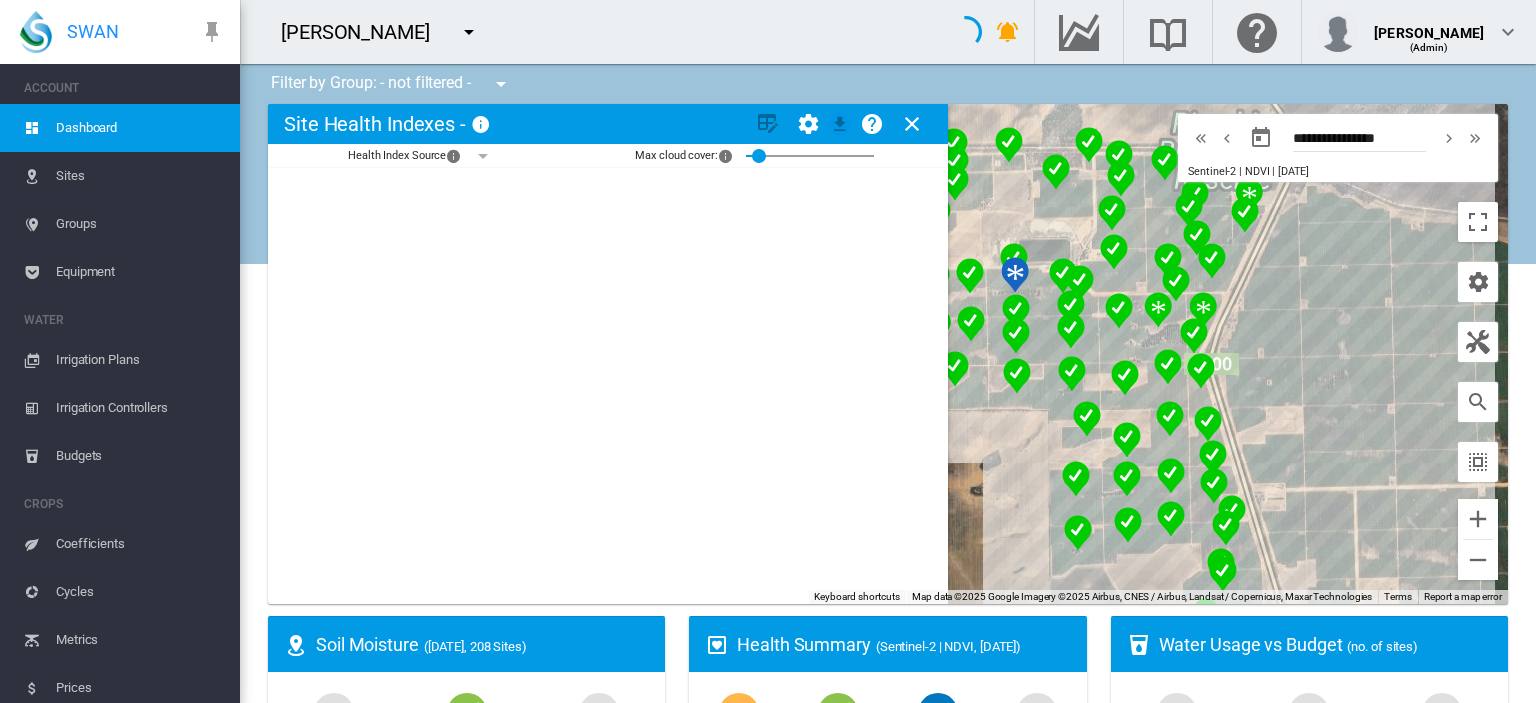 click on "Health Index Source
× The year and data provider" 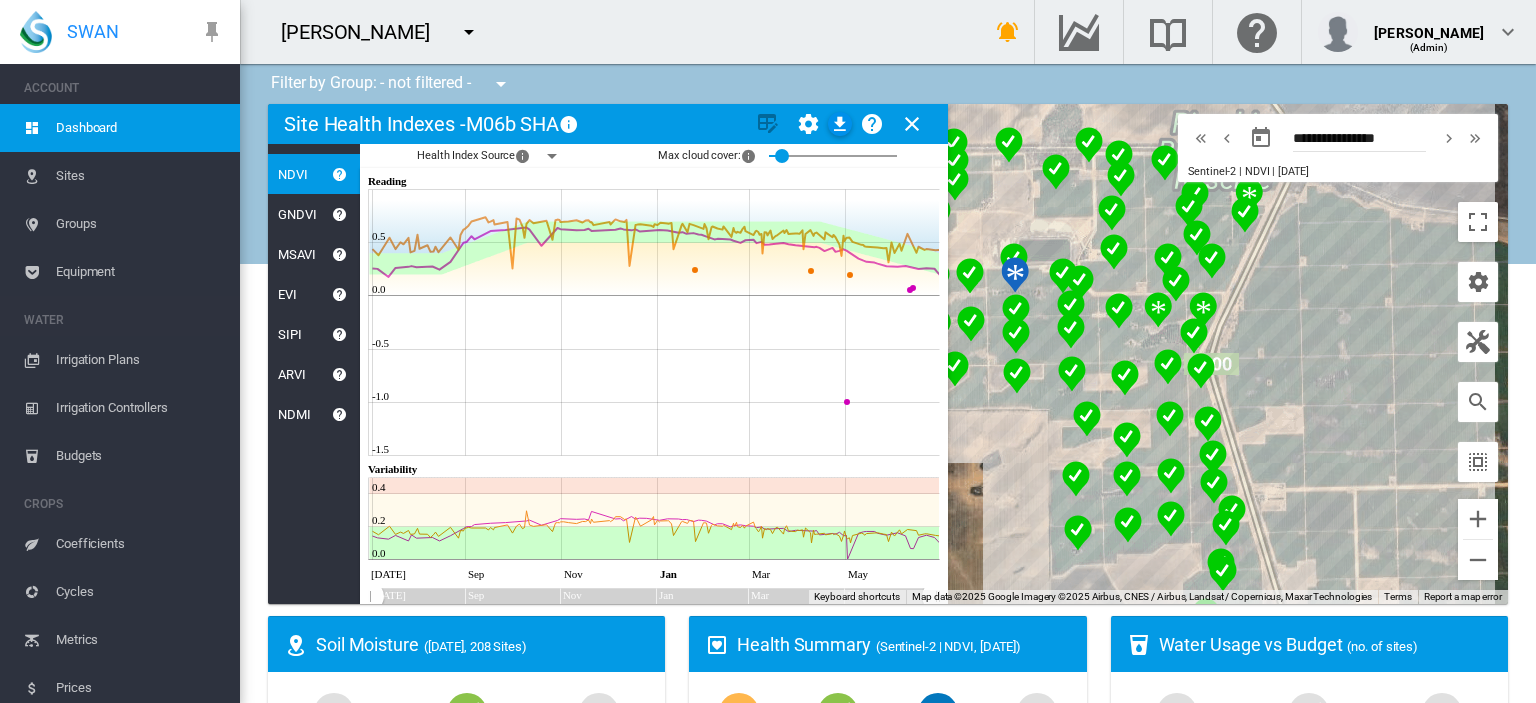 click on "Health Index Source
× The year and data provider" 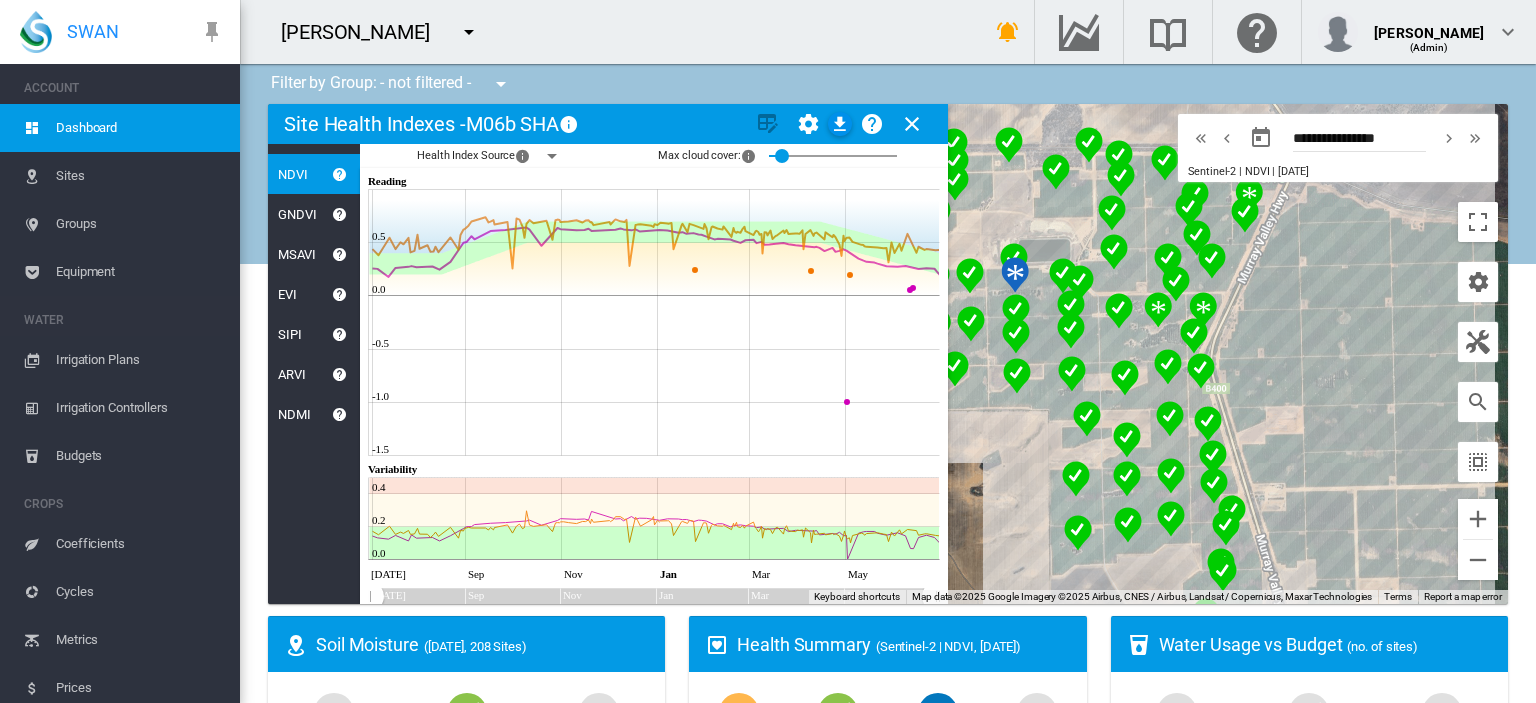 drag, startPoint x: 908, startPoint y: 124, endPoint x: 912, endPoint y: 143, distance: 19.416489 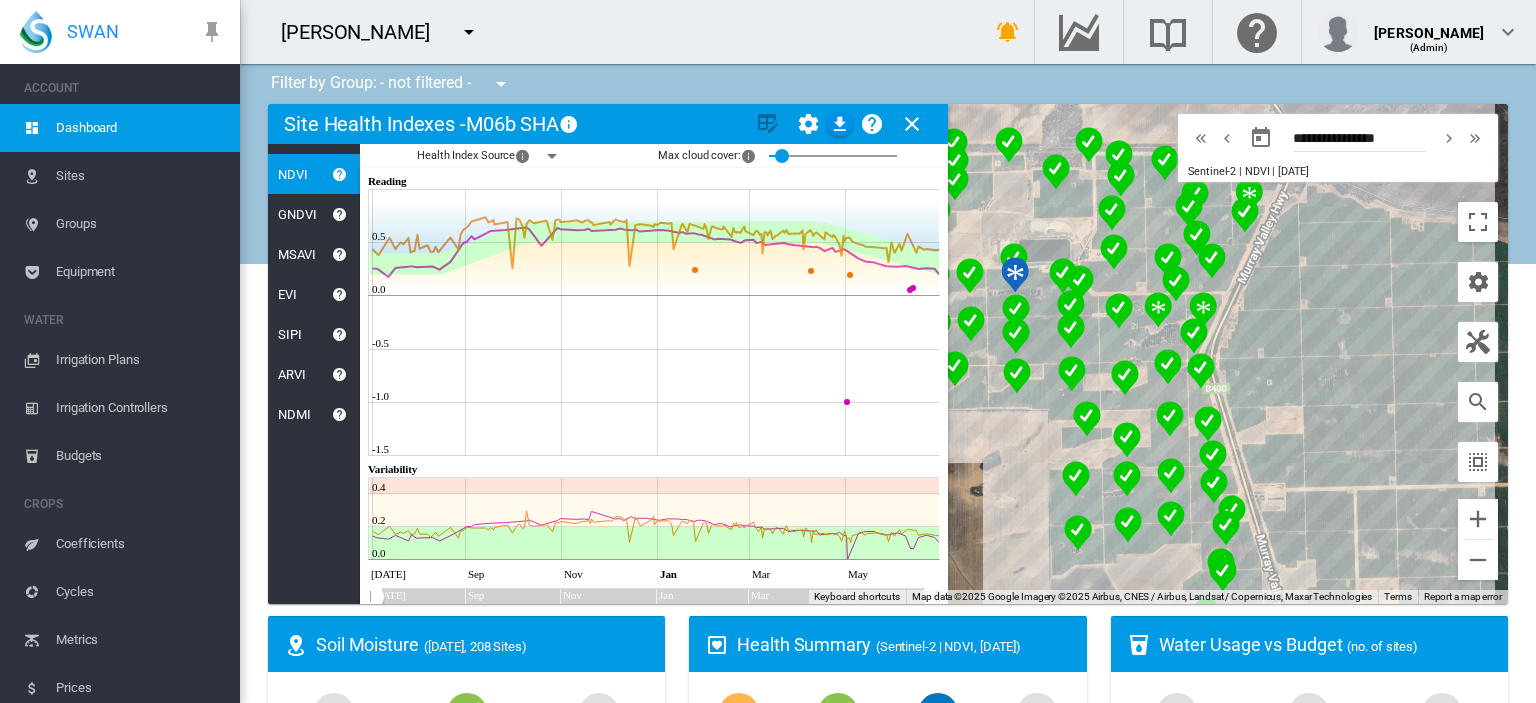 click at bounding box center [912, 124] 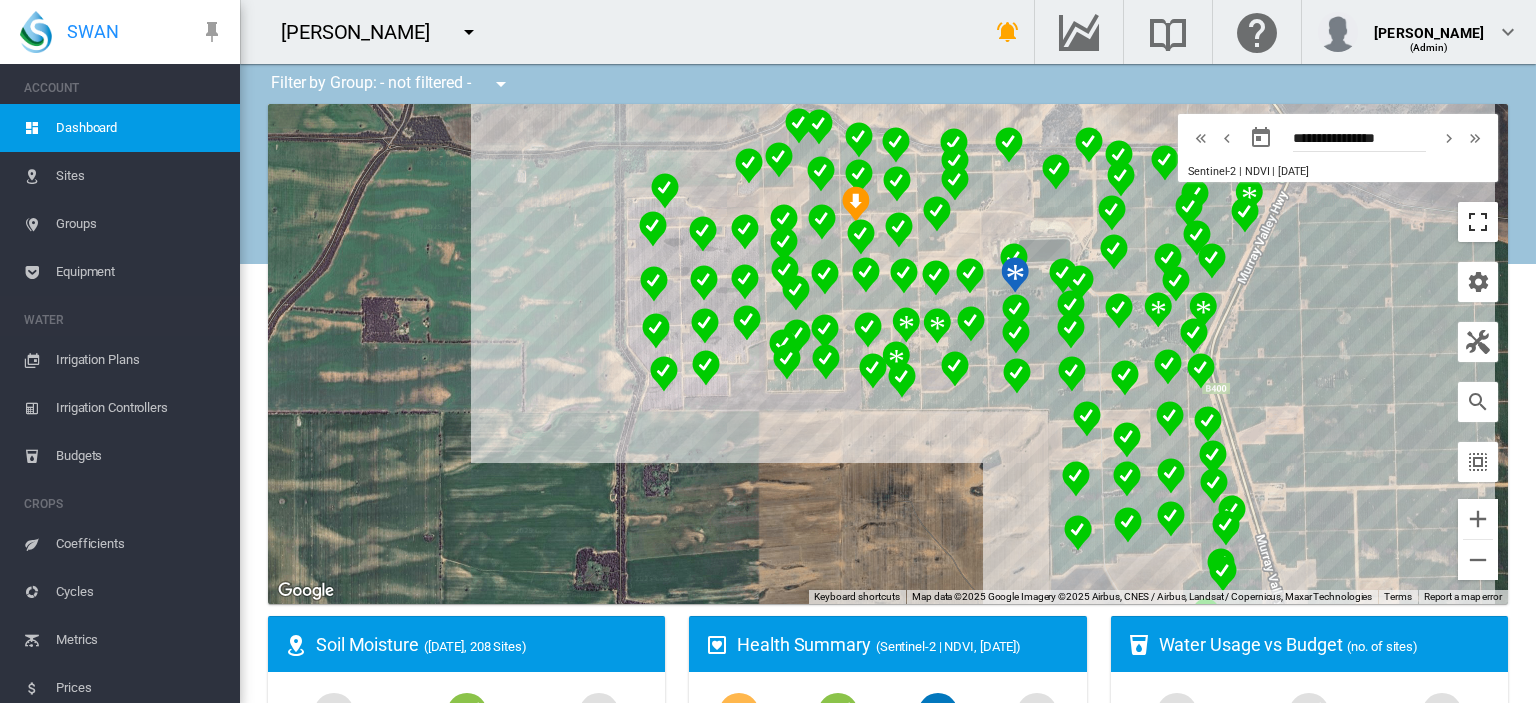 drag, startPoint x: 1466, startPoint y: 224, endPoint x: 1456, endPoint y: 339, distance: 115.43397 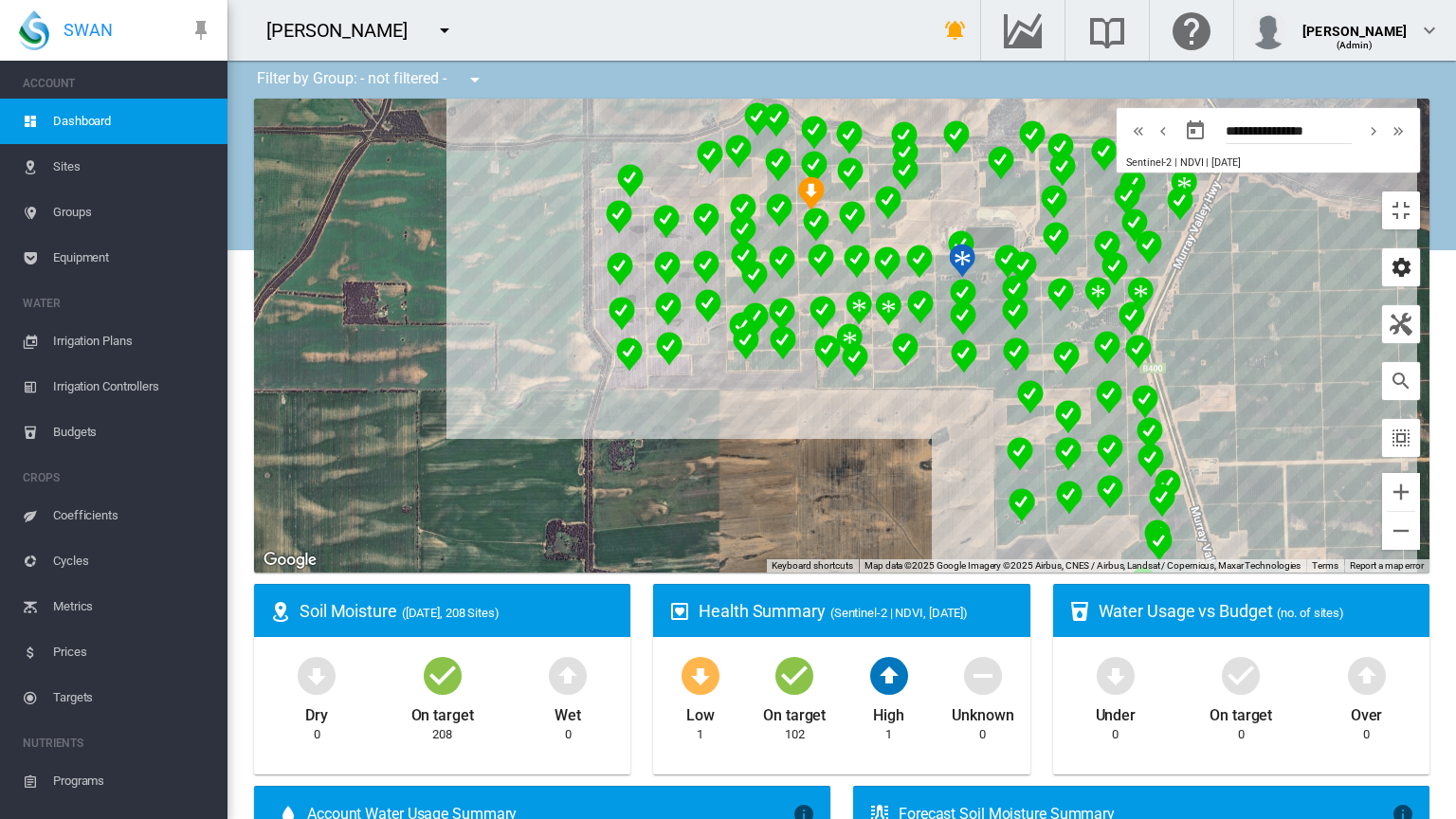 click at bounding box center (1401, 267) 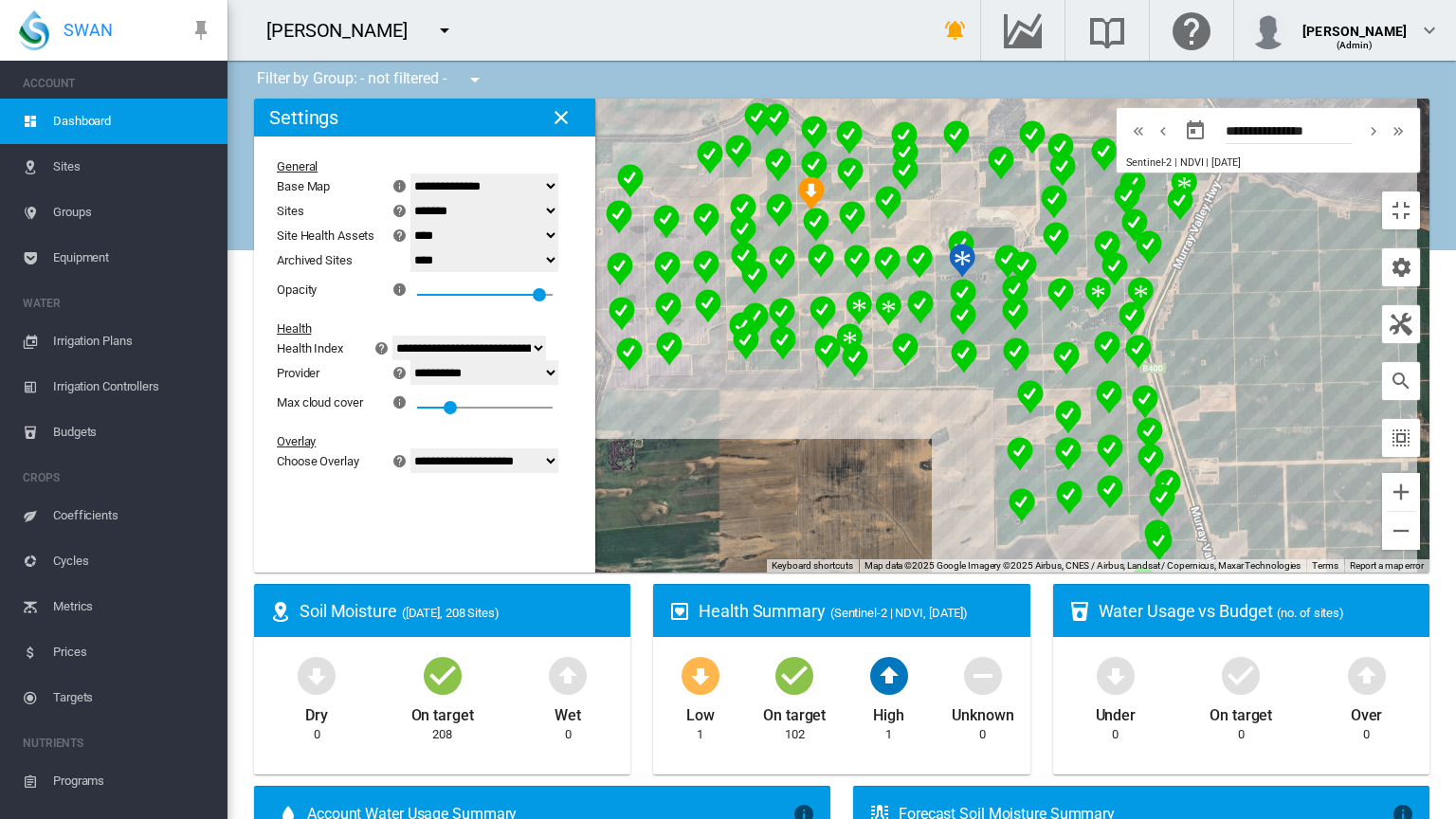 click on "**********" 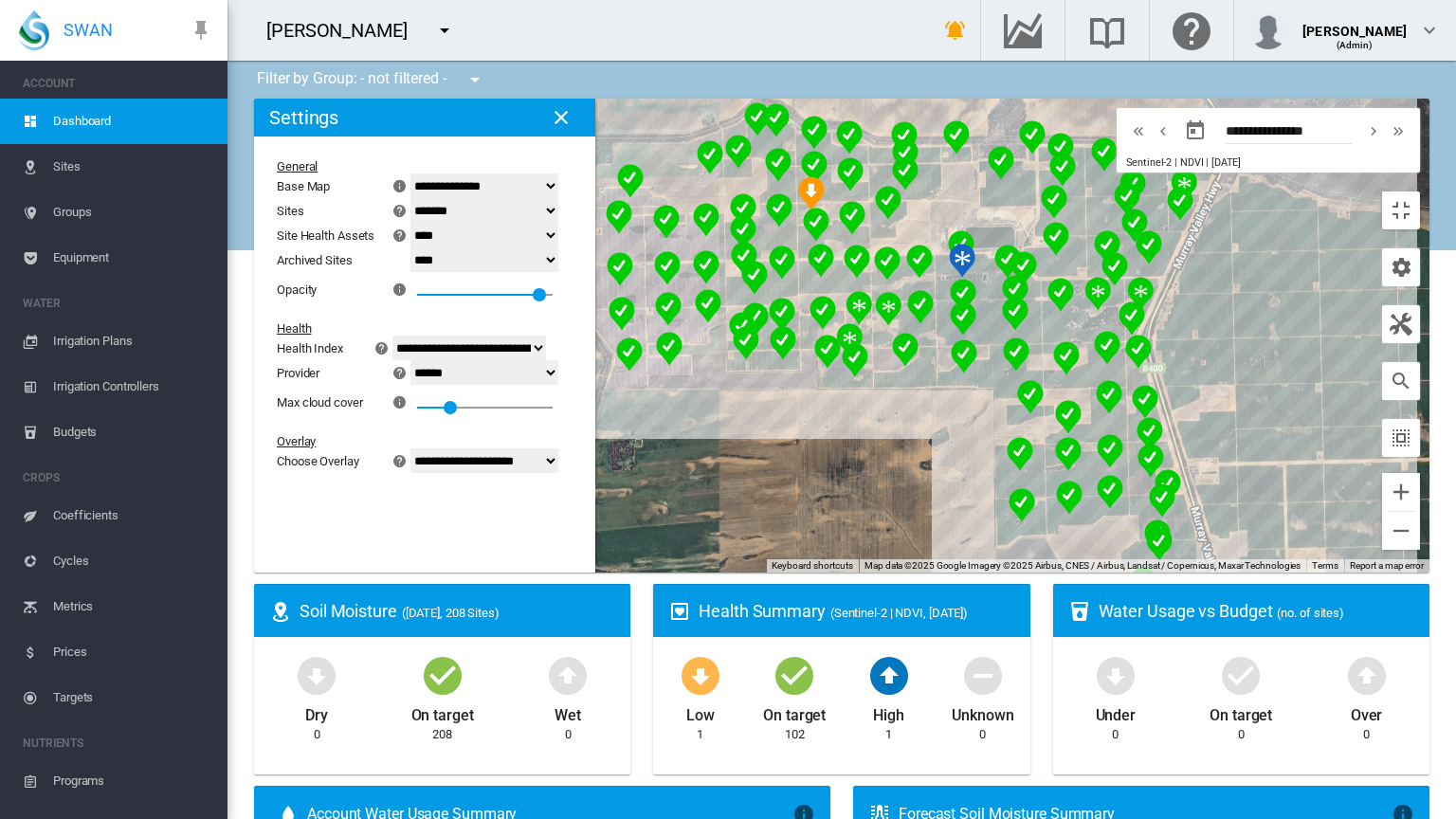 click on "**********" 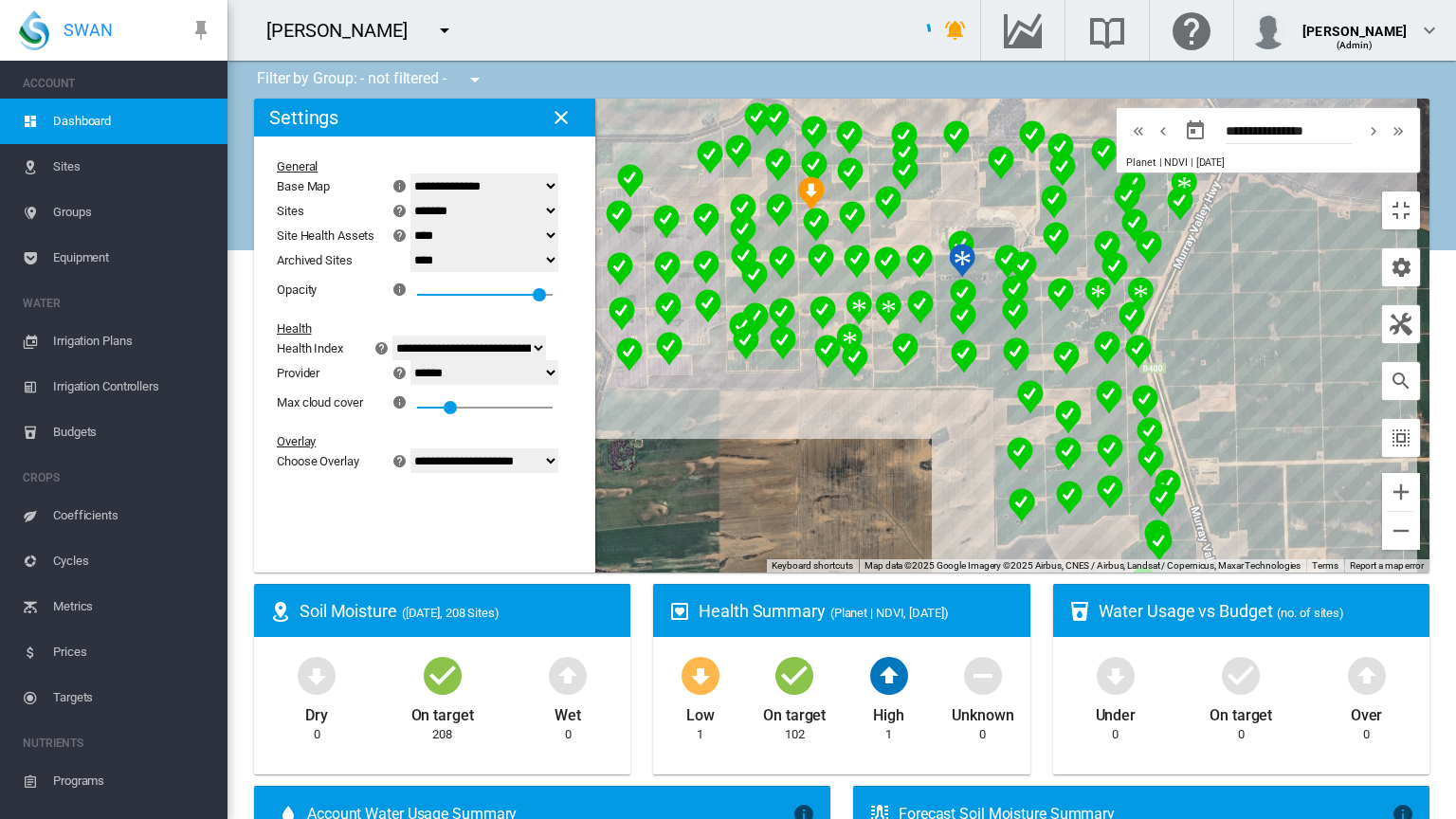 click on "**********" 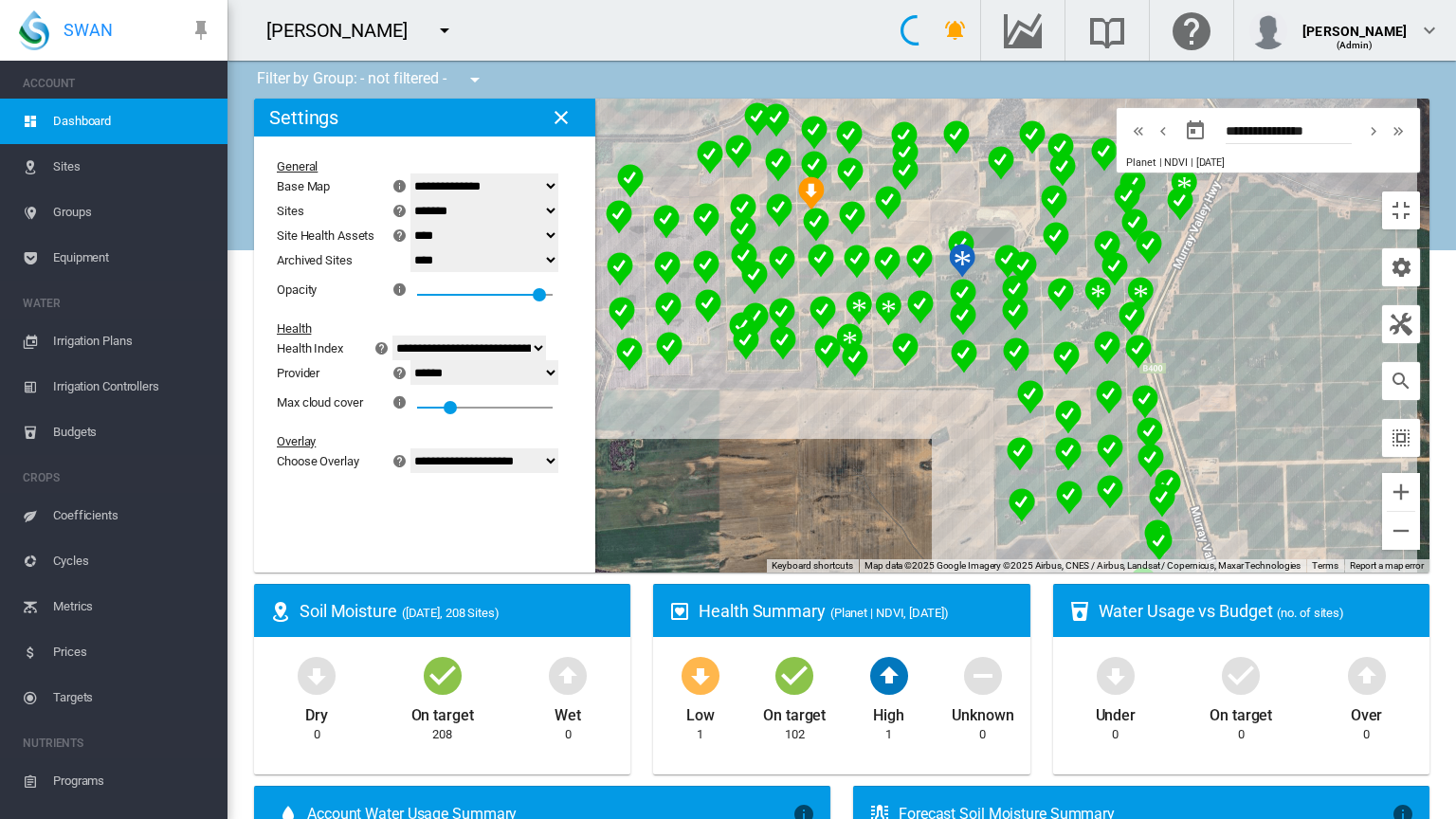 select on "********" 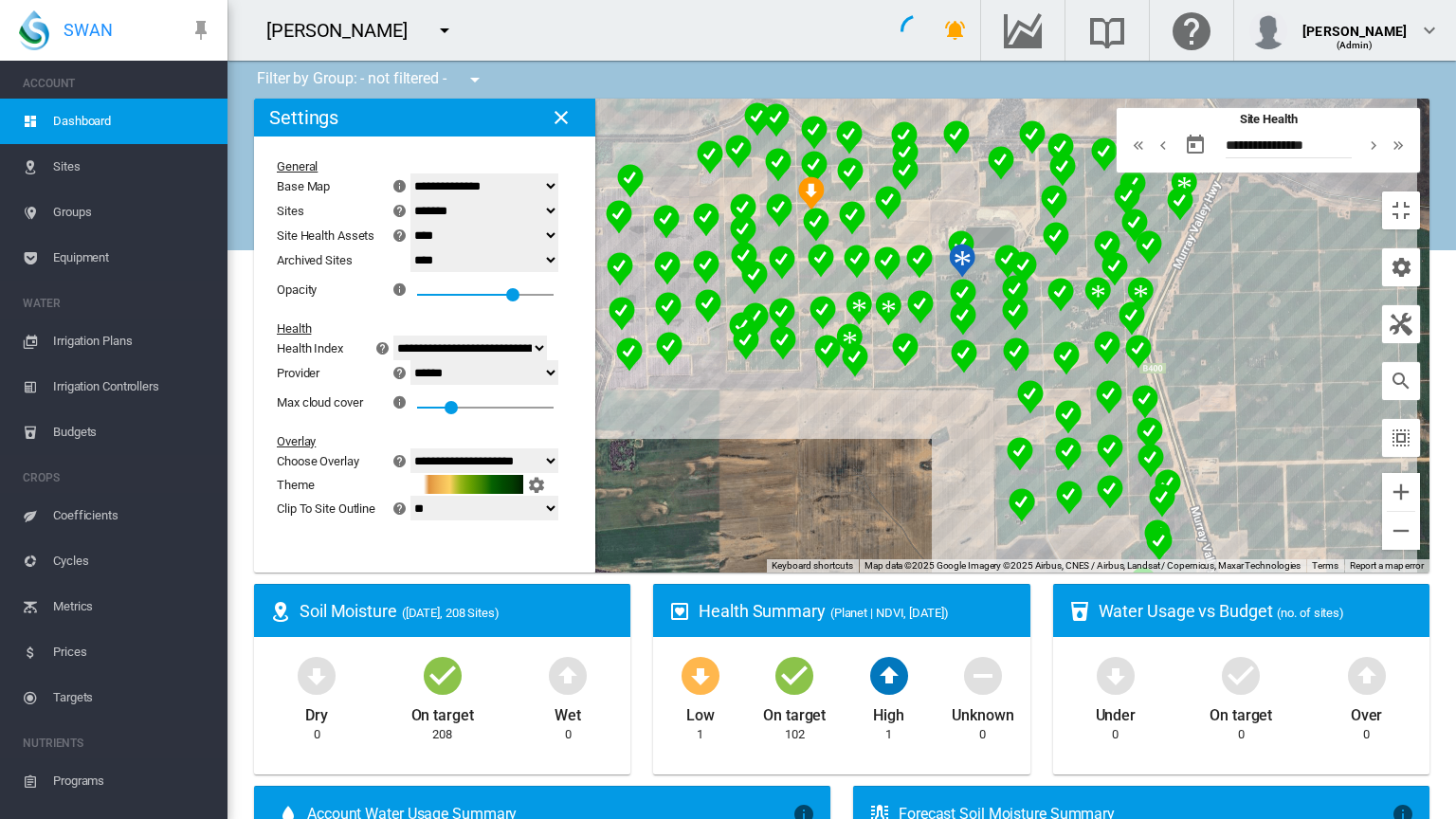 click on "*******
****
****" 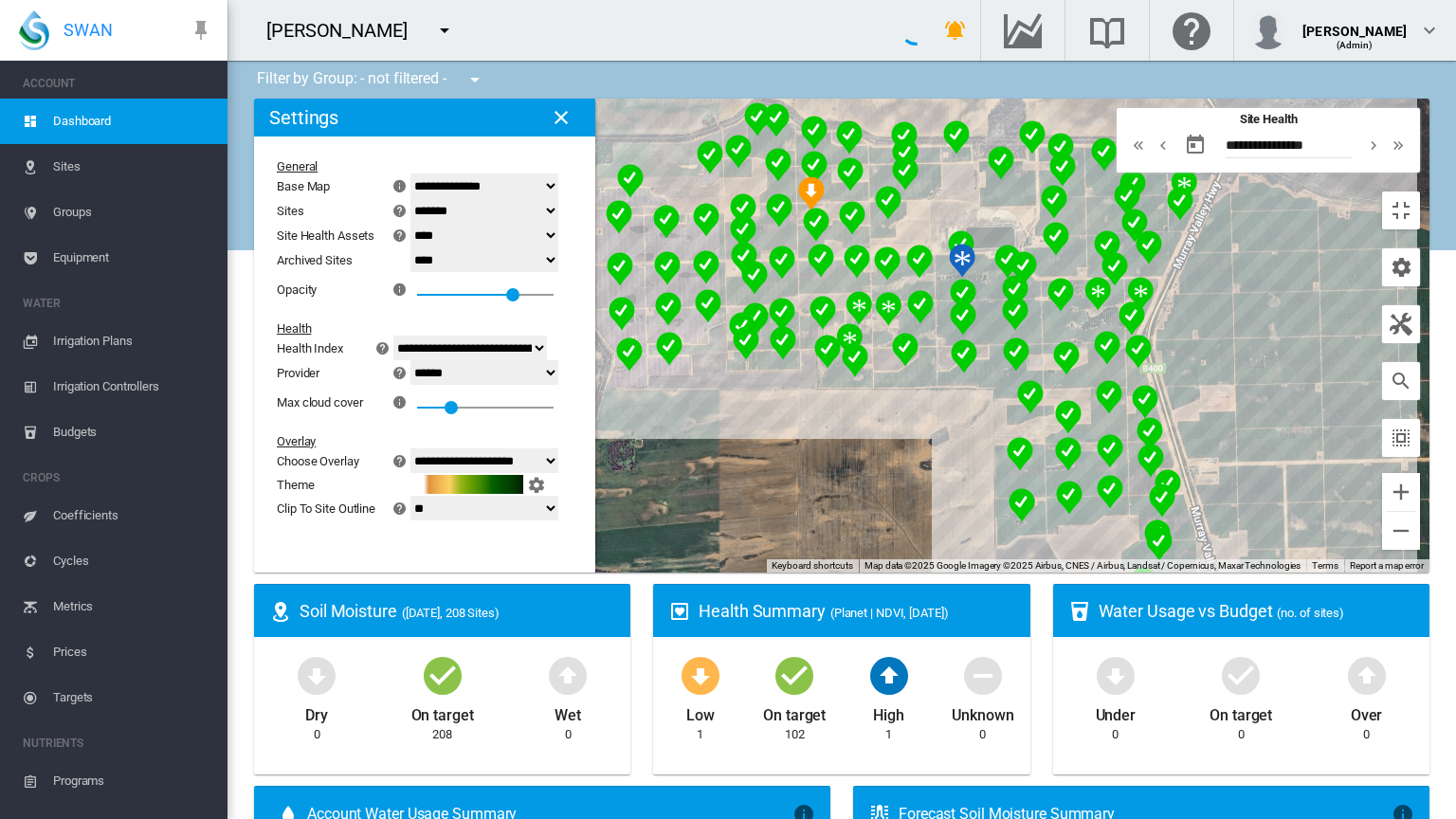 select on "****" 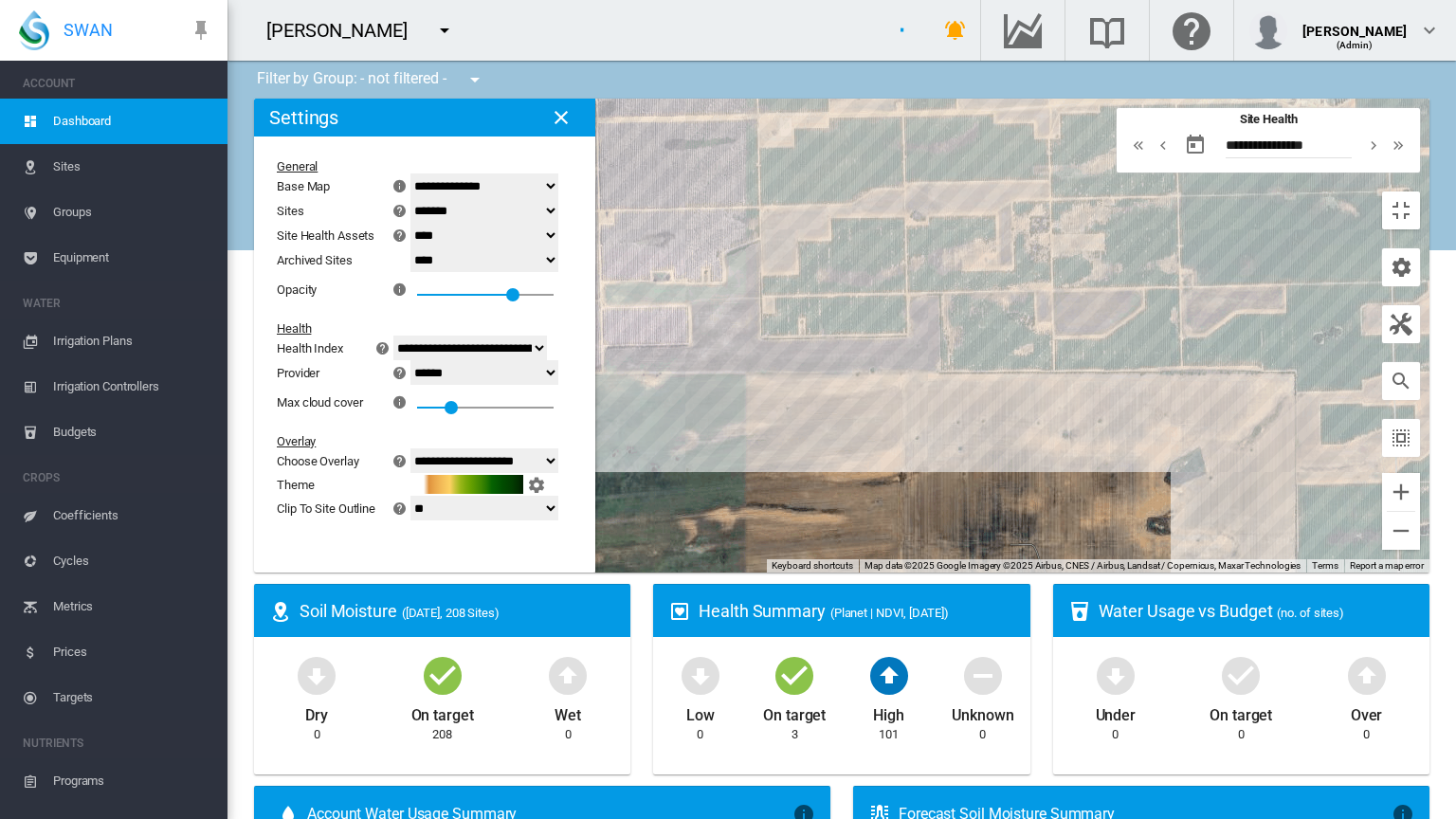 drag, startPoint x: 556, startPoint y: 482, endPoint x: 527, endPoint y: 367, distance: 118.60017 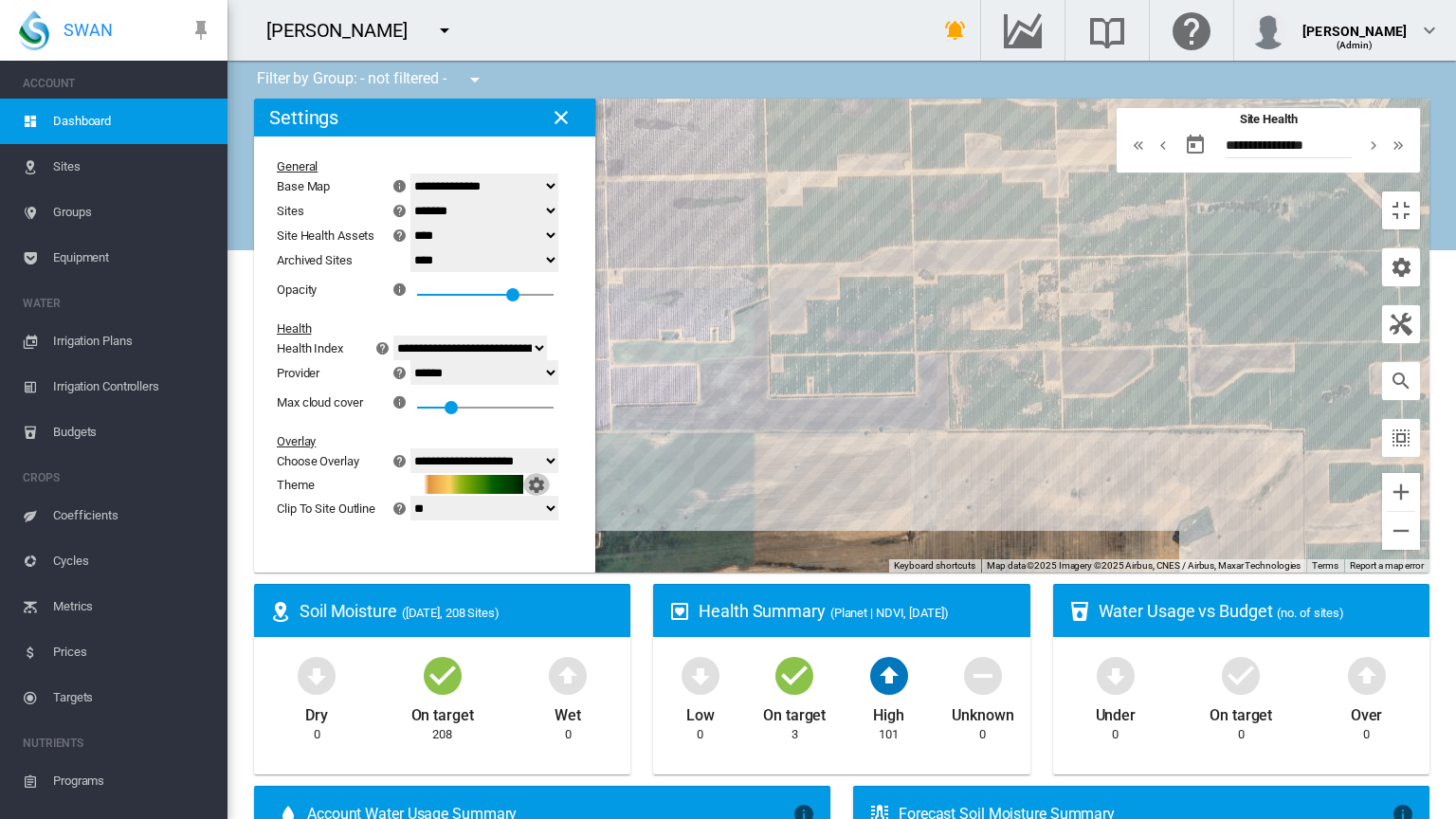 click 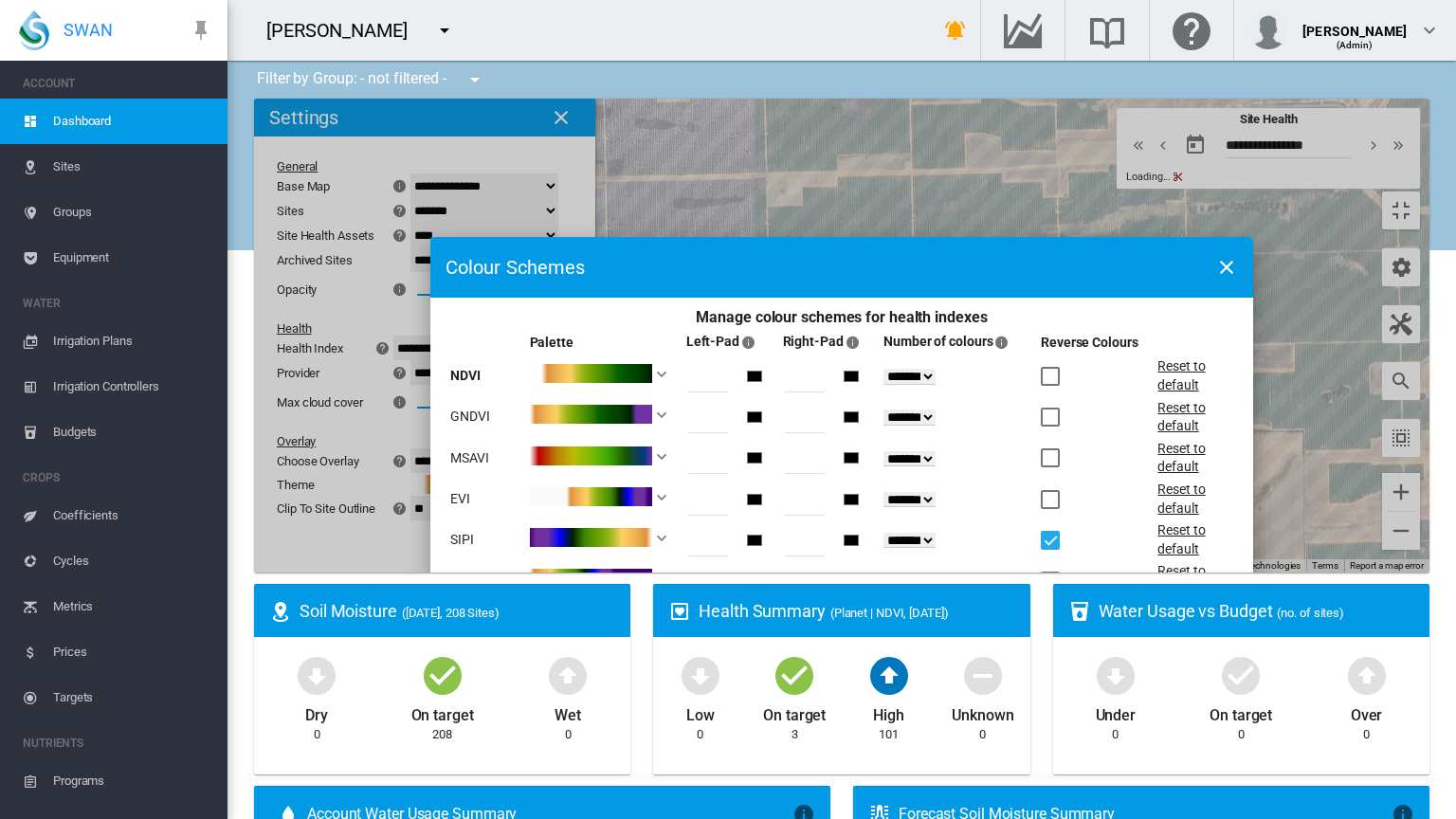 click on "Cancel" 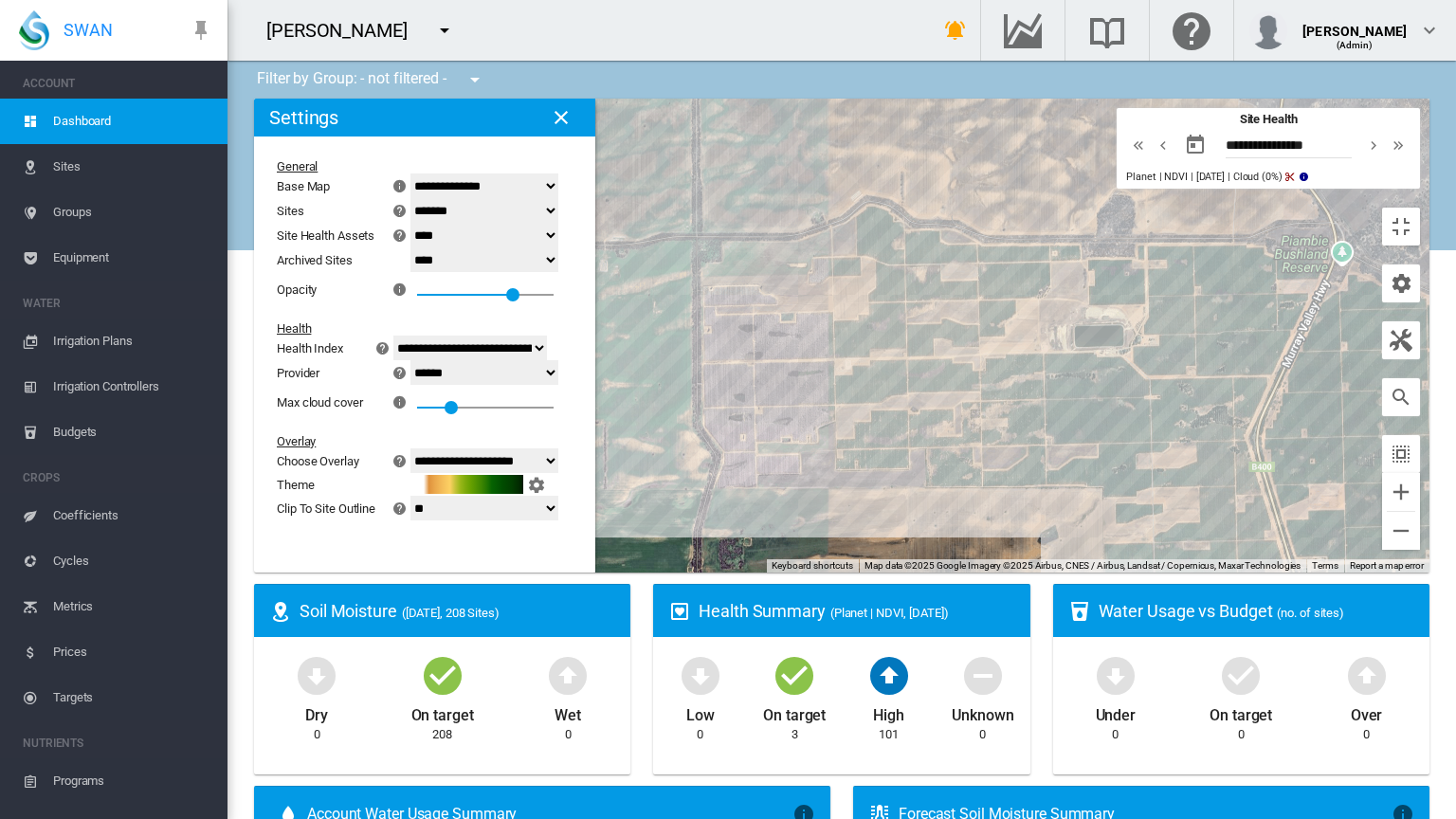 drag, startPoint x: 745, startPoint y: 631, endPoint x: 730, endPoint y: 577, distance: 56.04463 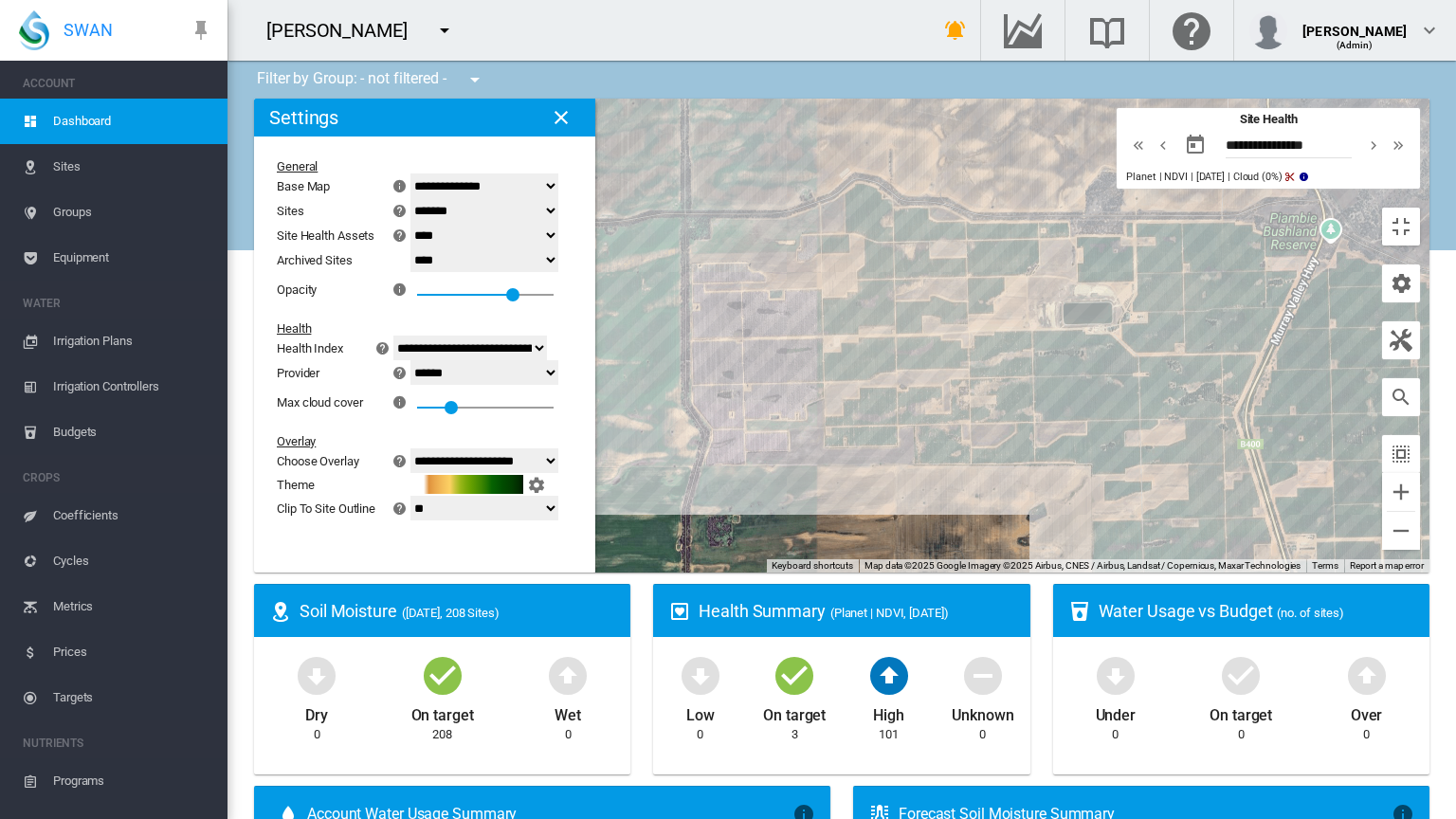 click on "To navigate, press the arrow keys." at bounding box center (842, 336) 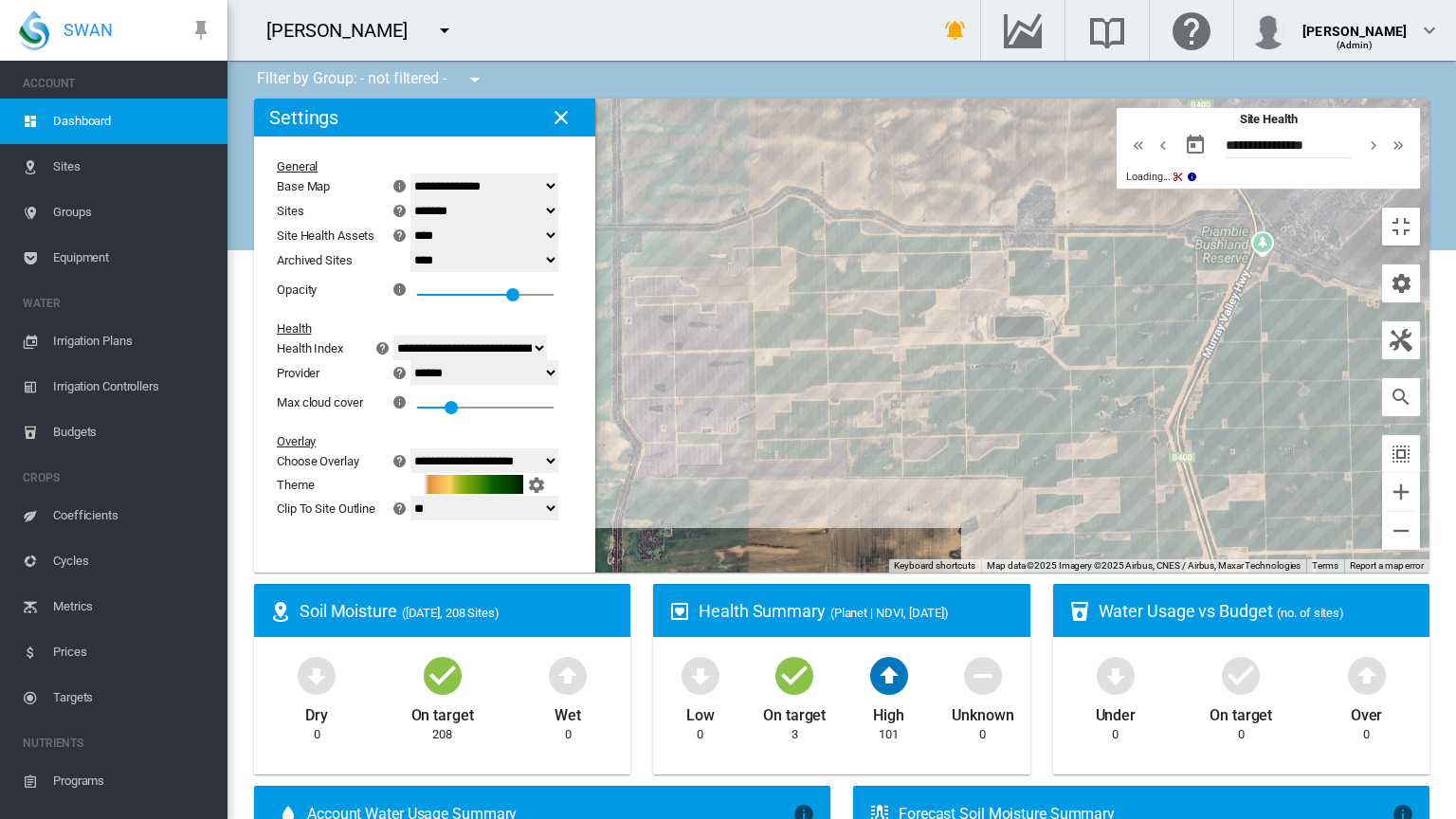 drag, startPoint x: 728, startPoint y: 557, endPoint x: 644, endPoint y: 570, distance: 85 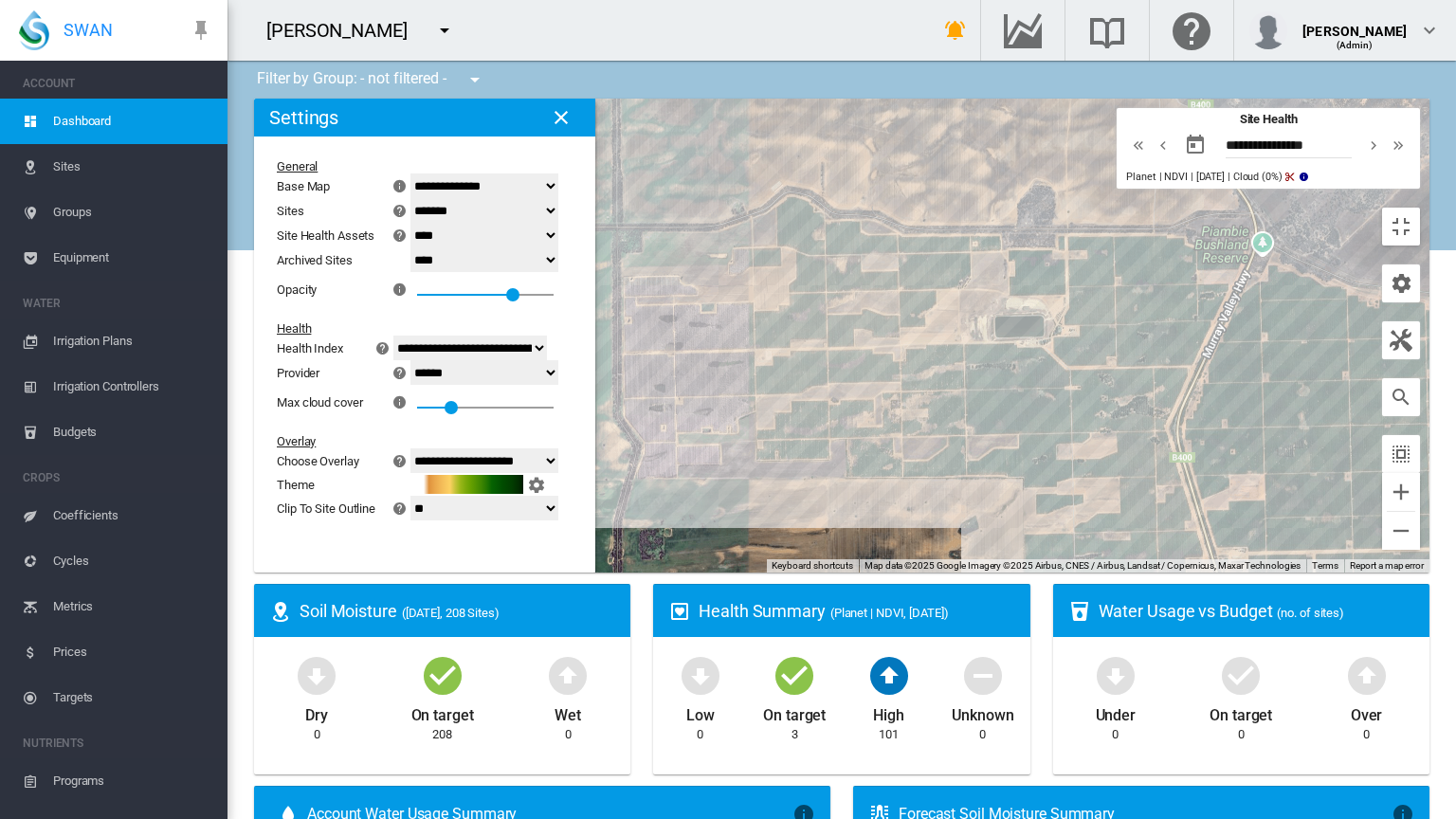 click on "***
**" 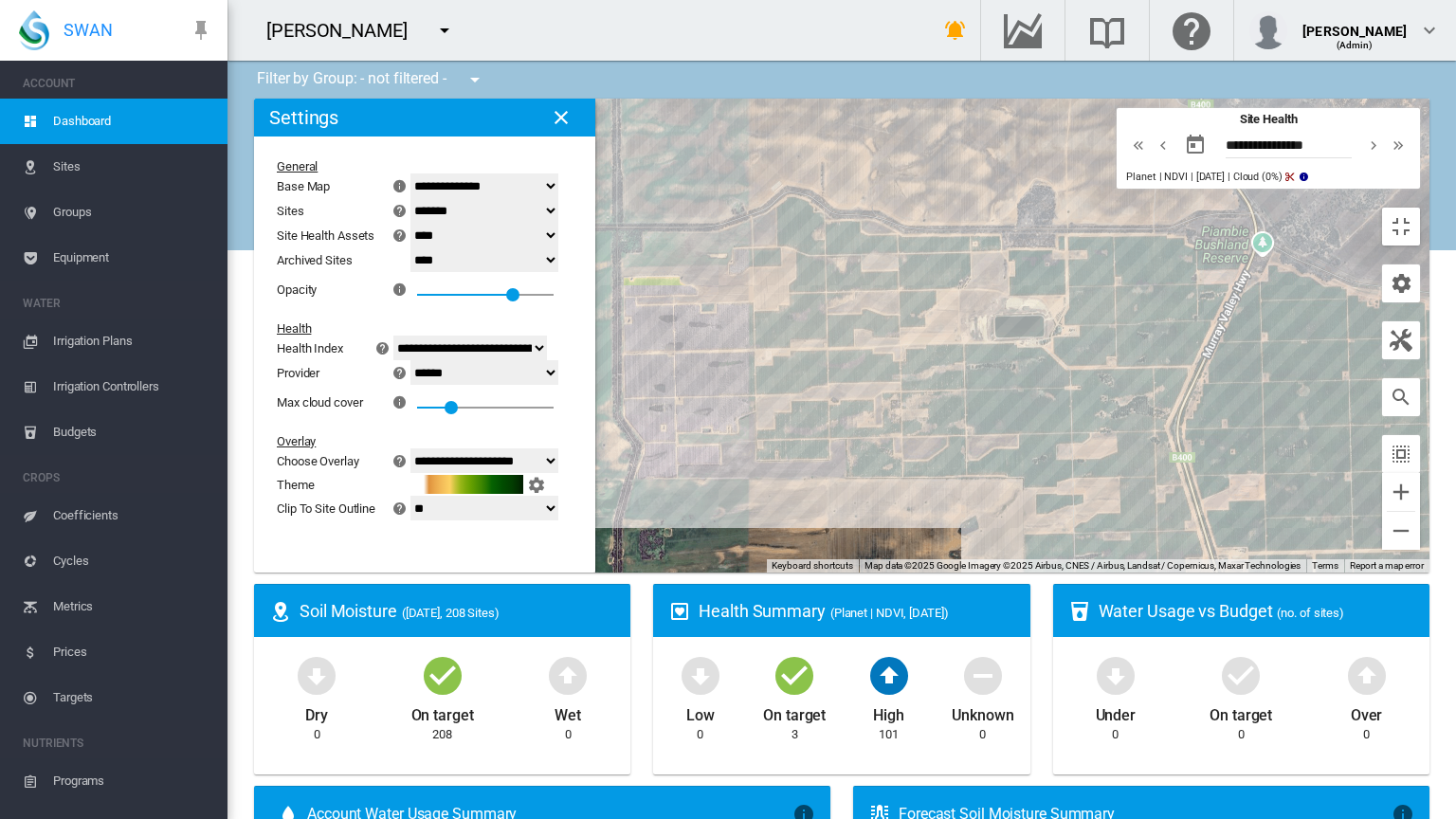 select on "***" 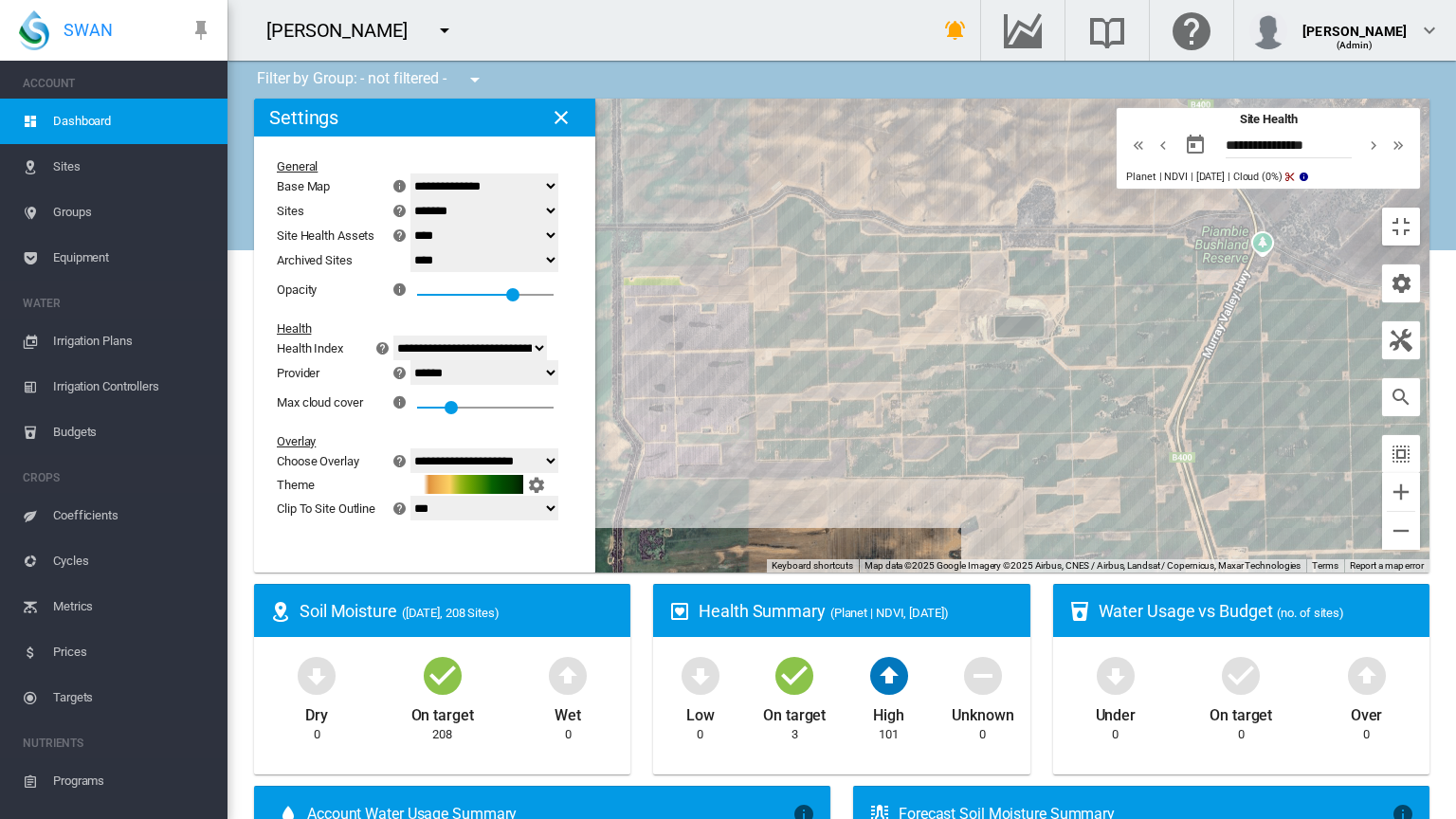 click on "***
**" 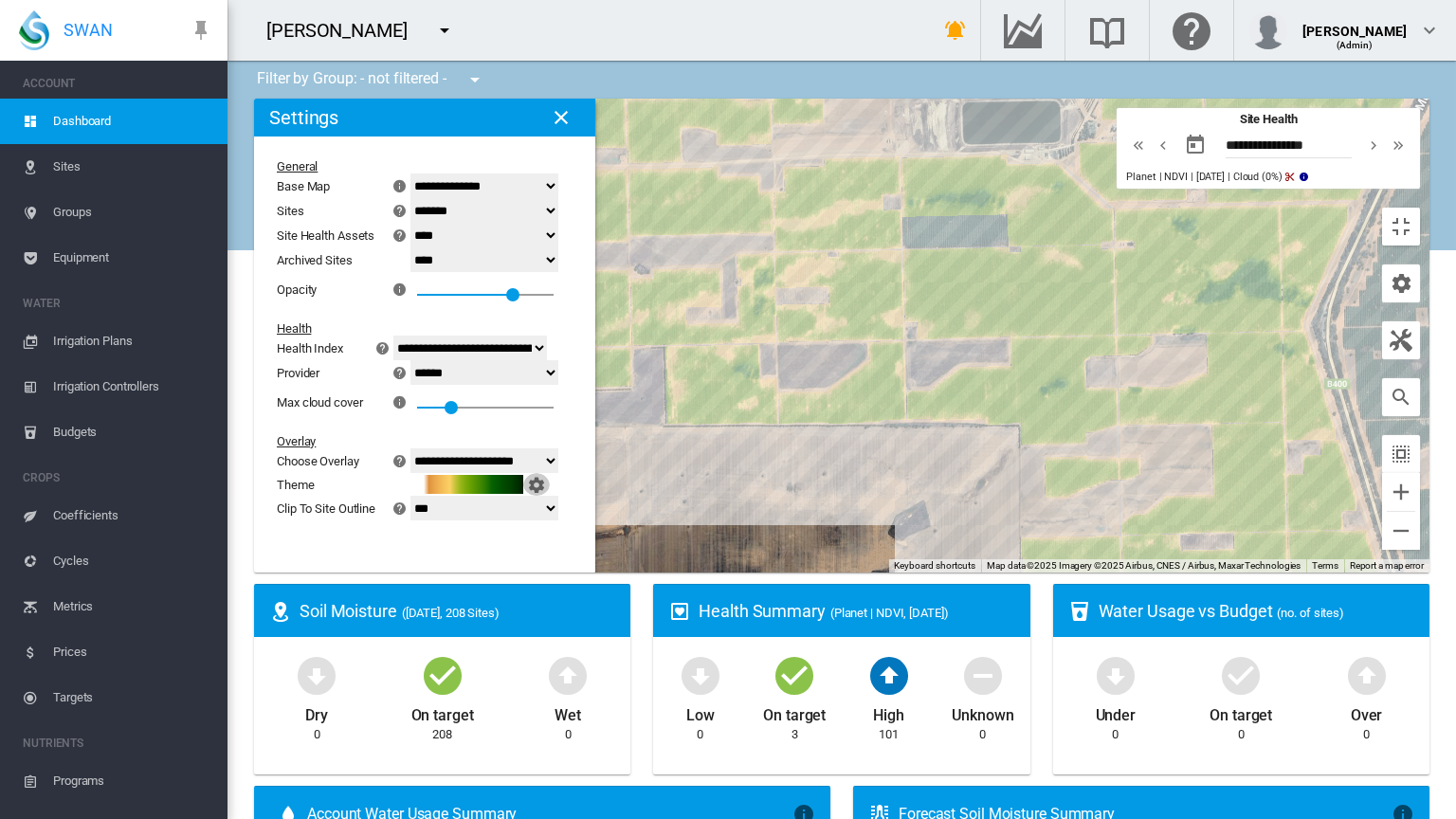 click 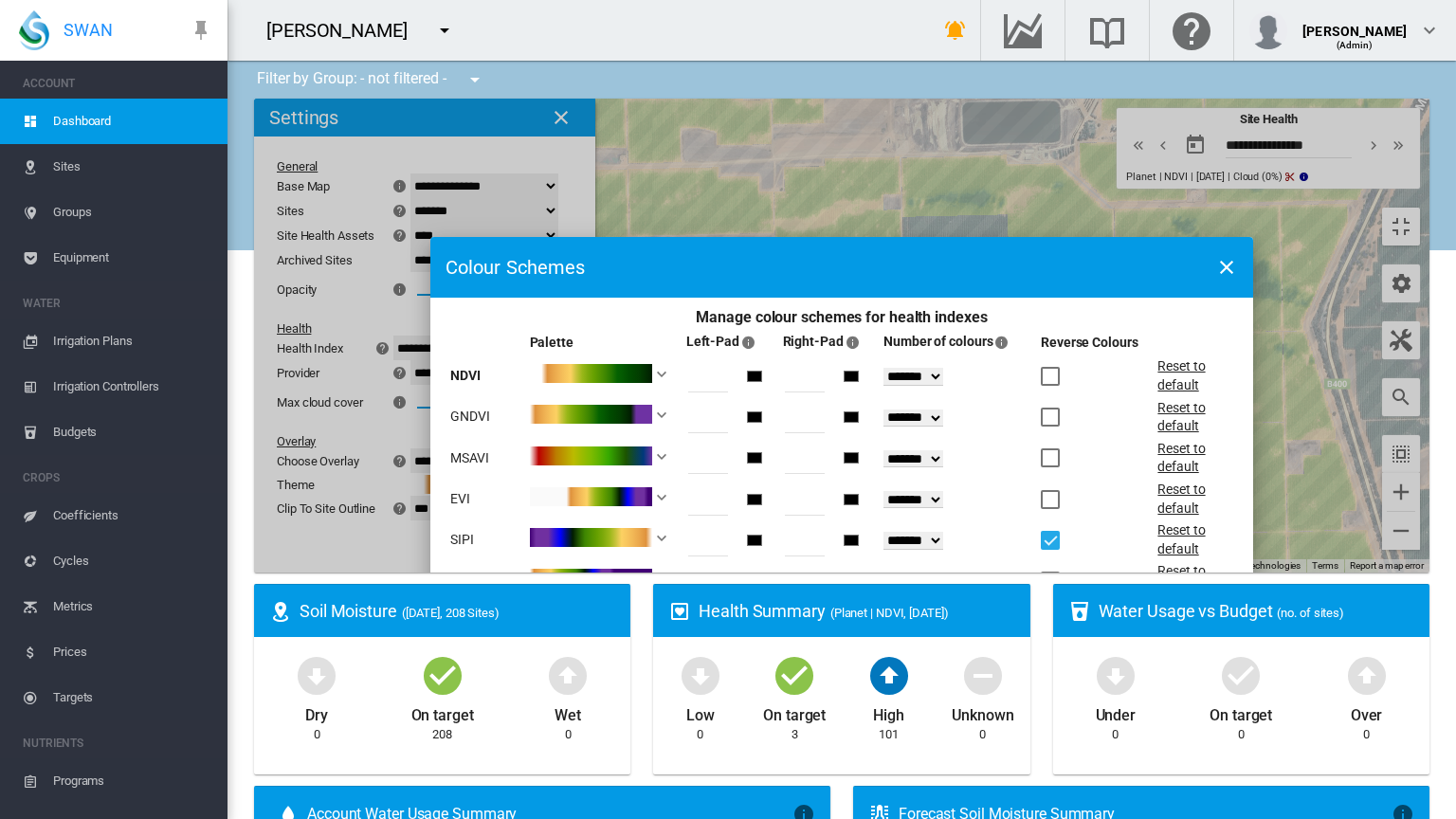 click on "*" at bounding box center (805, 378) 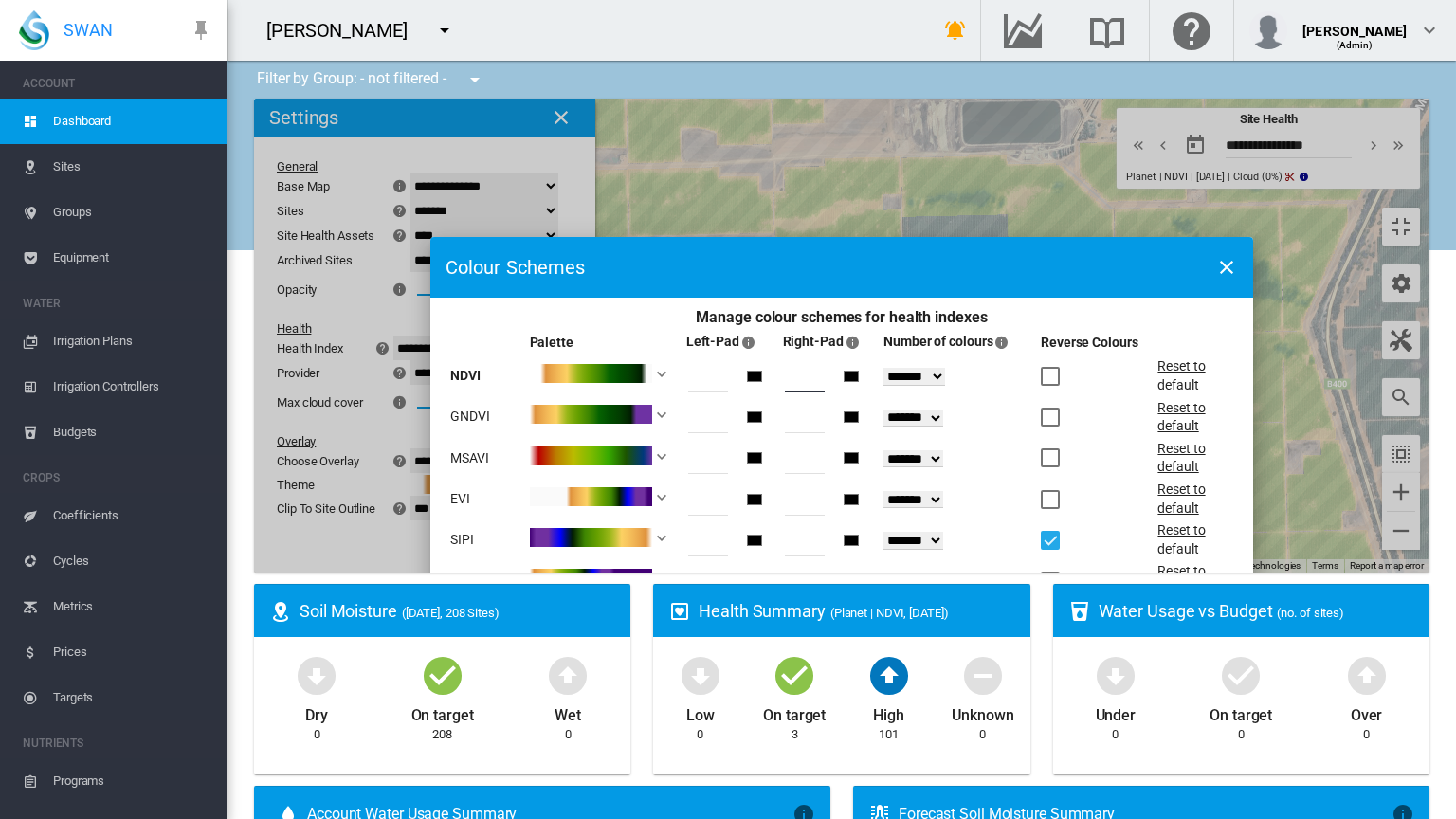 type on "*" 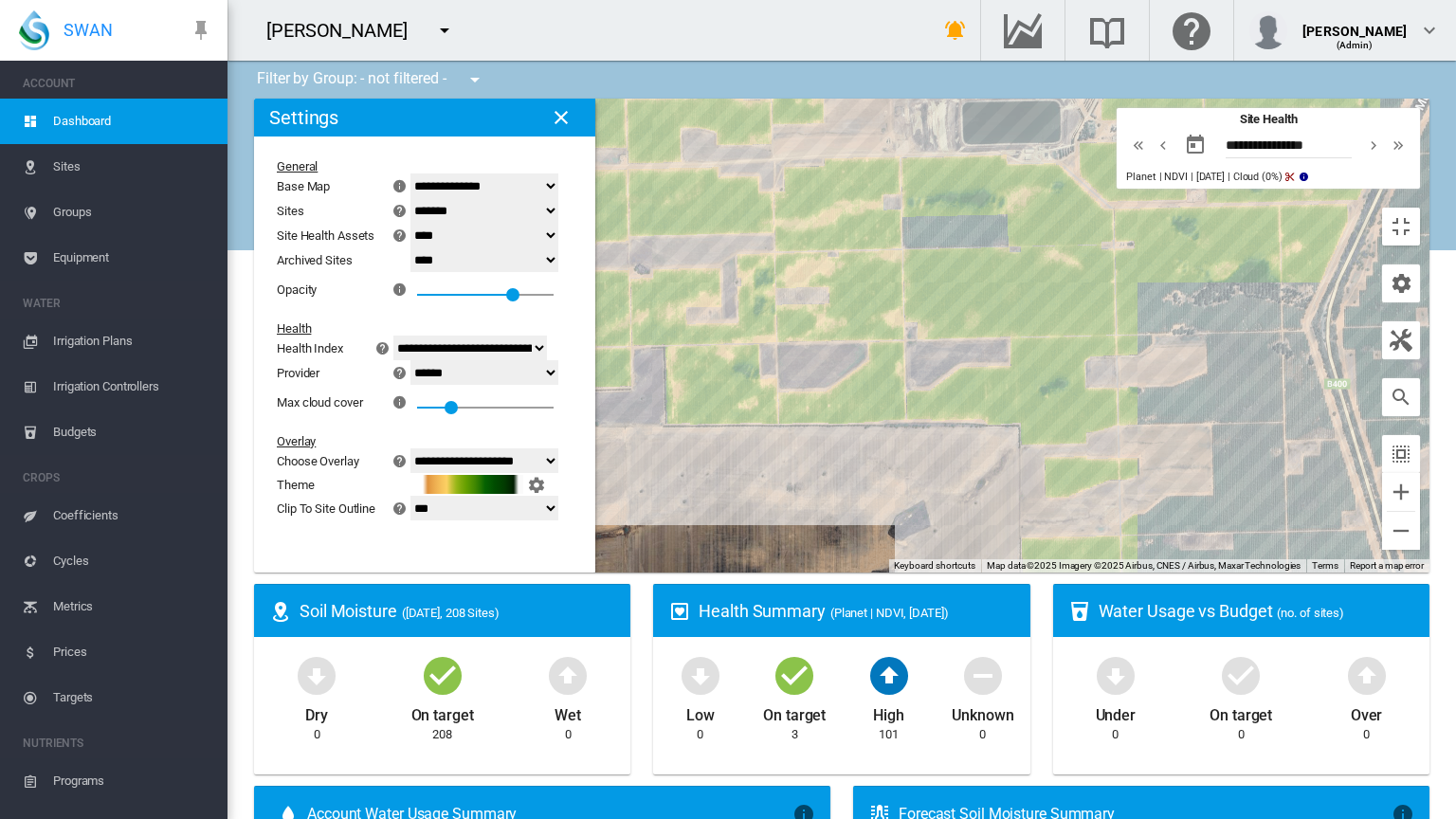 click on "**********" 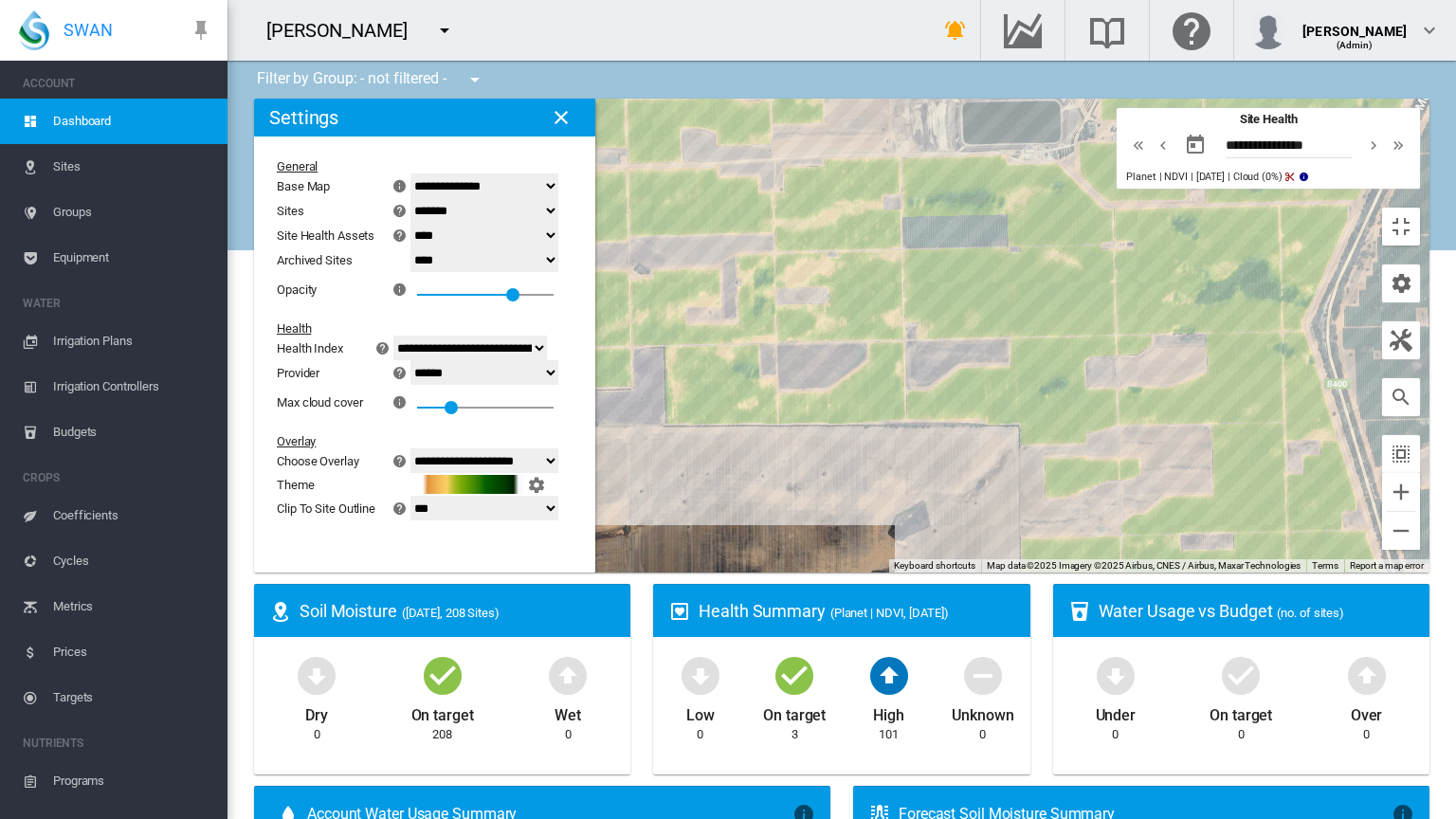 click on "**********" 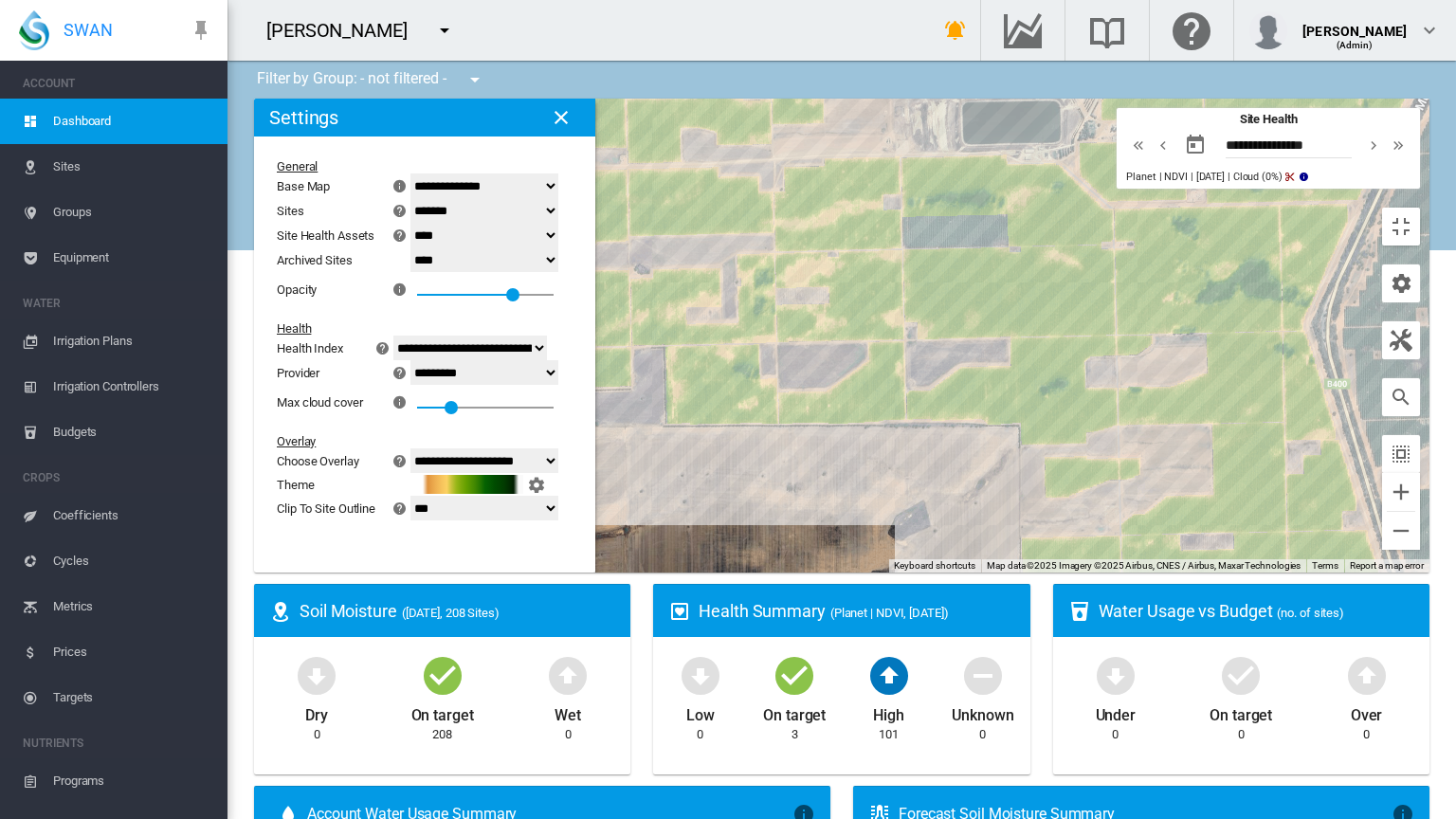 click on "**********" 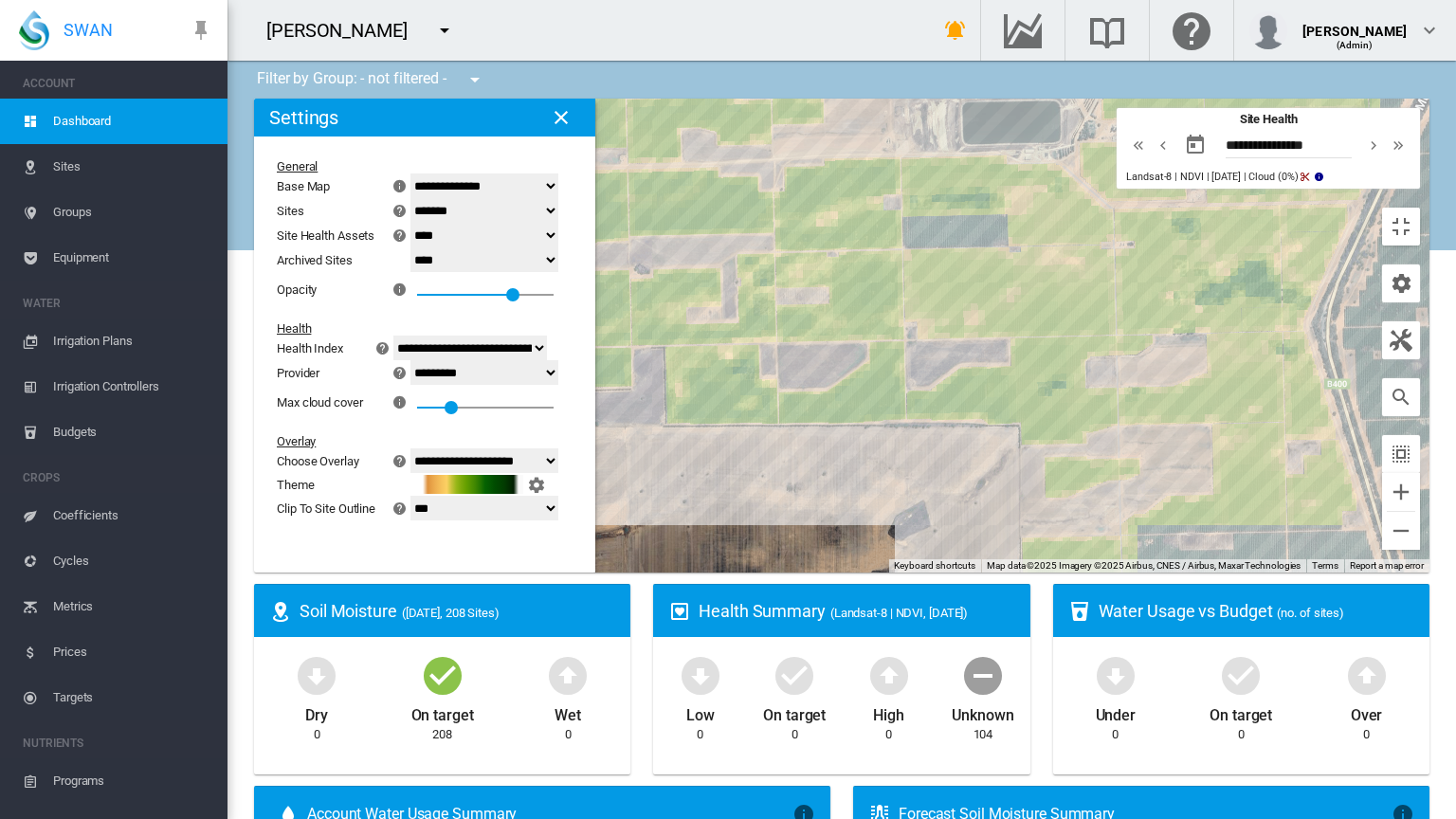 click on "**********" 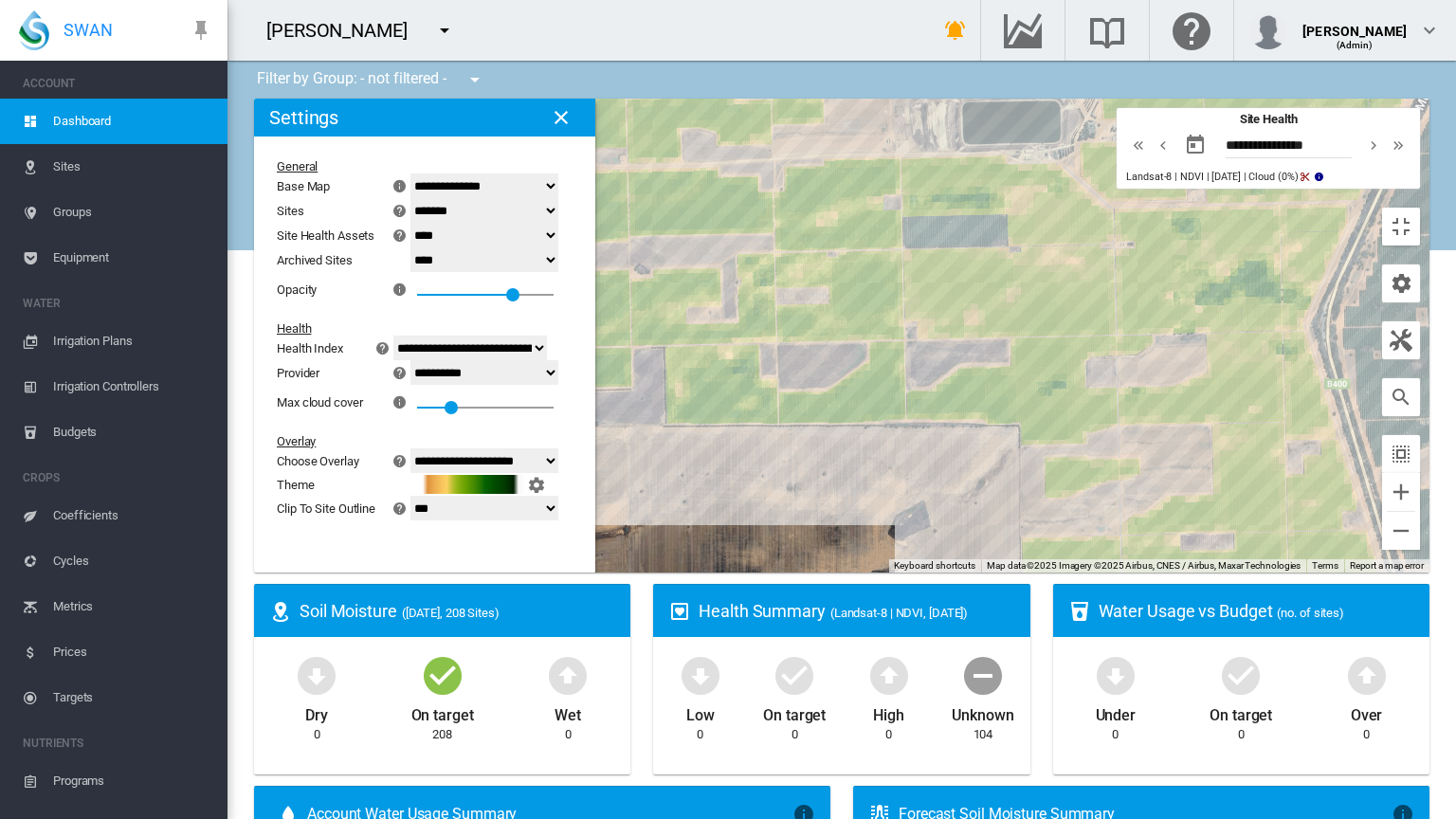 click on "**********" 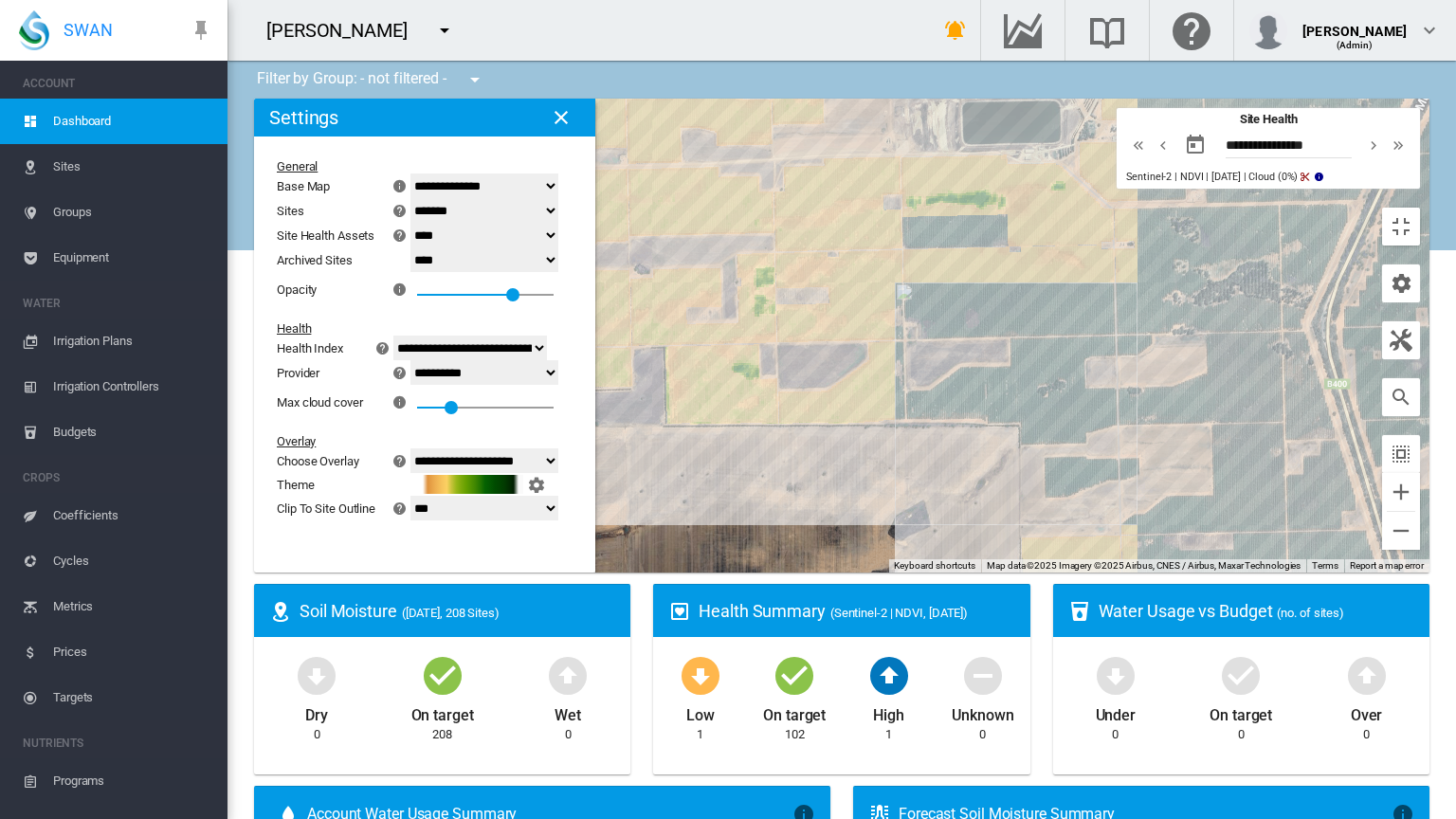 drag, startPoint x: 303, startPoint y: 276, endPoint x: 304, endPoint y: 368, distance: 92.00543 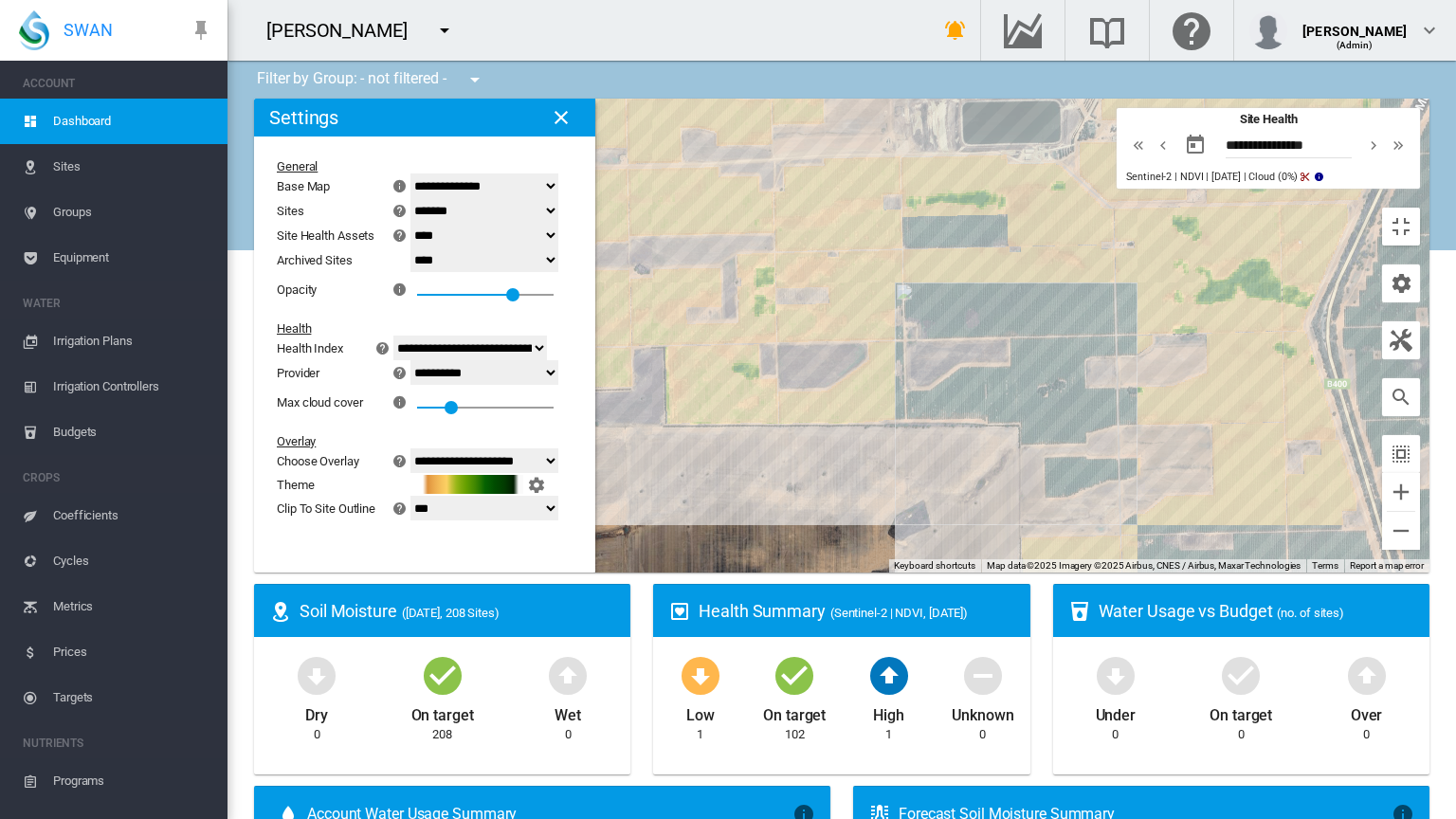 select on "**********" 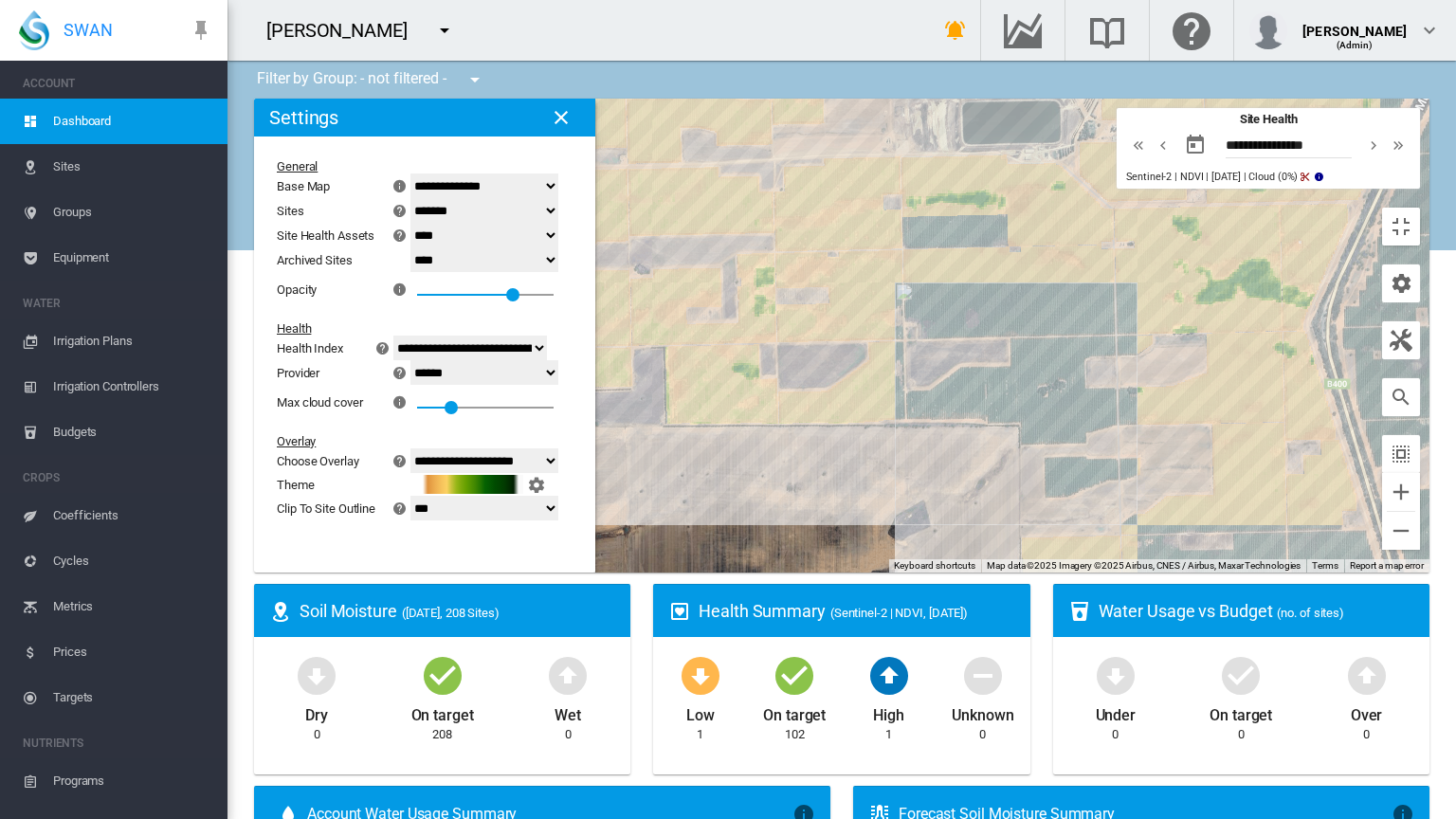 click on "**********" 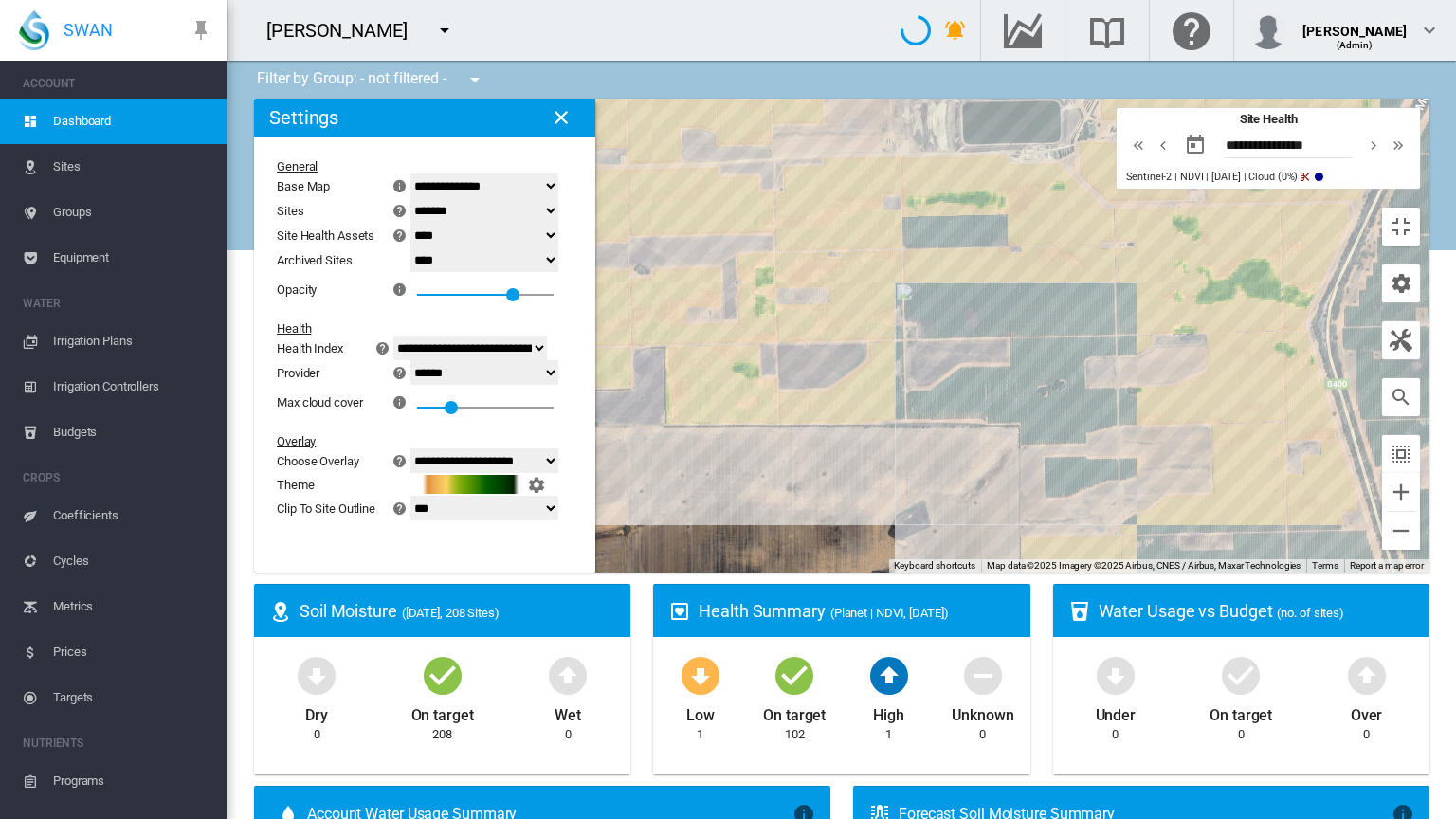 click 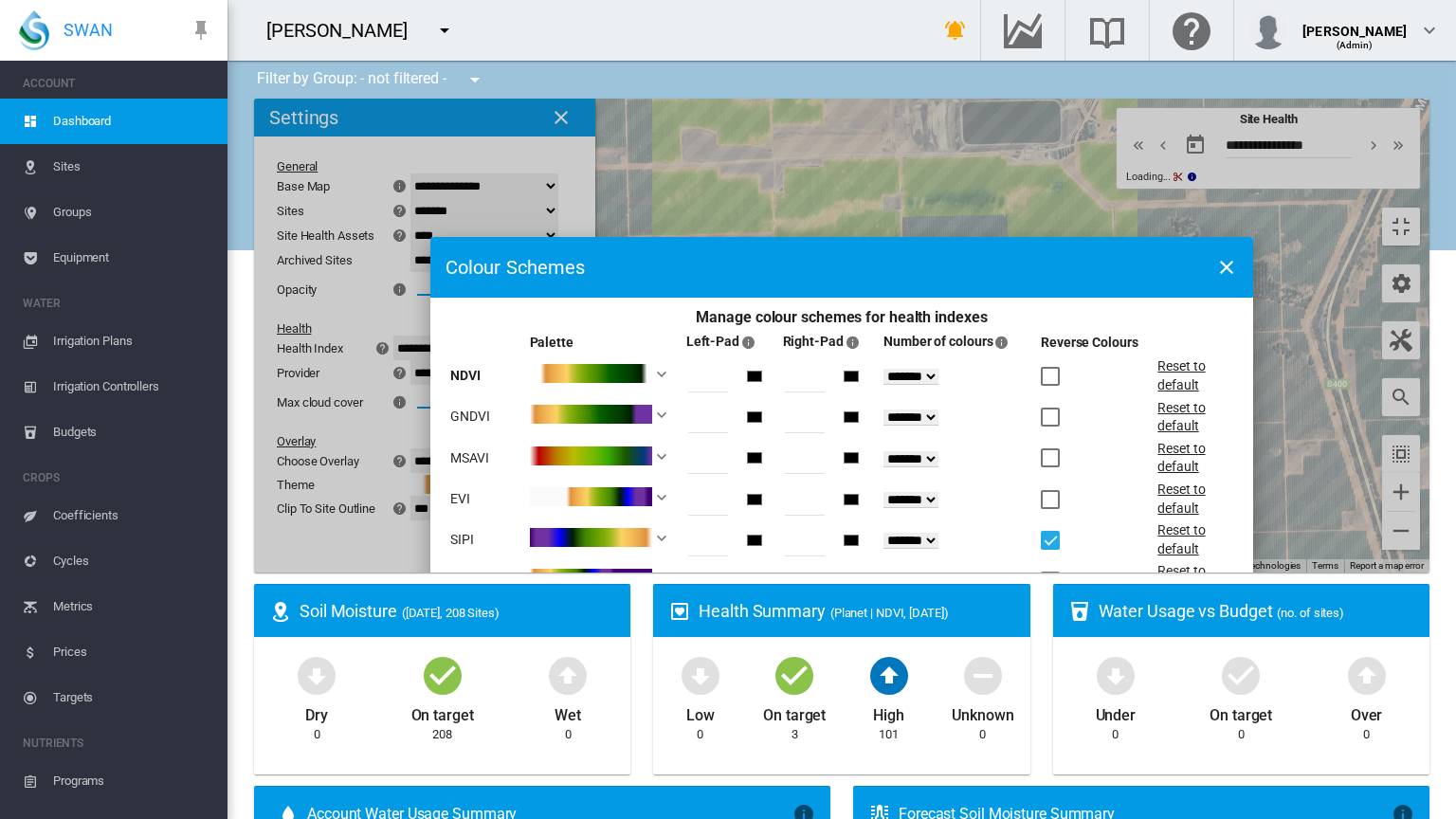 click on "******* * * * * * * * **" at bounding box center [910, 376] 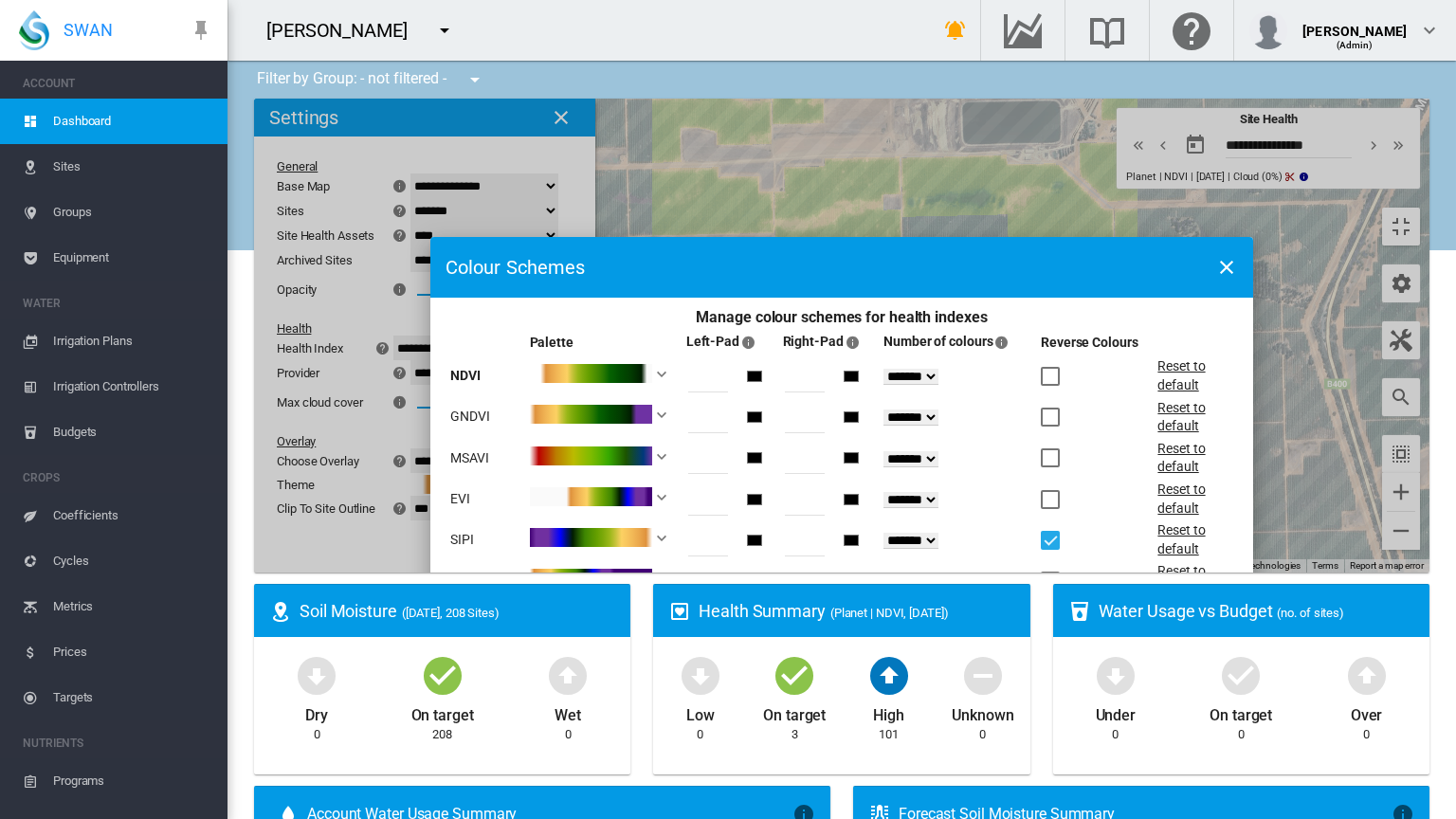 select on "********" 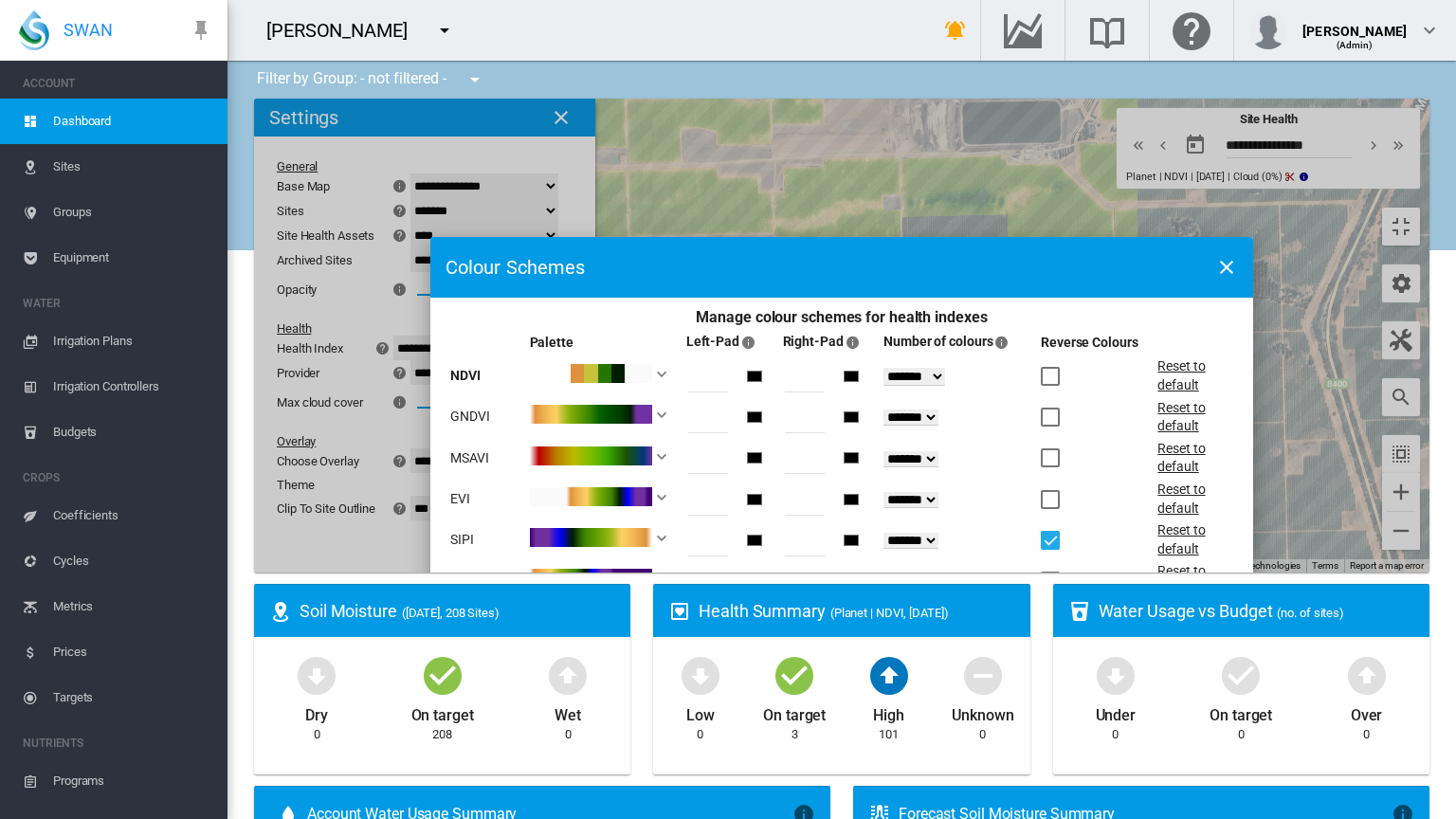 click on "Save" 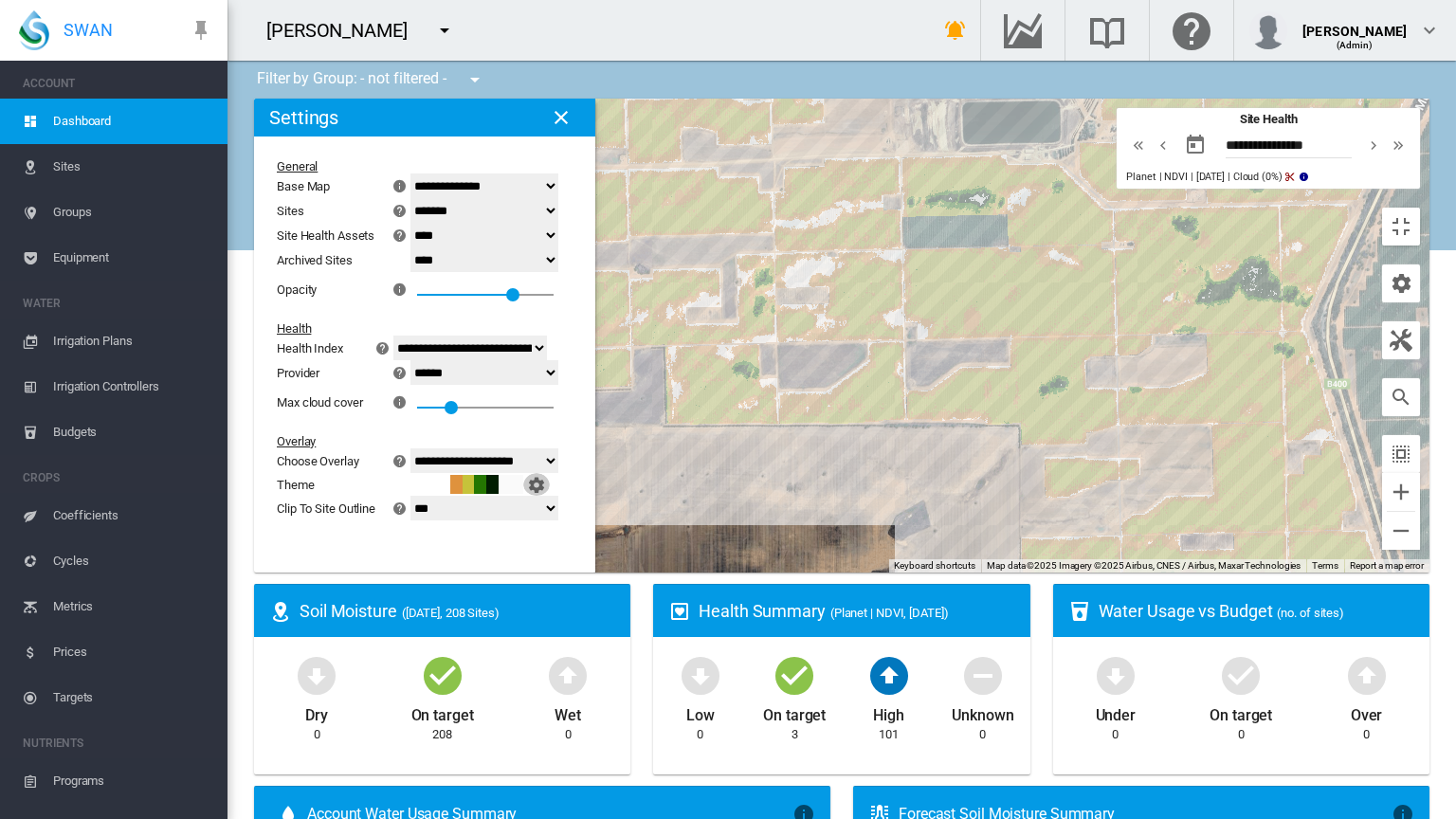 click 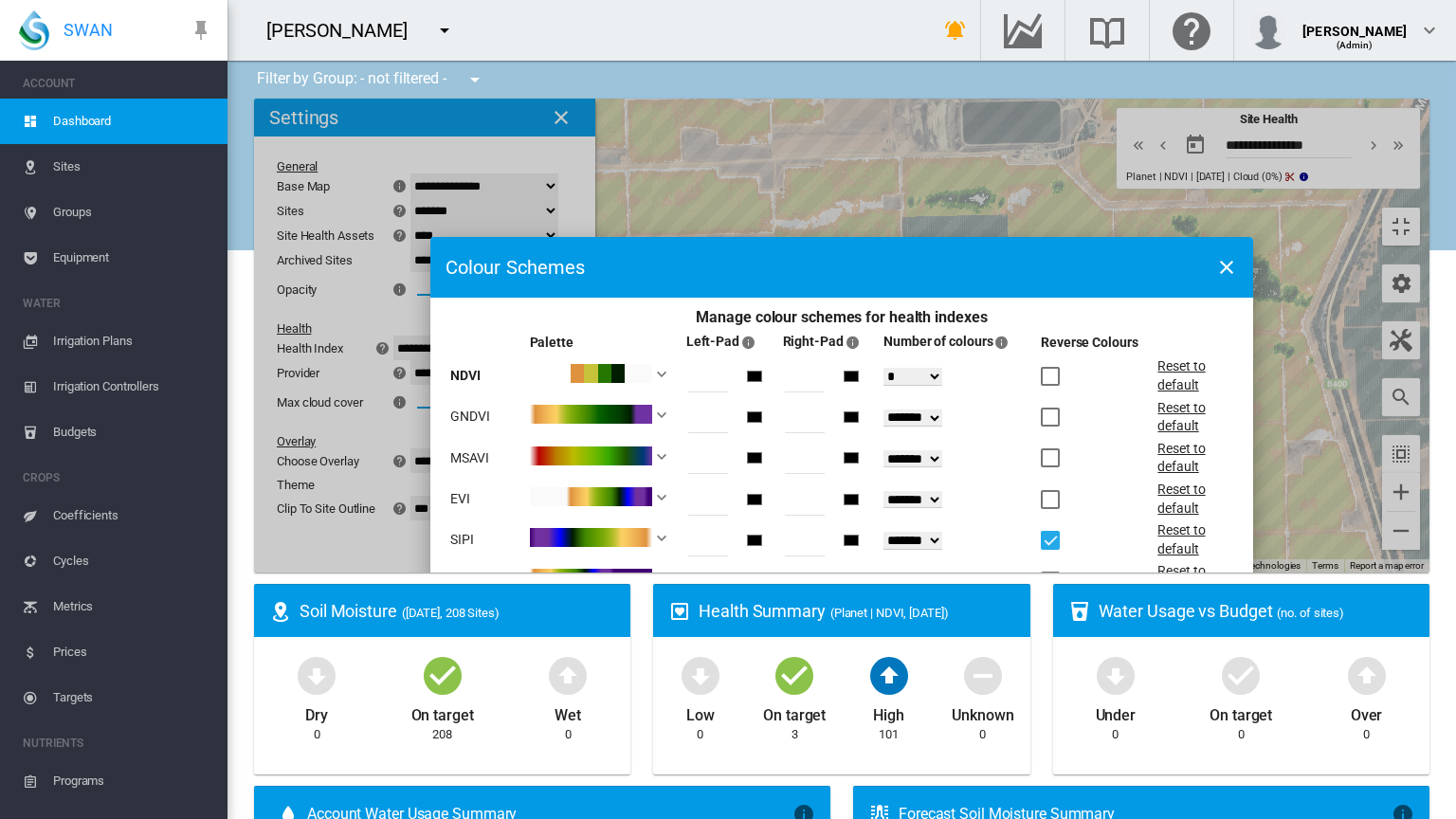 click on "******* * * * * * * * **" at bounding box center (913, 376) 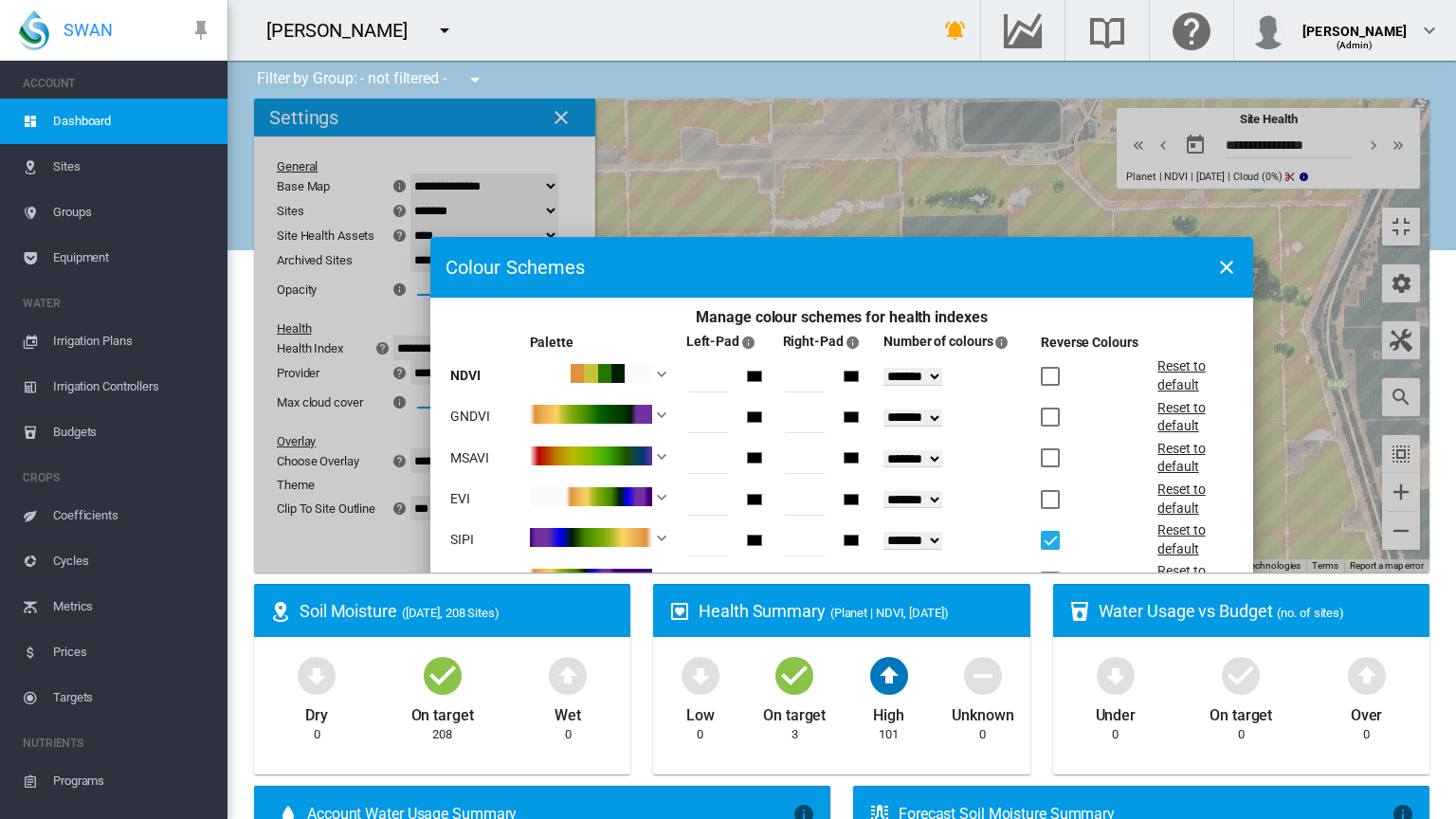 click on "******* * * * * * * * **" at bounding box center [913, 376] 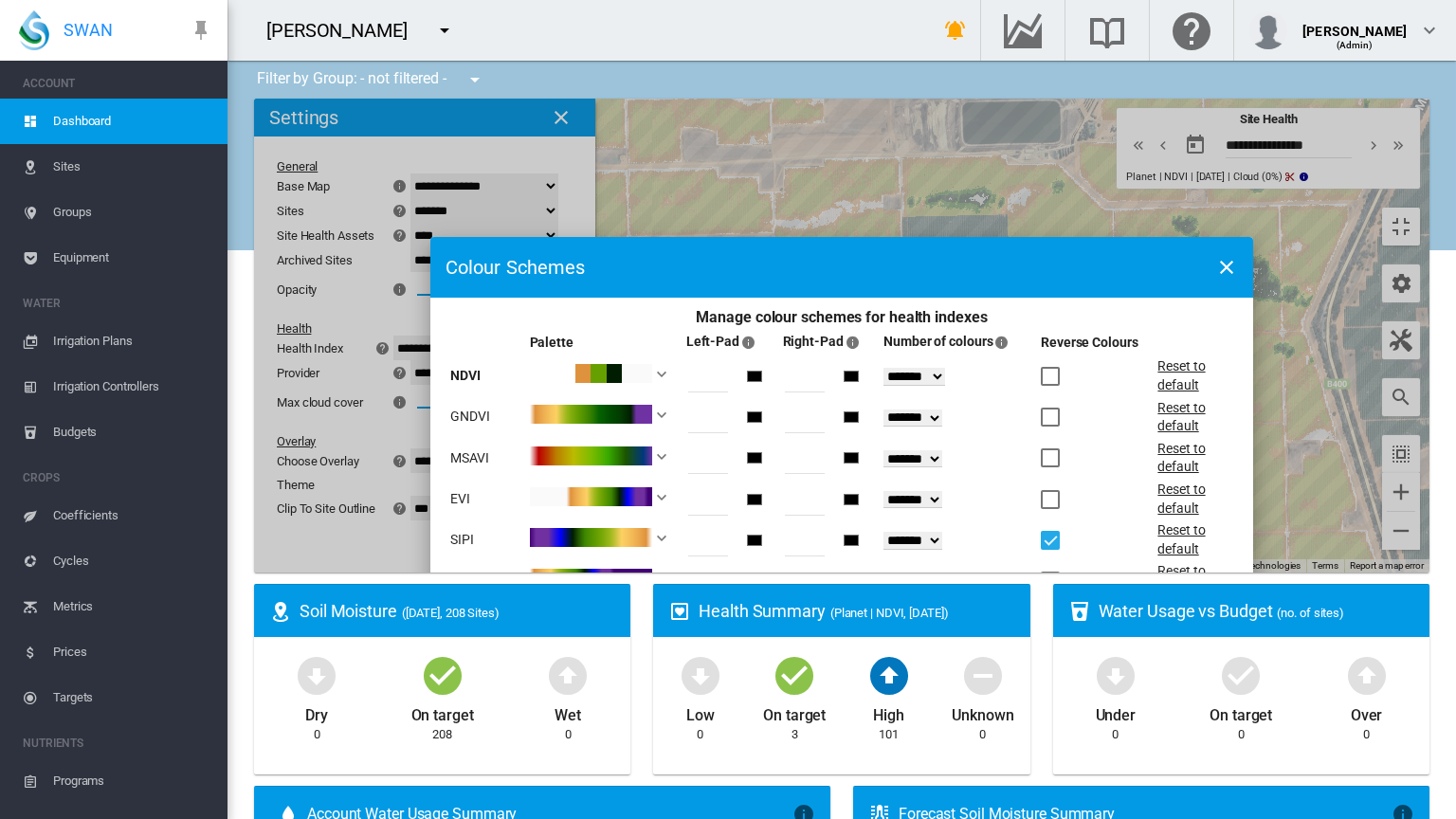 click on "Save" 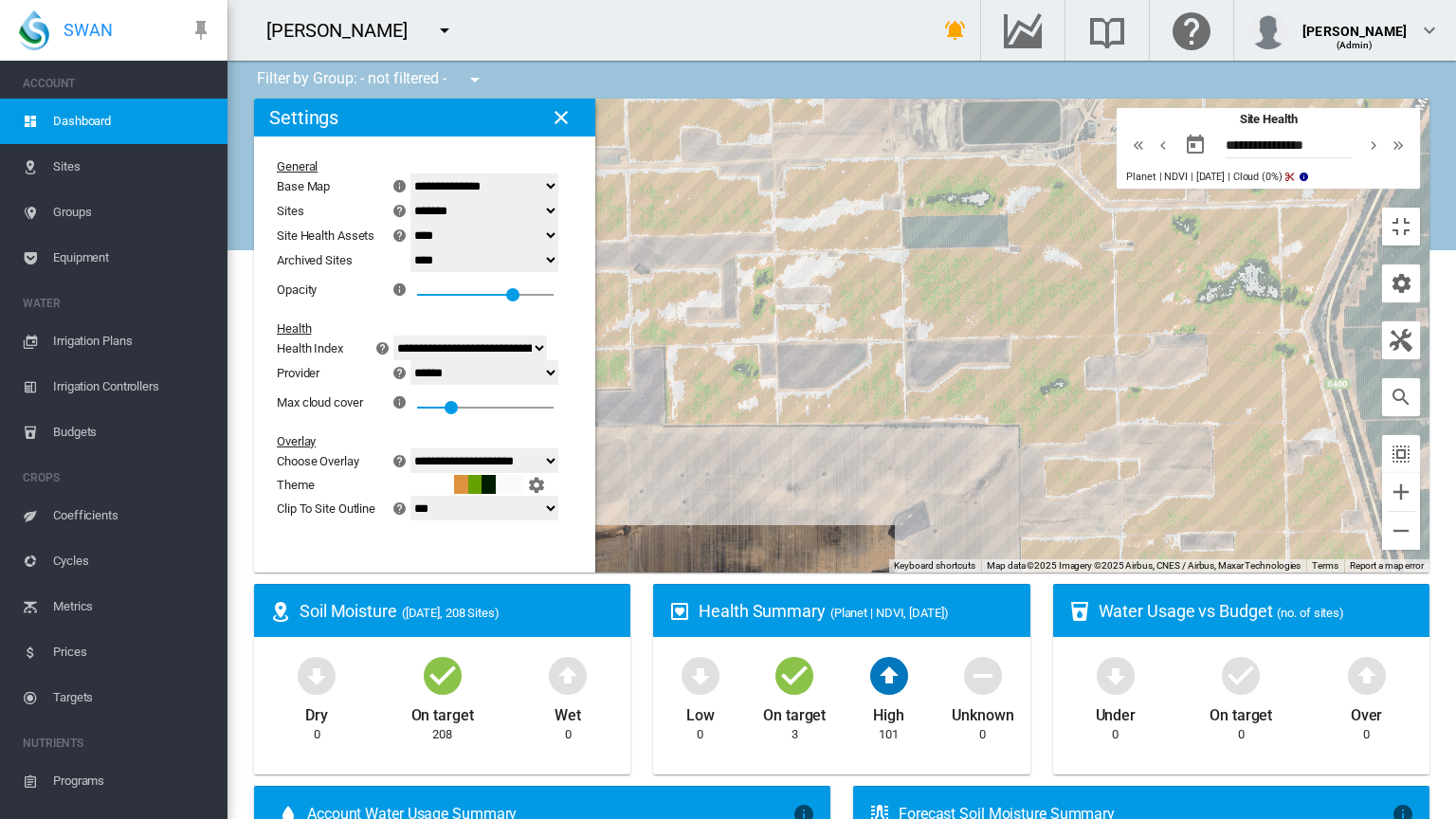 click on "**********" 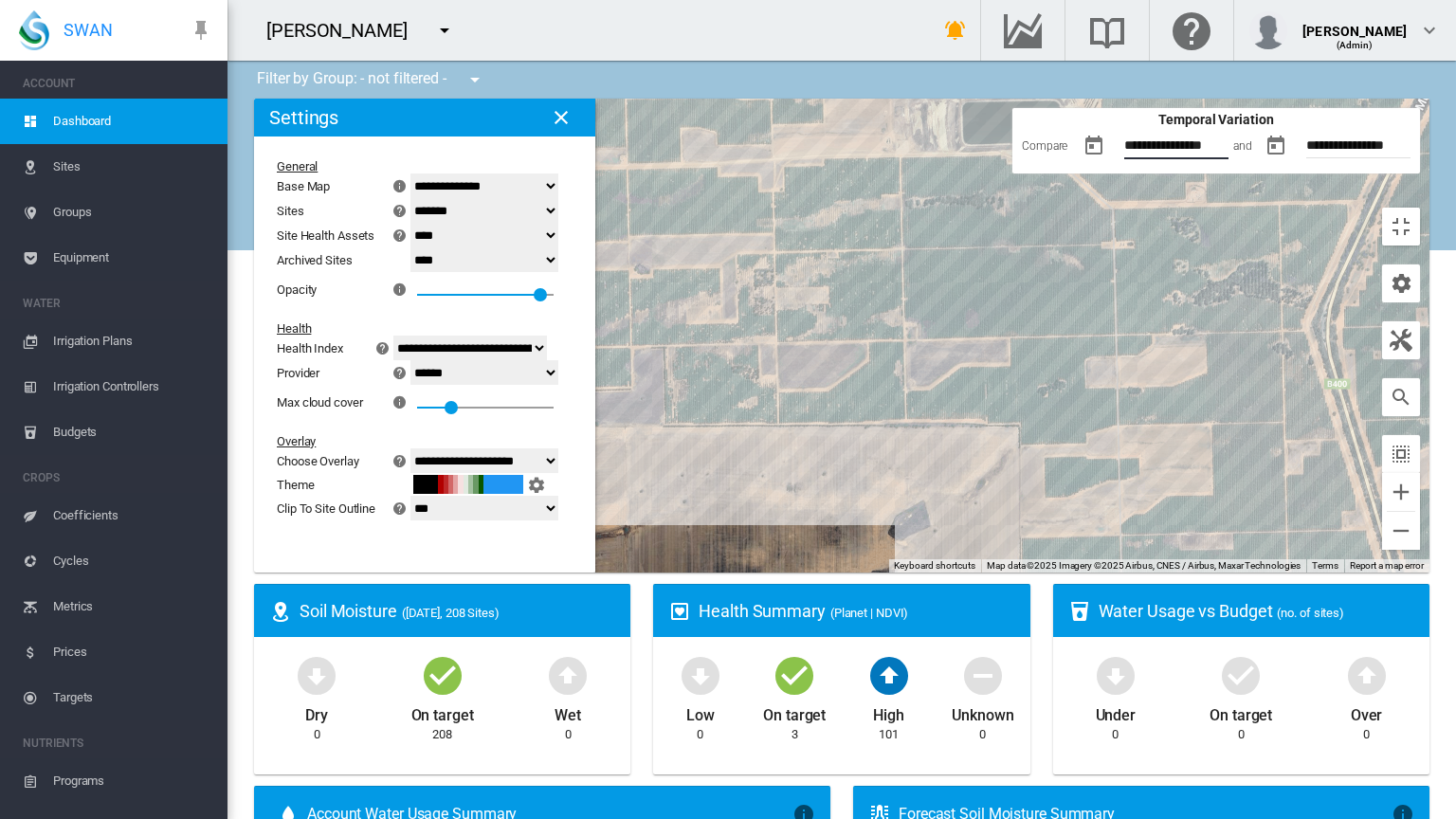 click on "**********" at bounding box center [1187, 148] 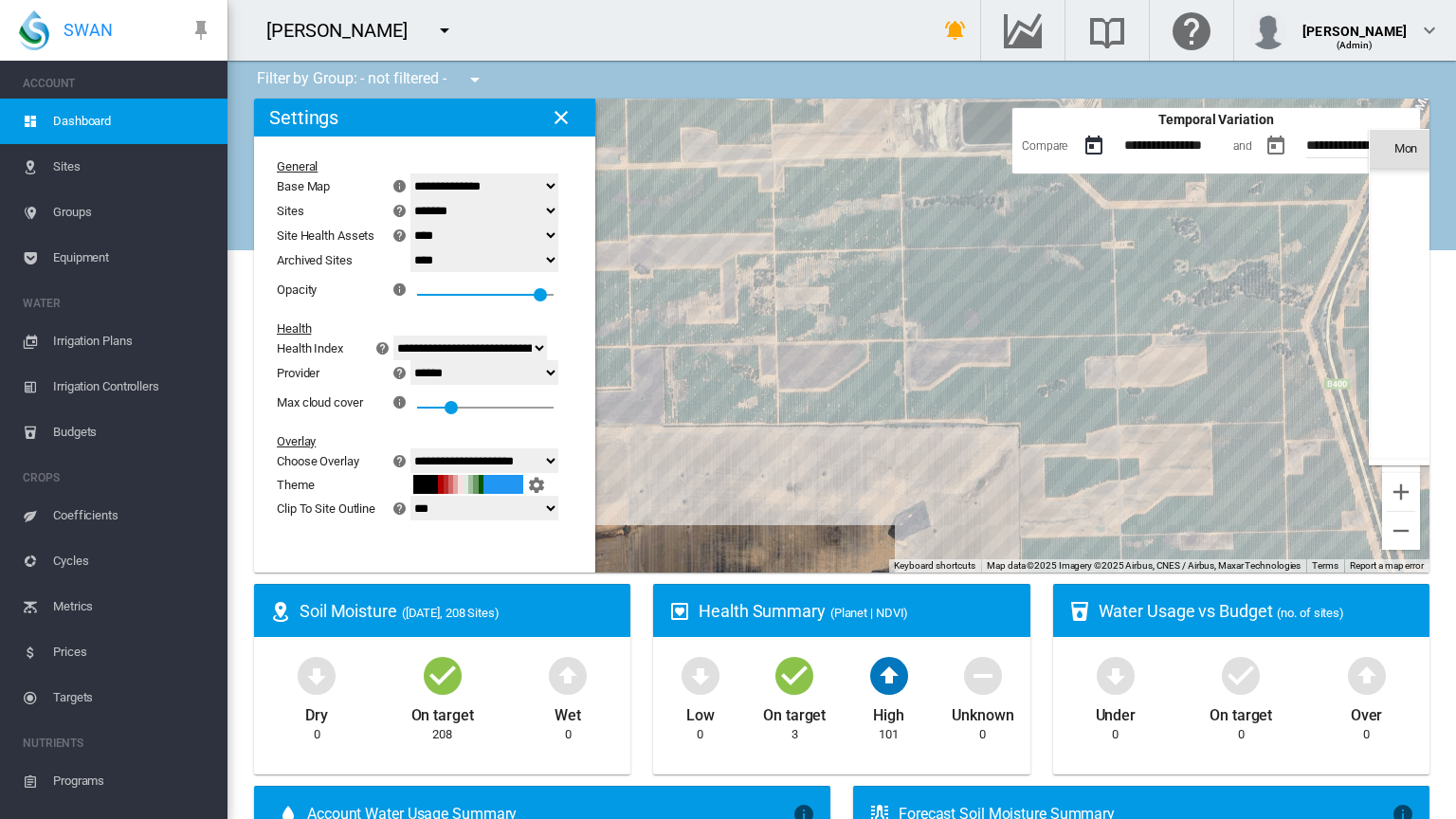 scroll, scrollTop: 438339, scrollLeft: 0, axis: vertical 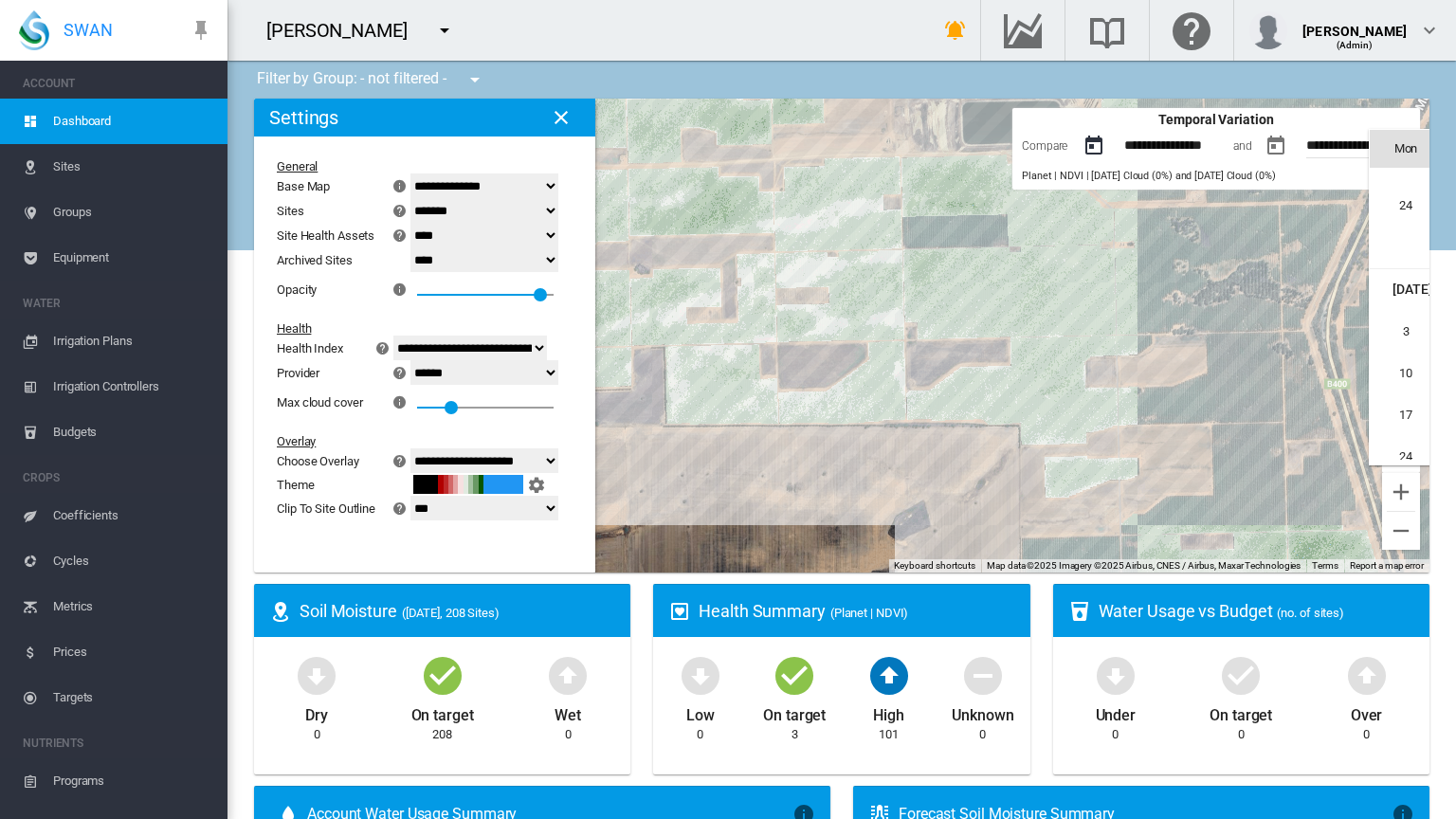 click on "1" at bounding box center (1614, 290) 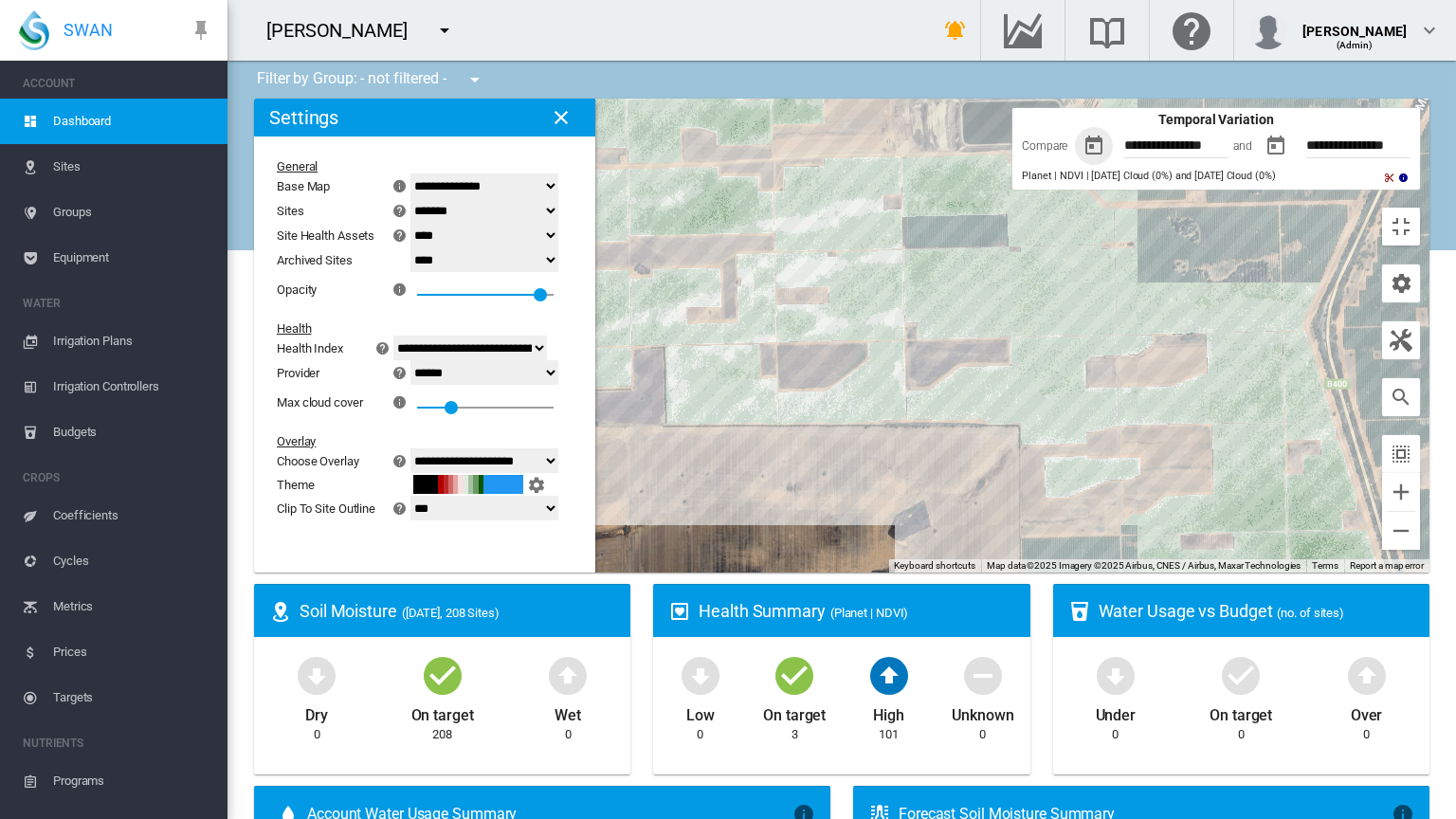 click on "**********" at bounding box center [1369, 148] 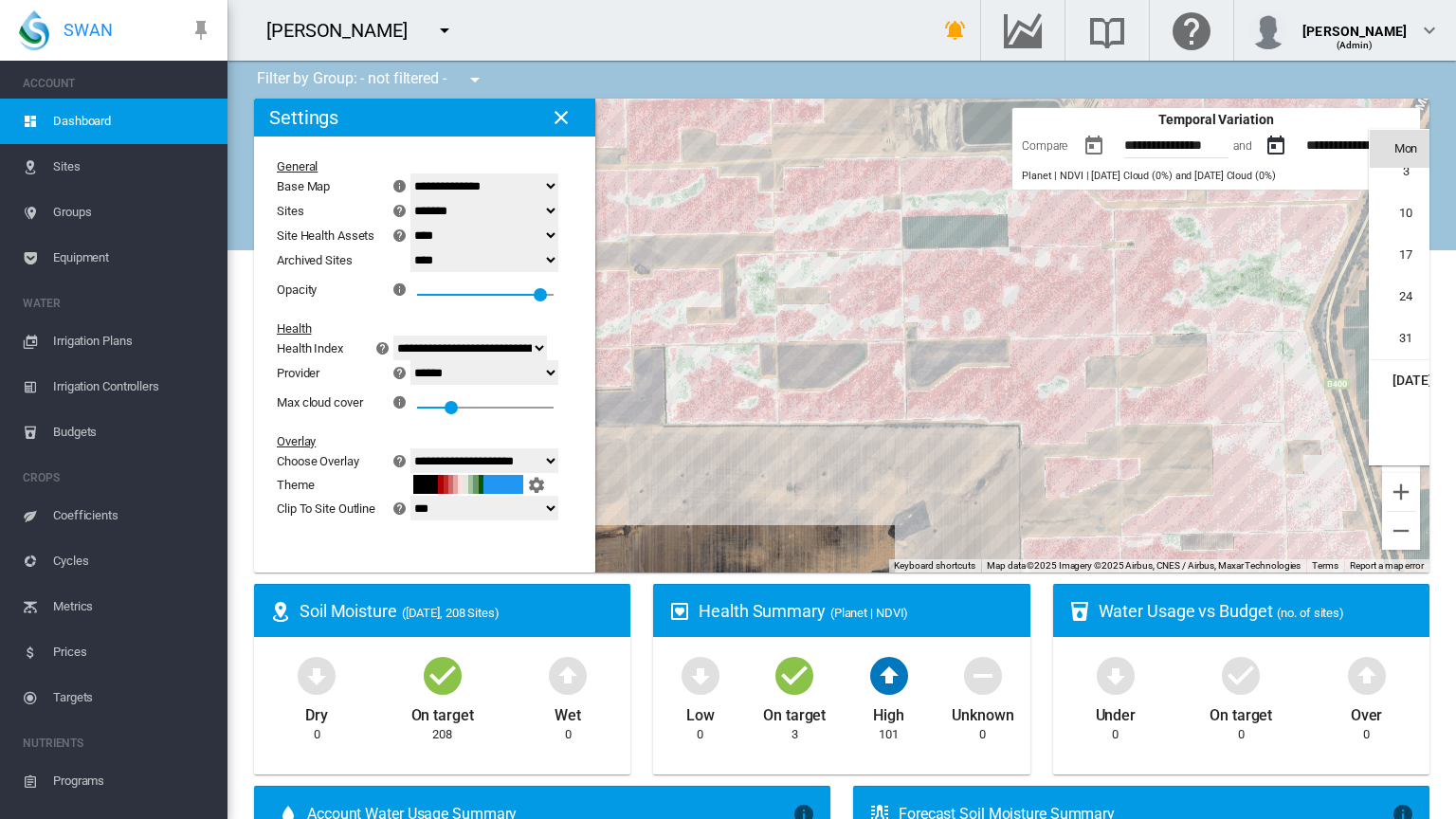 scroll, scrollTop: 0, scrollLeft: 0, axis: both 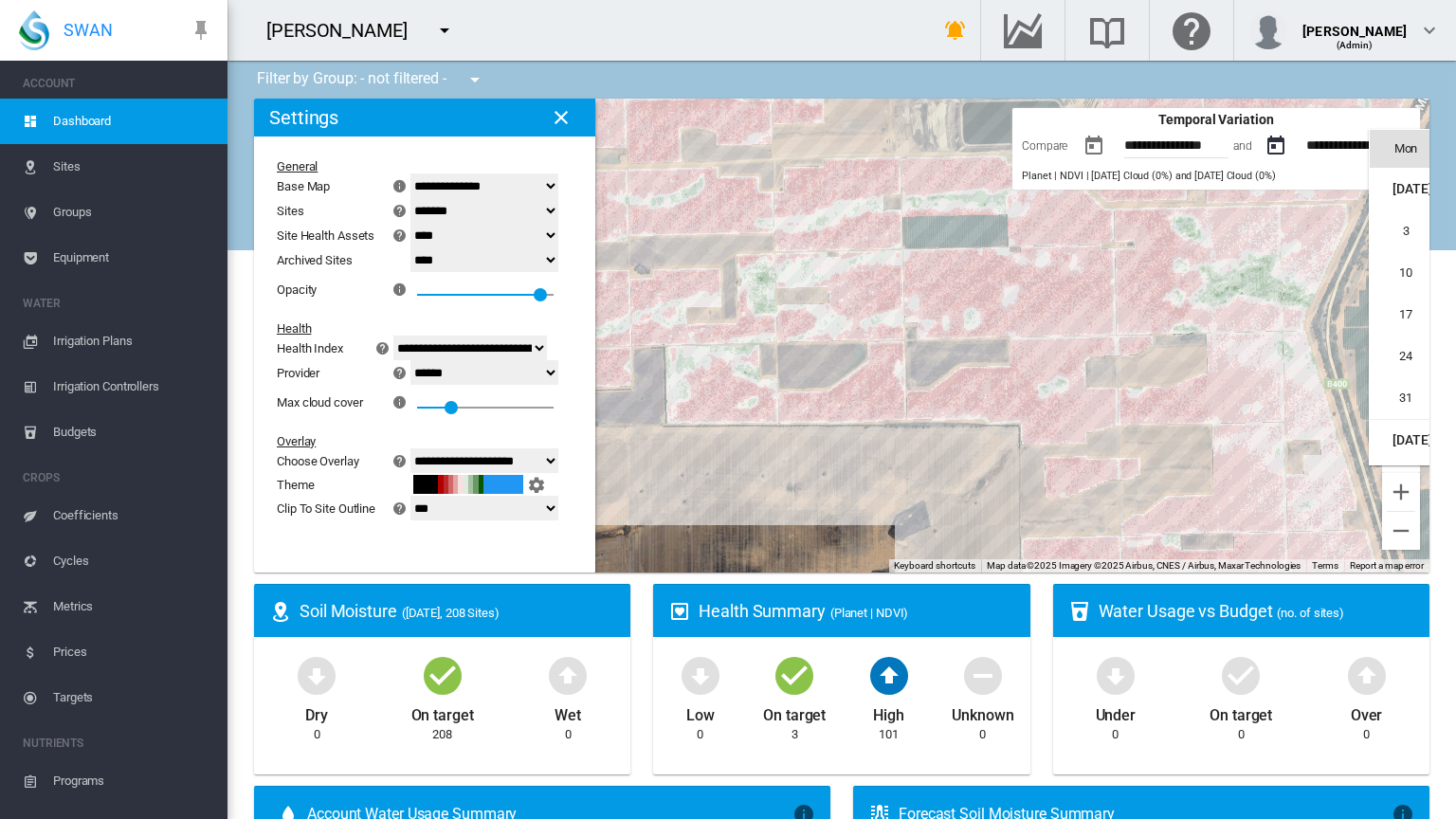 click on "5" at bounding box center (1489, 231) 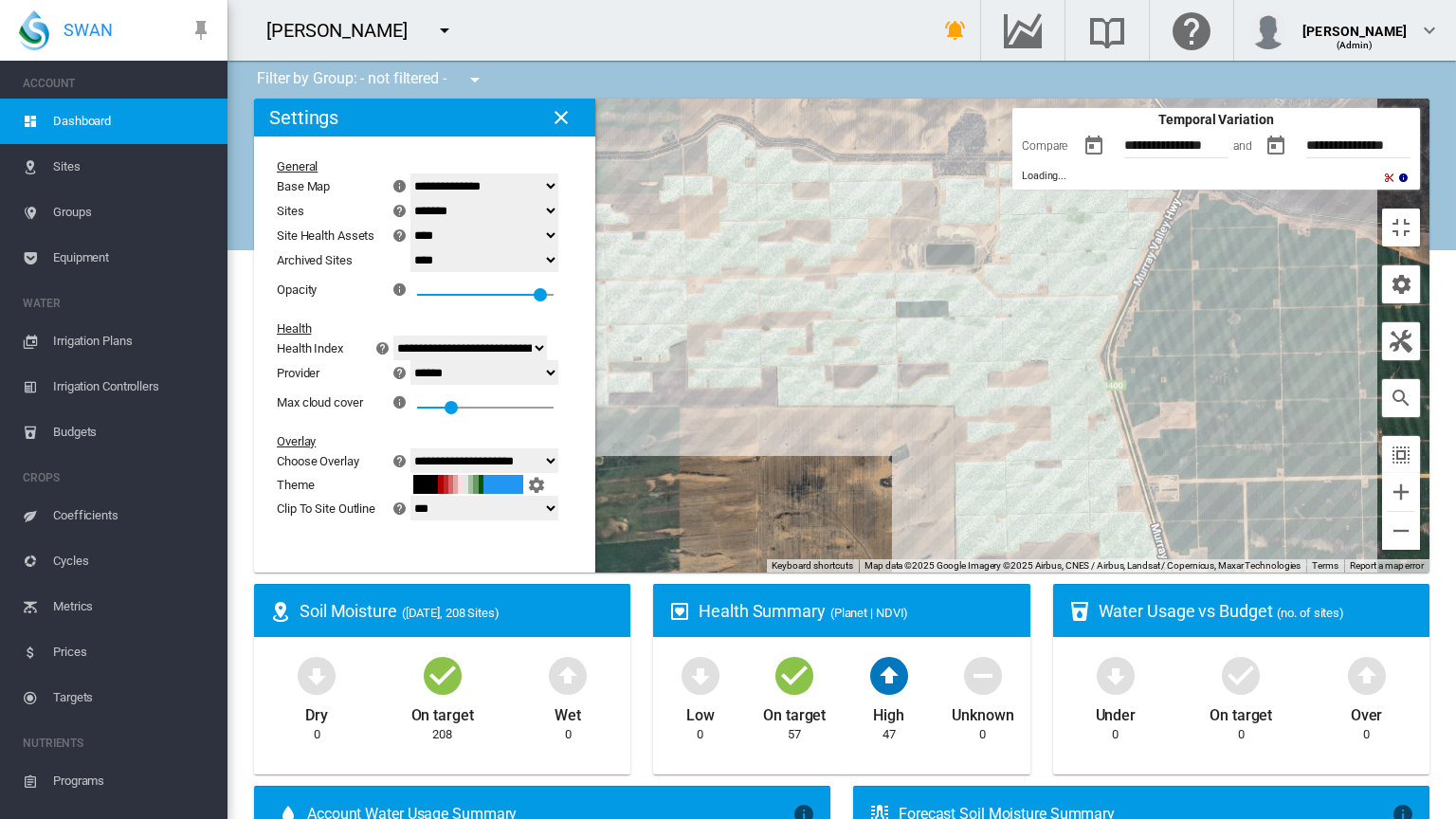 drag, startPoint x: 754, startPoint y: 522, endPoint x: 704, endPoint y: 519, distance: 50.089919 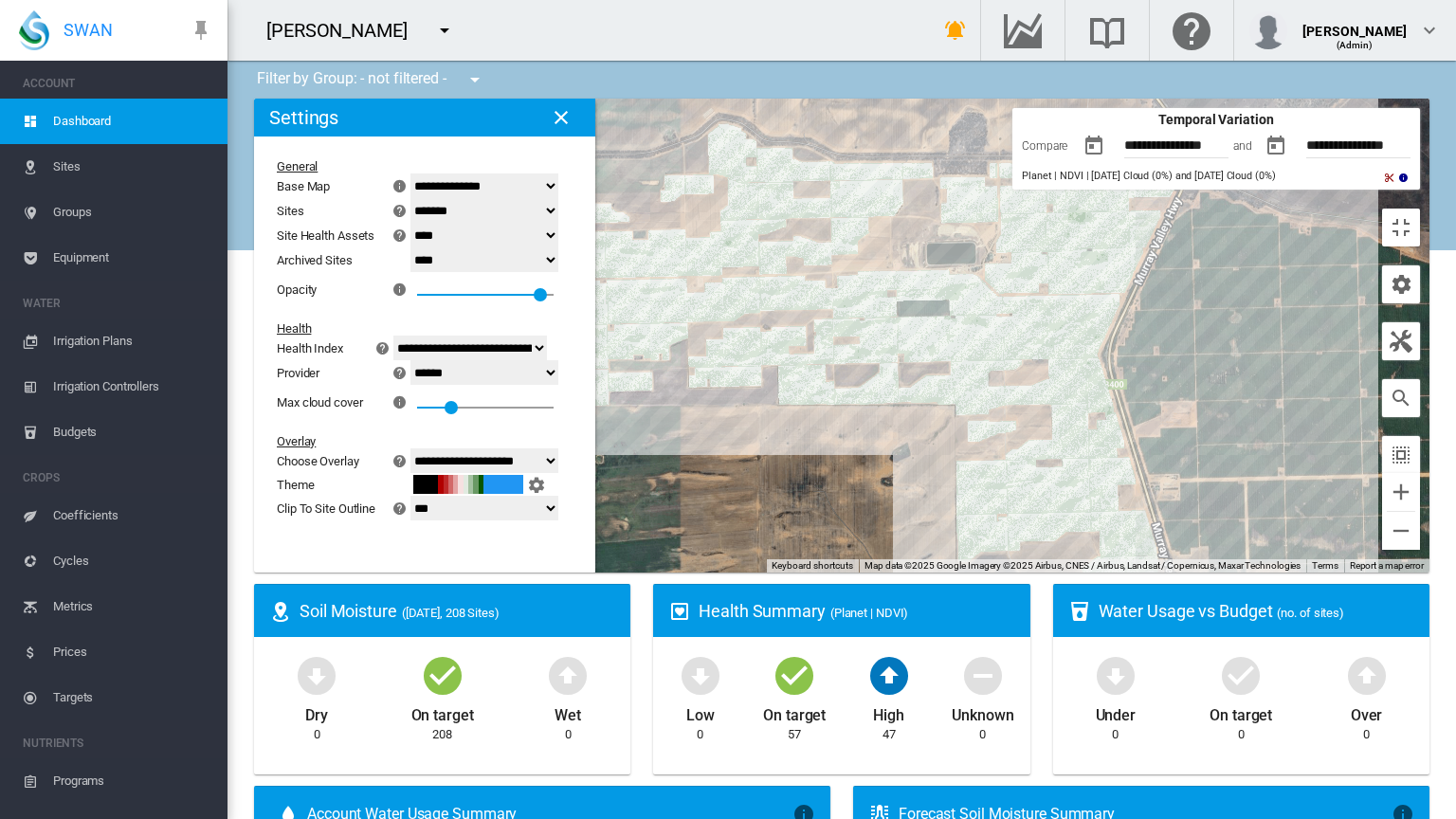 click on "**********" at bounding box center (1369, 148) 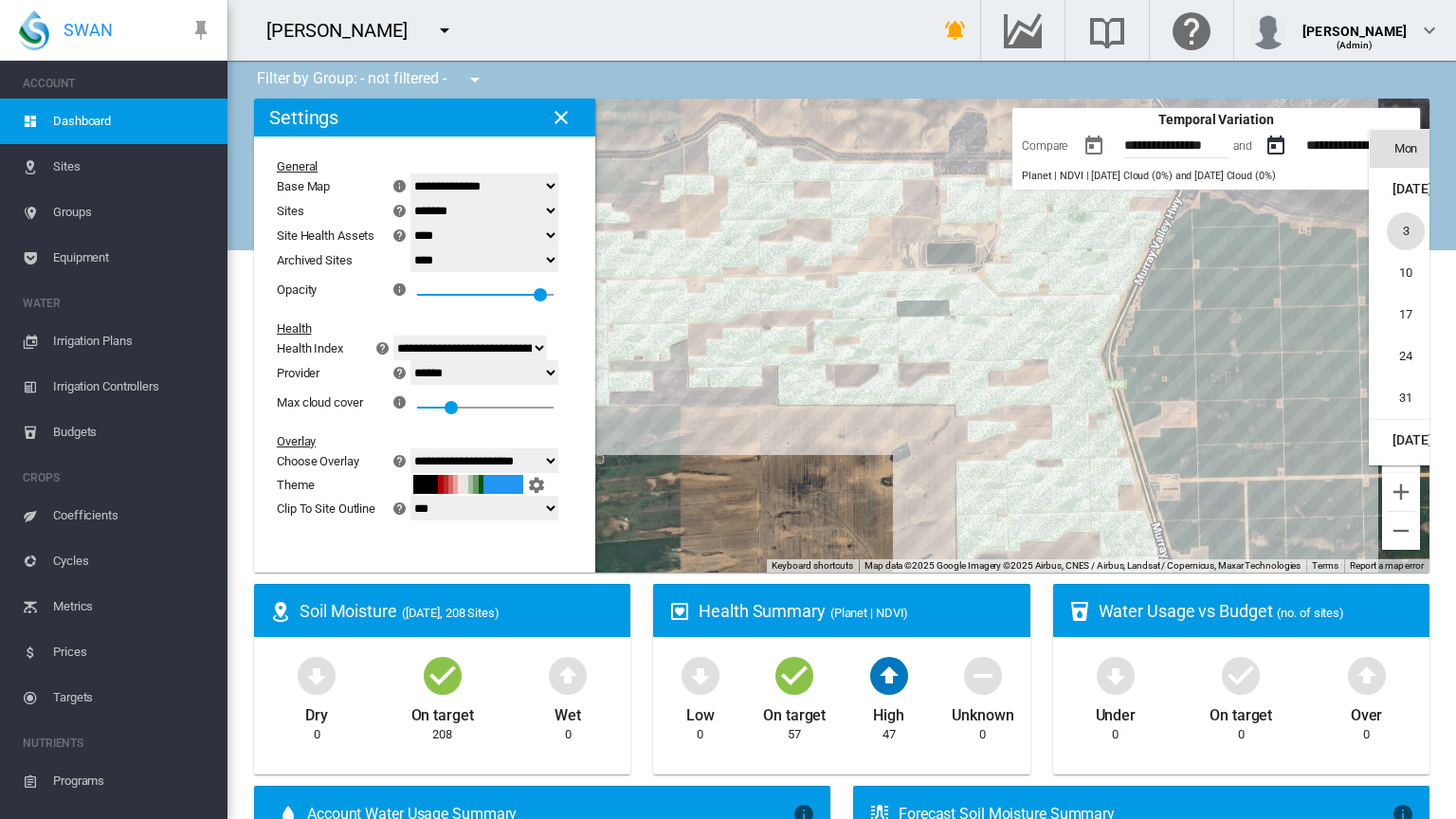 click on "3" at bounding box center [1406, 231] 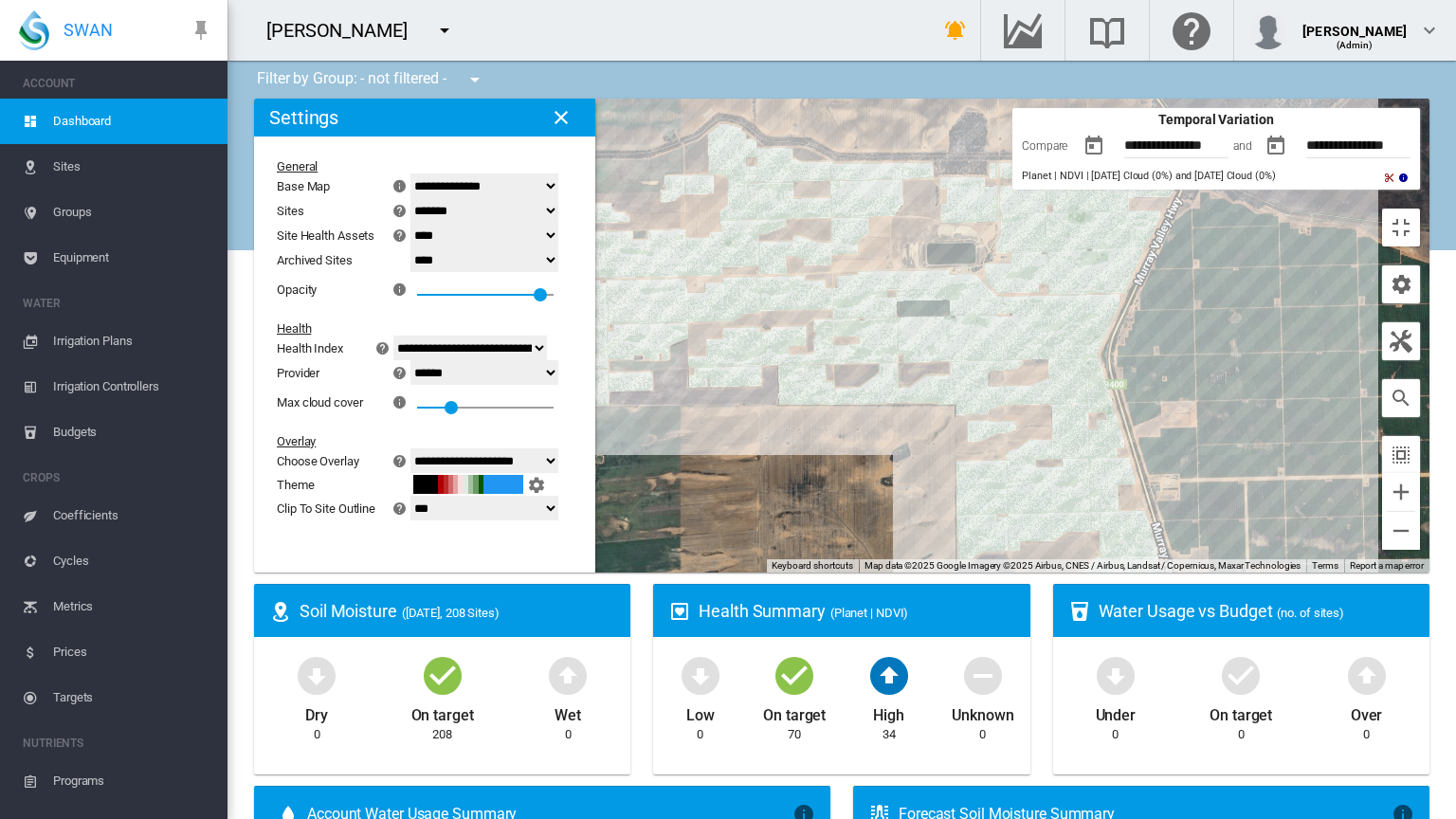 click on "To navigate, press the arrow keys." at bounding box center [842, 336] 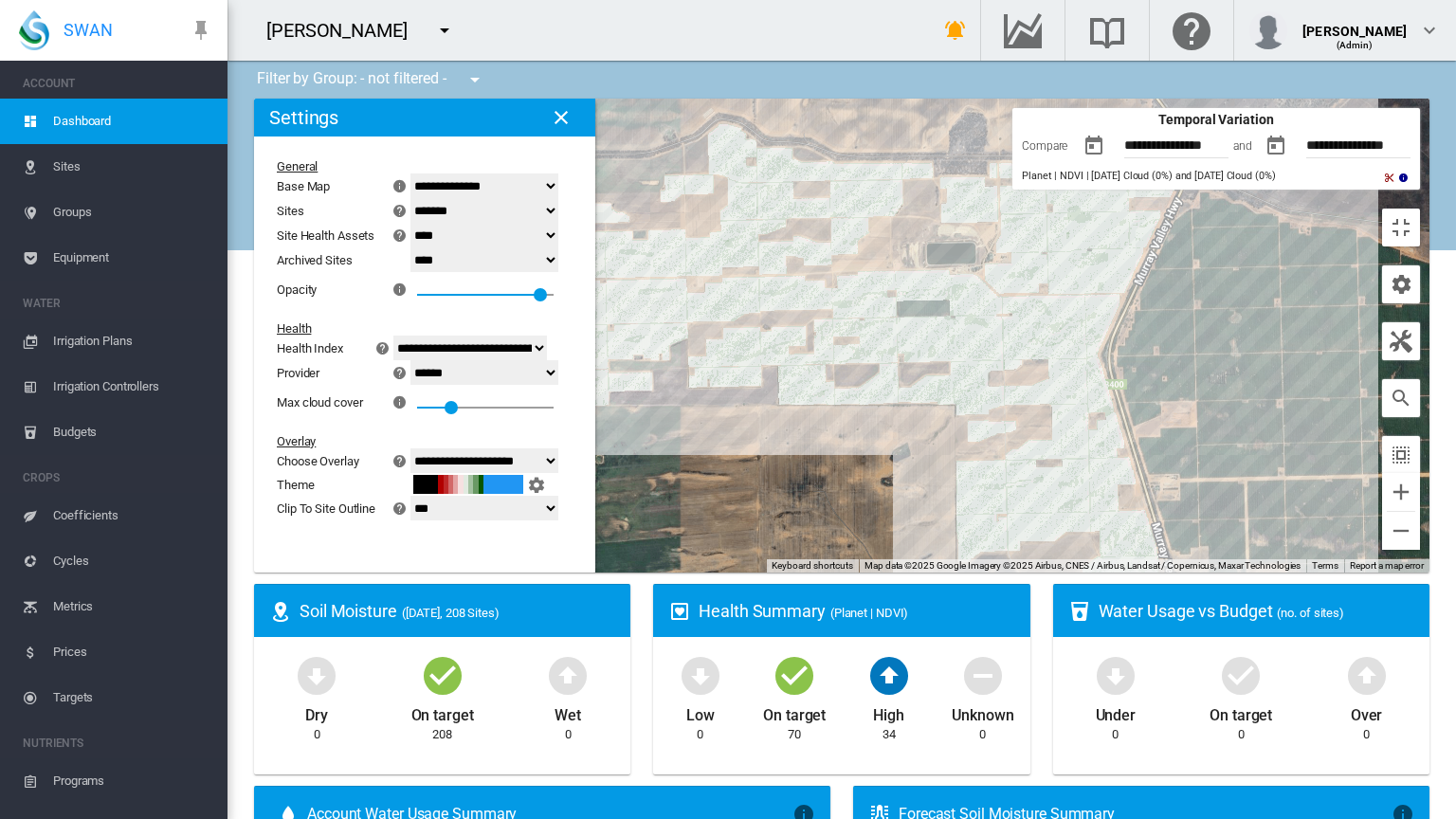 click on "**********" at bounding box center (1369, 148) 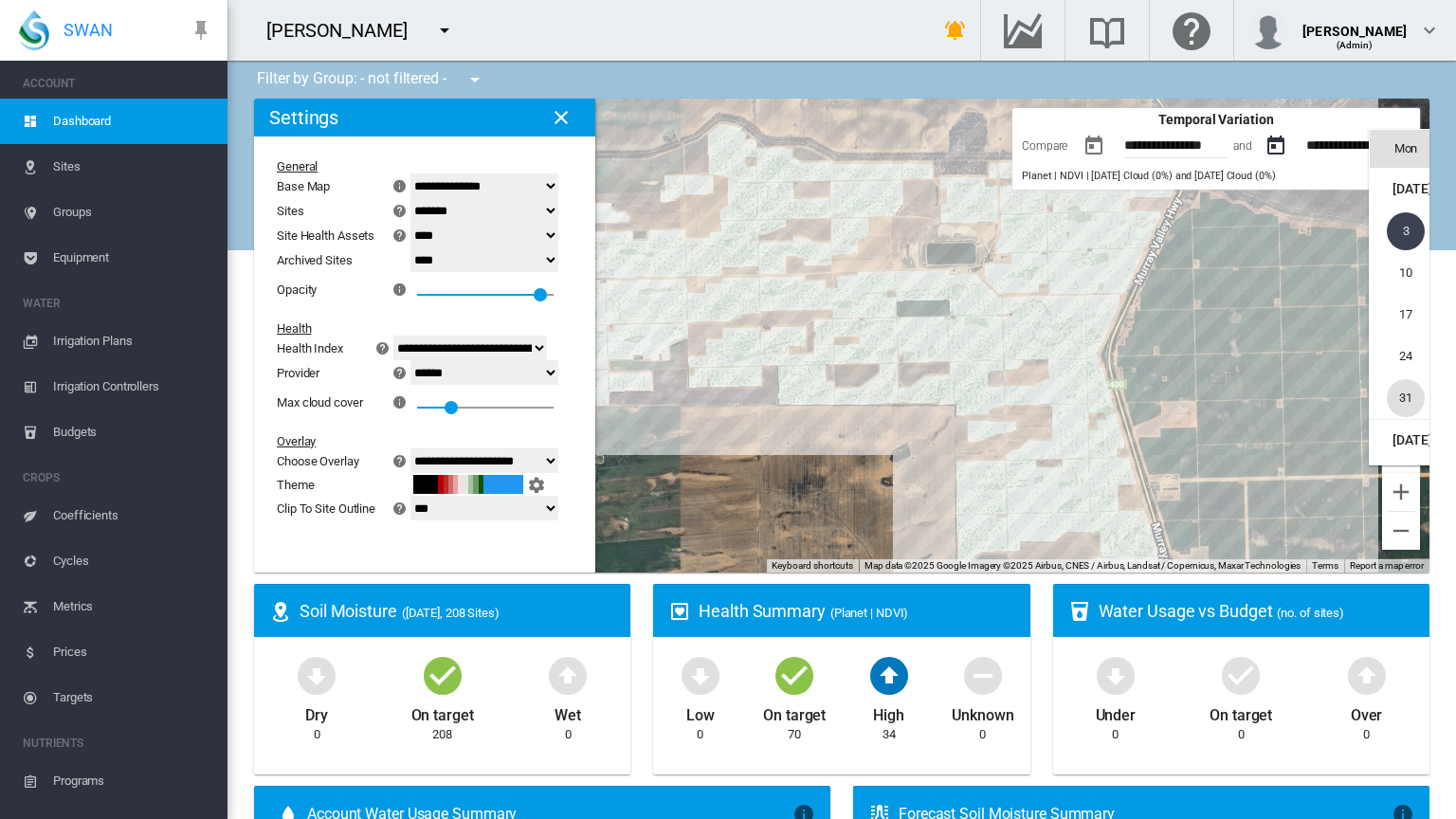 click on "31" at bounding box center [1406, 398] 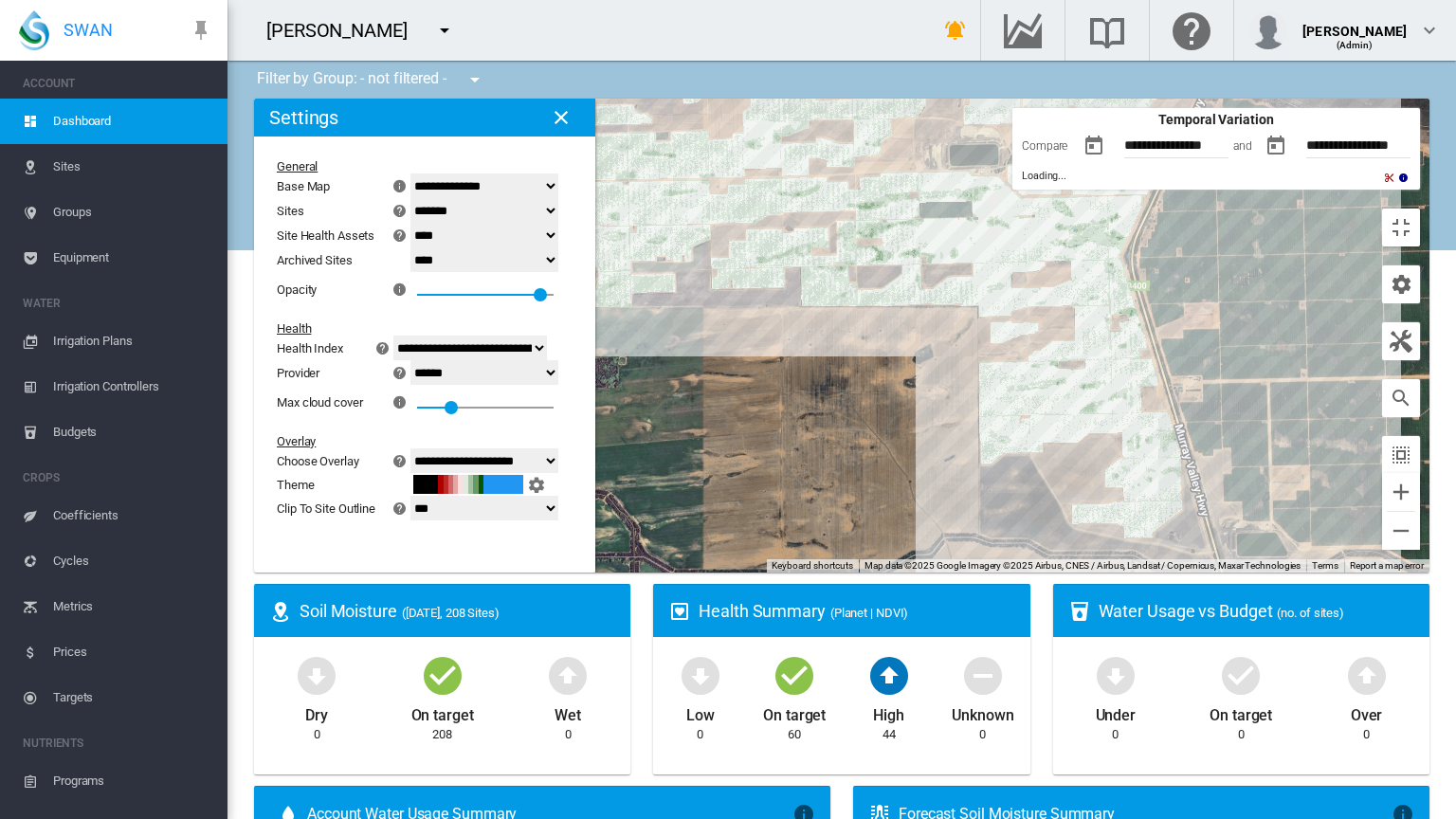 click on "**********" at bounding box center (1187, 148) 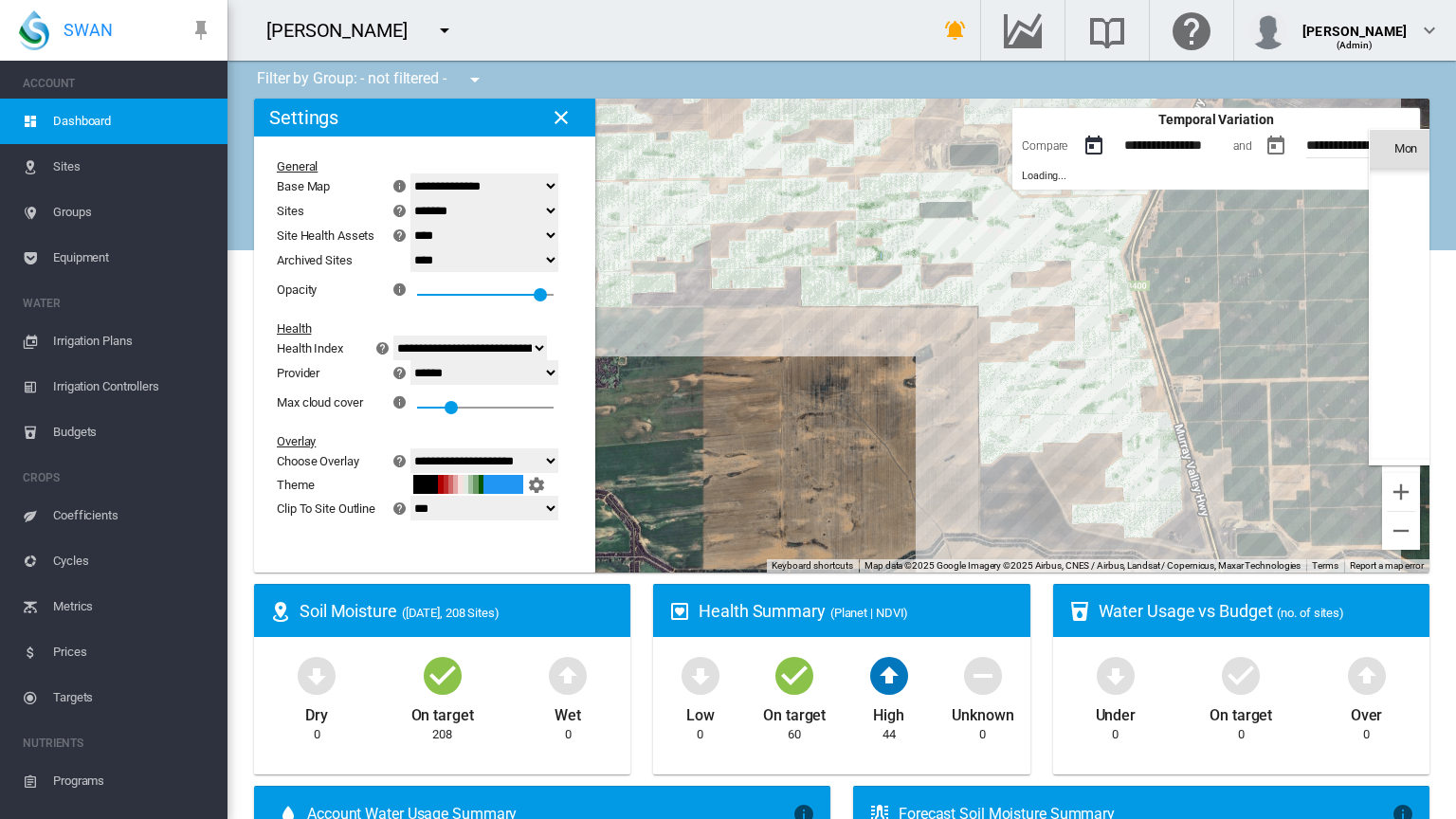 scroll, scrollTop: 437587, scrollLeft: 0, axis: vertical 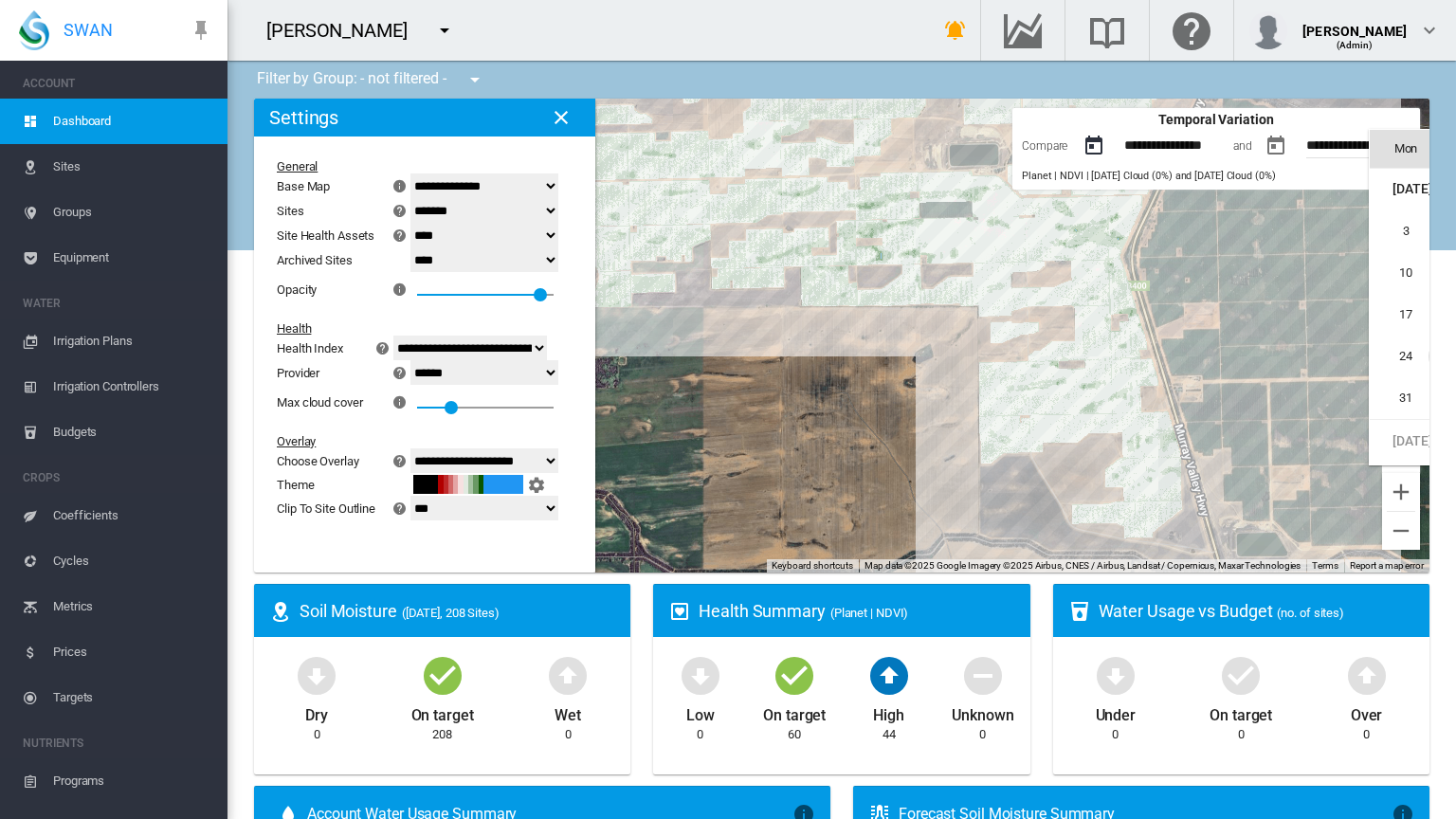 click on "25" at bounding box center [1447, 356] 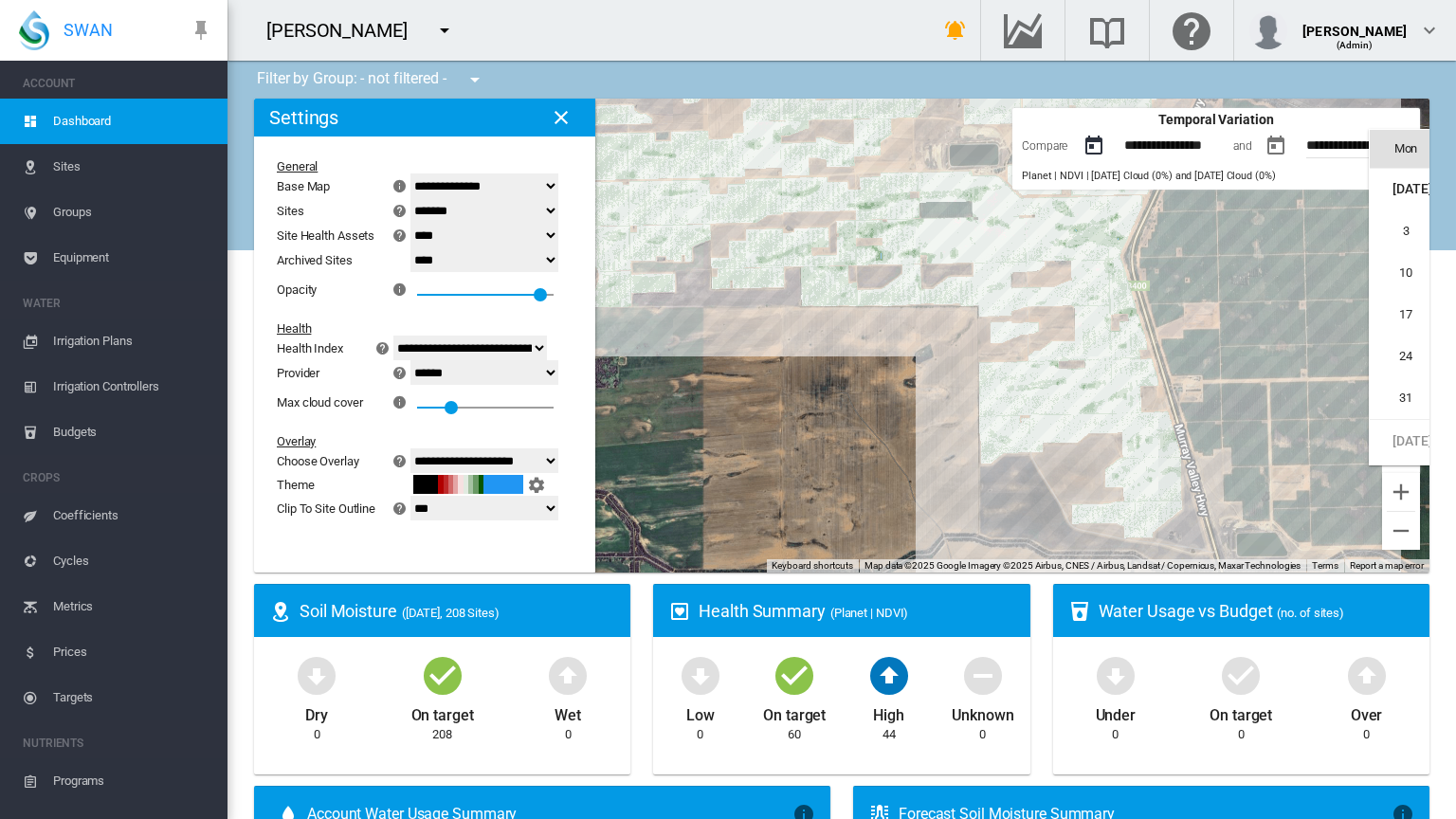 type on "**********" 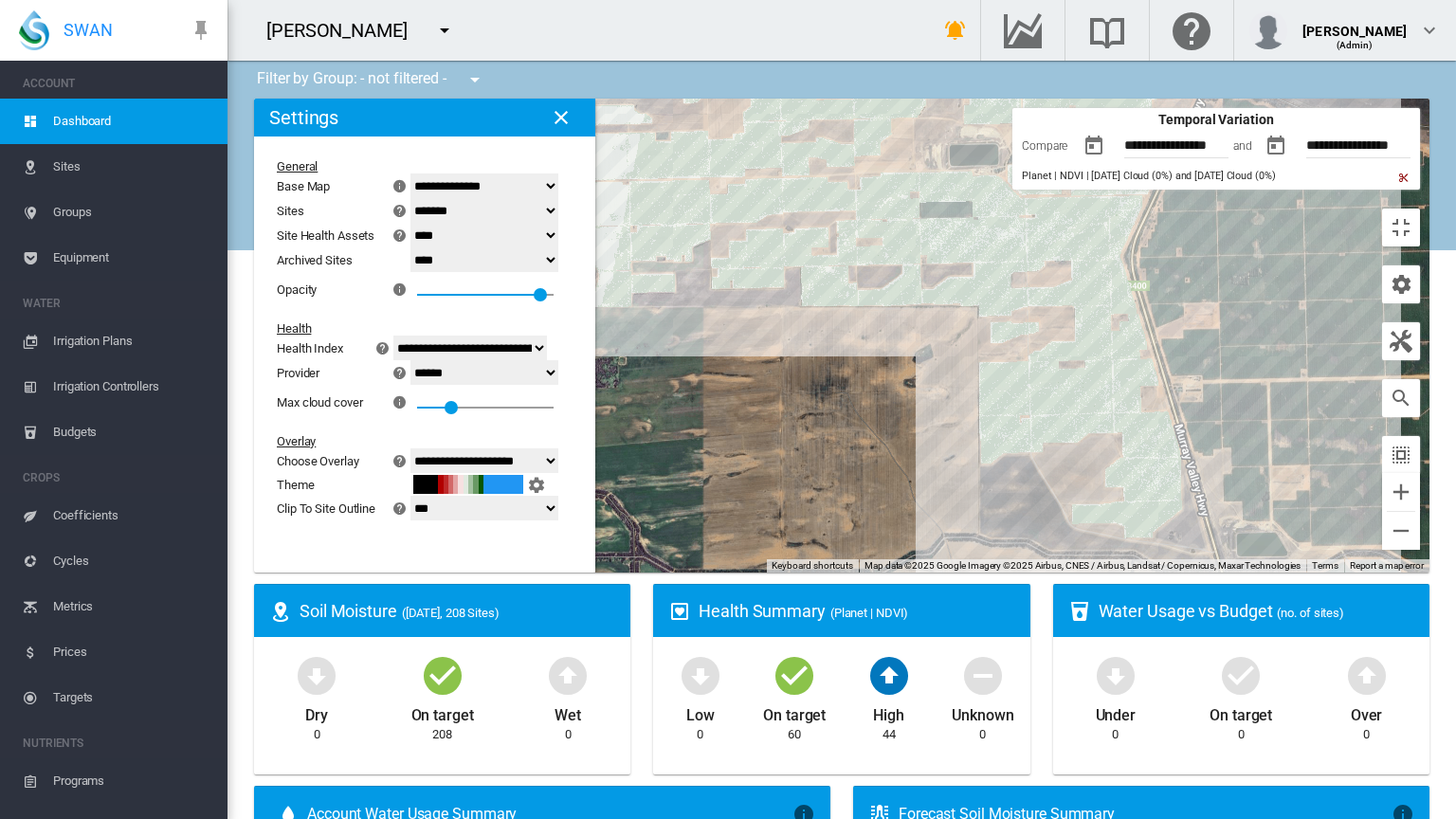 click on "**********" at bounding box center (1373, 148) 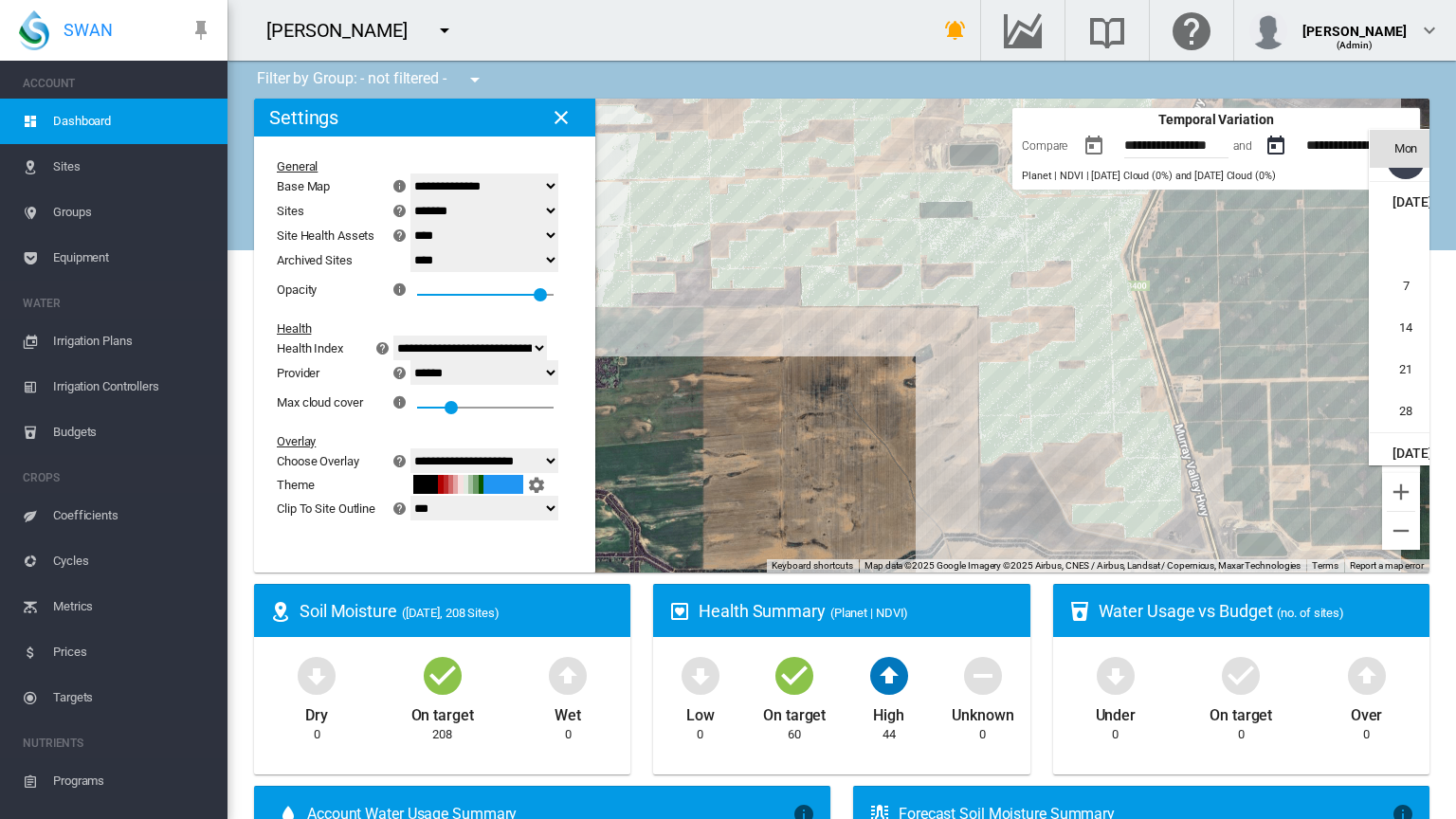 scroll, scrollTop: 284, scrollLeft: 0, axis: vertical 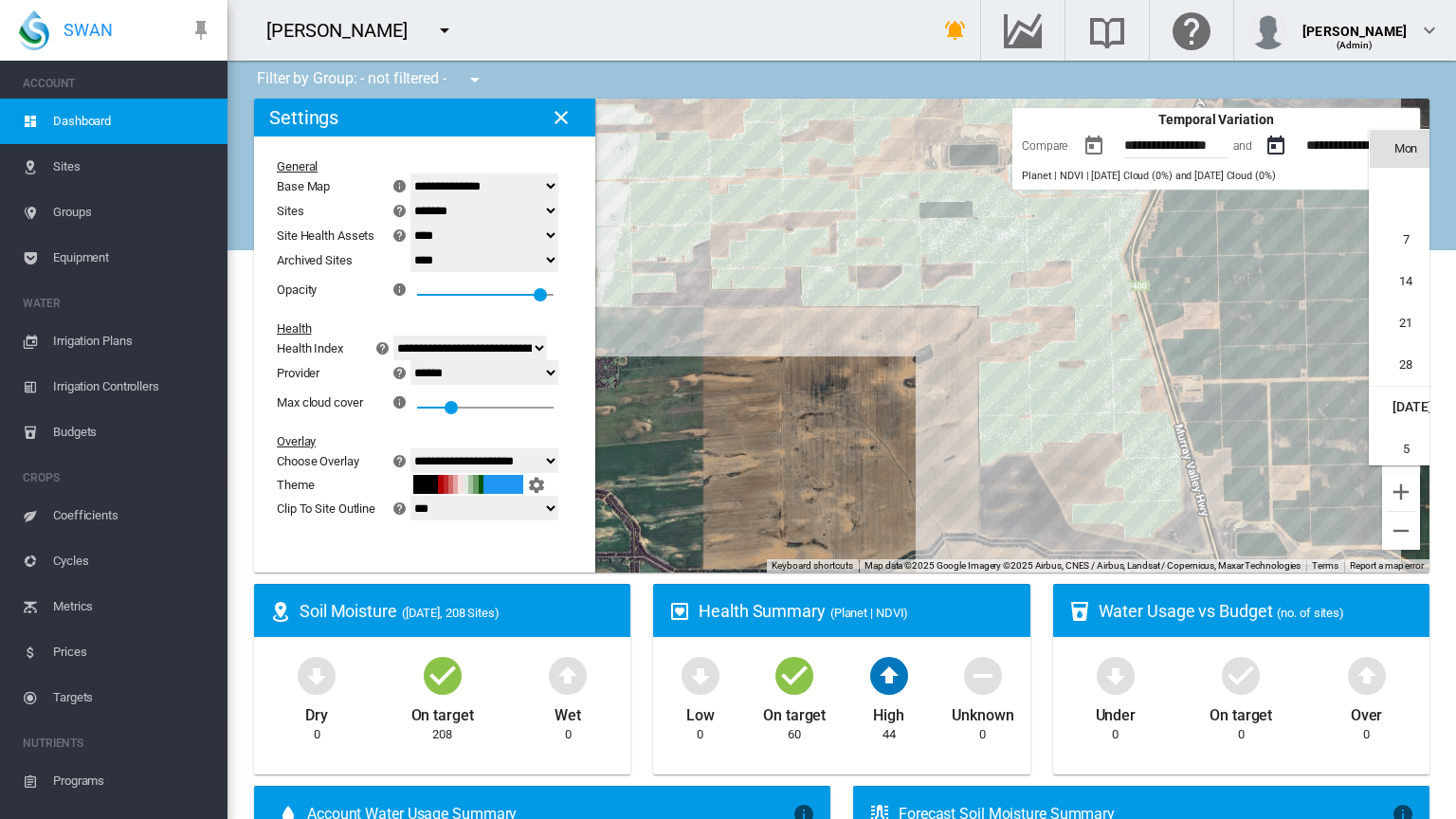 click on "20" at bounding box center [1656, 282] 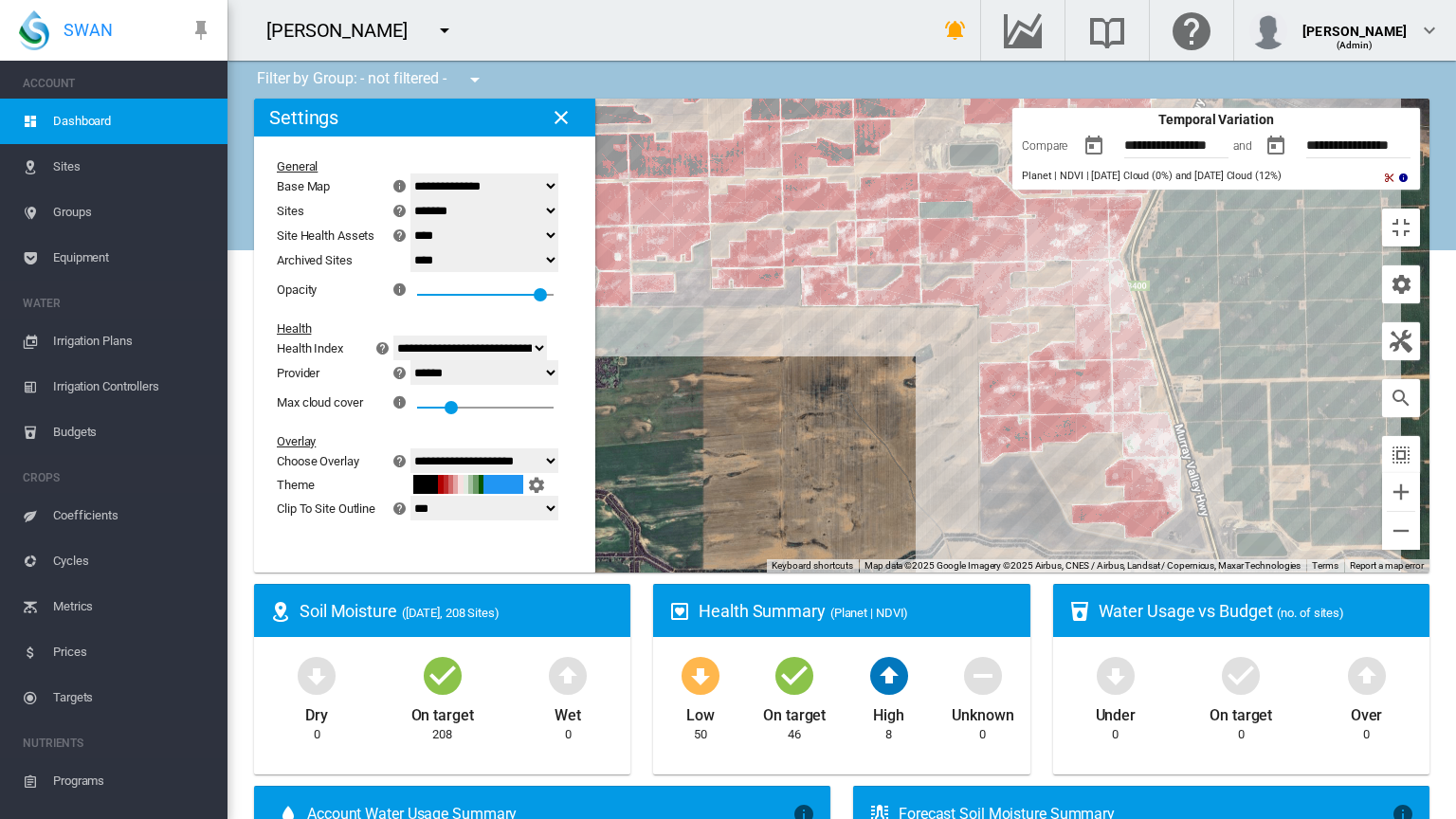 click on "**********" at bounding box center (1191, 148) 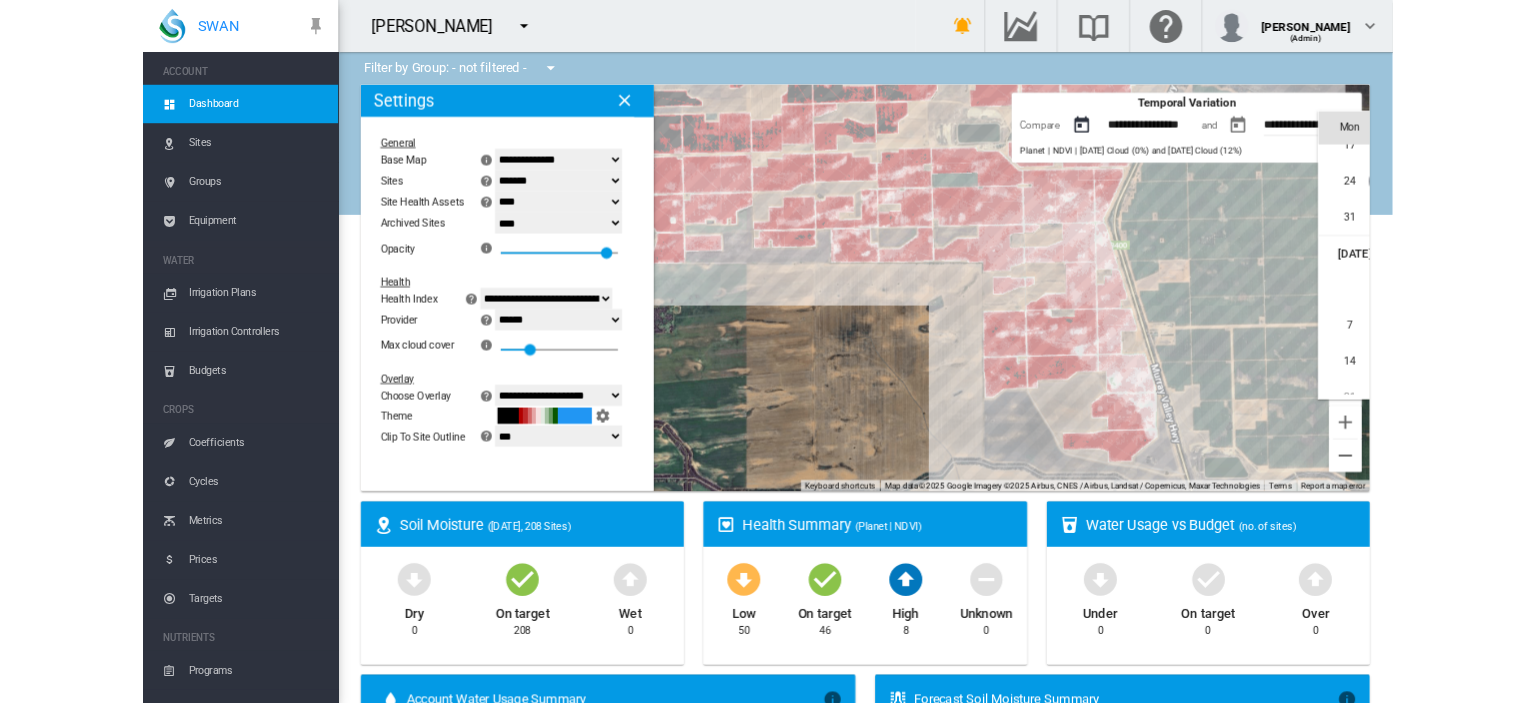 scroll, scrollTop: 461830, scrollLeft: 0, axis: vertical 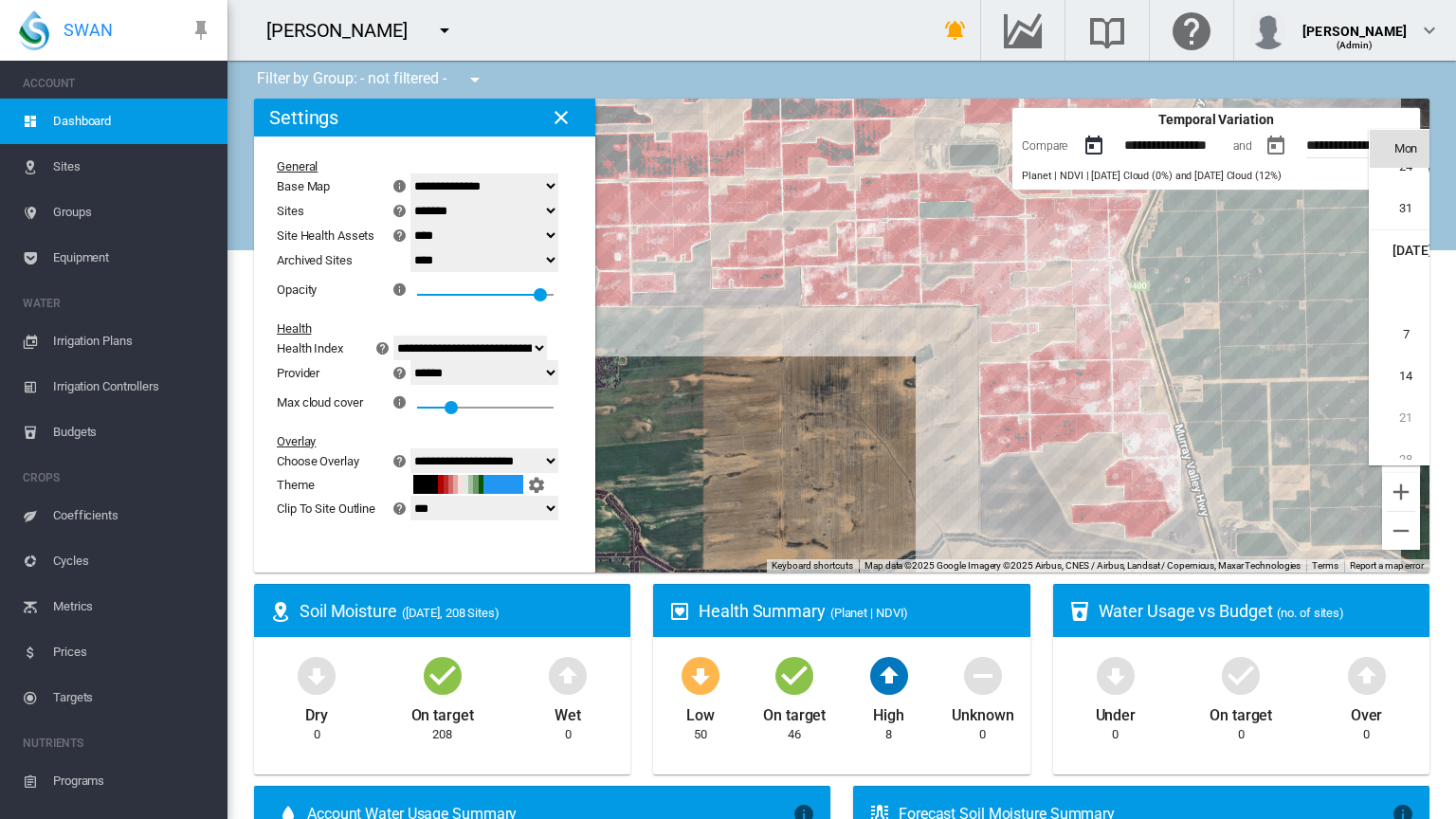 click on "13" at bounding box center [1656, 335] 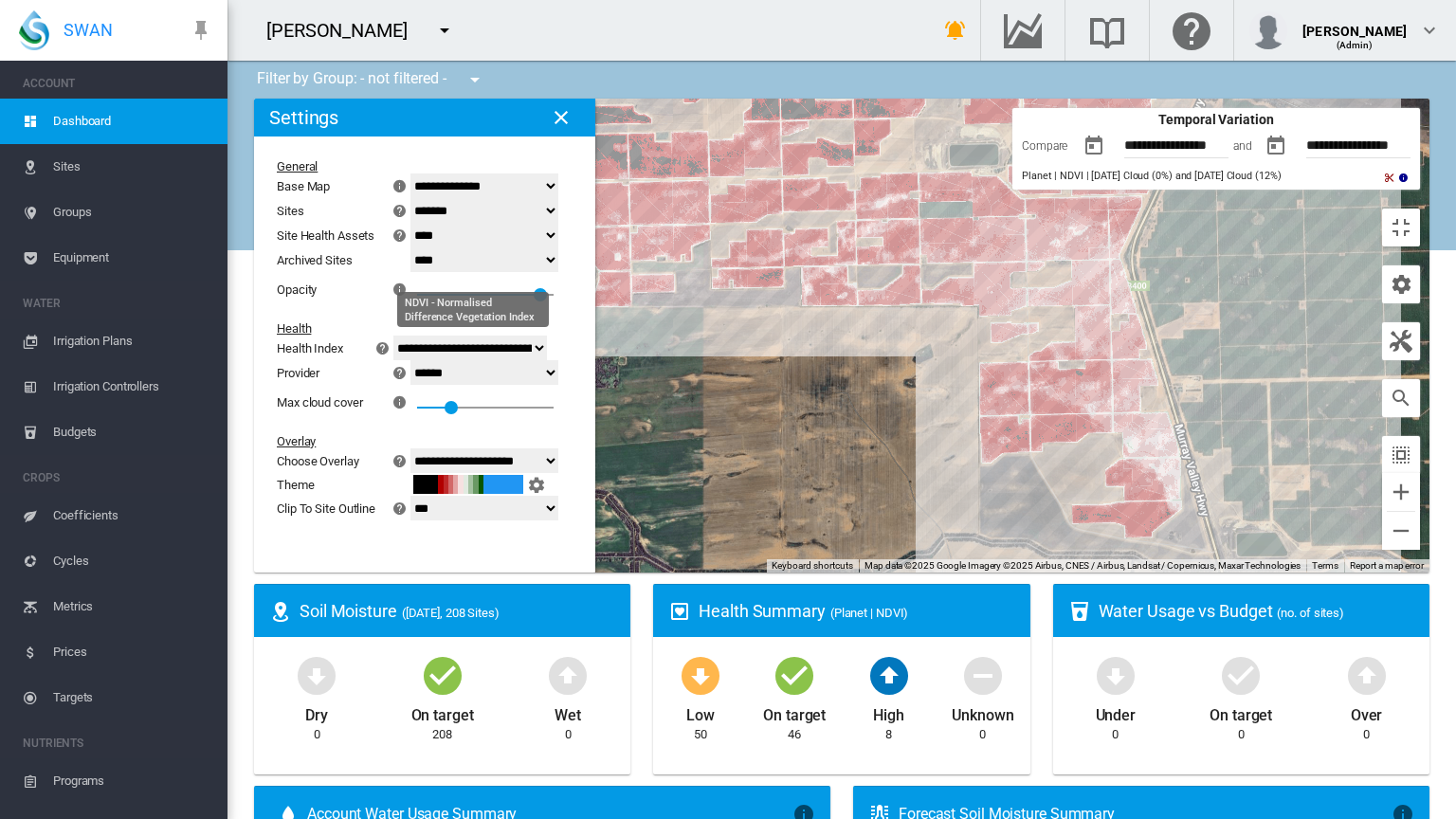 click on "**********" 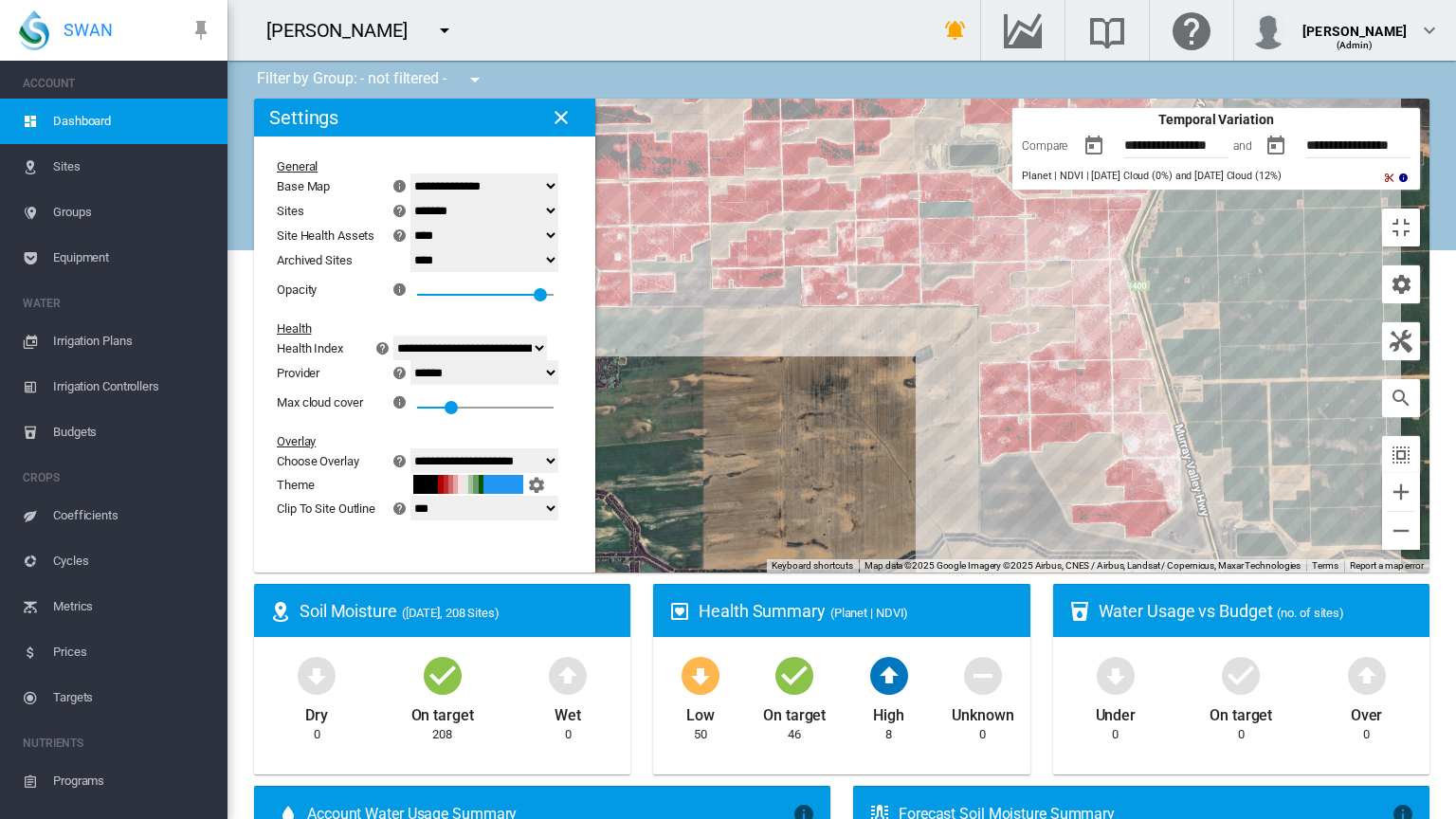 click on "**********" 